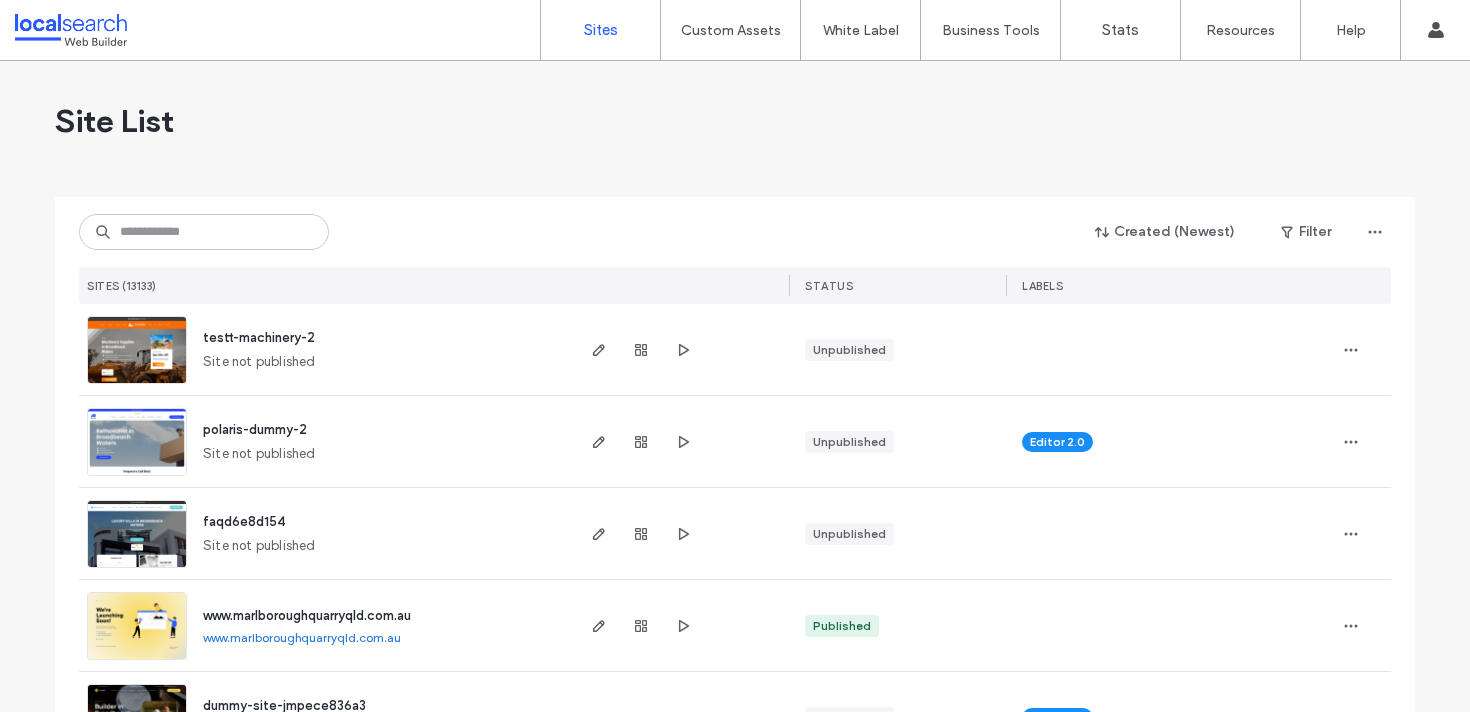 scroll, scrollTop: 0, scrollLeft: 0, axis: both 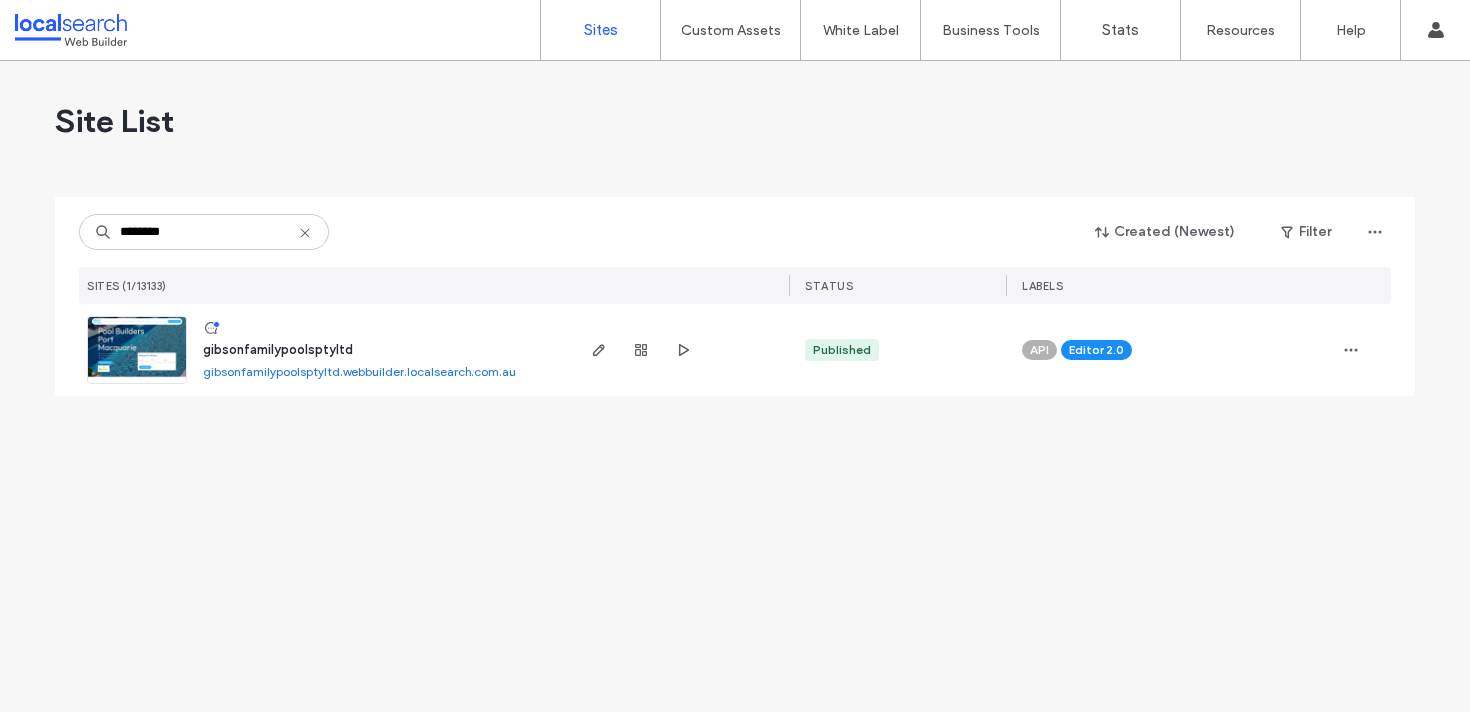 type on "********" 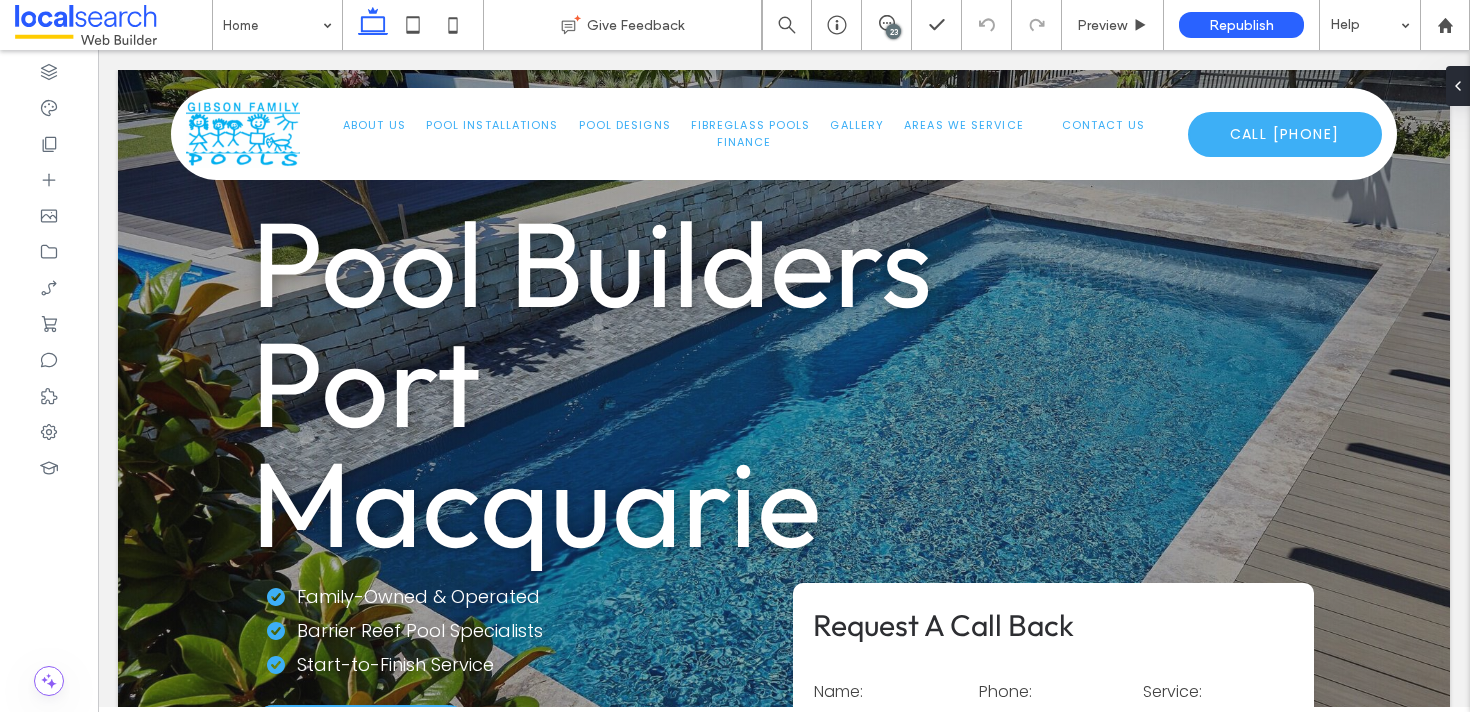 scroll, scrollTop: 0, scrollLeft: 0, axis: both 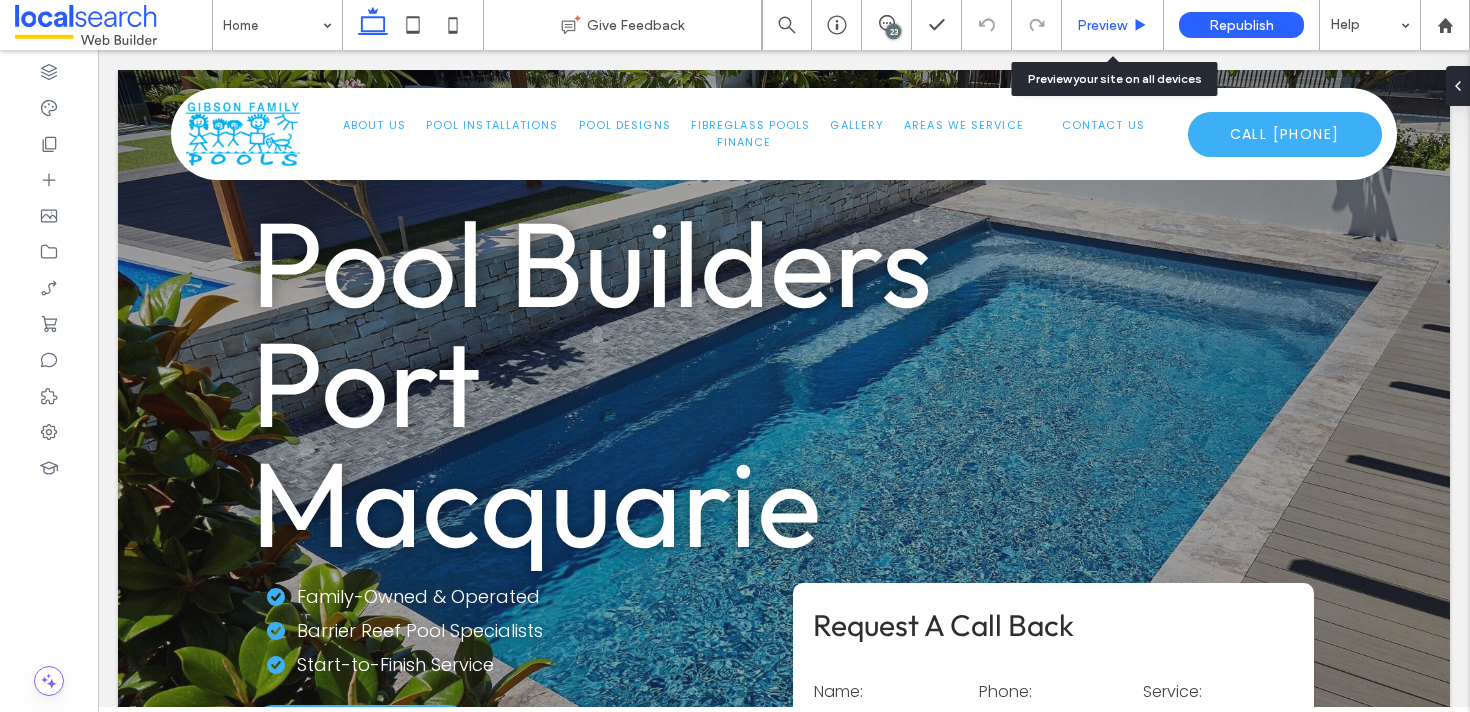 click on "Preview" at bounding box center [1113, 25] 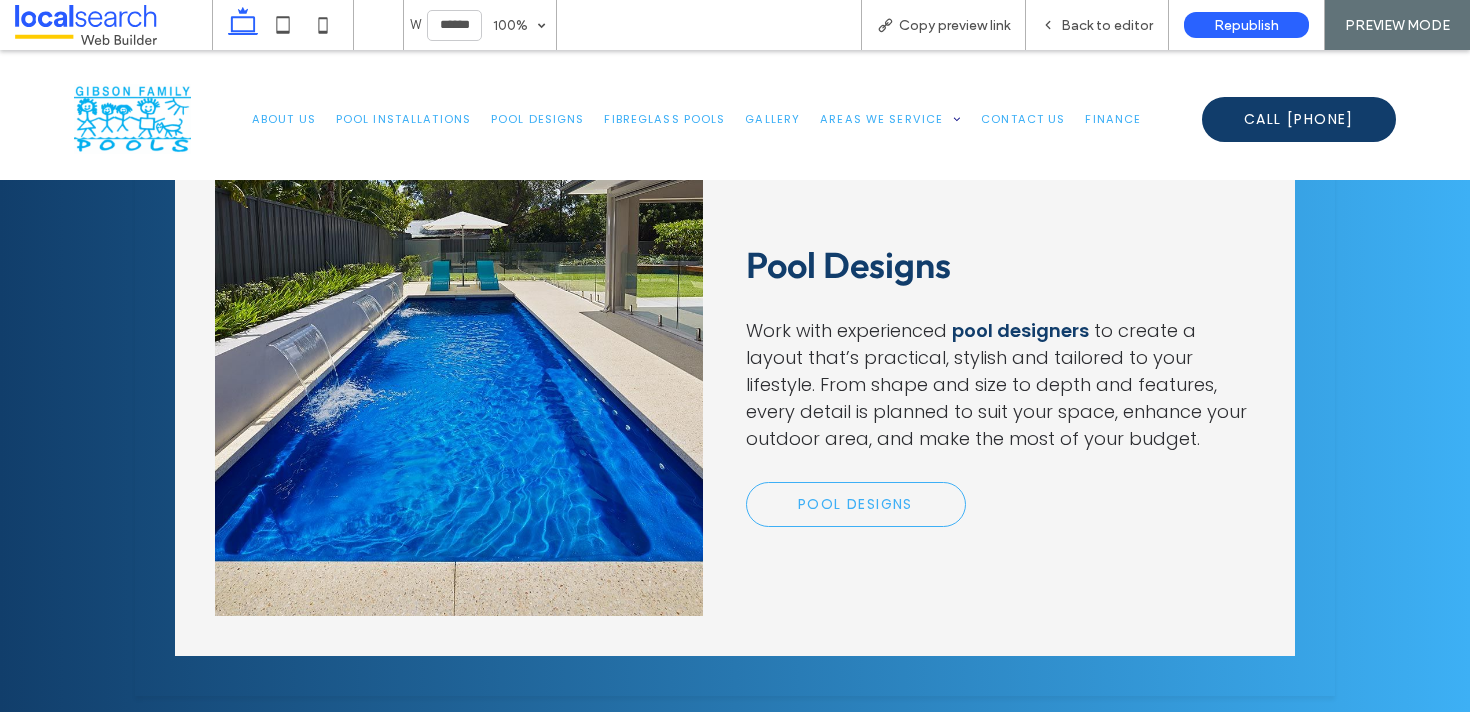 scroll, scrollTop: 1946, scrollLeft: 0, axis: vertical 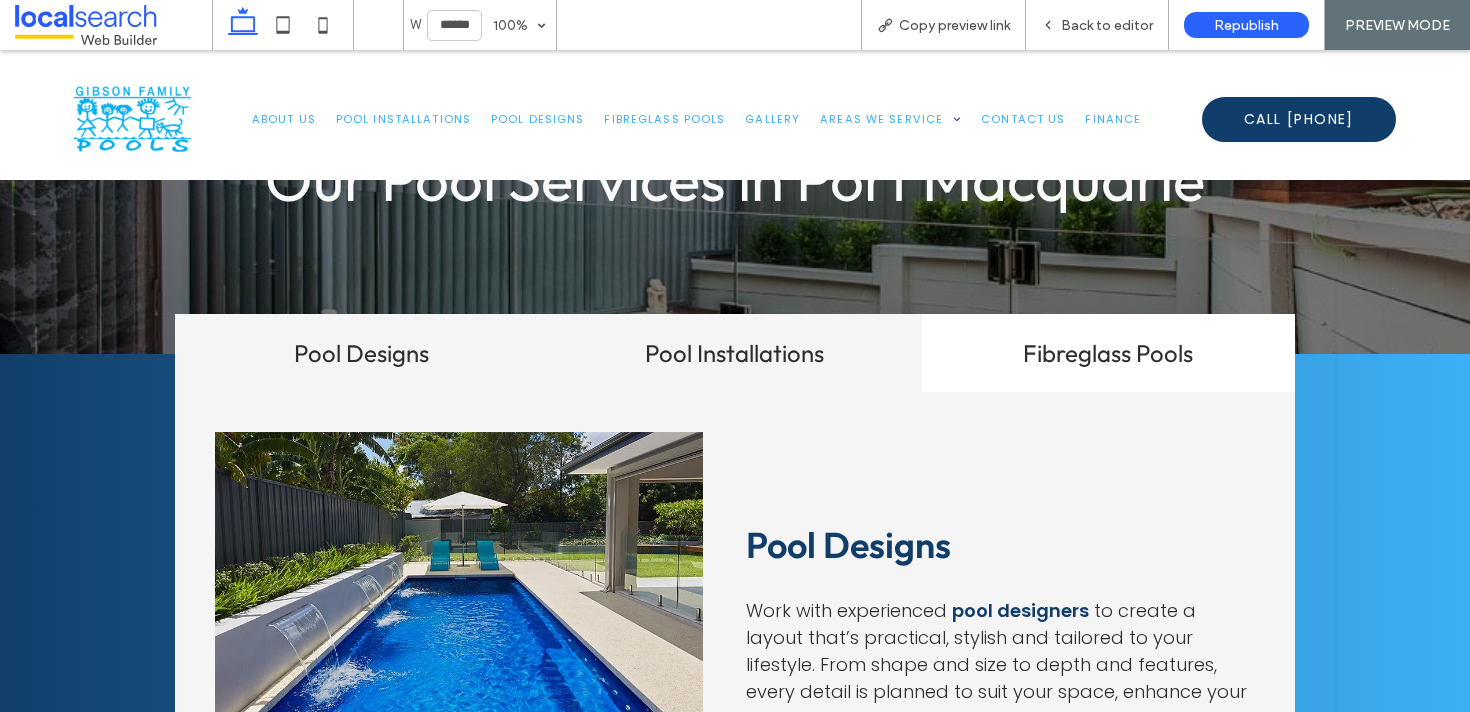 click on "Pool Installations" at bounding box center [734, 353] 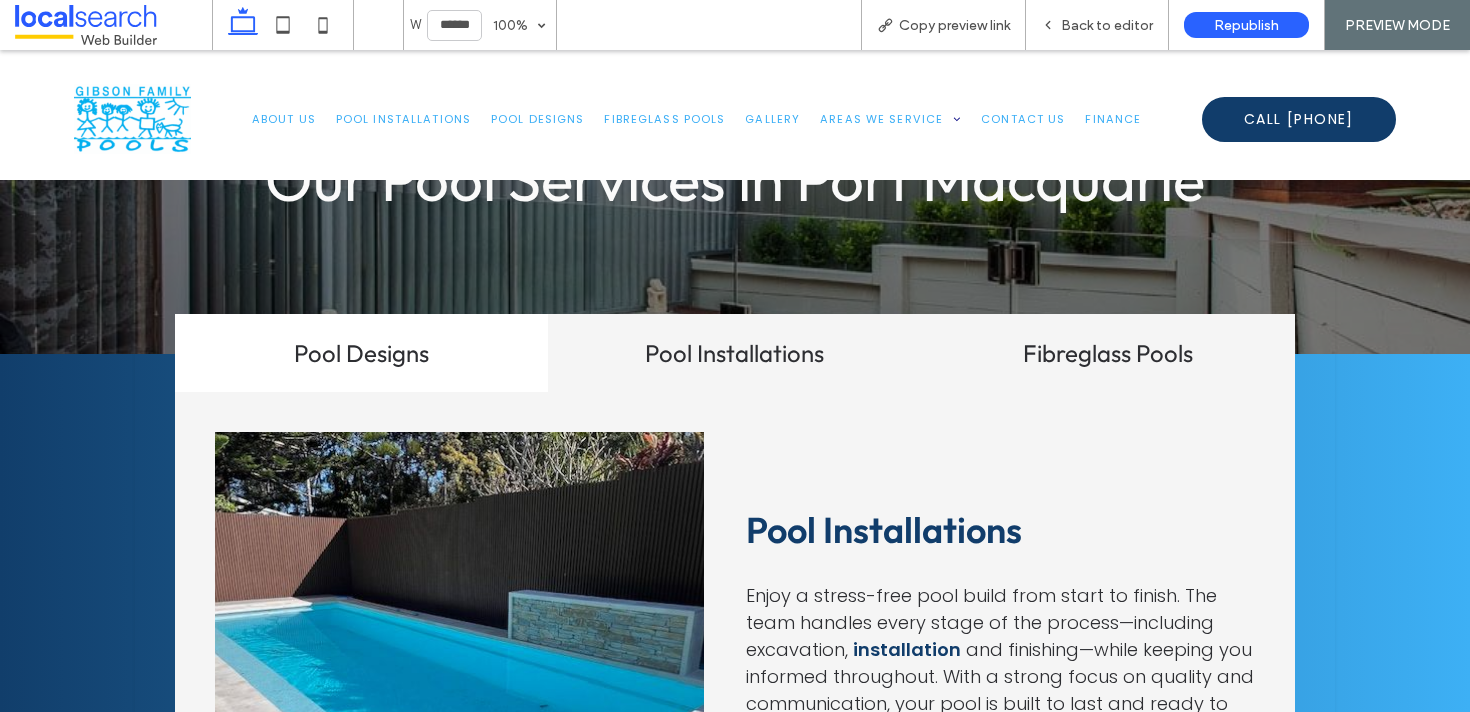 click on "Fibreglass Pools" at bounding box center [1108, 353] 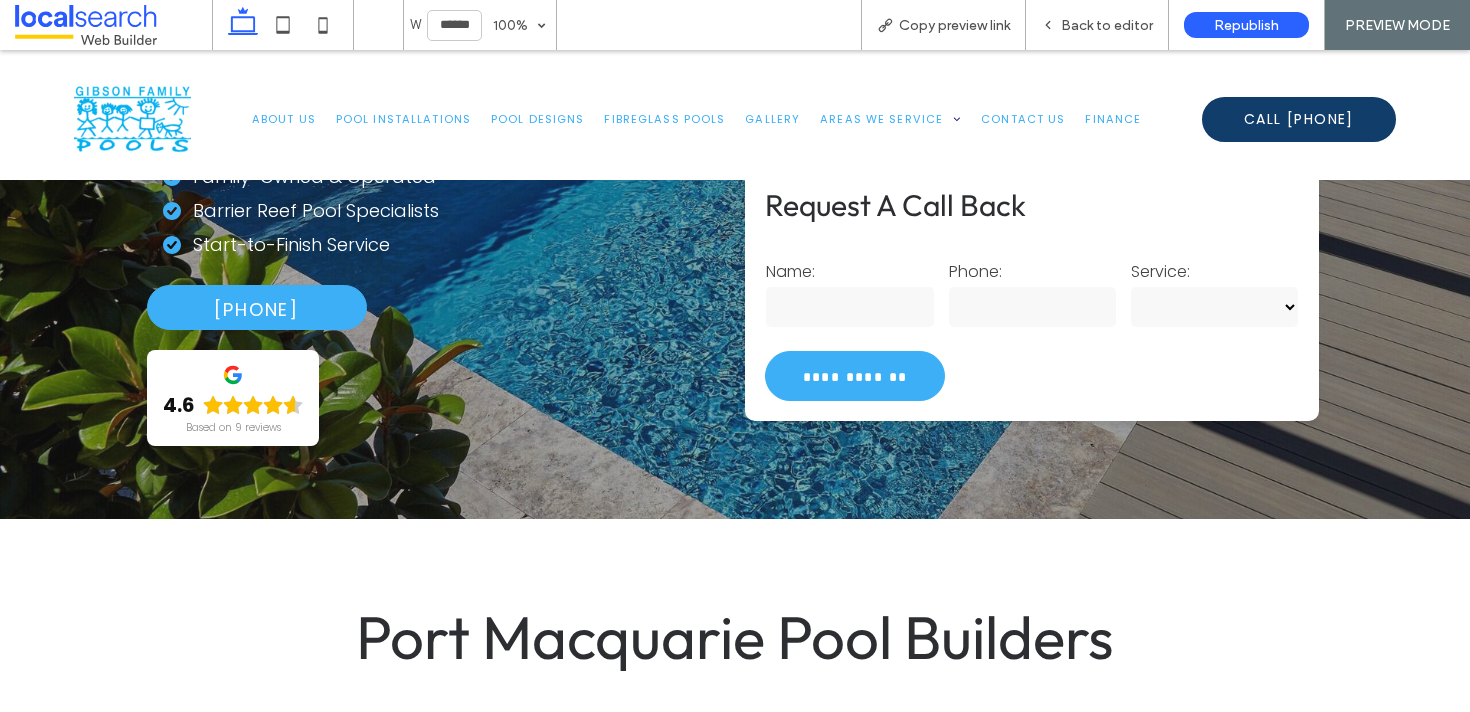 scroll, scrollTop: 0, scrollLeft: 0, axis: both 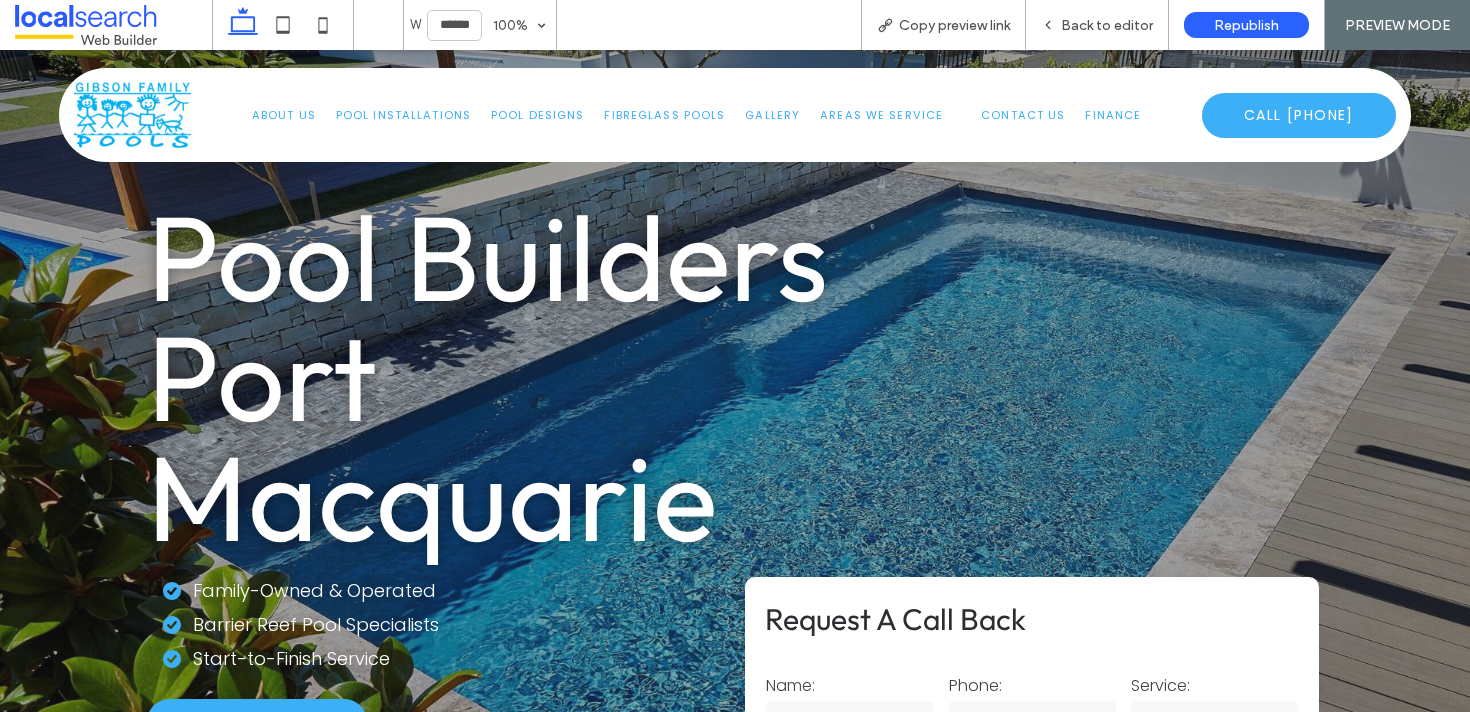 click on "04040404
Home
About Us
Pool Installations
Pool Designs
Fibreglass Pools
Gallery
Areas We Service
Nambucca Heads
South West Rocks
Kempsey
Wauchope
Port Macquarie
Laurieton
Harrington
Taree
Forster
Bulahdelah
Contact Us
Finance
Menu Icon
Call 02 6581 3232" at bounding box center (735, 115) 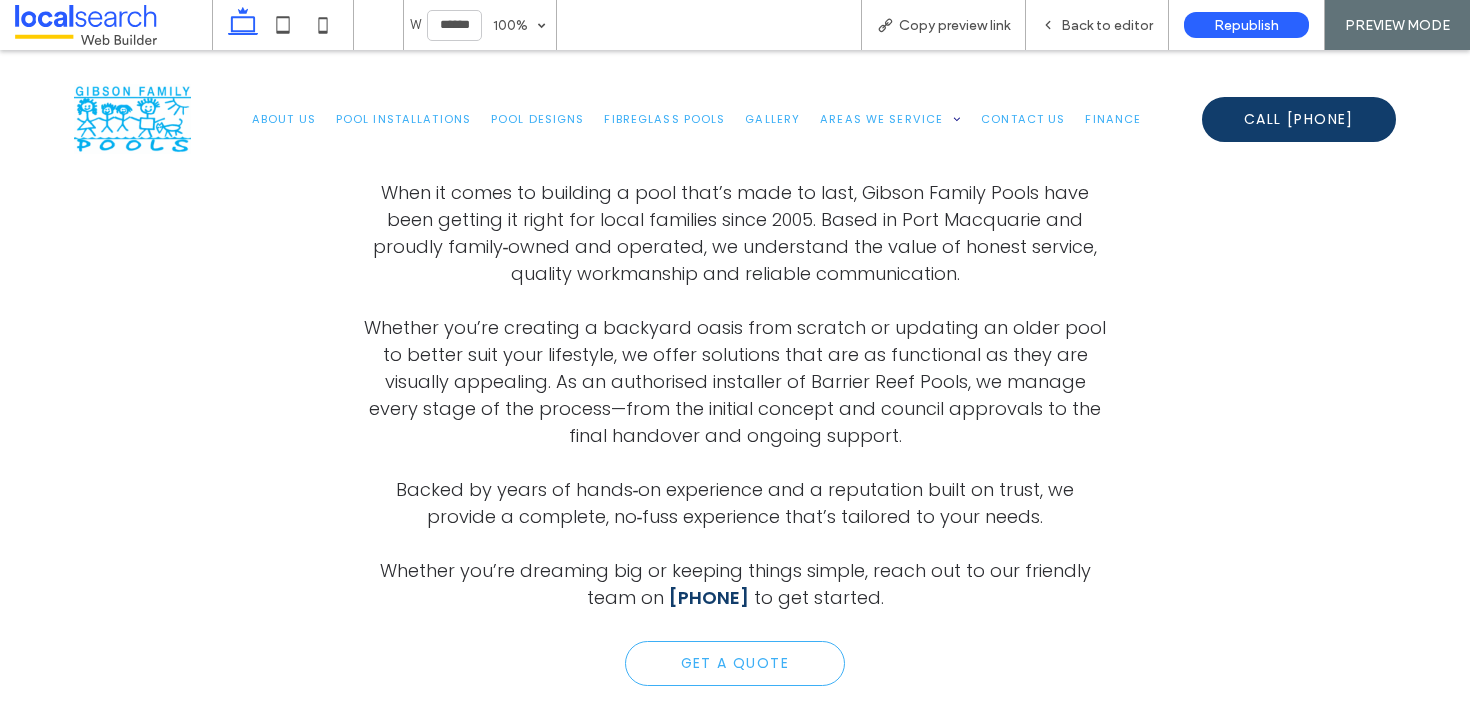 scroll, scrollTop: 932, scrollLeft: 0, axis: vertical 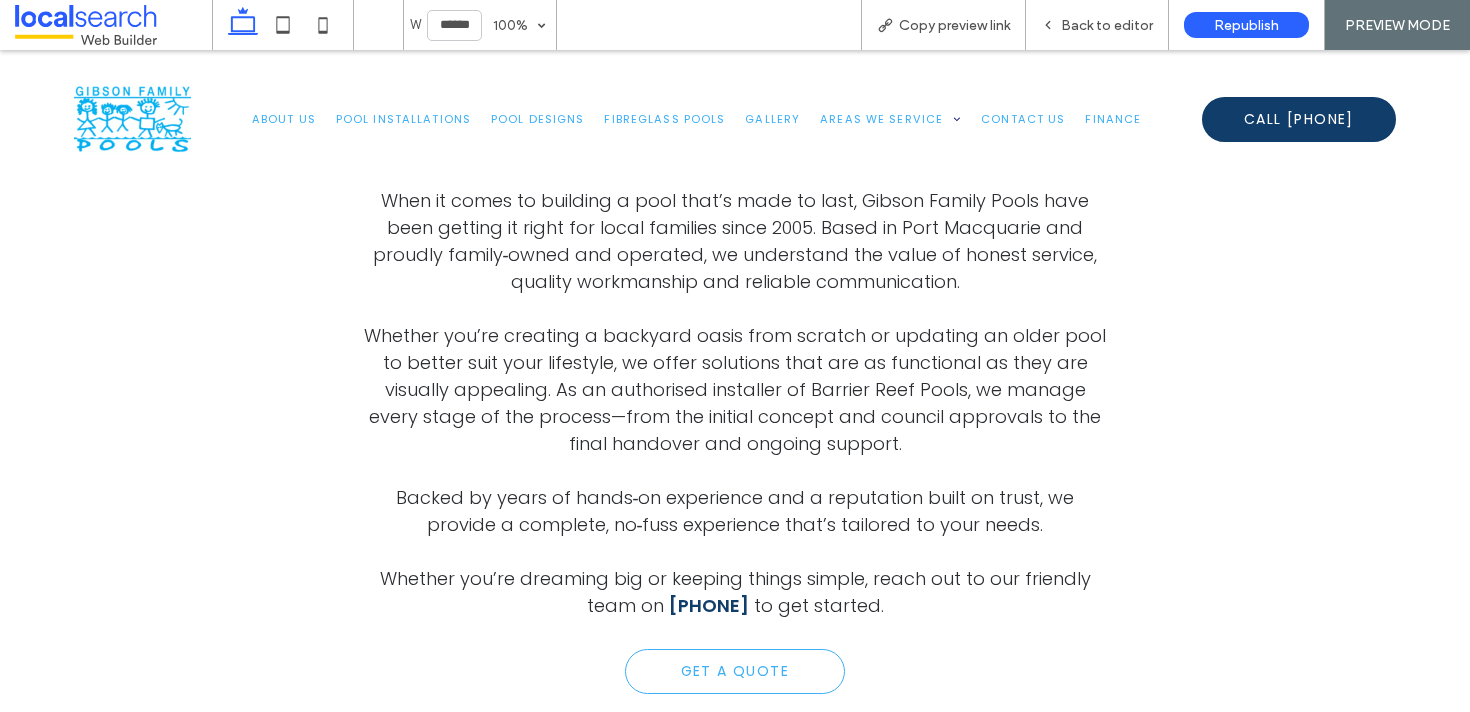 click on "Pool Installations" at bounding box center (403, 119) 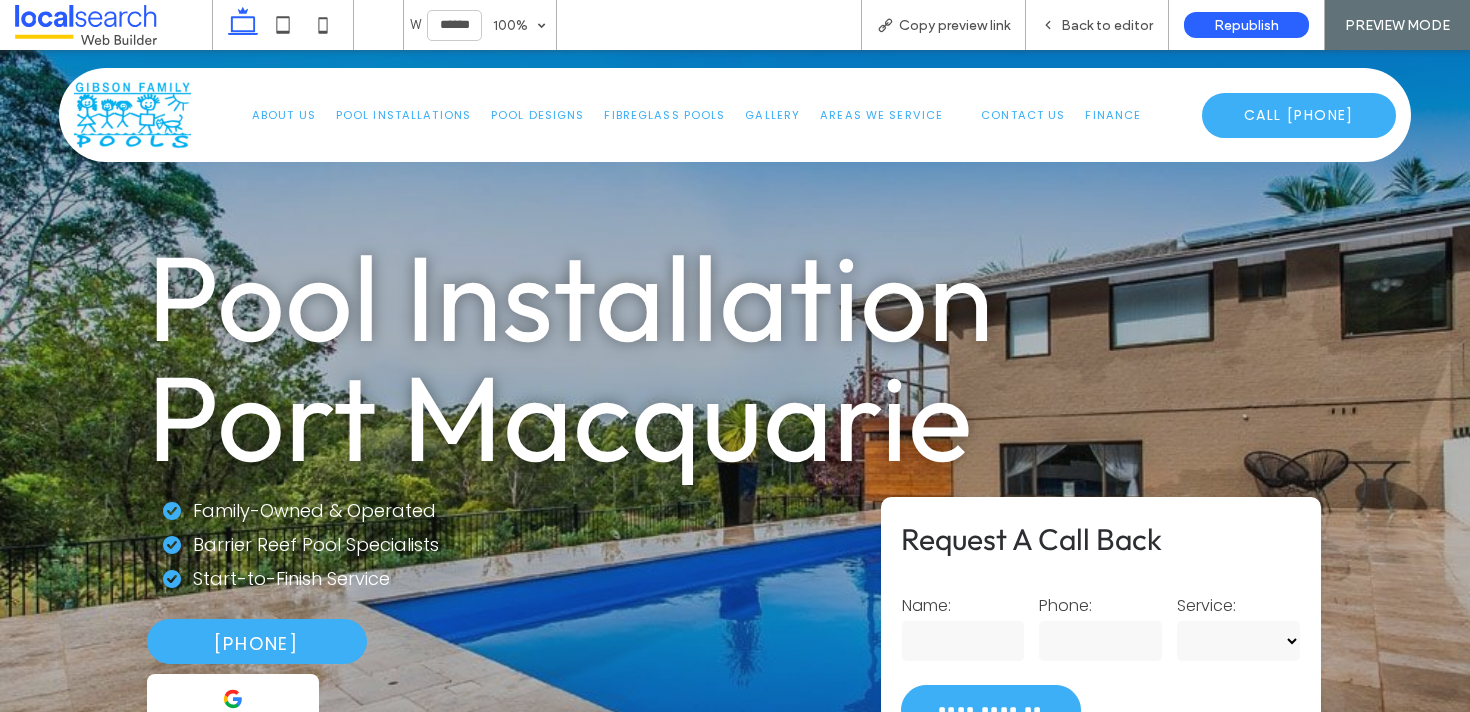 scroll, scrollTop: 0, scrollLeft: 0, axis: both 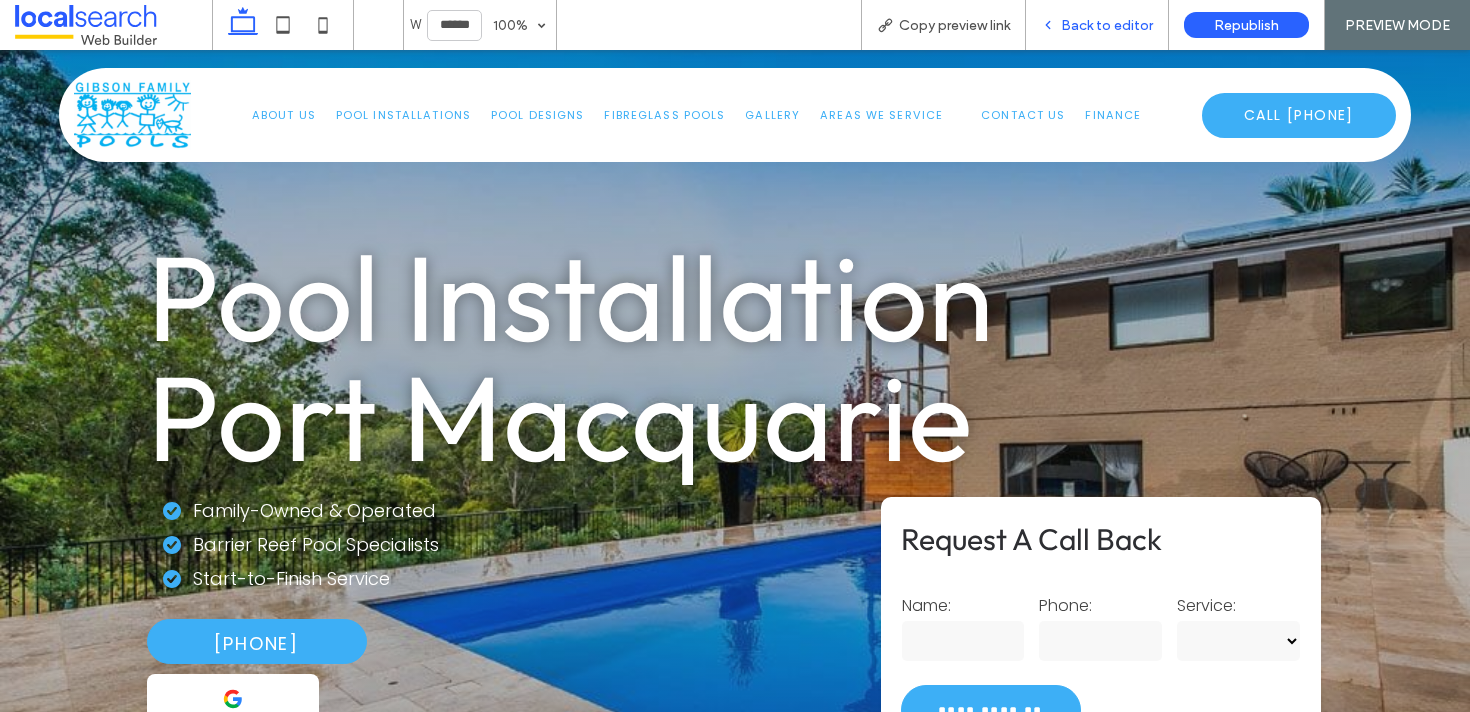 click on "Back to editor" at bounding box center (1097, 25) 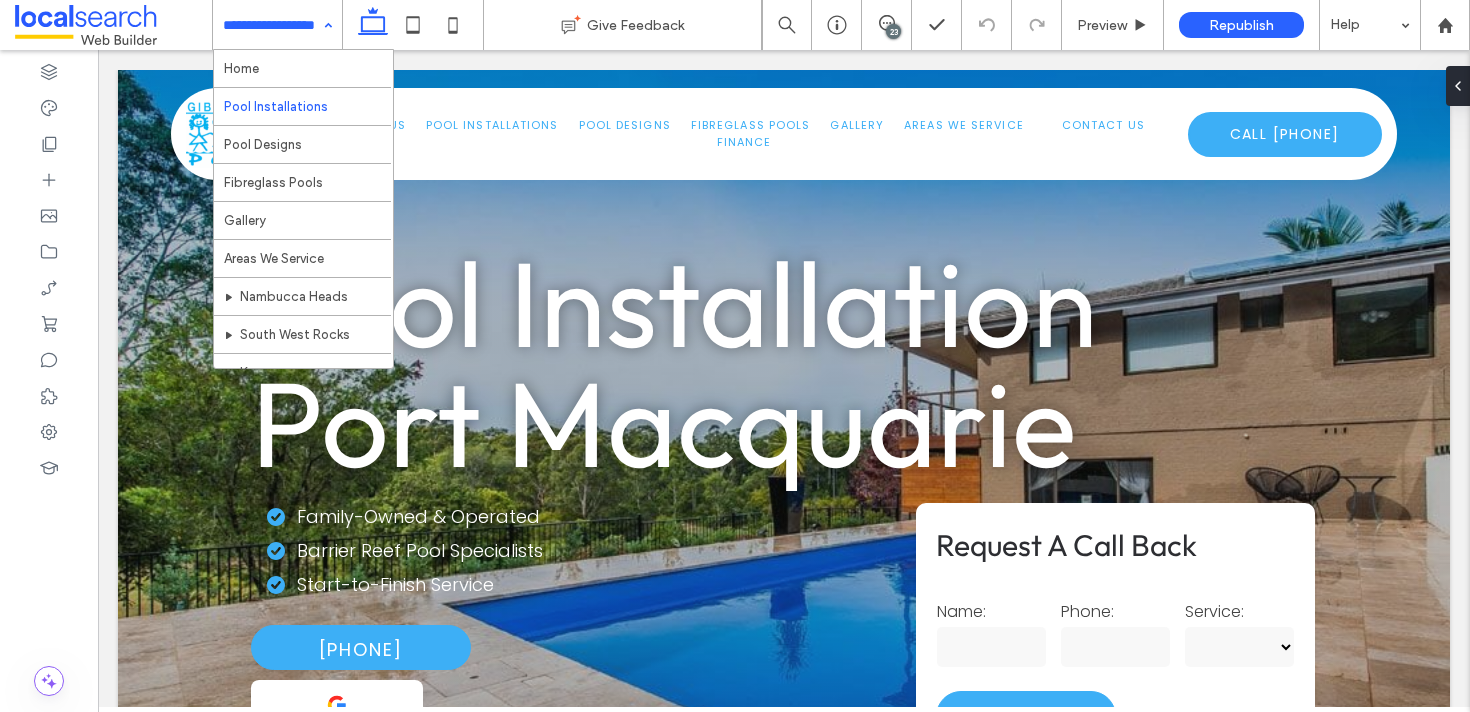 click at bounding box center [272, 25] 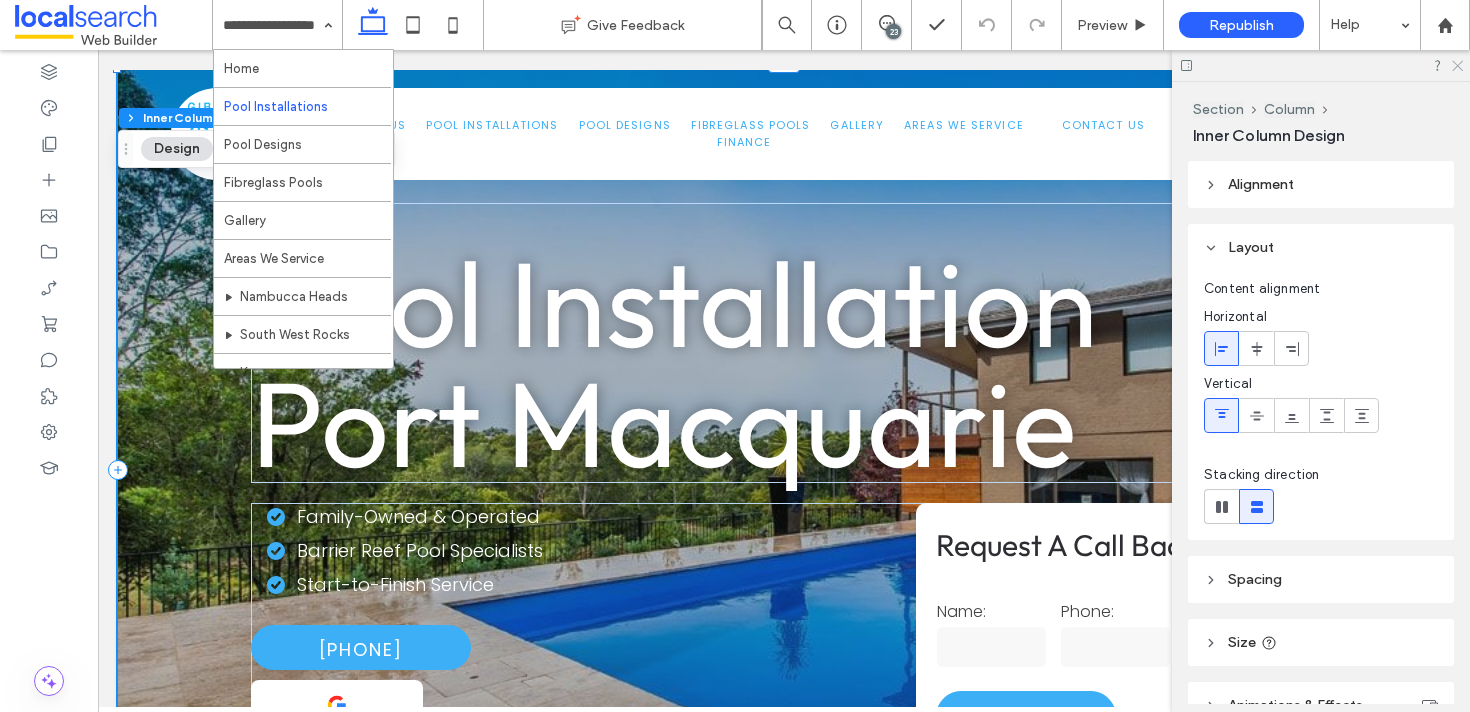 click 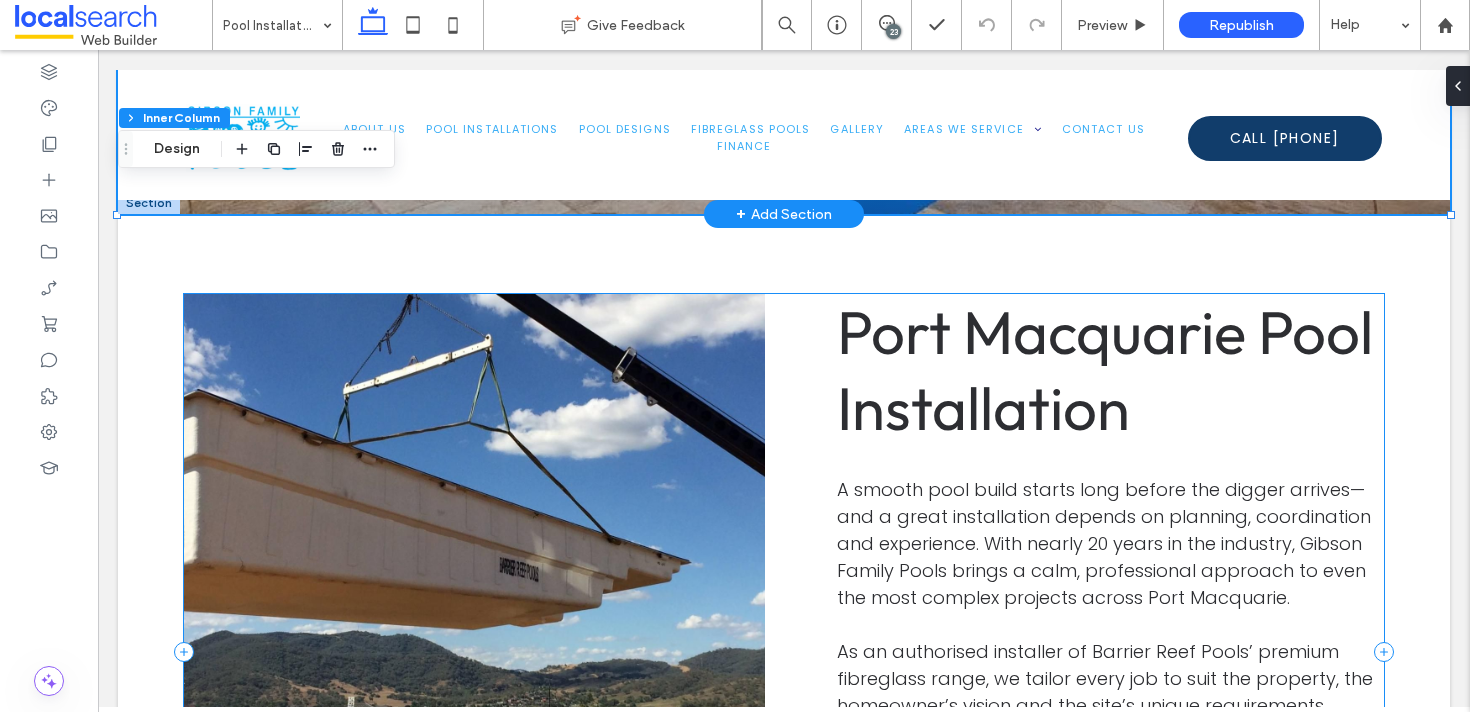 scroll, scrollTop: 698, scrollLeft: 0, axis: vertical 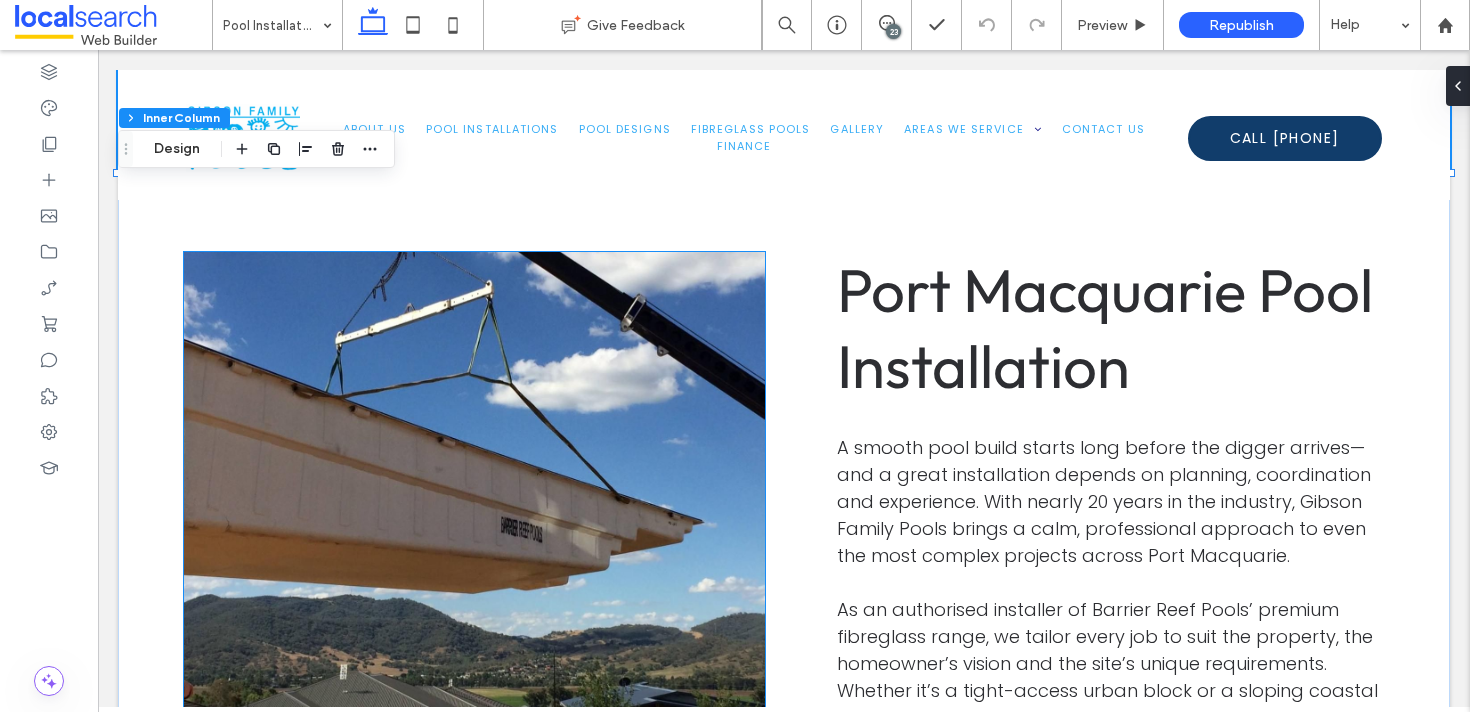 click at bounding box center [475, 492] 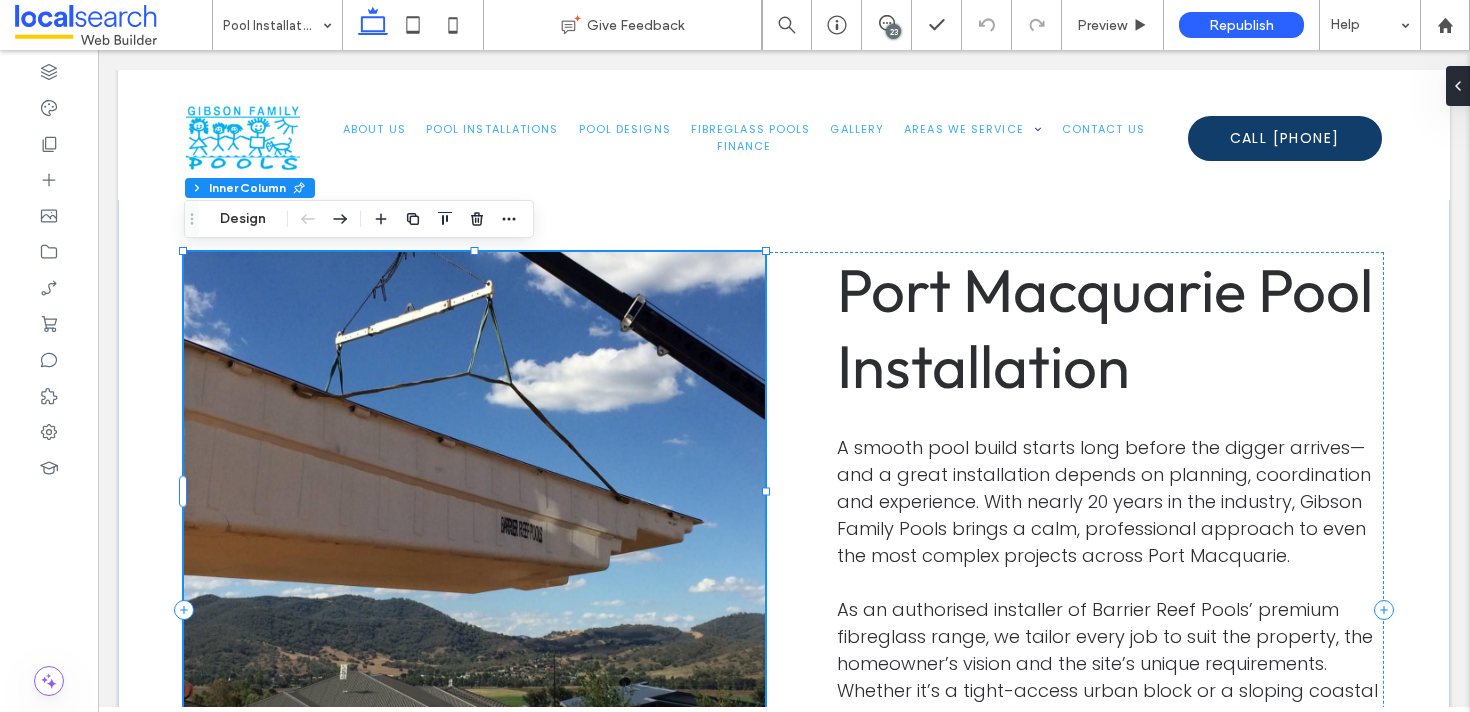 type on "**" 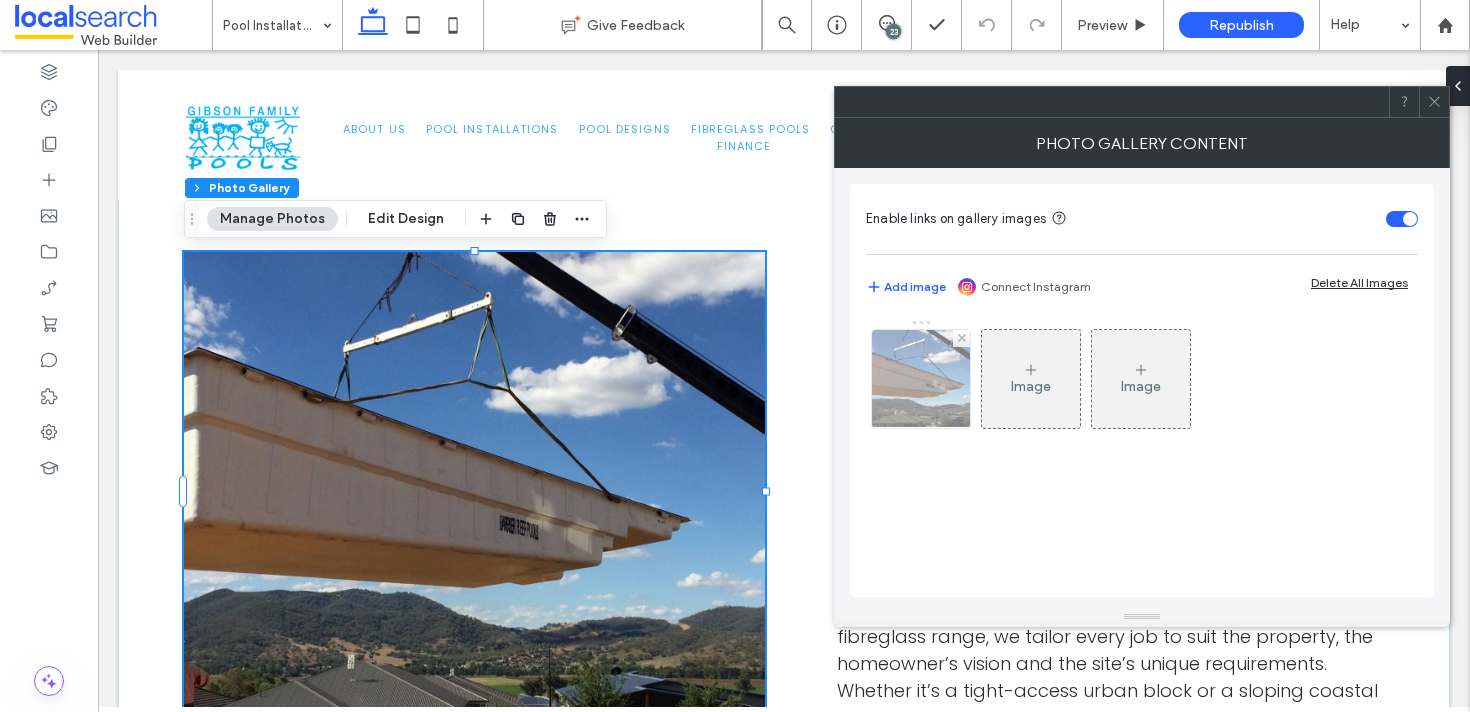 click at bounding box center [921, 379] 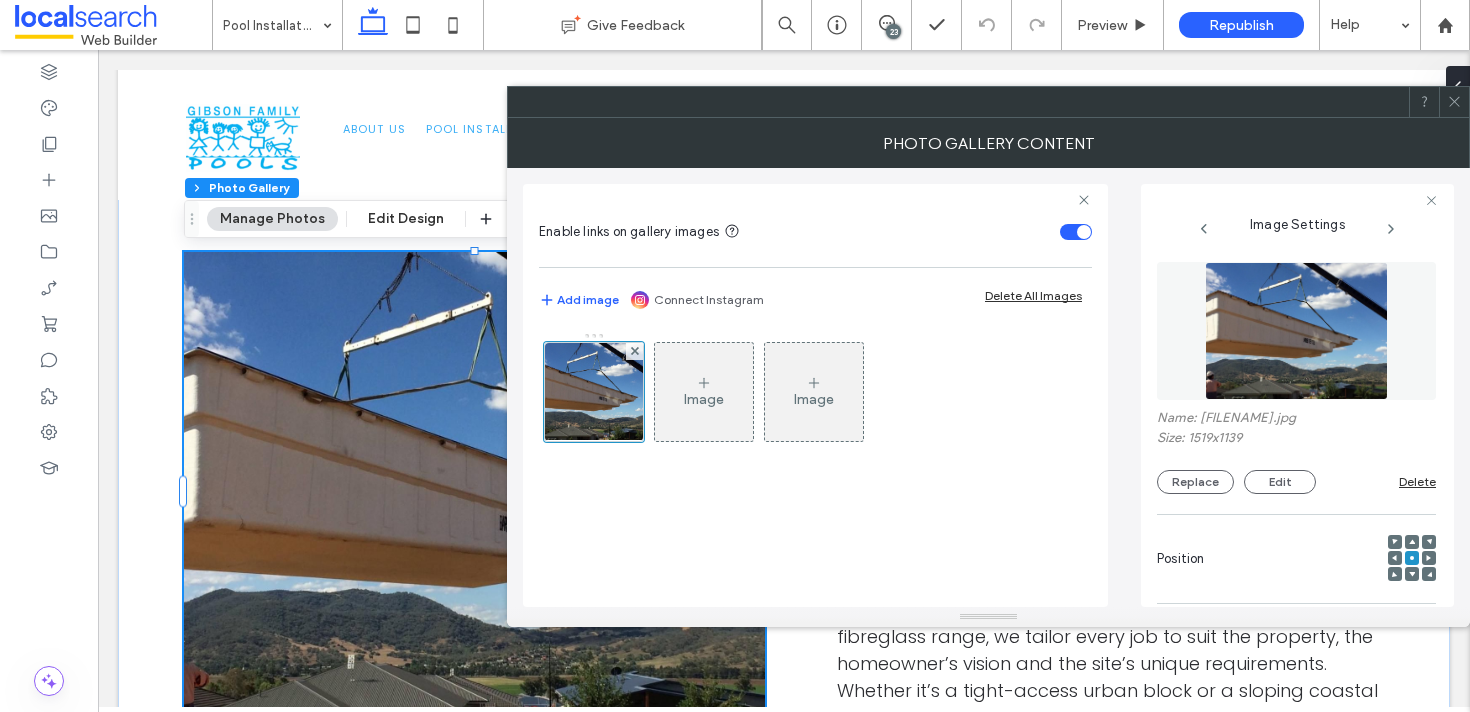 scroll, scrollTop: 78, scrollLeft: 0, axis: vertical 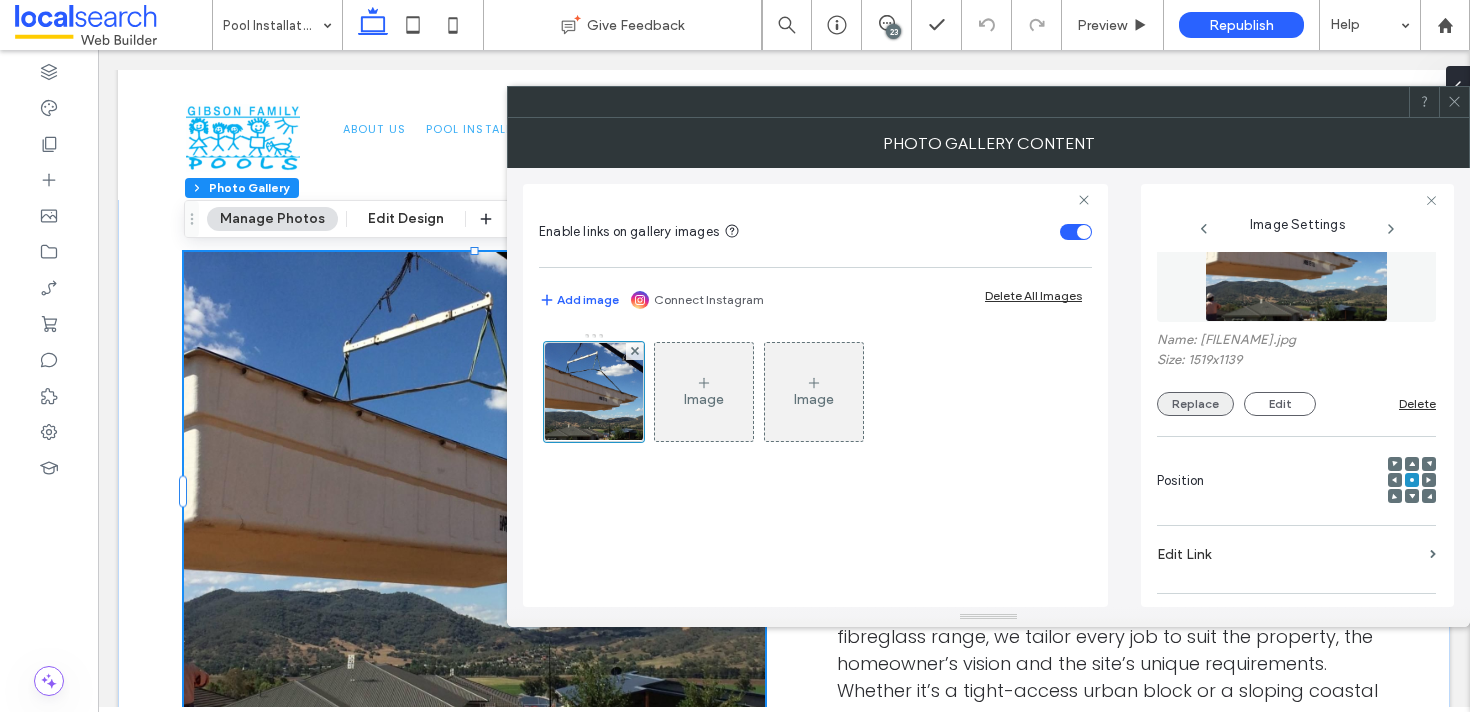 click on "Replace" at bounding box center [1195, 404] 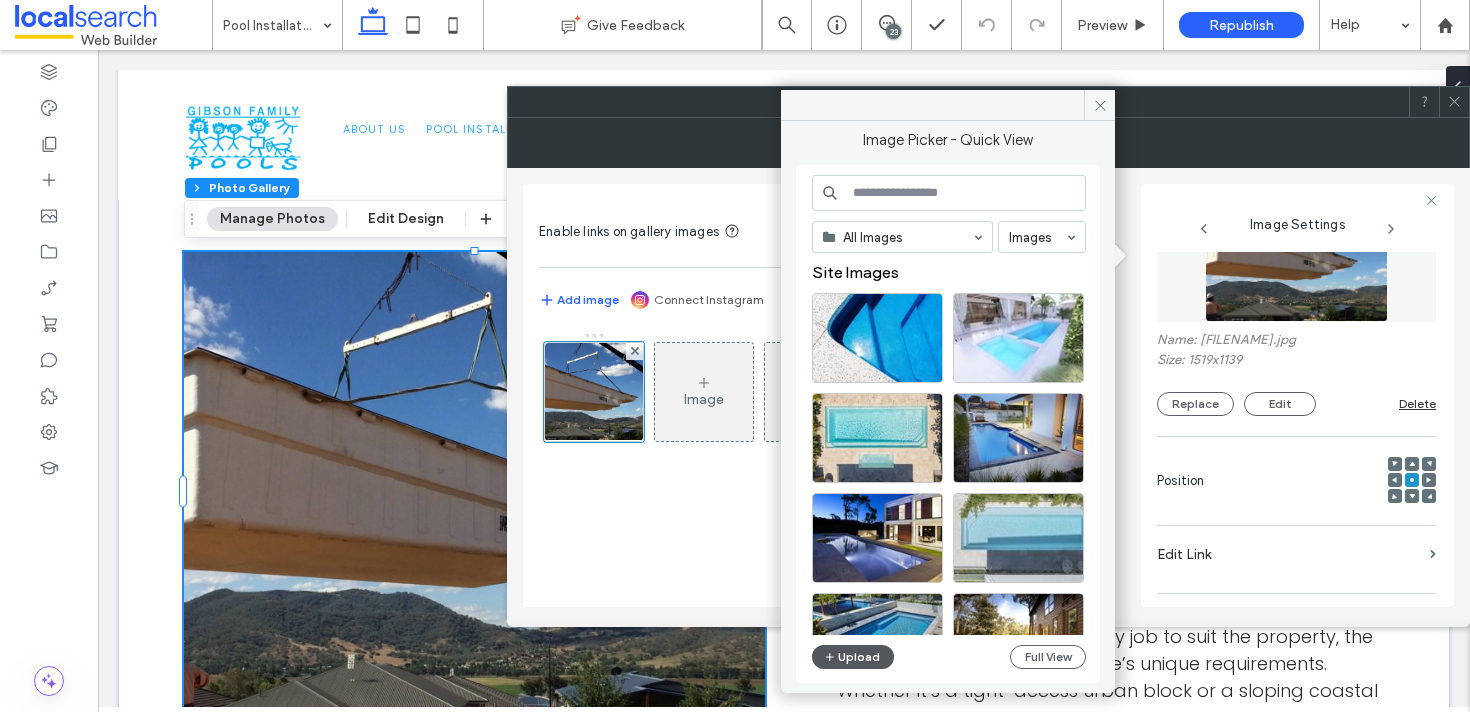 click on "Upload" at bounding box center [853, 657] 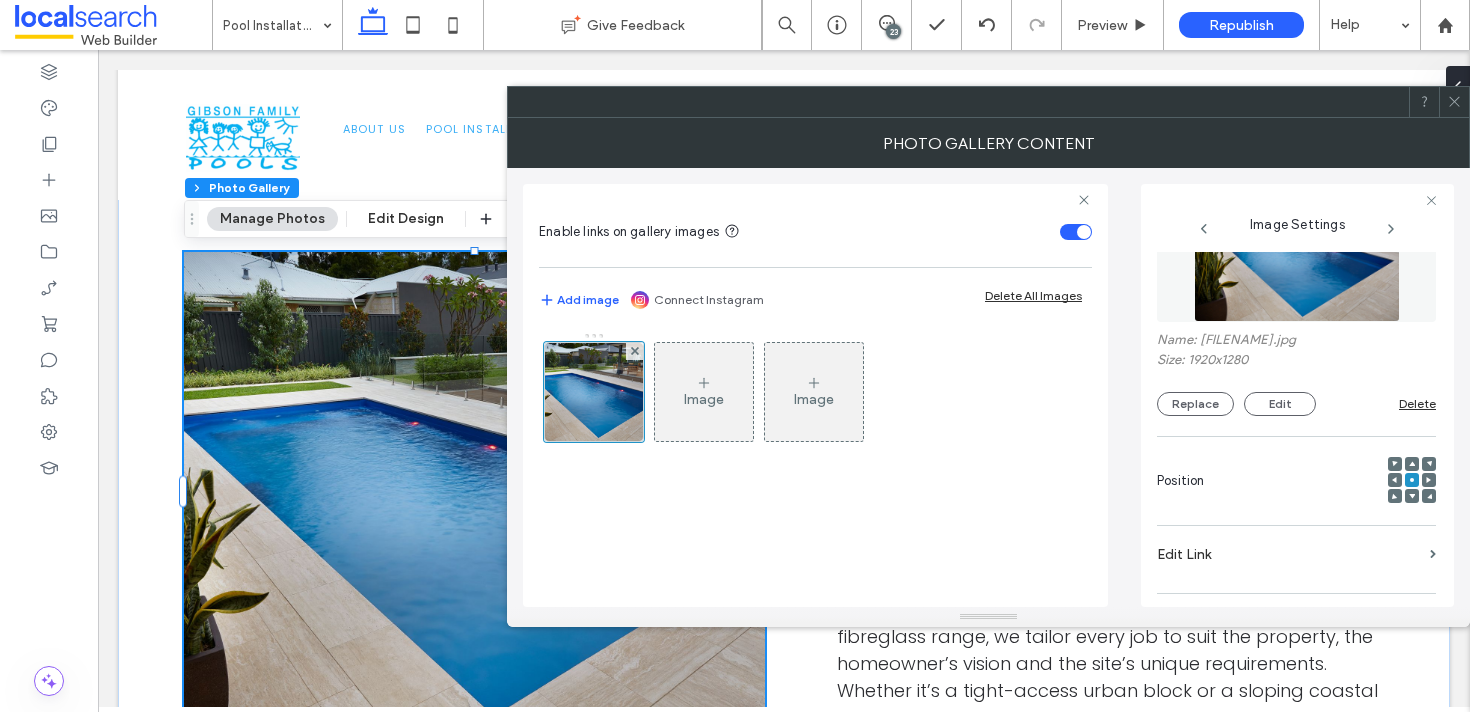 click at bounding box center [1454, 102] 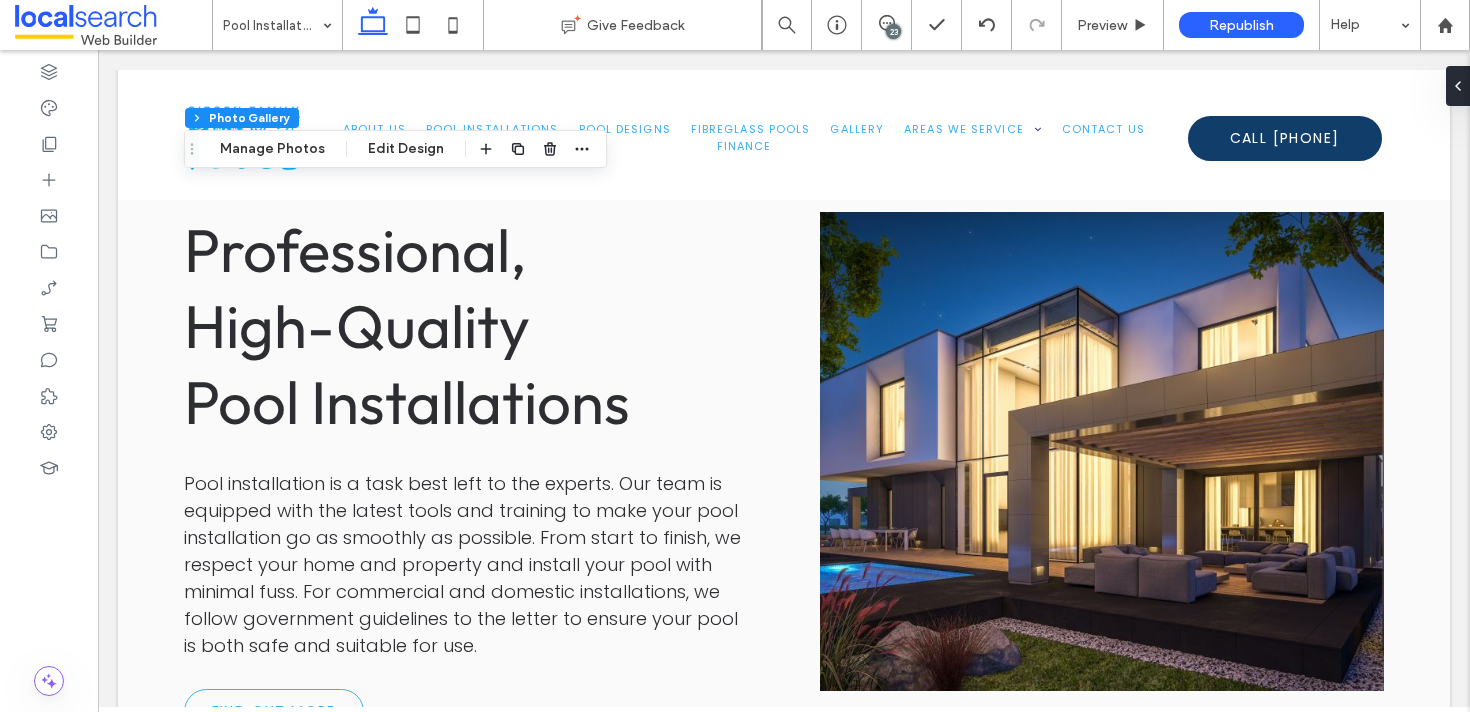 scroll, scrollTop: 3793, scrollLeft: 0, axis: vertical 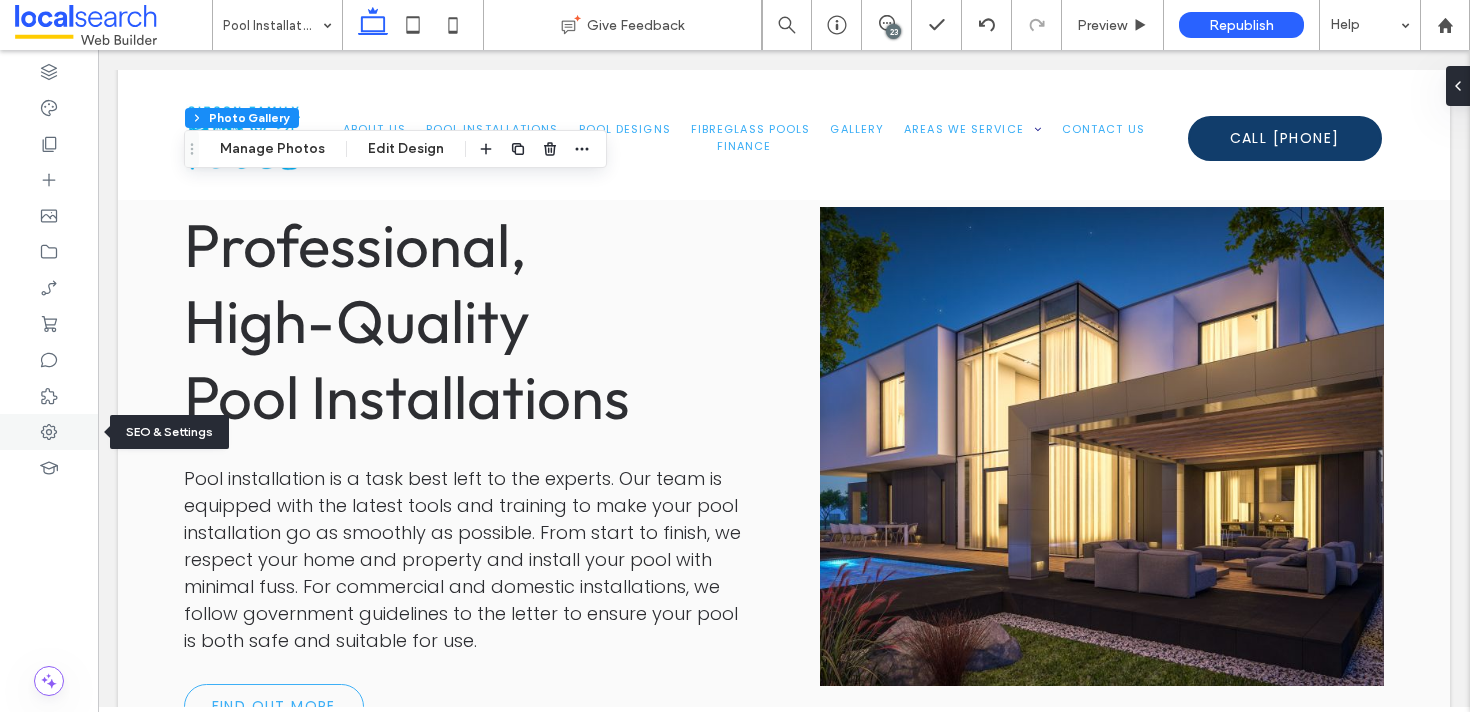 click 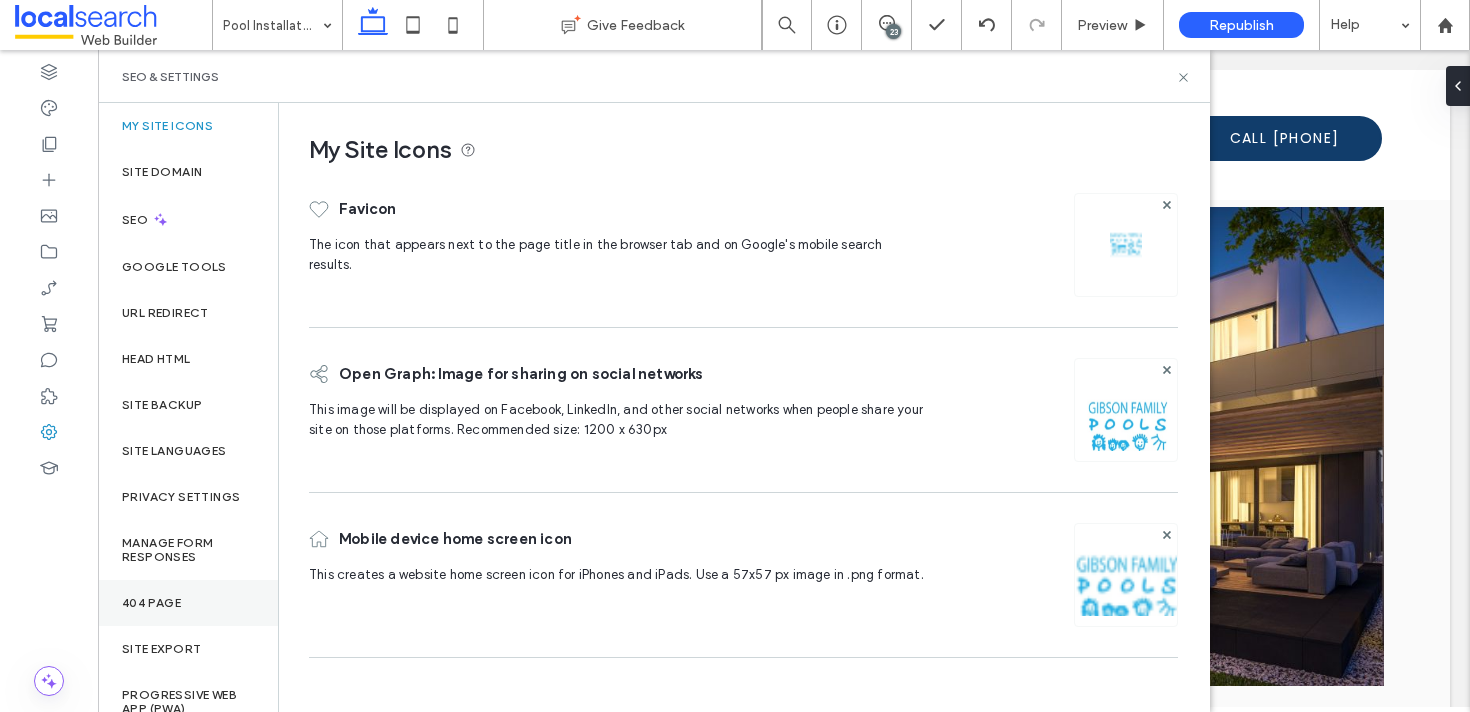 scroll, scrollTop: 20, scrollLeft: 0, axis: vertical 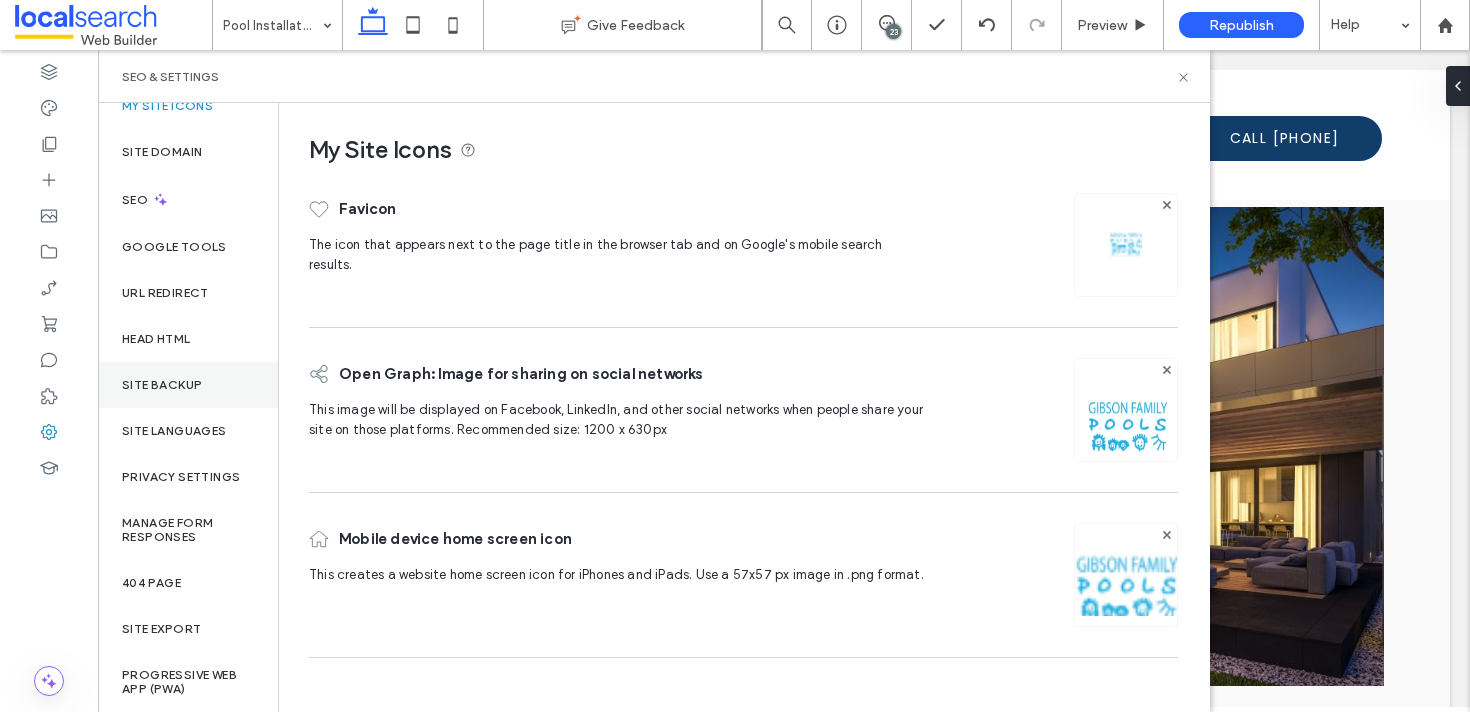 click on "Site Backup" at bounding box center (162, 385) 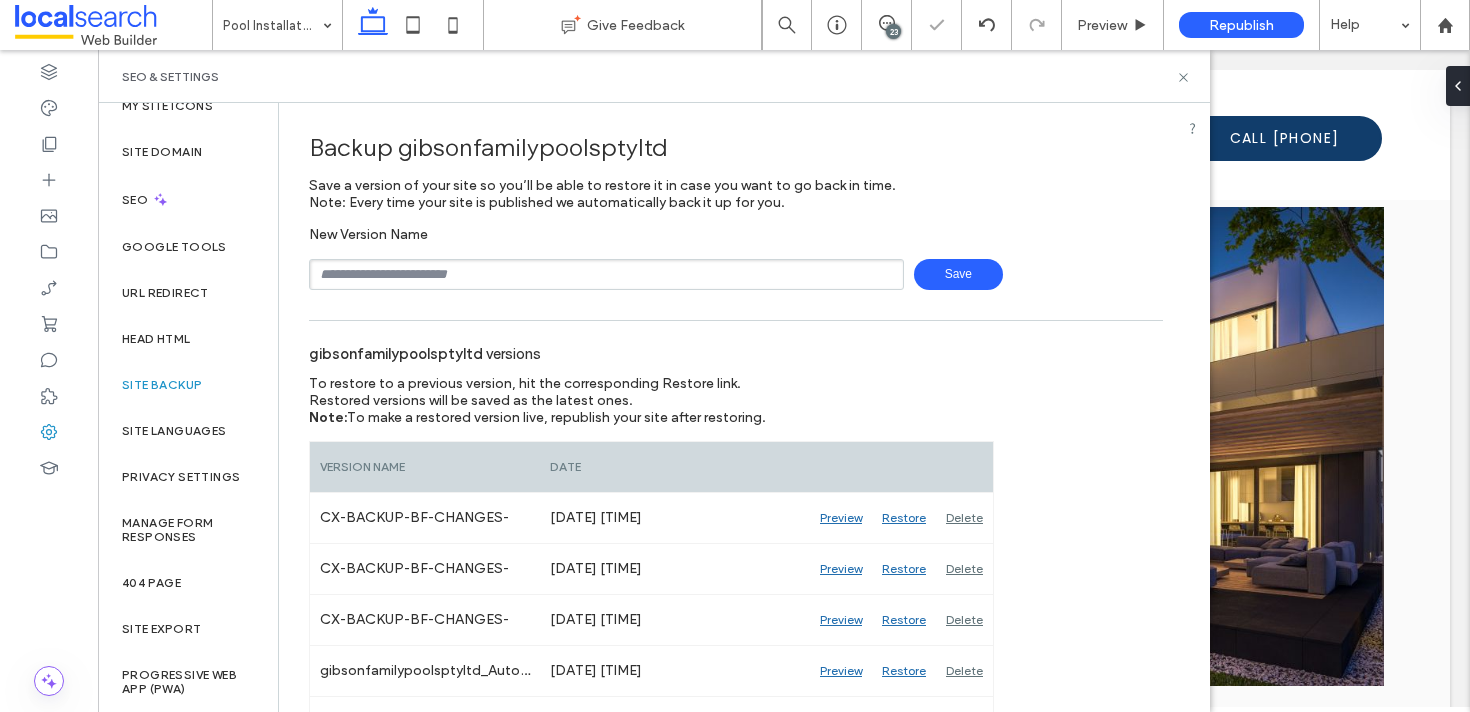 click at bounding box center (606, 274) 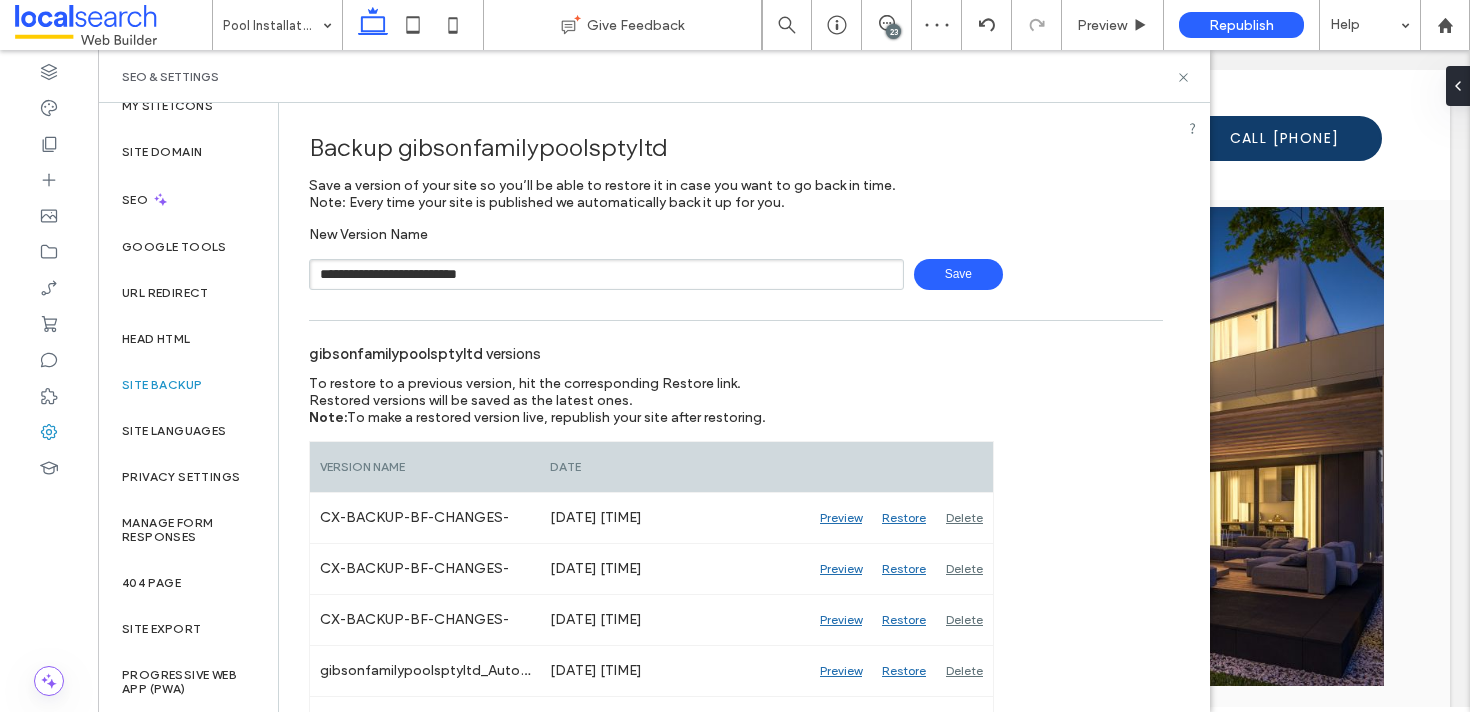 click on "**********" at bounding box center [606, 274] 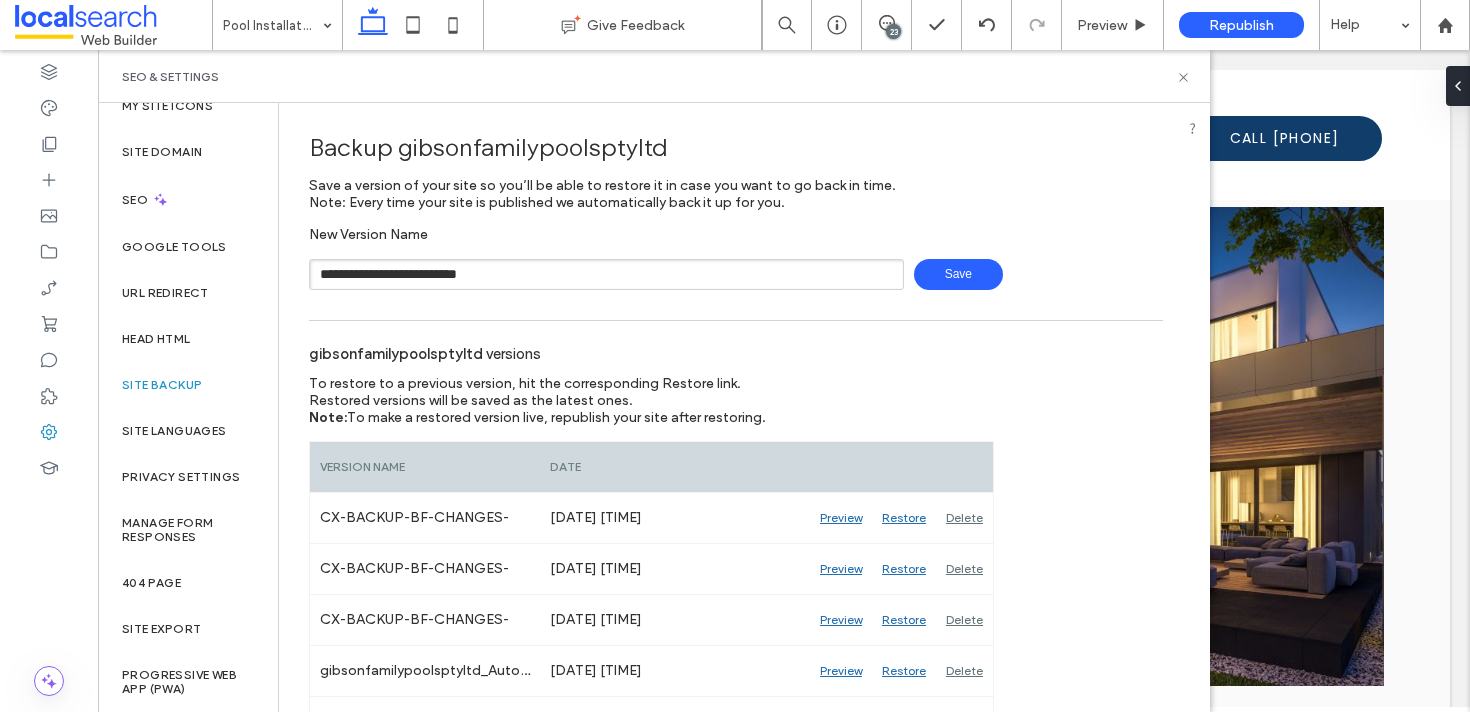 type on "**********" 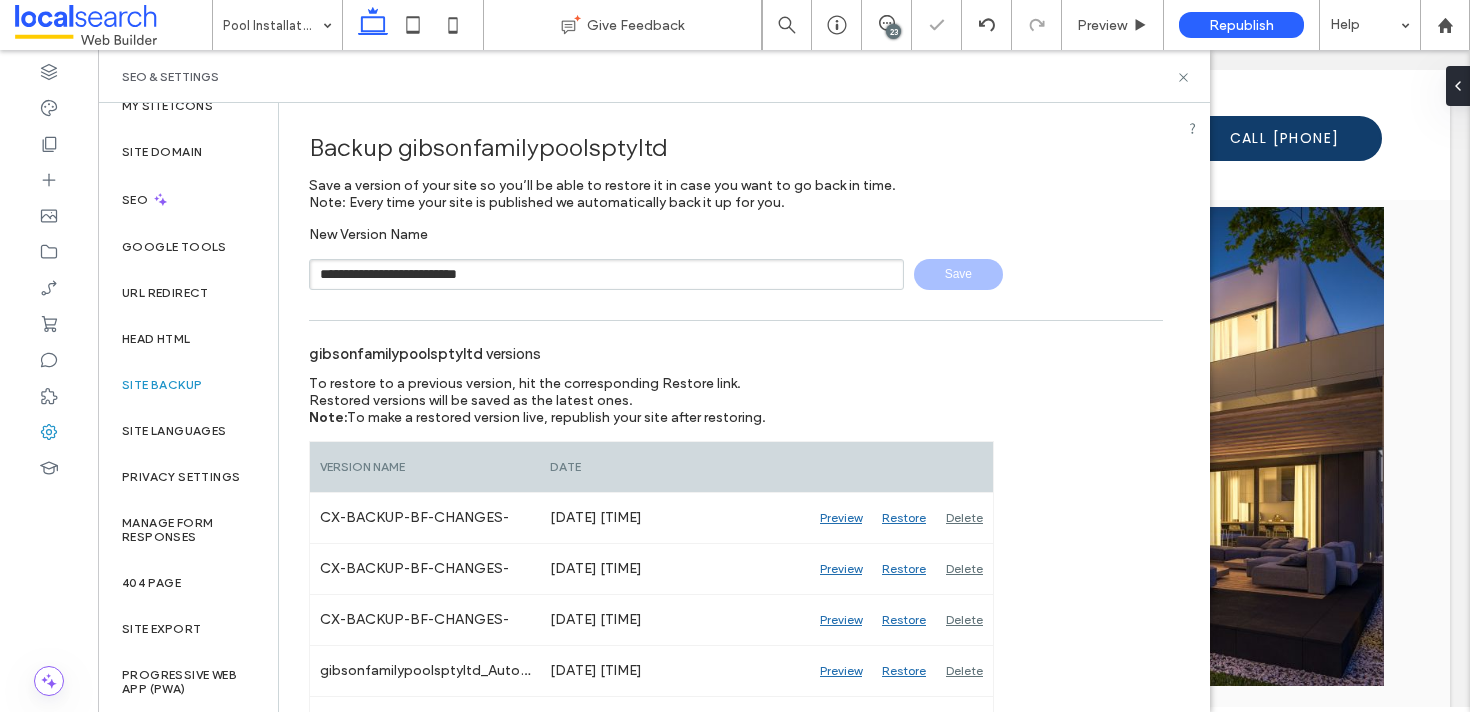 type 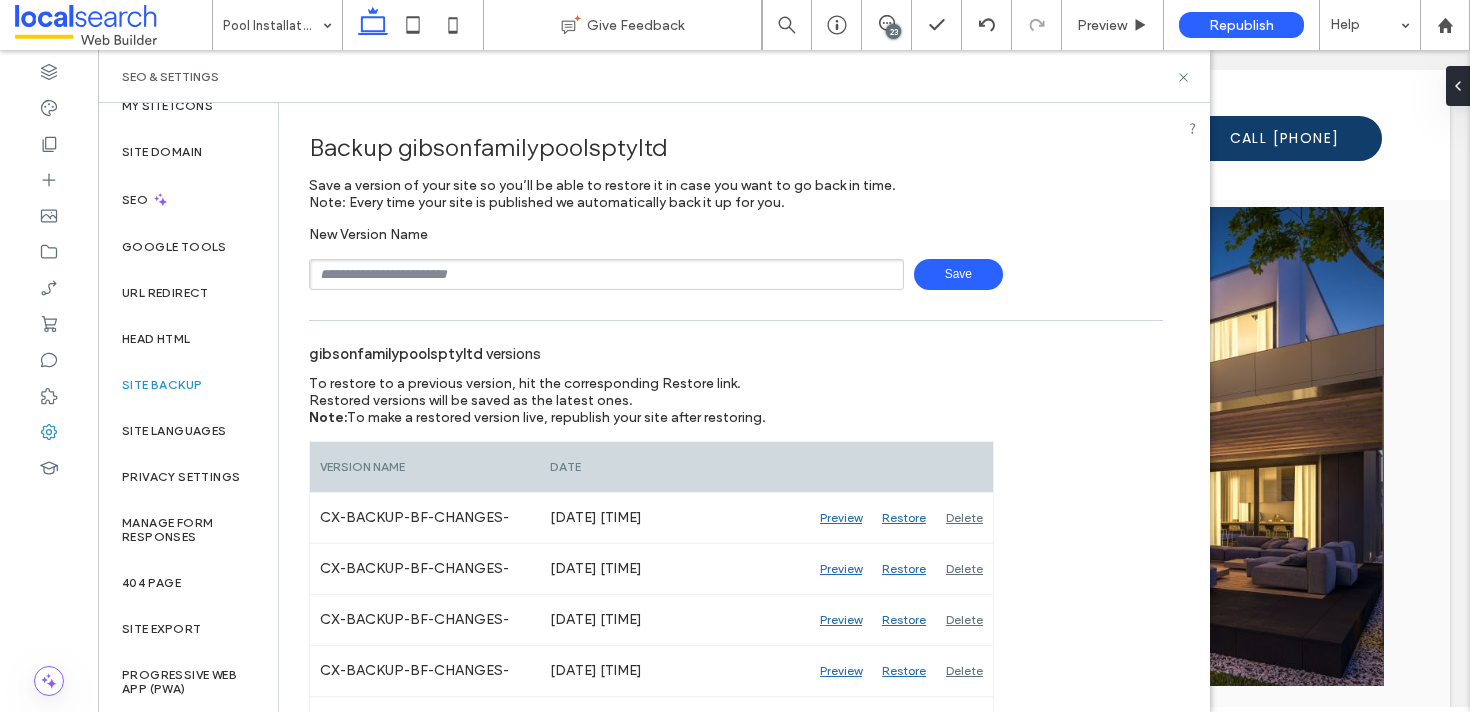 click on "SEO & Settings" at bounding box center (654, 76) 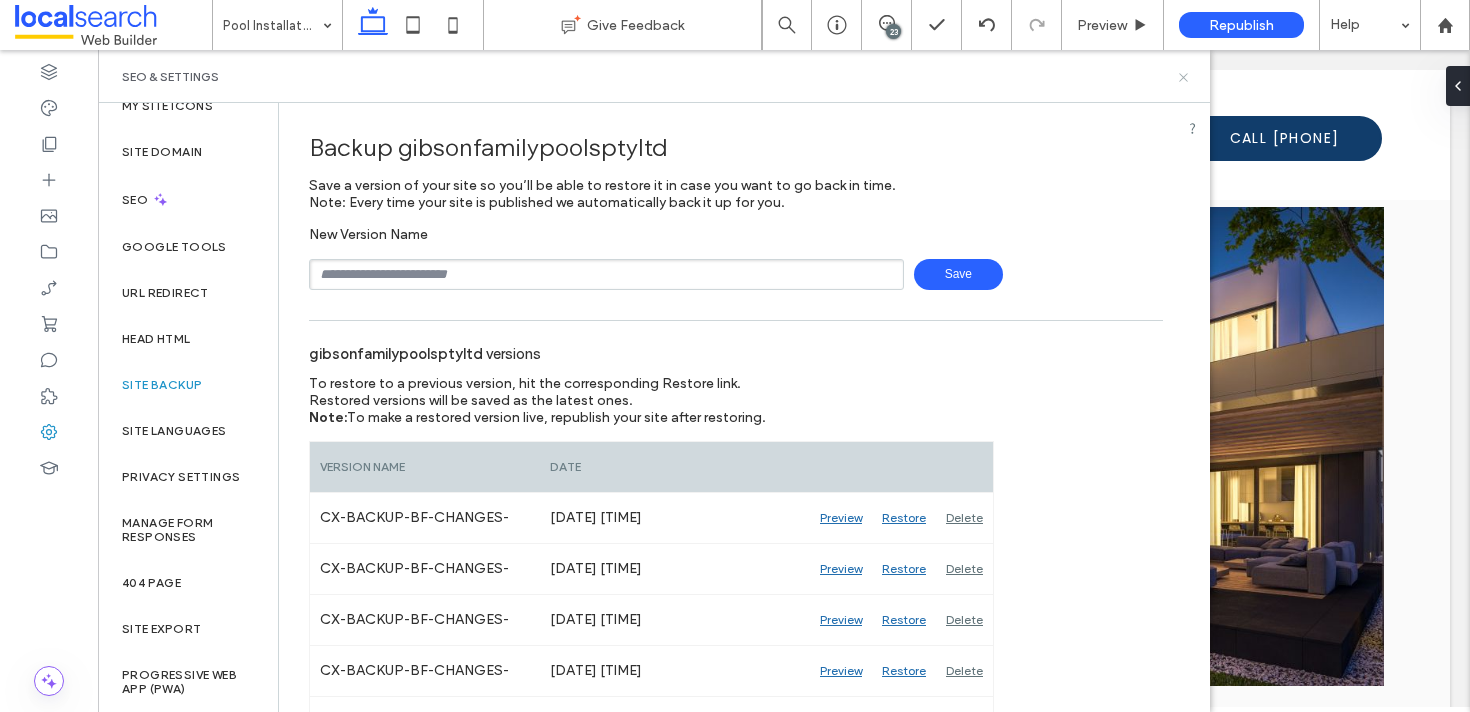 click 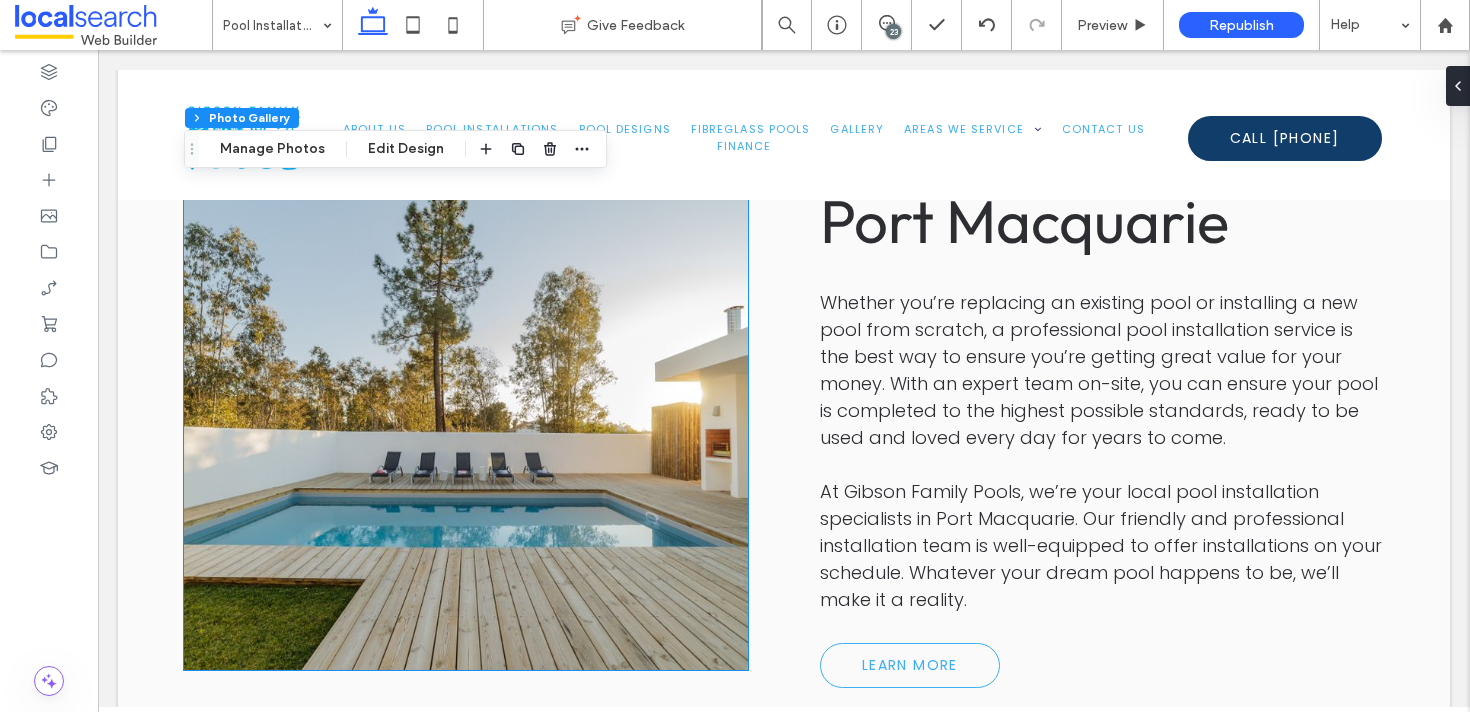 scroll, scrollTop: 3156, scrollLeft: 0, axis: vertical 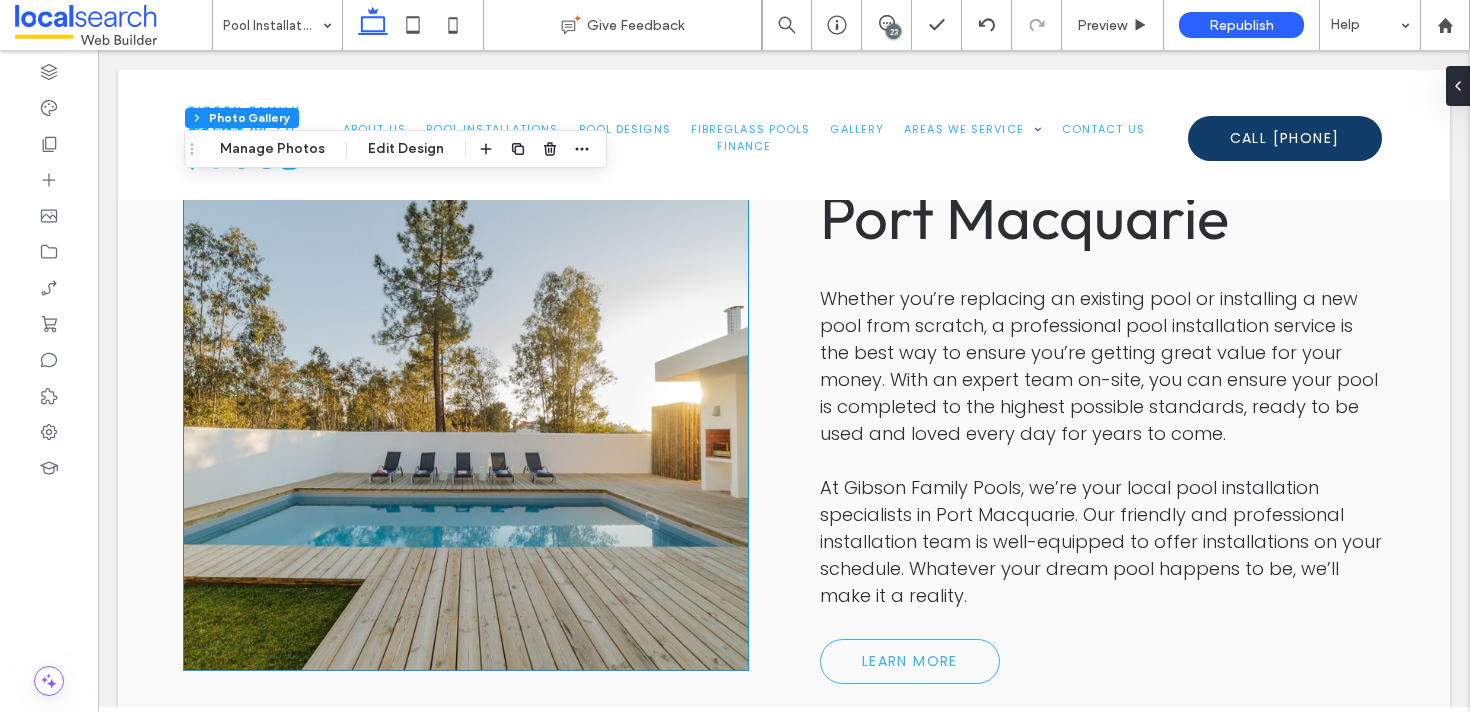 click at bounding box center [466, 431] 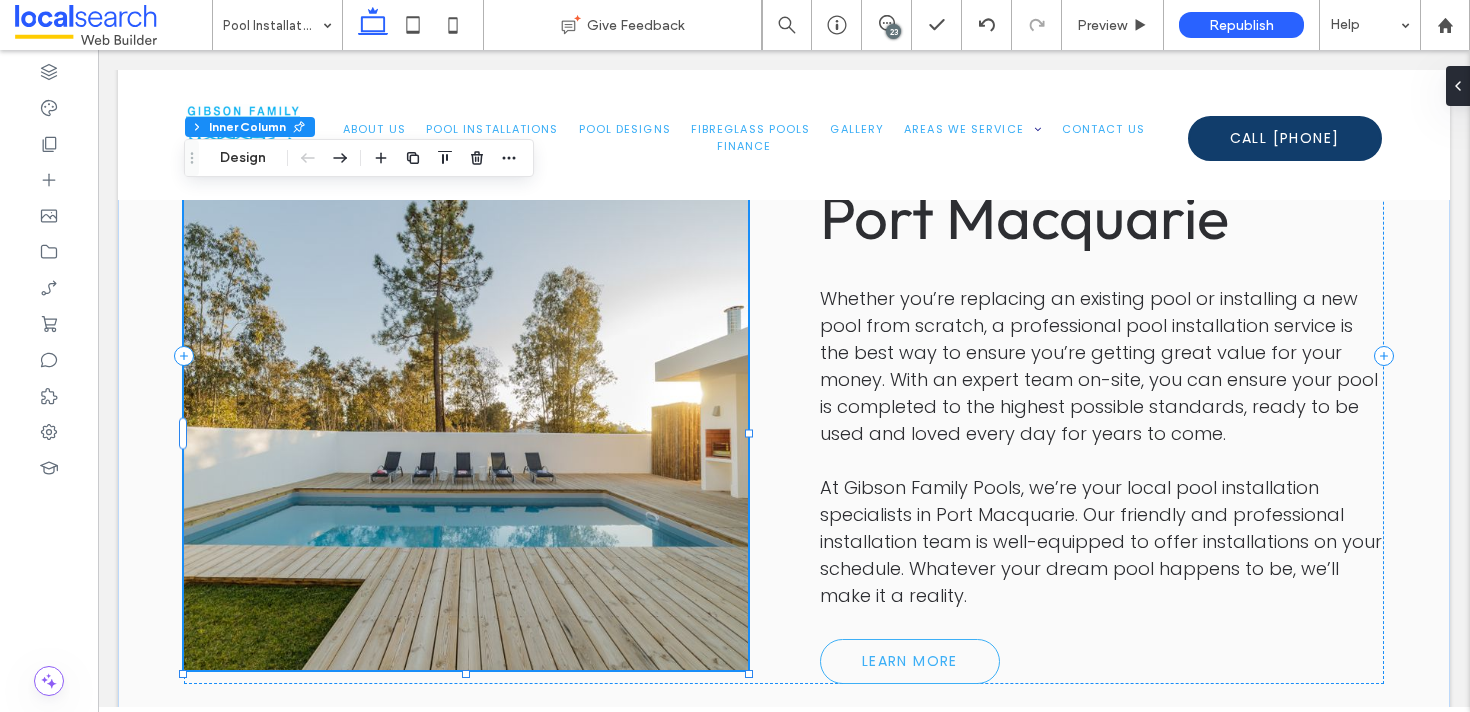 type on "**" 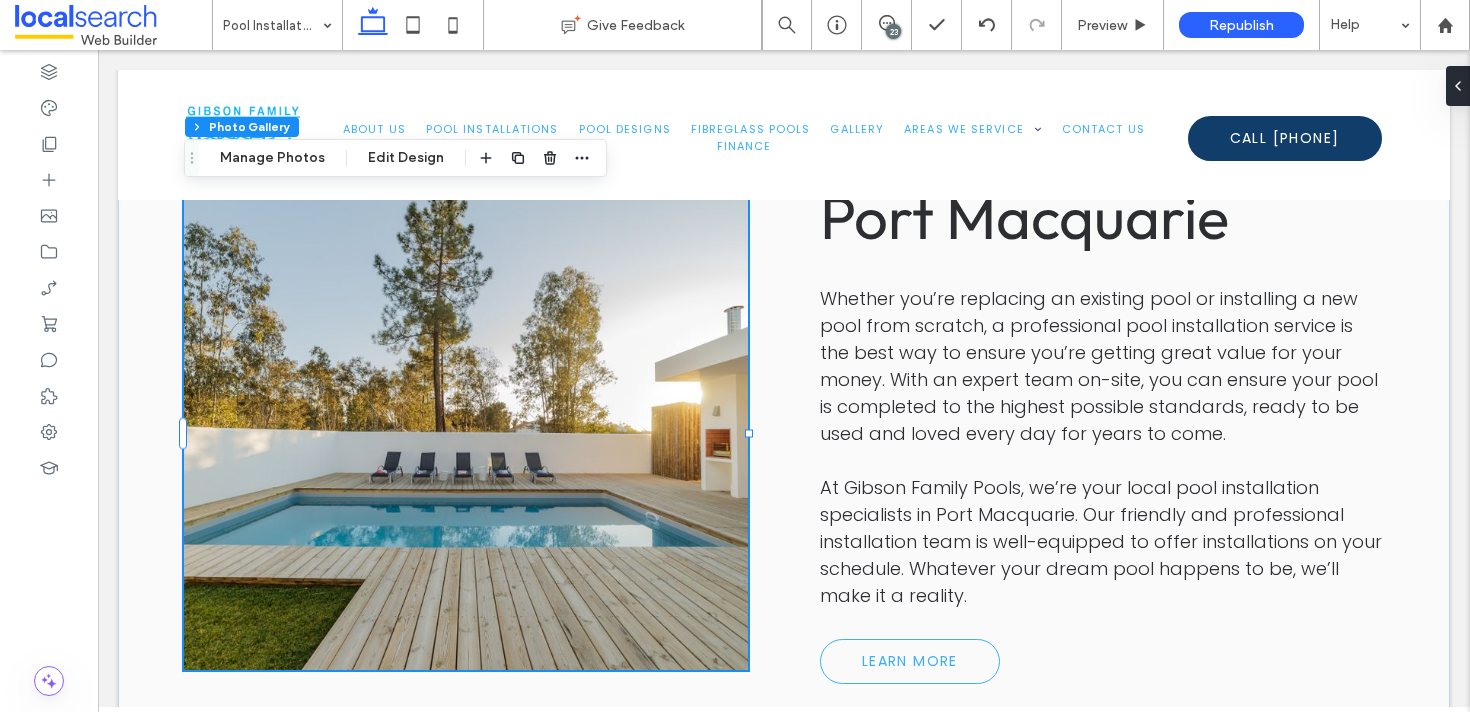 click at bounding box center [466, 431] 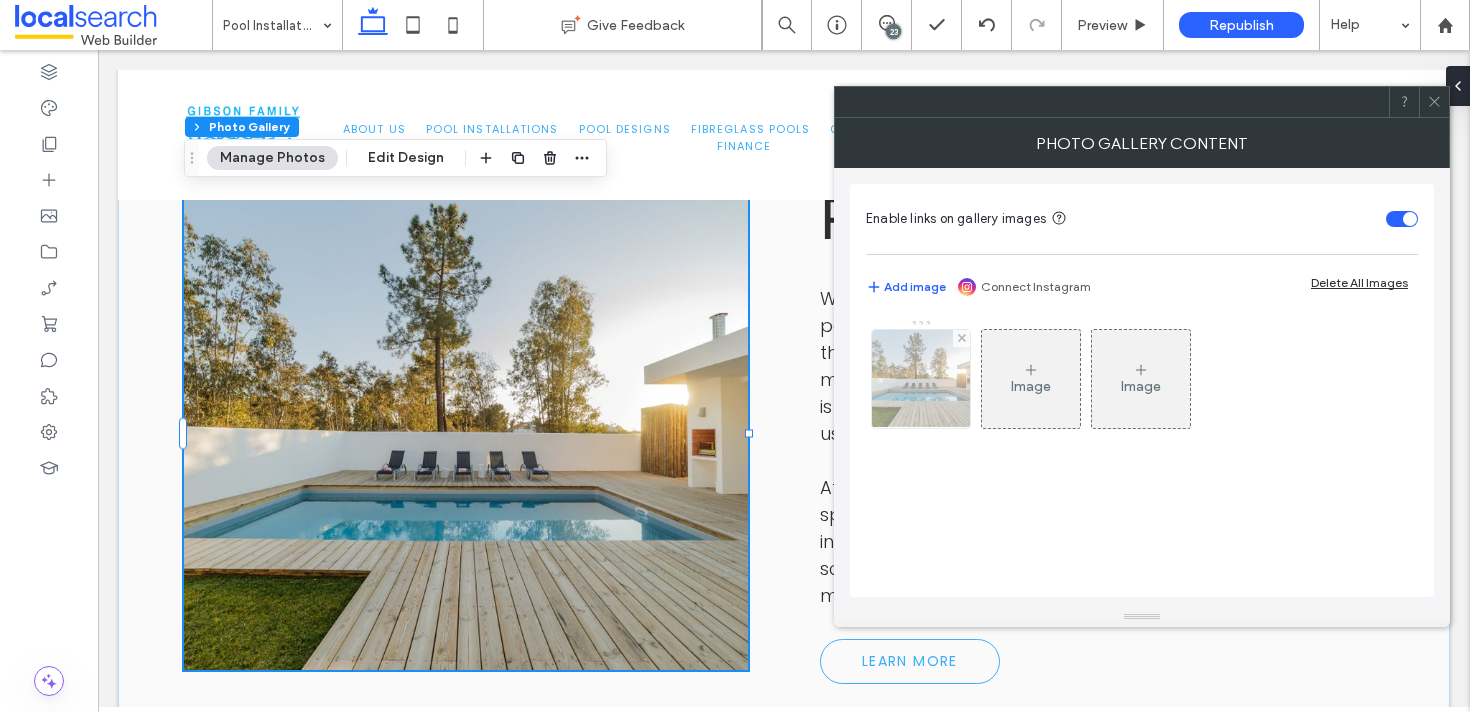 click at bounding box center (921, 379) 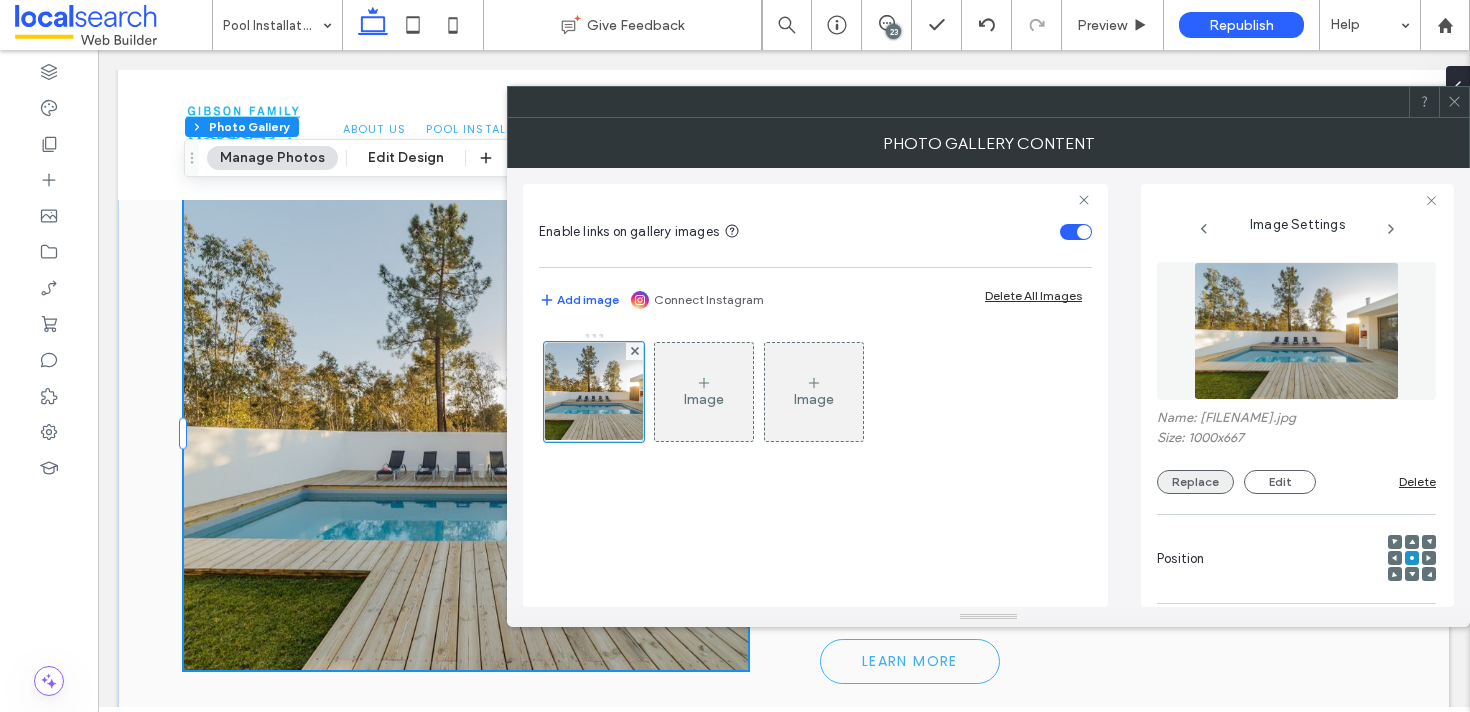 click on "Replace" at bounding box center [1195, 482] 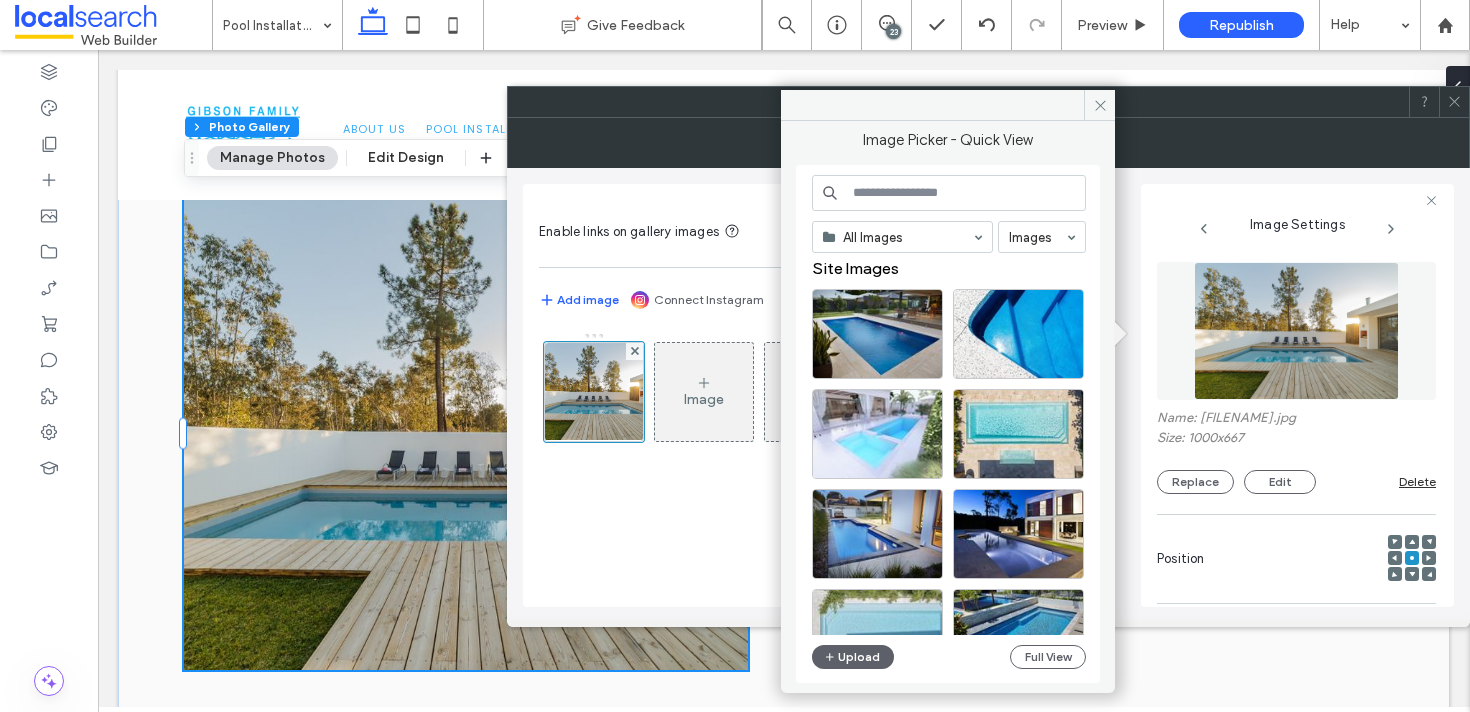 scroll, scrollTop: 0, scrollLeft: 0, axis: both 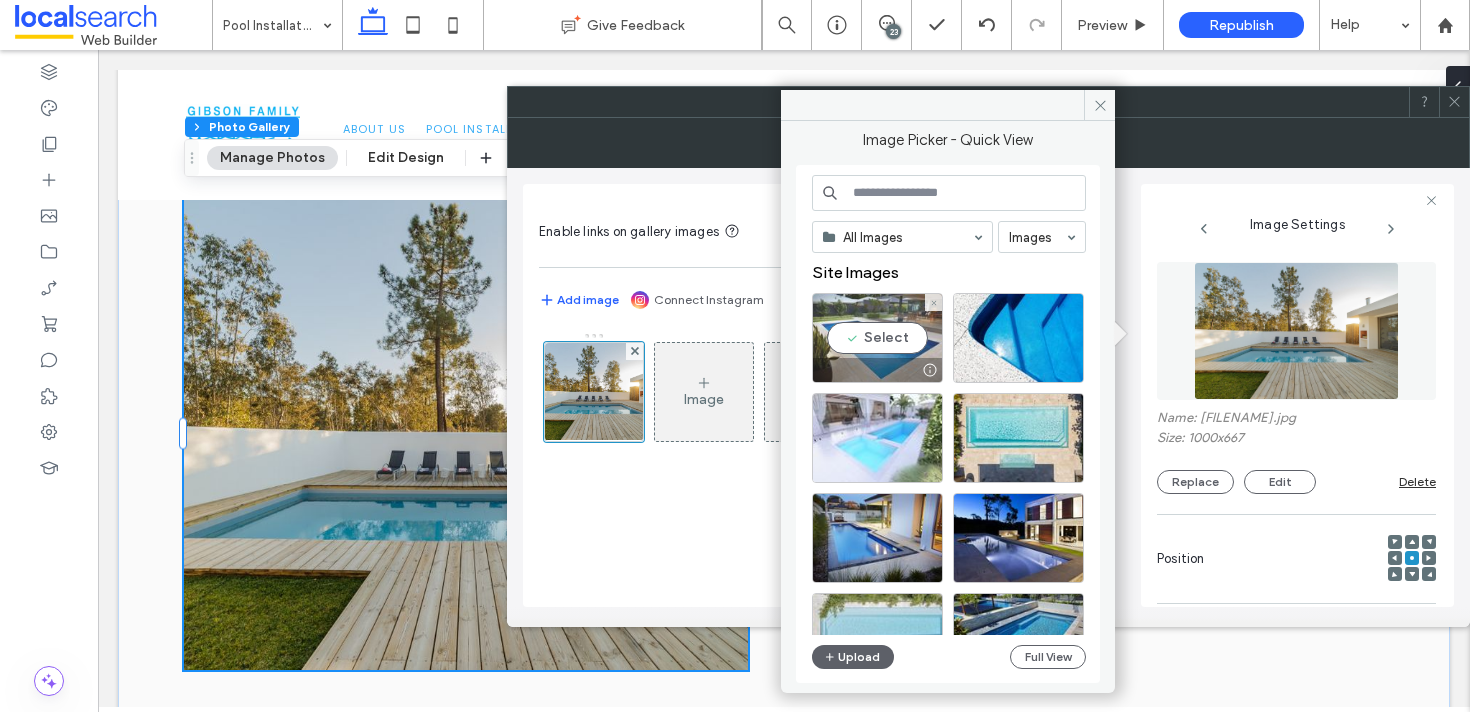 click on "Select" at bounding box center [877, 338] 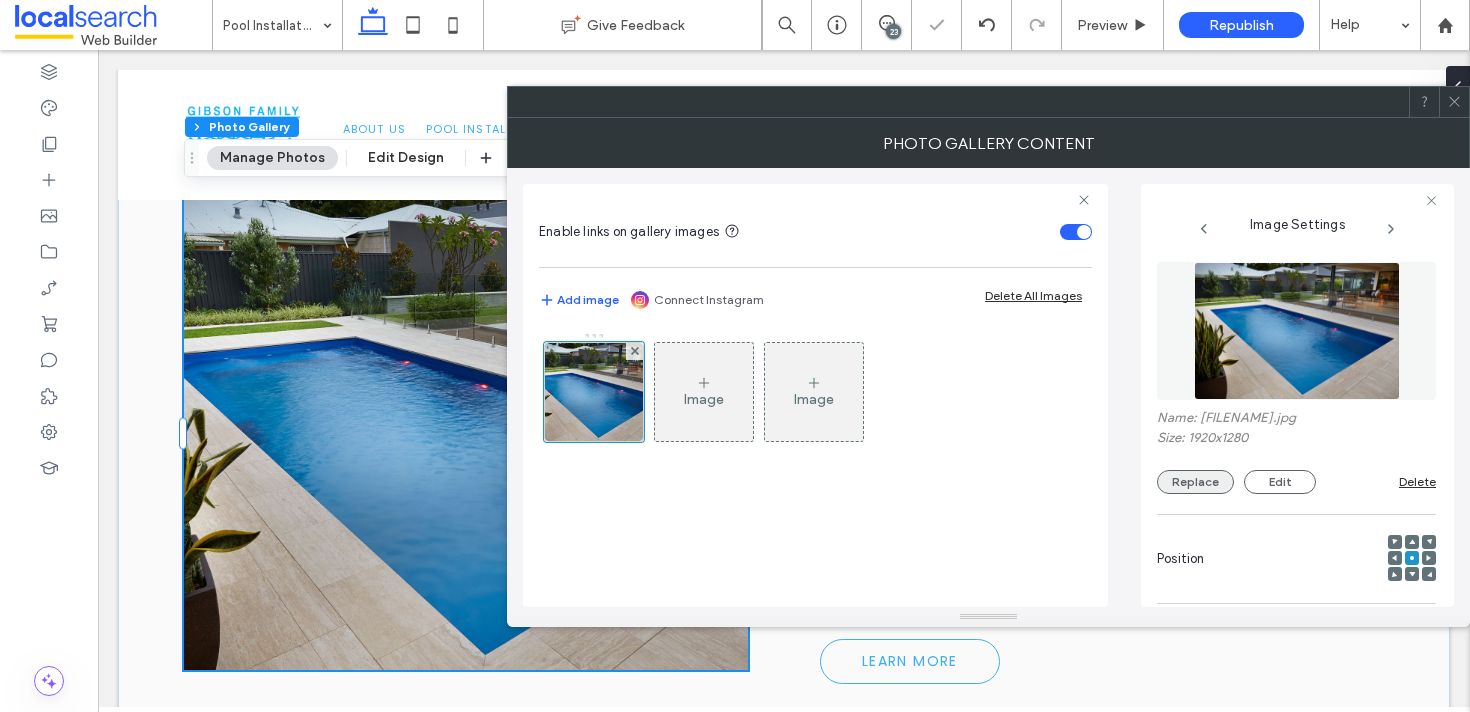 click on "Replace" at bounding box center [1195, 482] 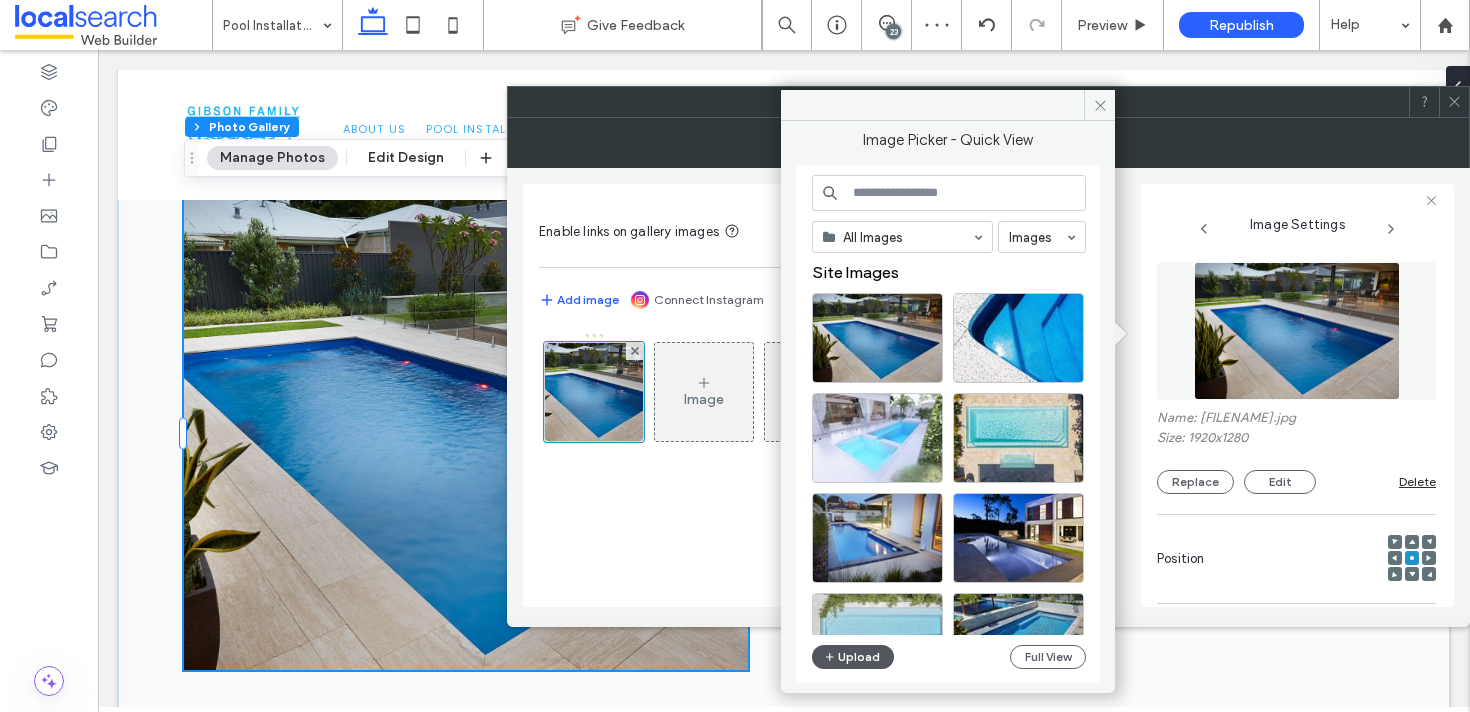 click on "Upload" at bounding box center [853, 657] 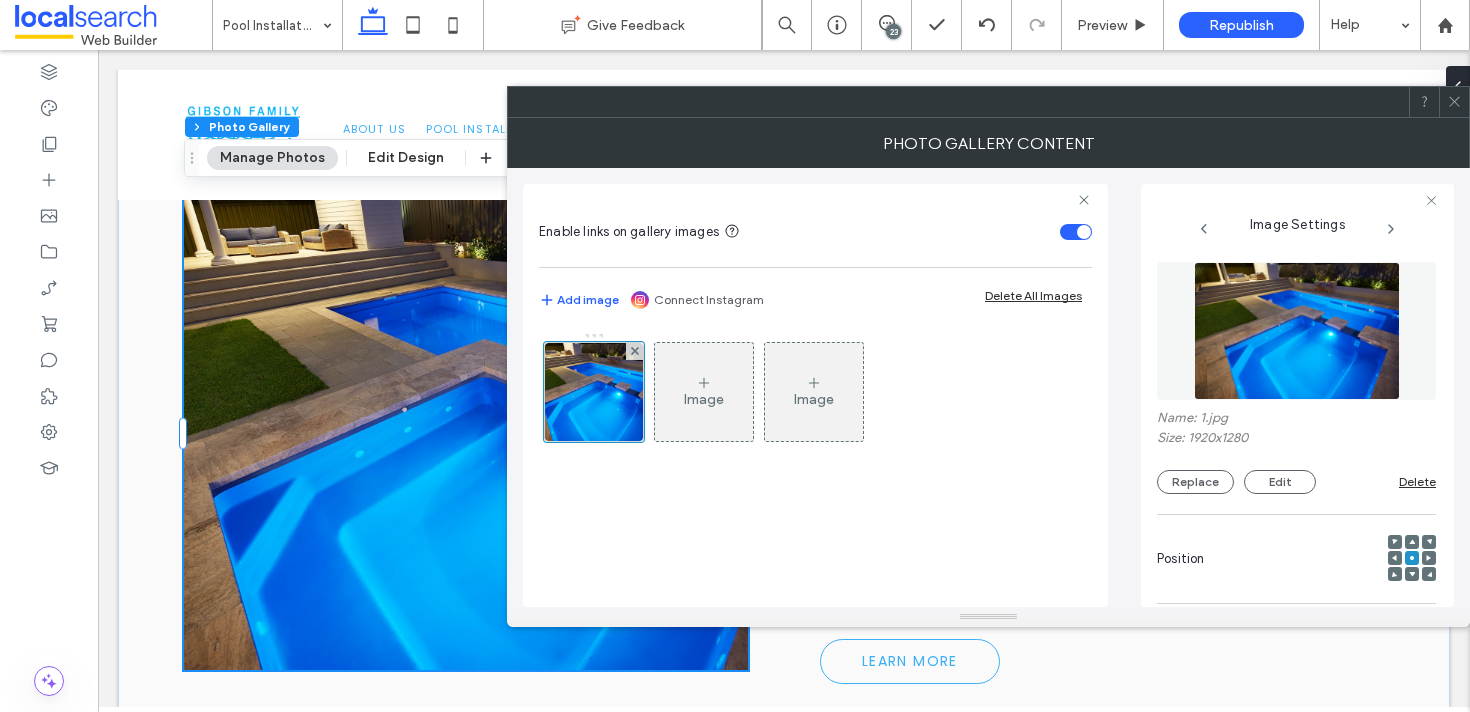 click at bounding box center [988, 102] 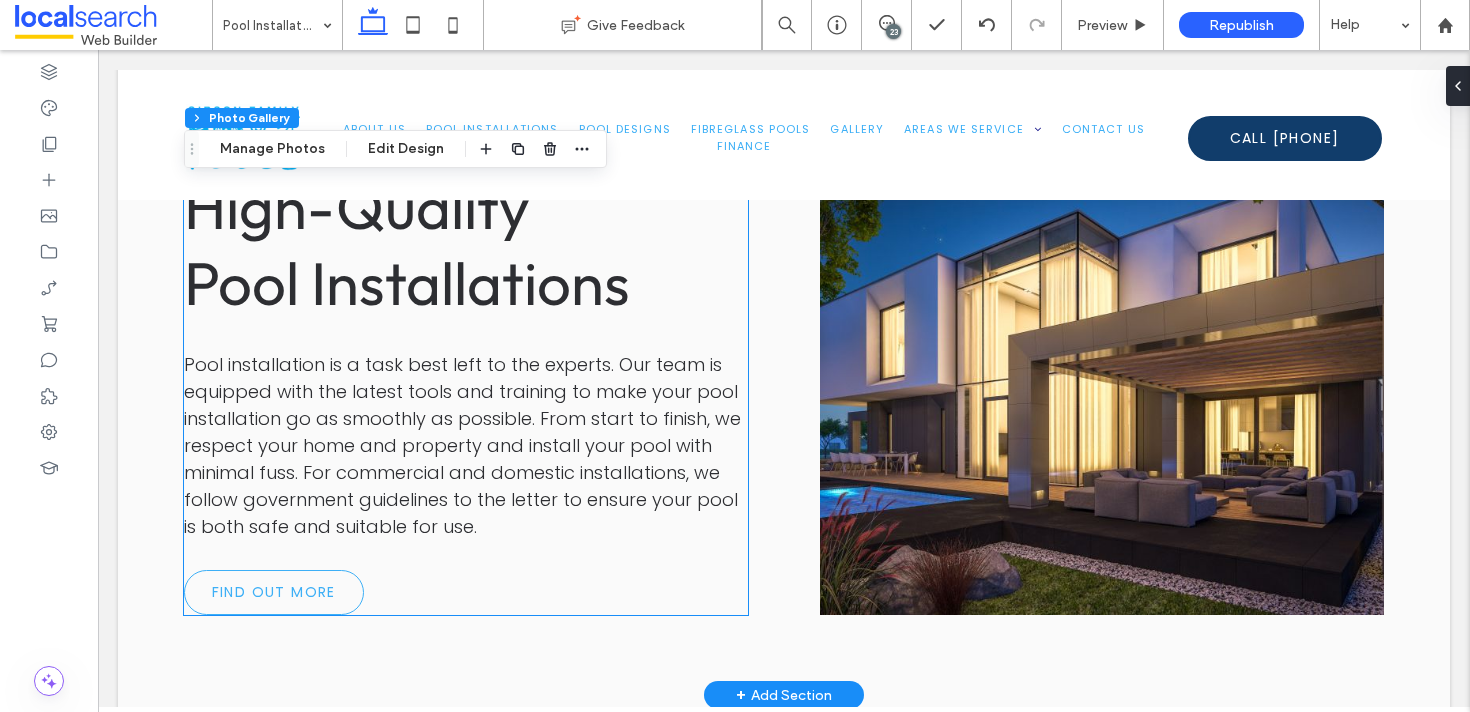 scroll, scrollTop: 3766, scrollLeft: 0, axis: vertical 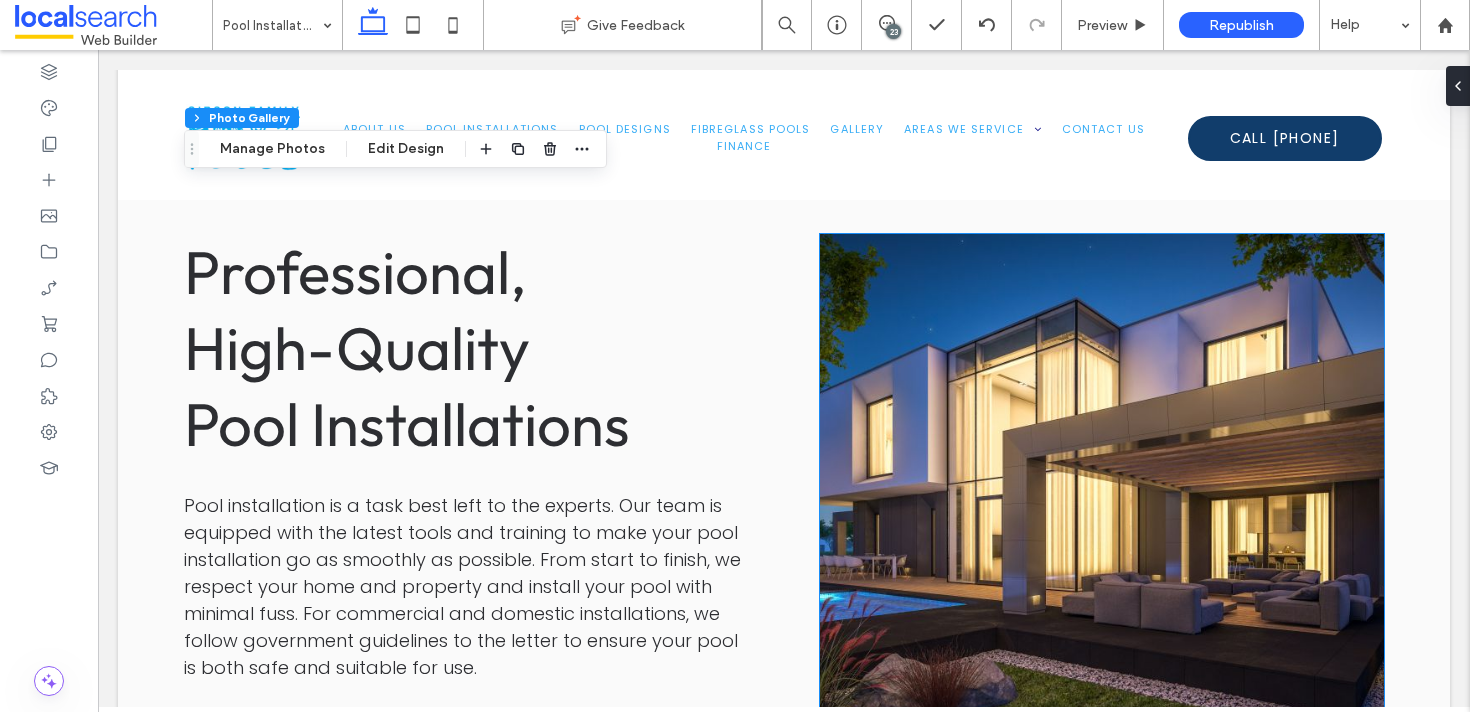 click at bounding box center (1102, 474) 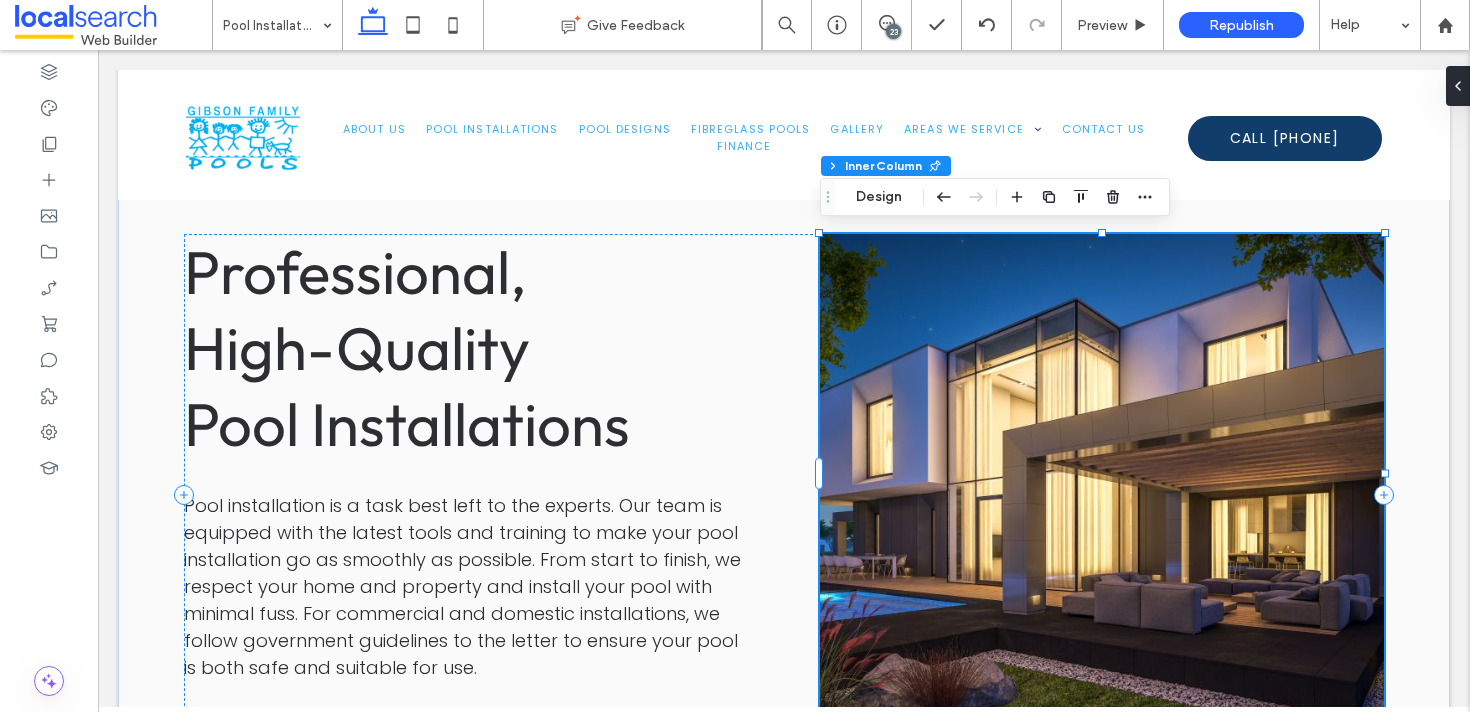 click at bounding box center [1102, 474] 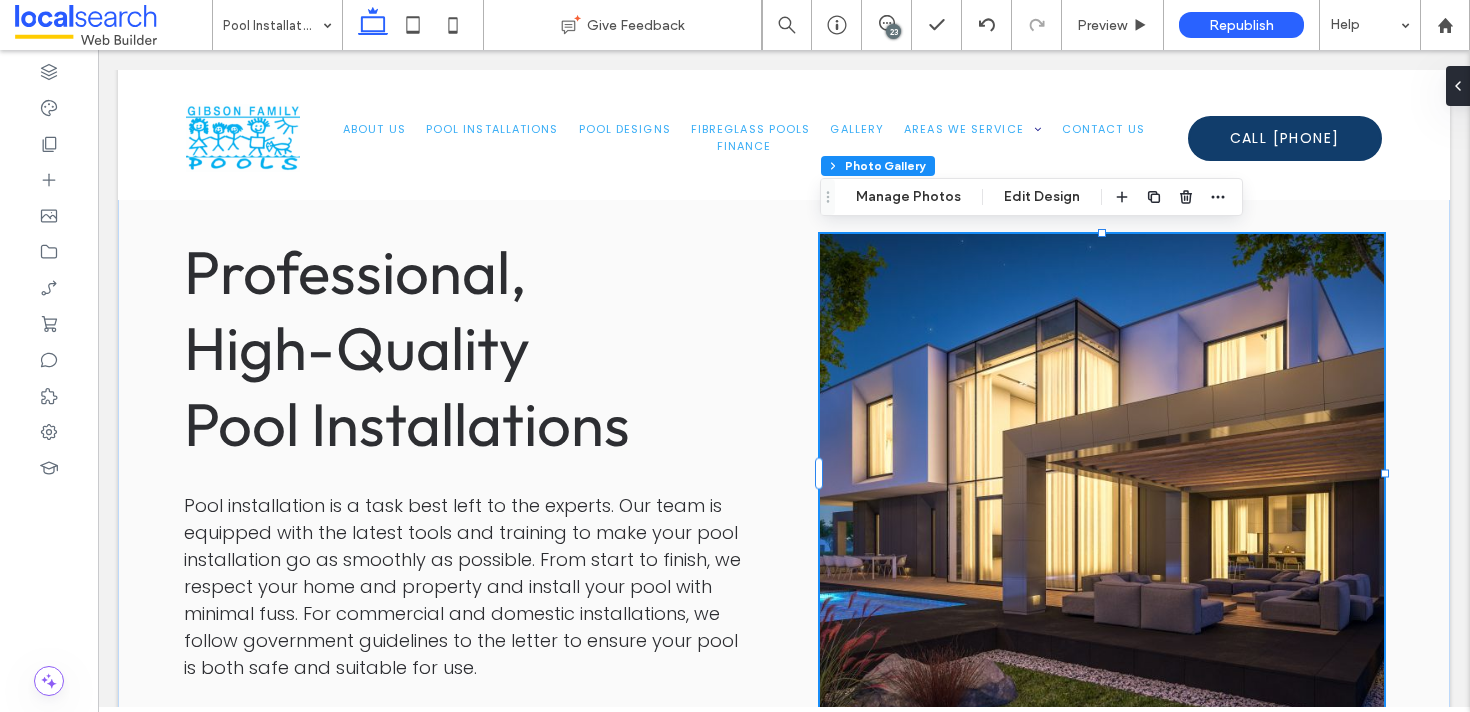 click at bounding box center [1102, 474] 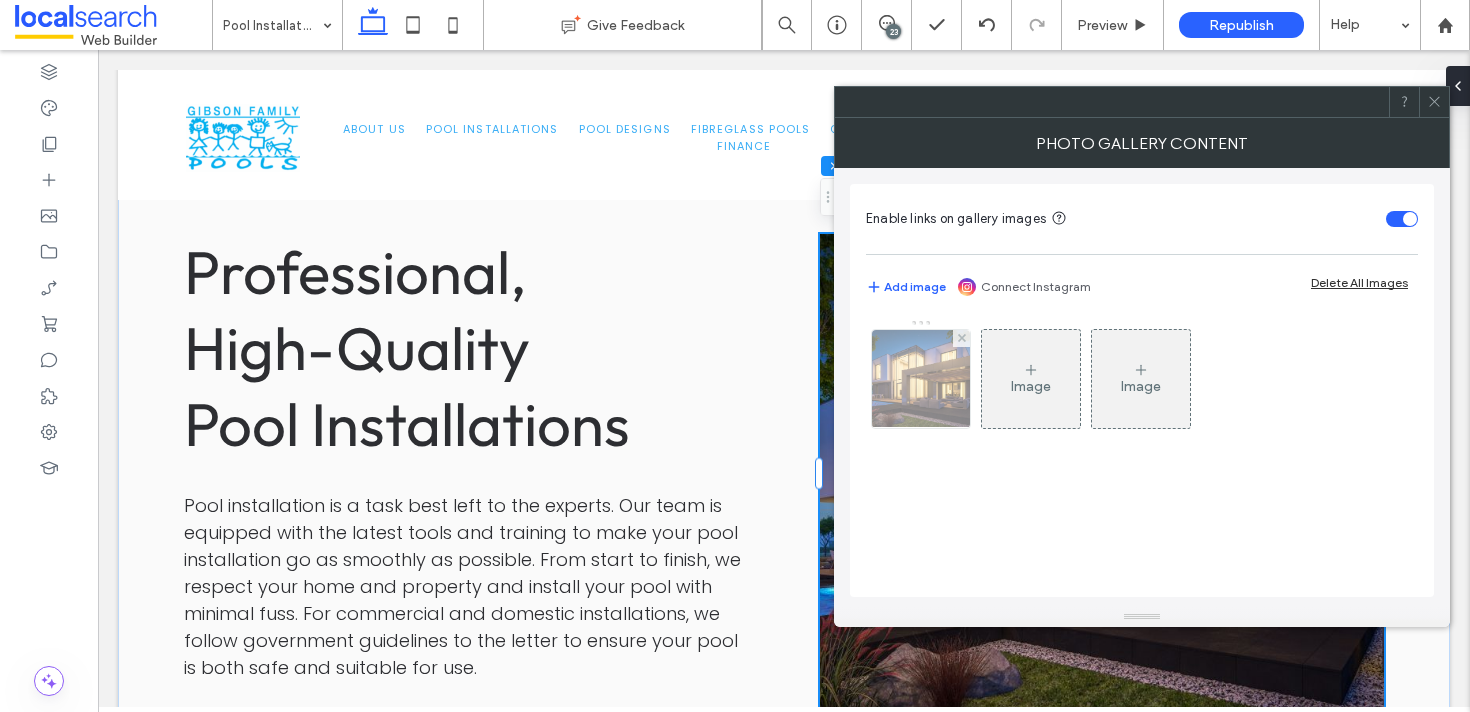 click at bounding box center [921, 379] 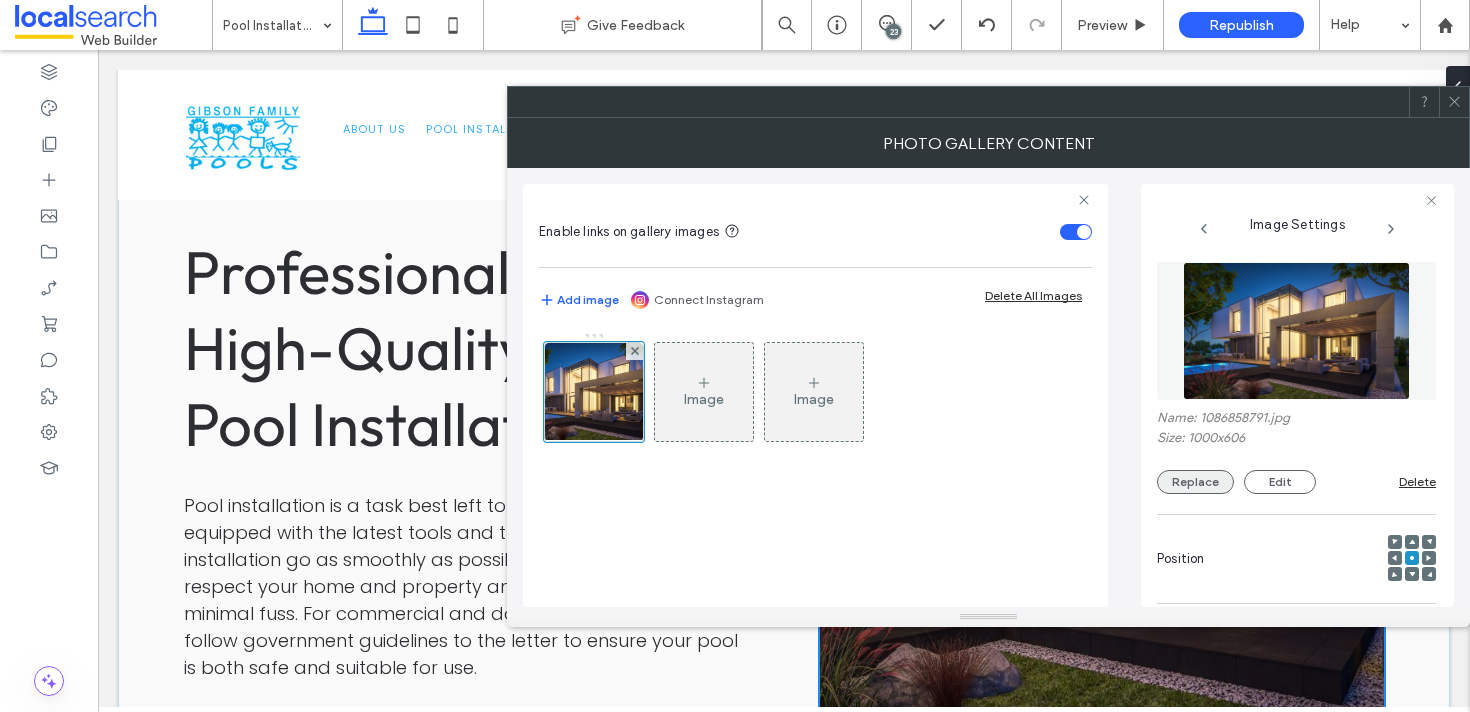 click on "Replace" at bounding box center (1195, 482) 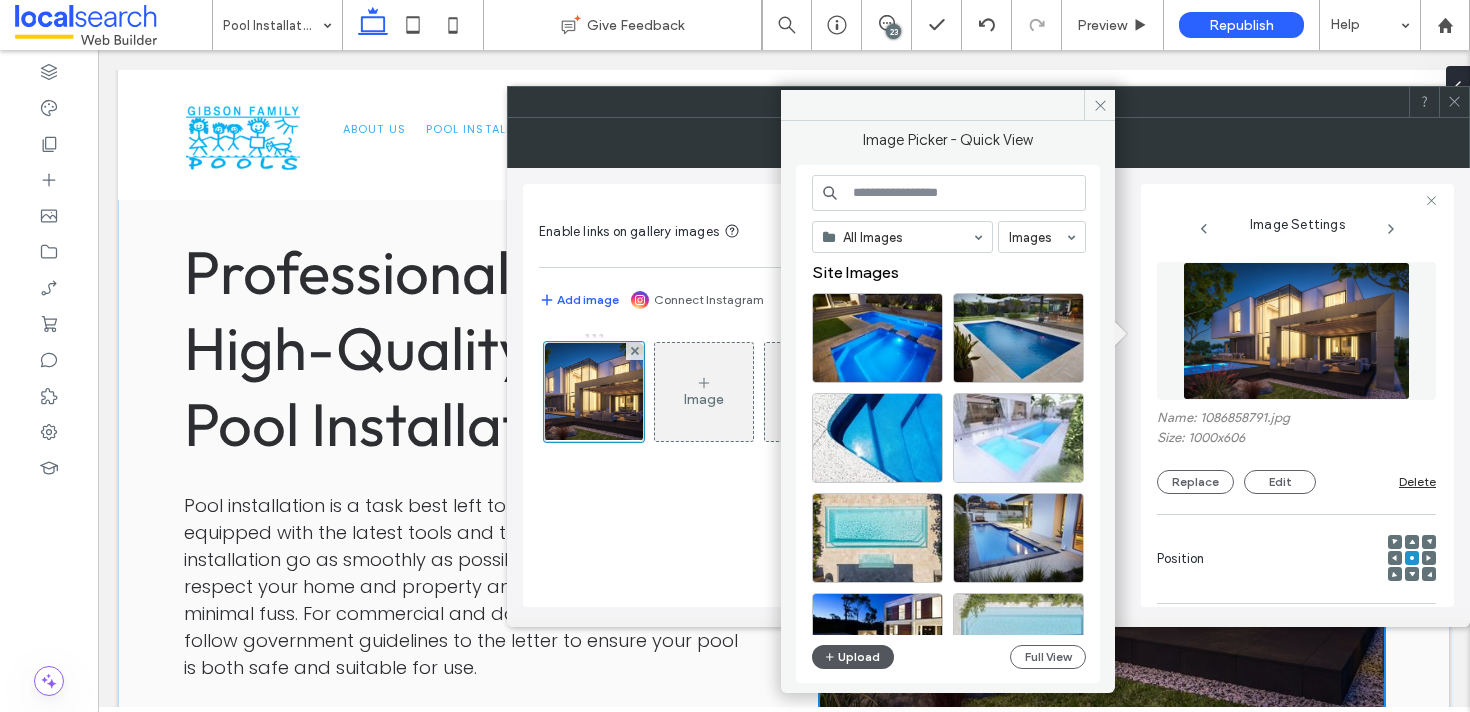 click on "Upload" at bounding box center (853, 657) 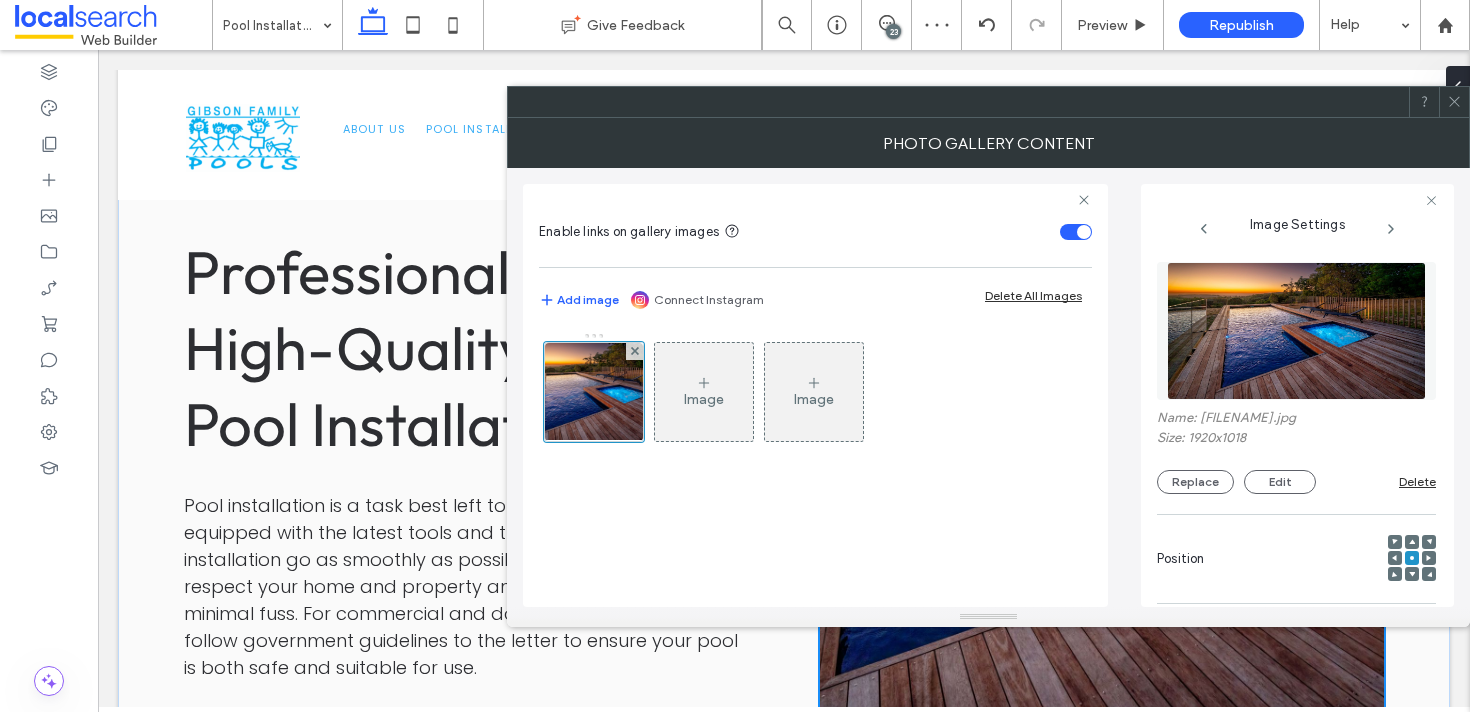 click at bounding box center [1454, 102] 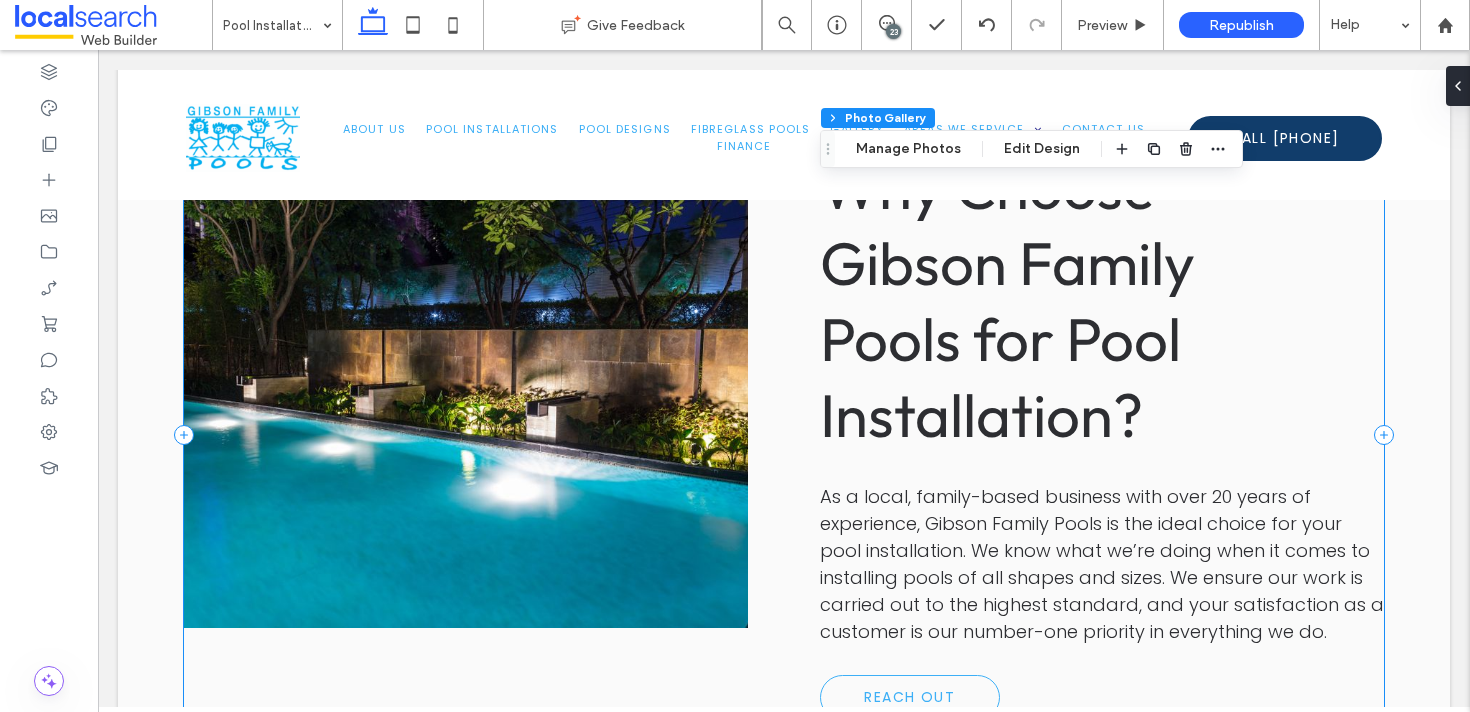 scroll, scrollTop: 4549, scrollLeft: 0, axis: vertical 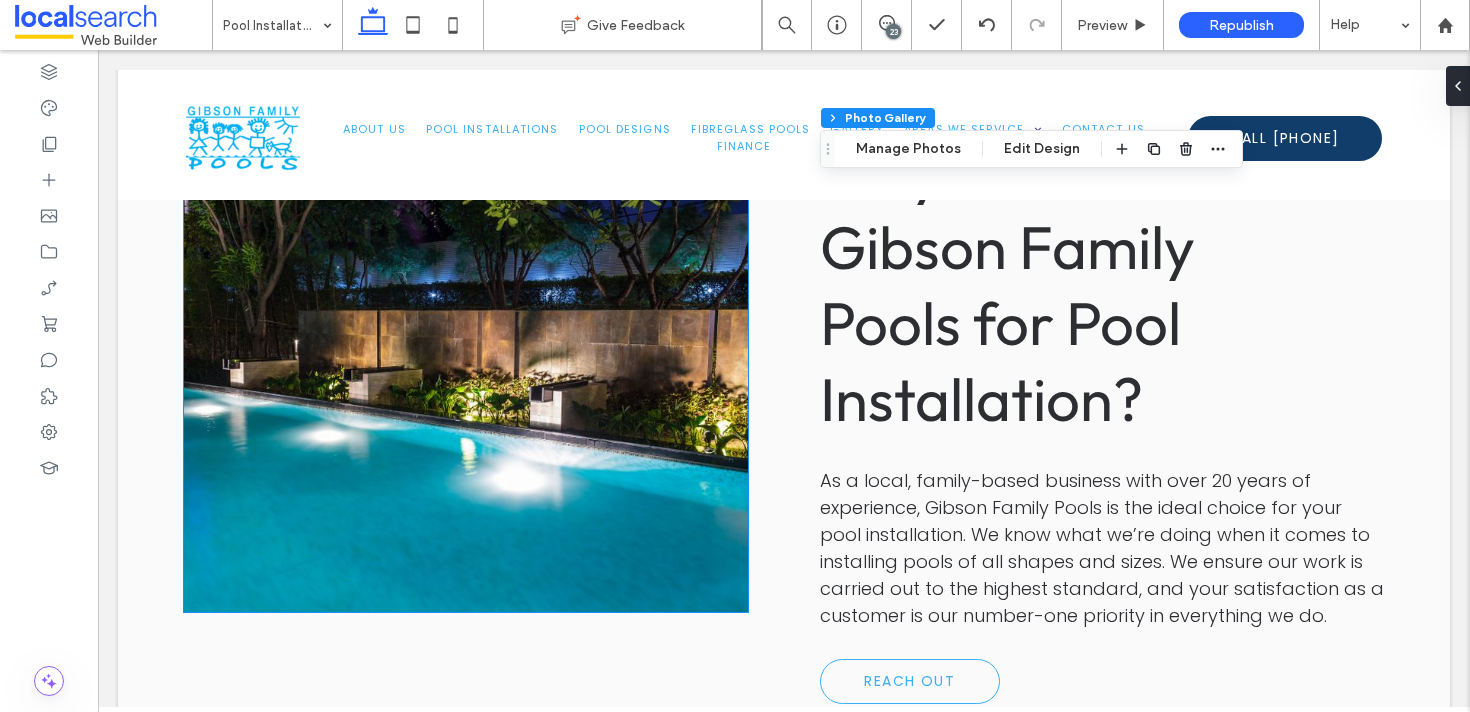 click at bounding box center (466, 373) 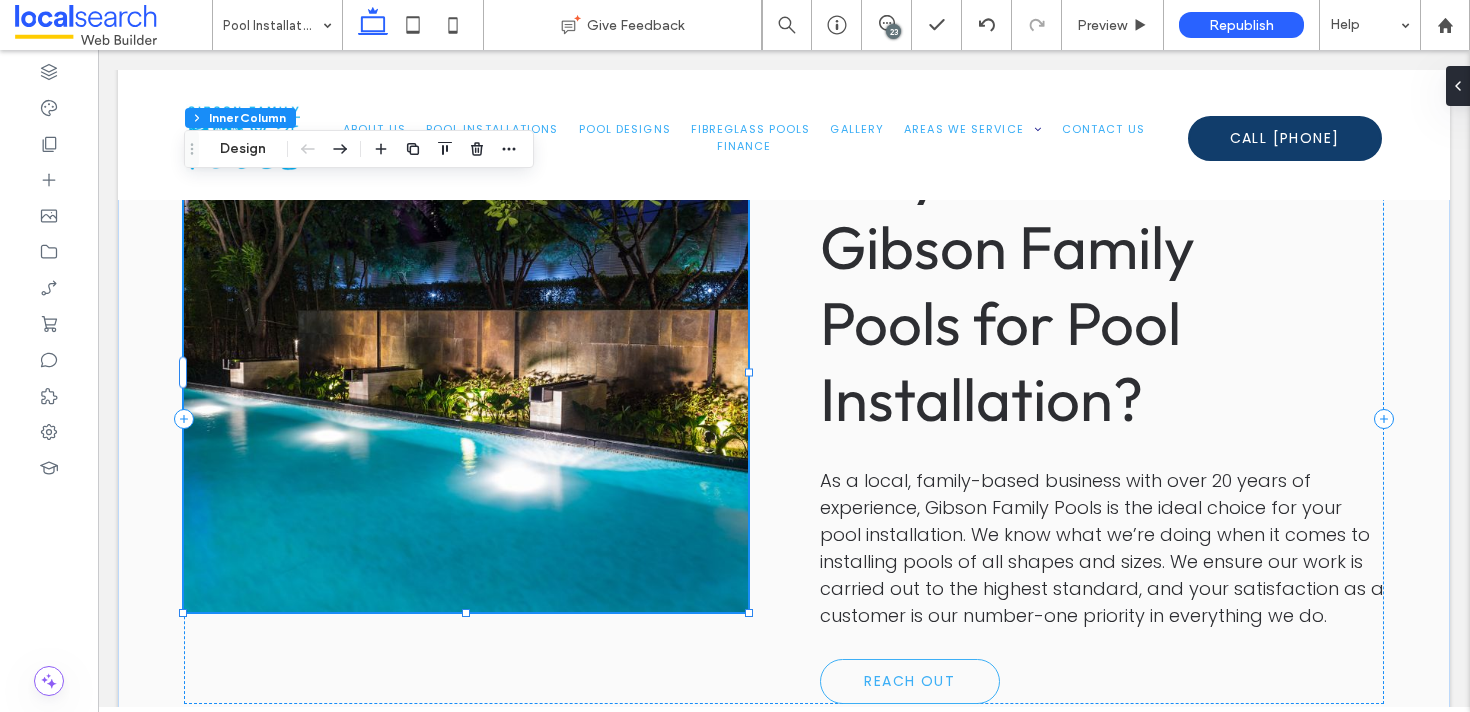 type on "**" 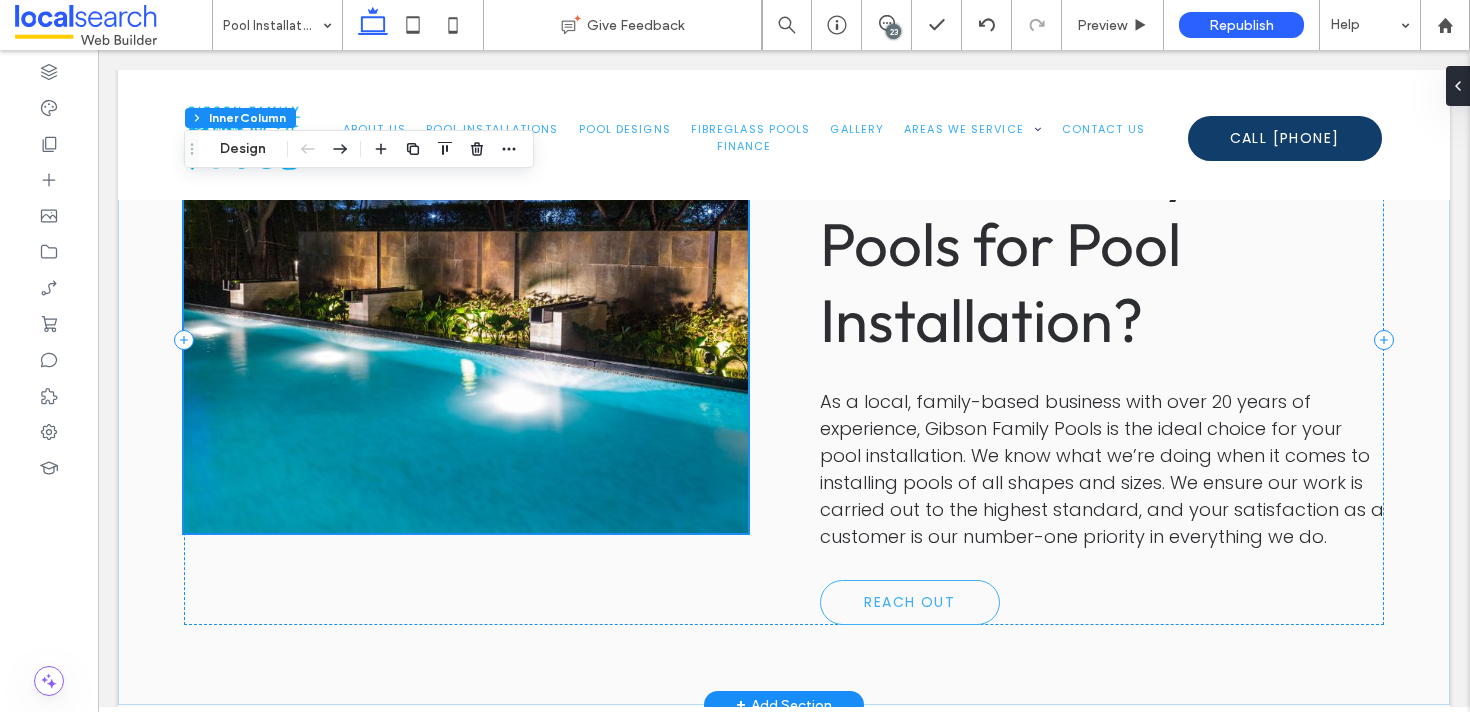 scroll, scrollTop: 4587, scrollLeft: 0, axis: vertical 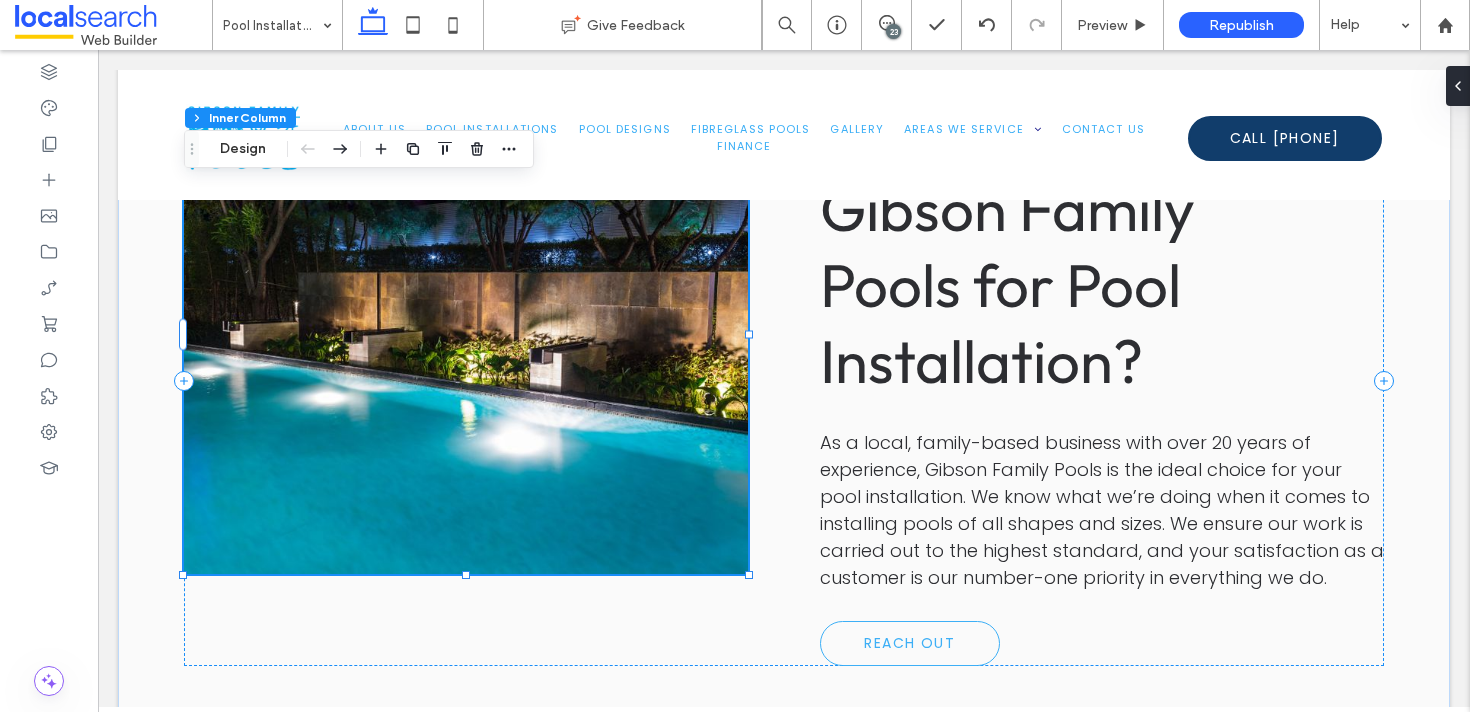 click at bounding box center [466, 335] 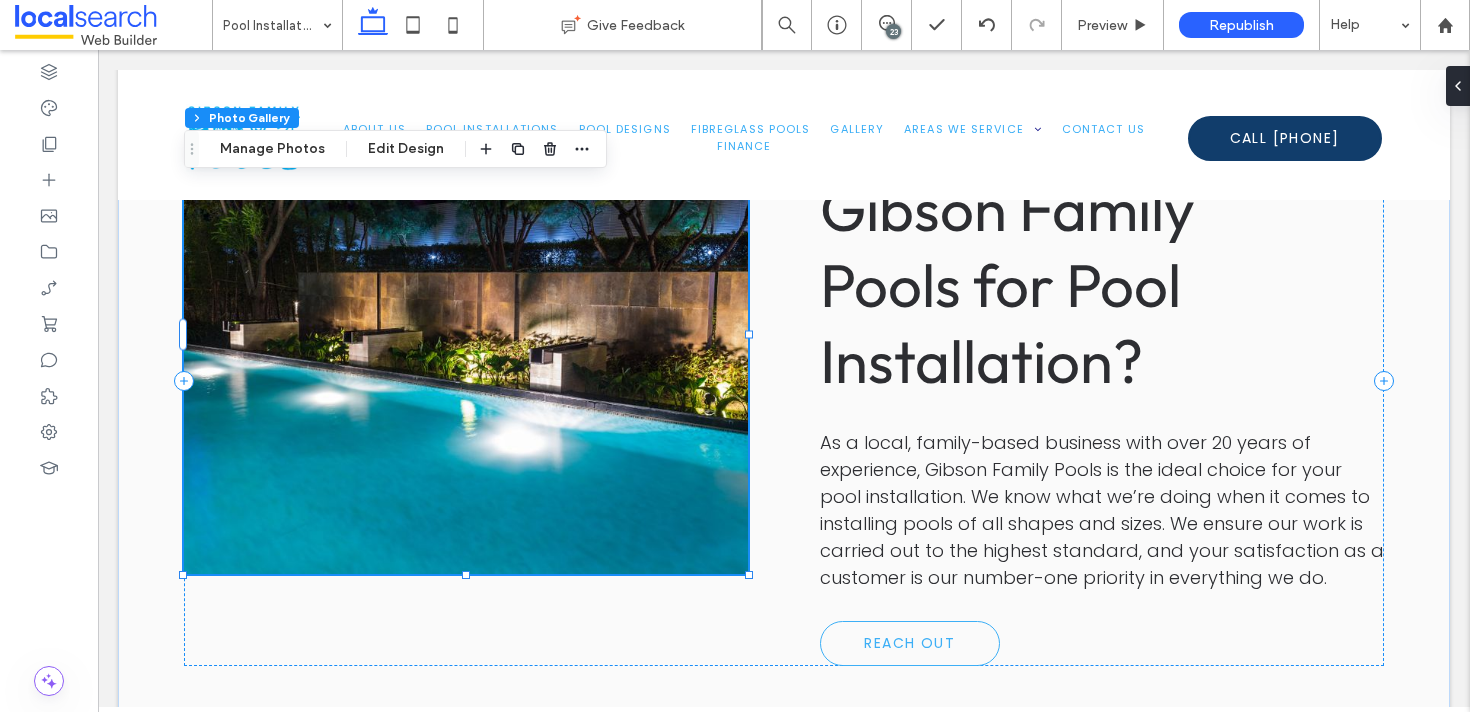 click at bounding box center [466, 335] 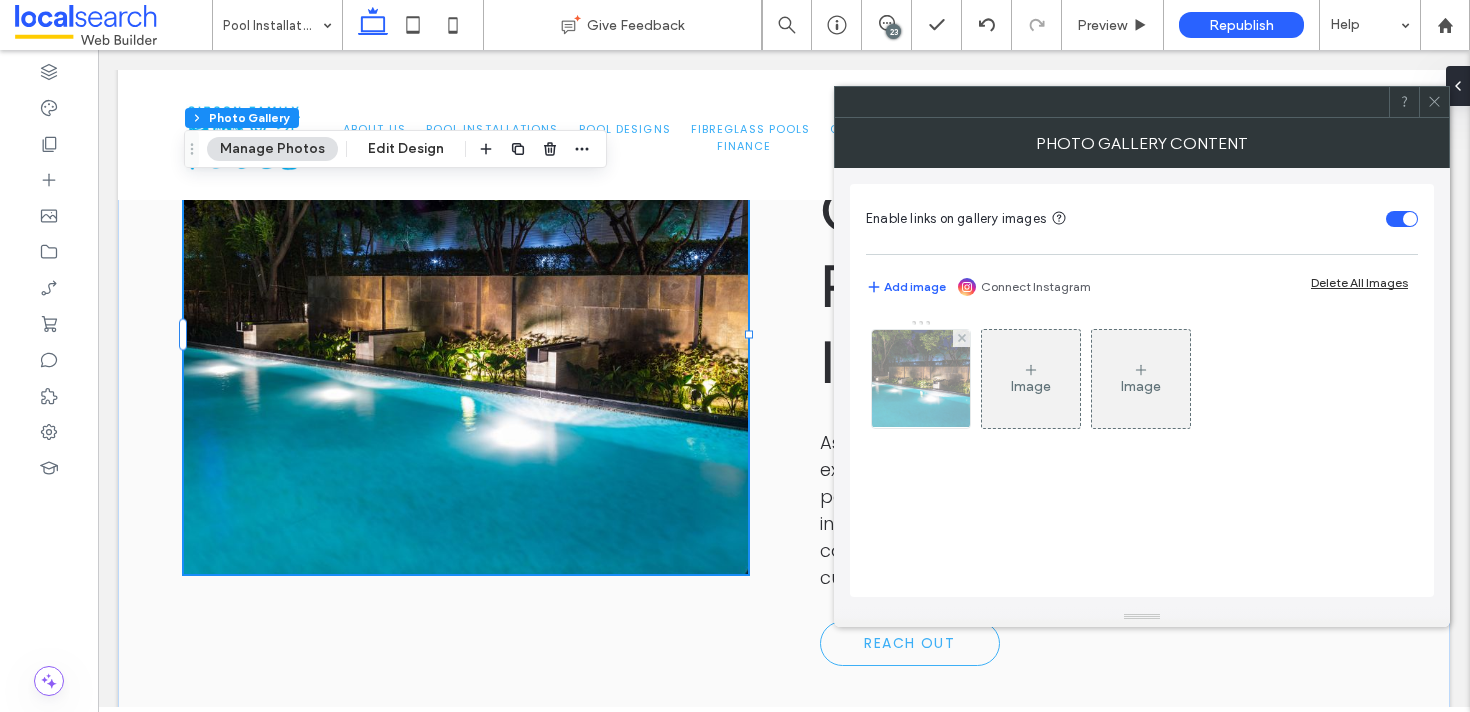 click at bounding box center [921, 379] 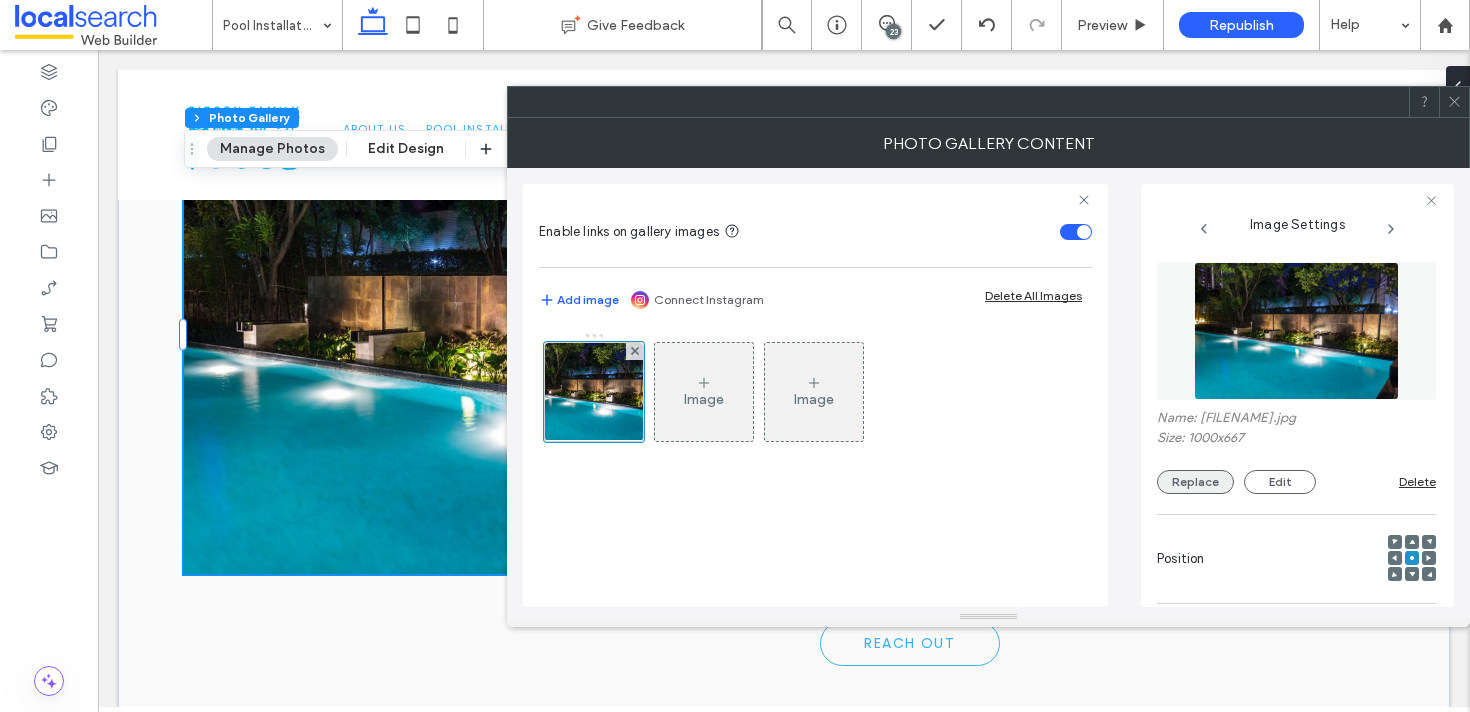 click on "Replace" at bounding box center [1195, 482] 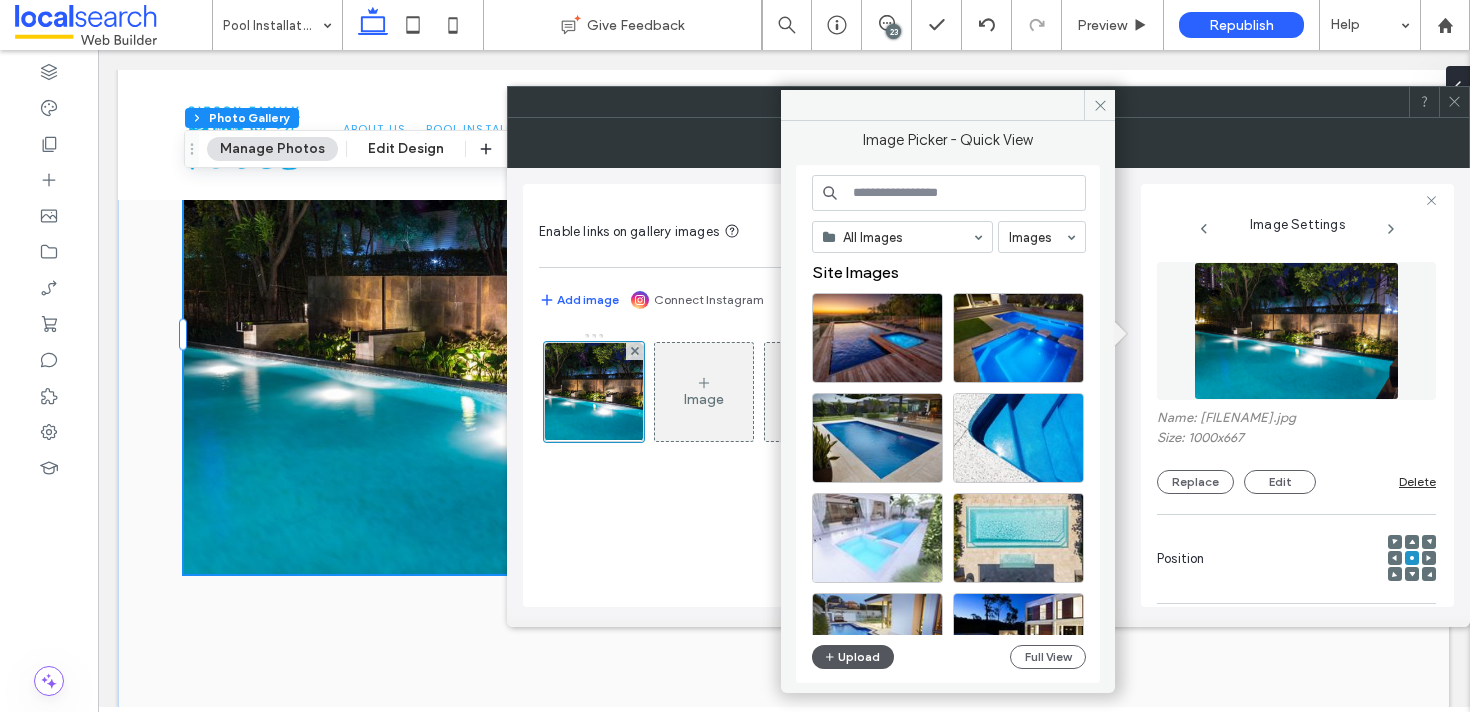 click at bounding box center [831, 657] 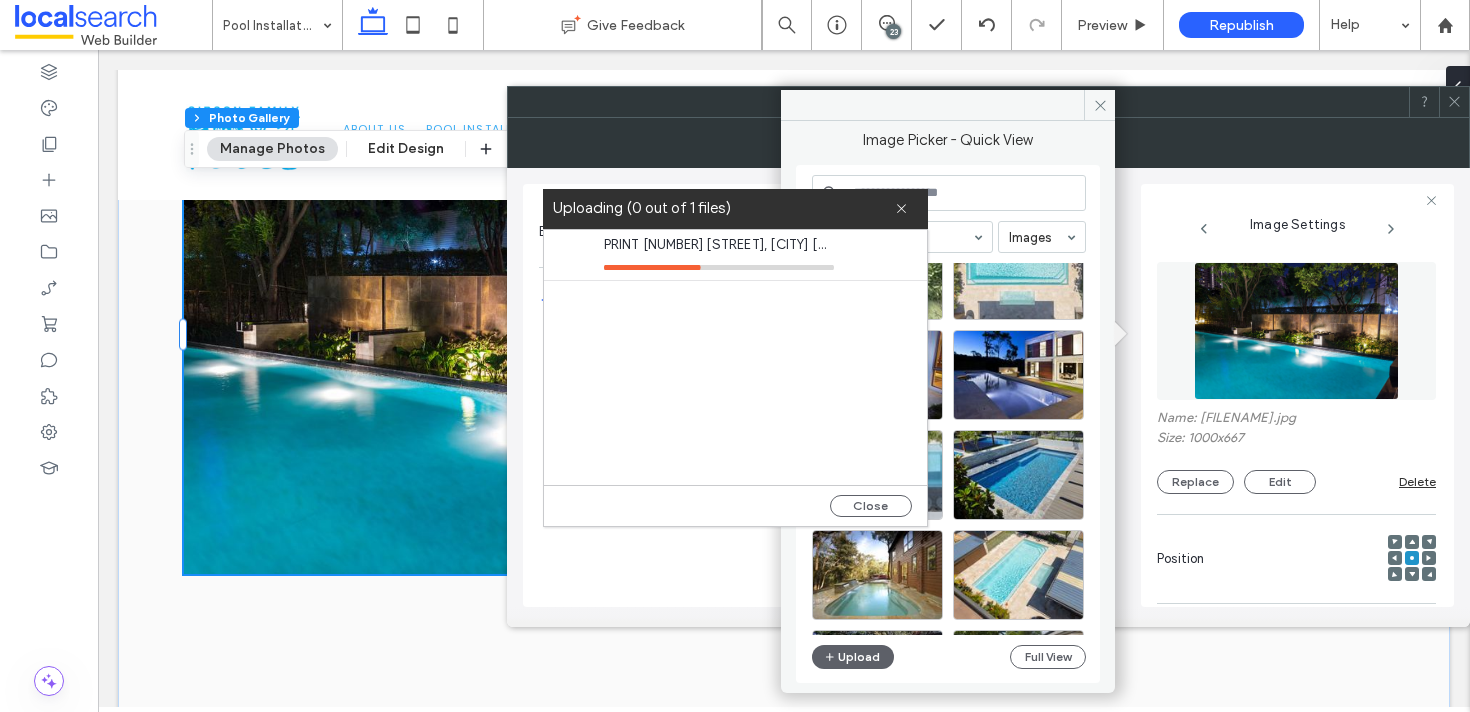 scroll, scrollTop: 252, scrollLeft: 0, axis: vertical 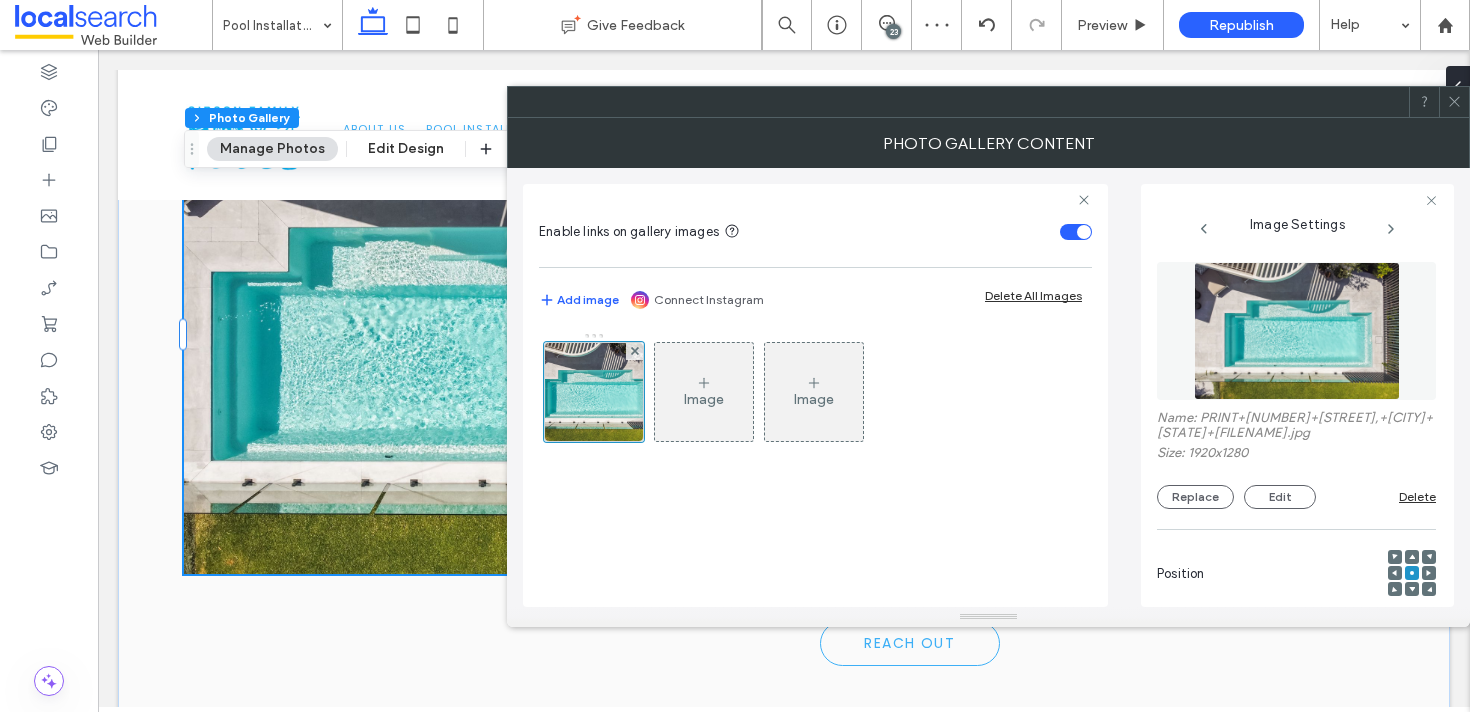 click 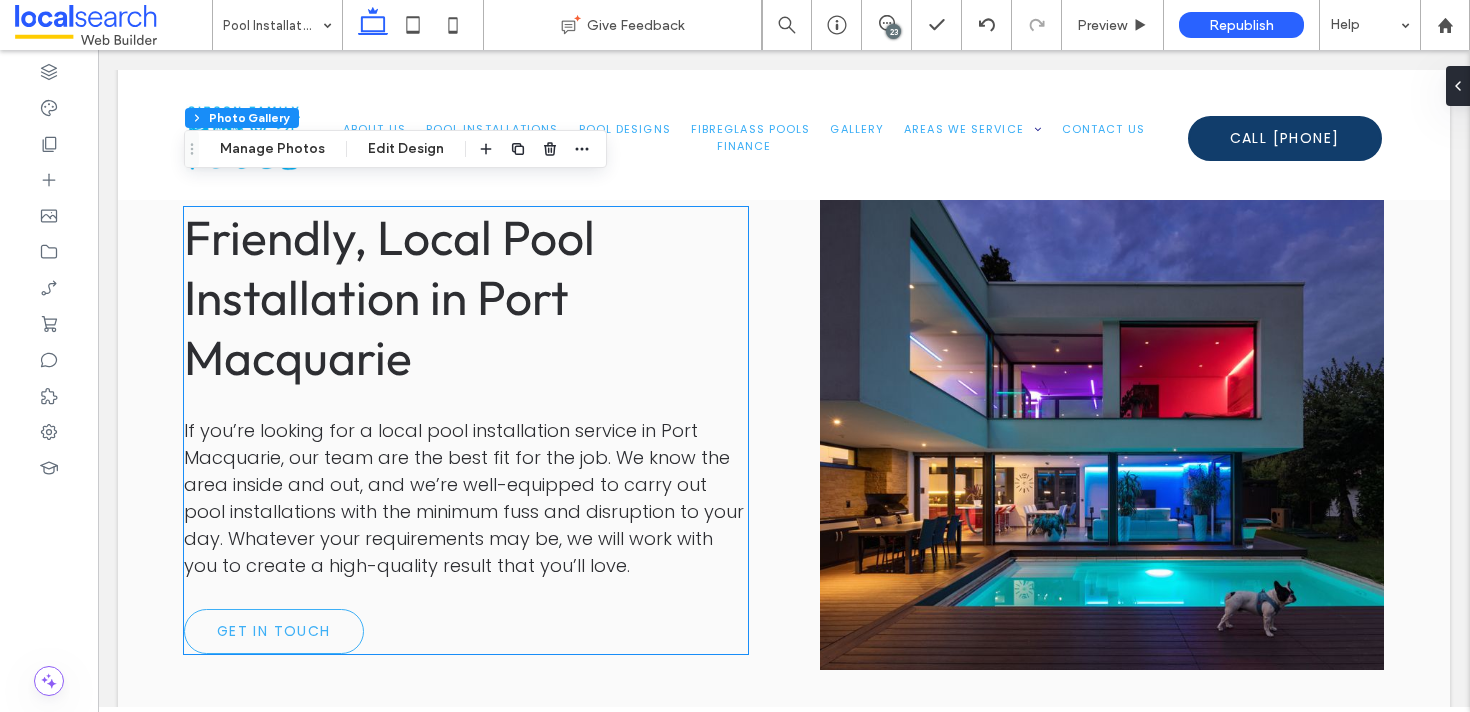 scroll, scrollTop: 5240, scrollLeft: 0, axis: vertical 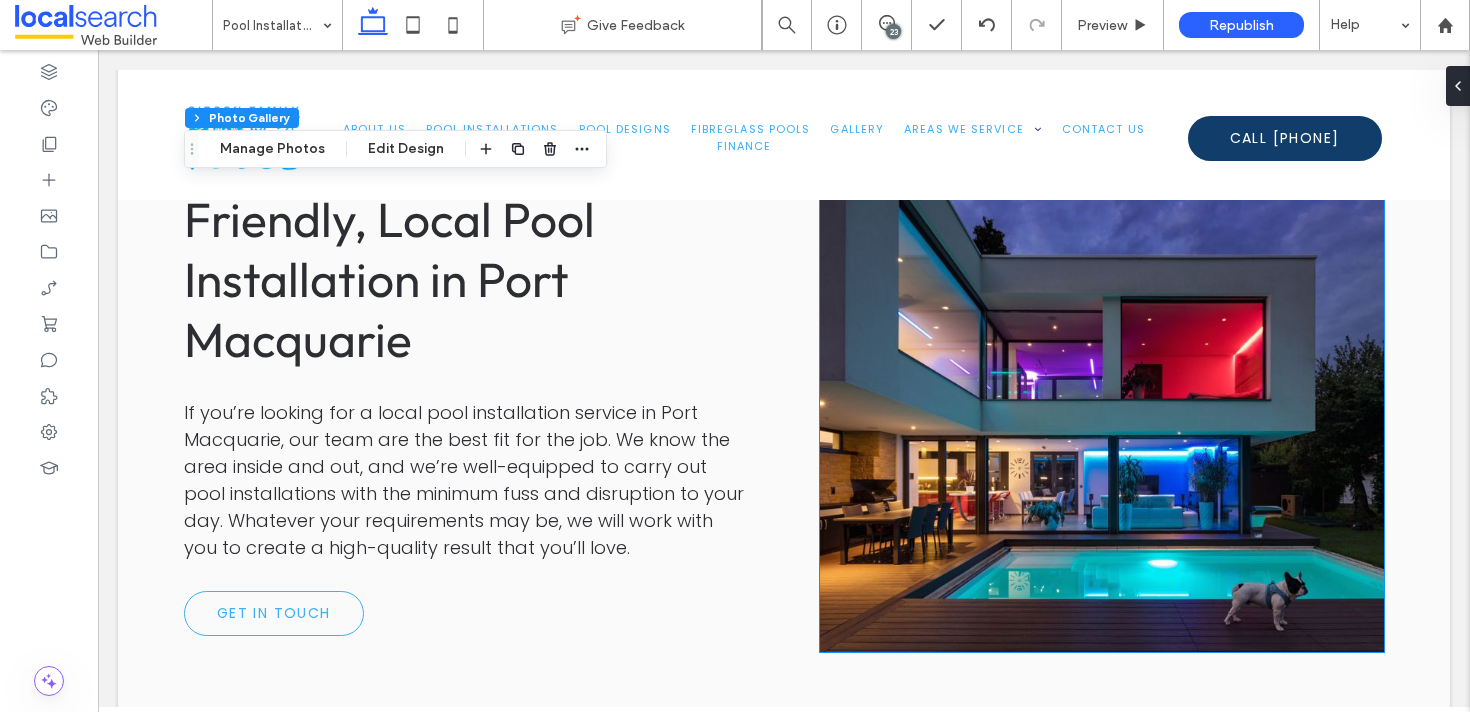 click at bounding box center (1102, 413) 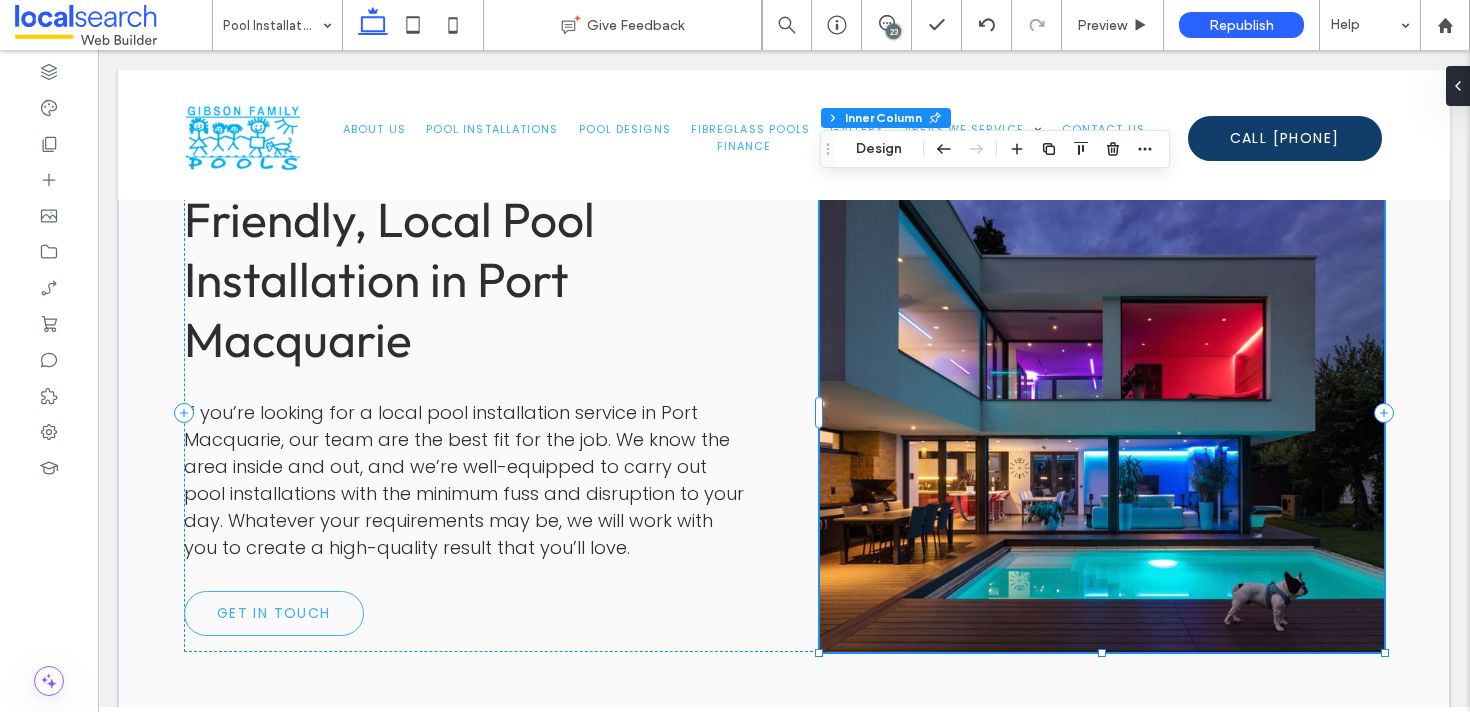 type on "**" 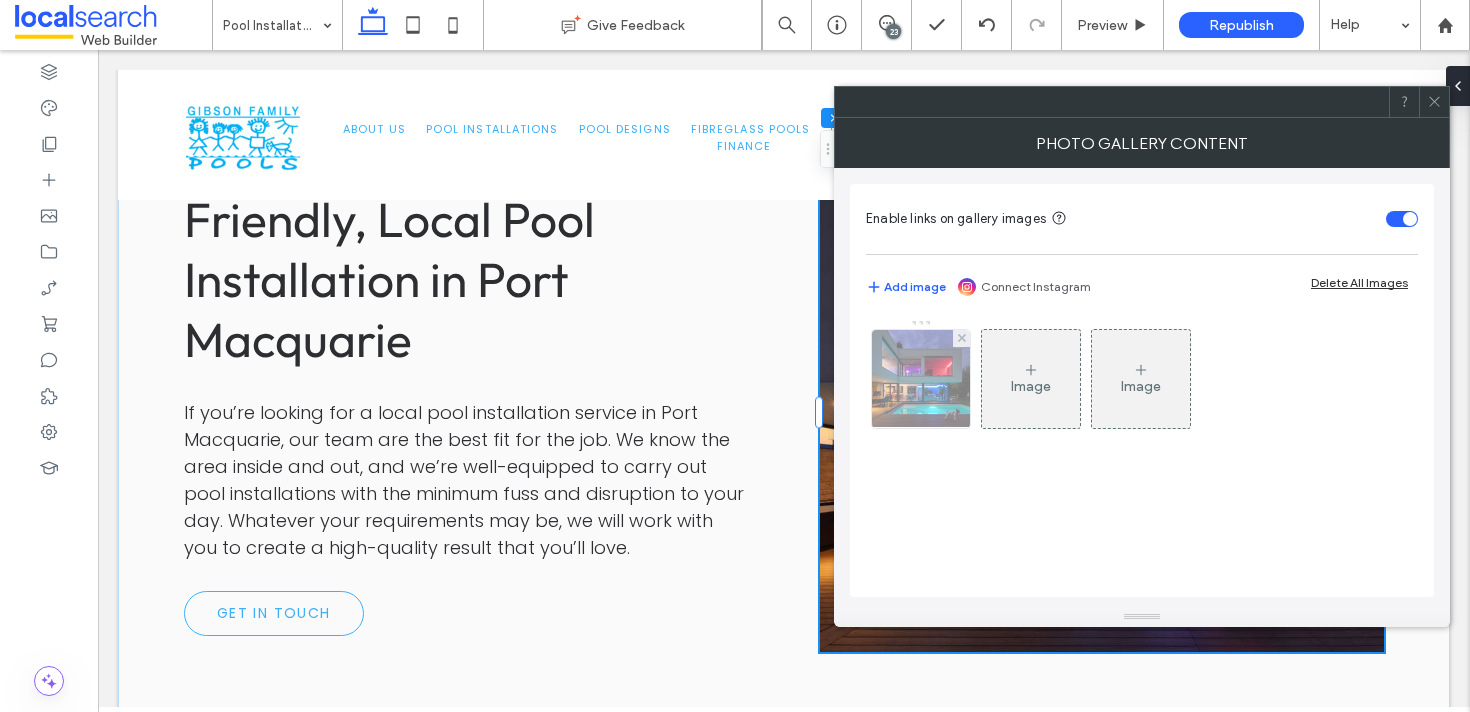 click at bounding box center [921, 379] 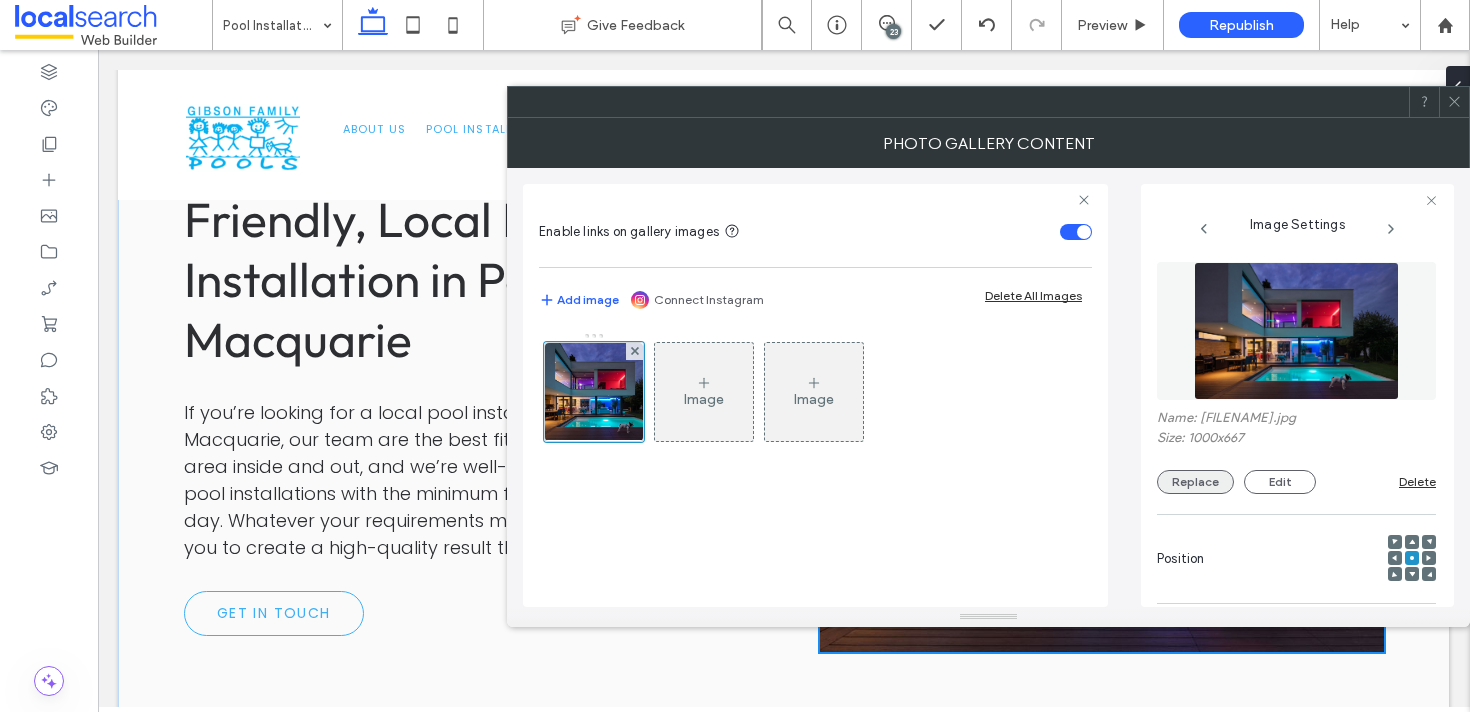 click on "Replace" at bounding box center [1195, 482] 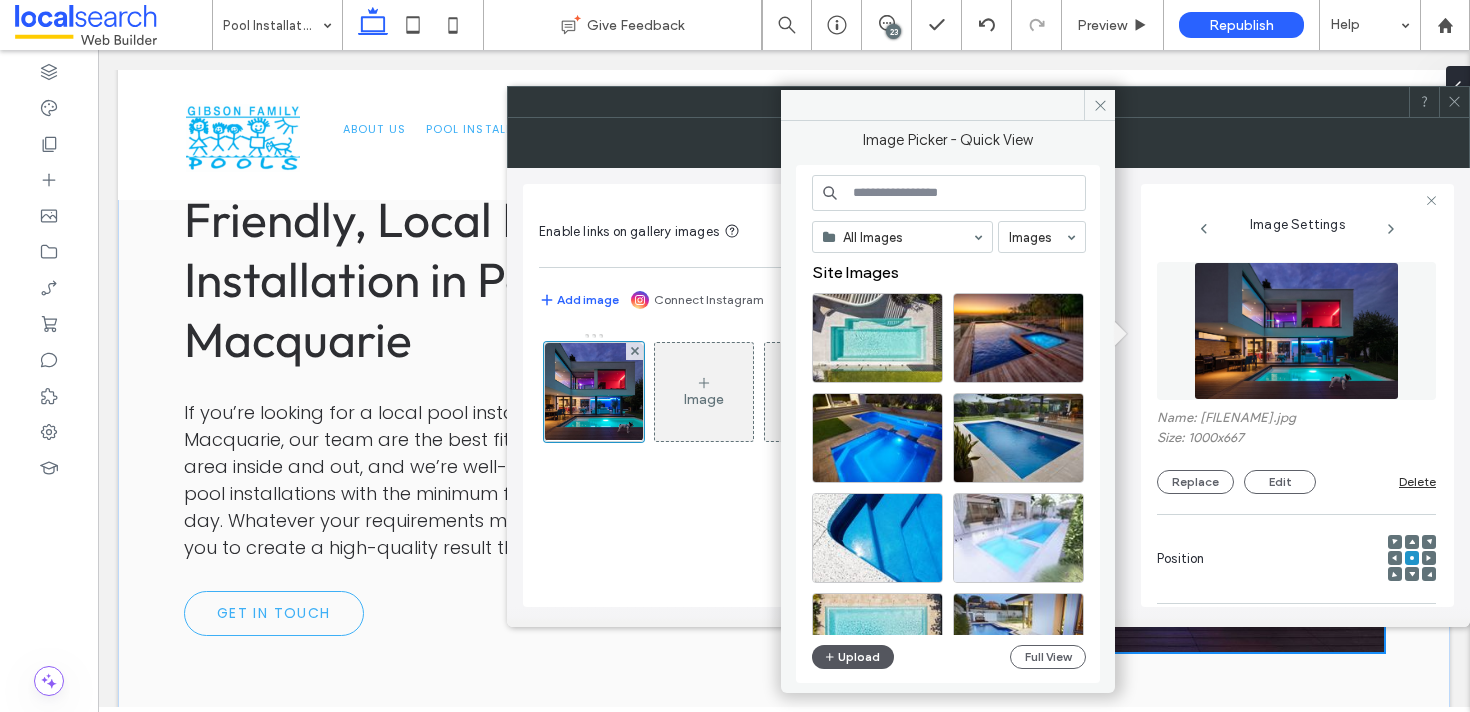 click on "Upload" at bounding box center [853, 657] 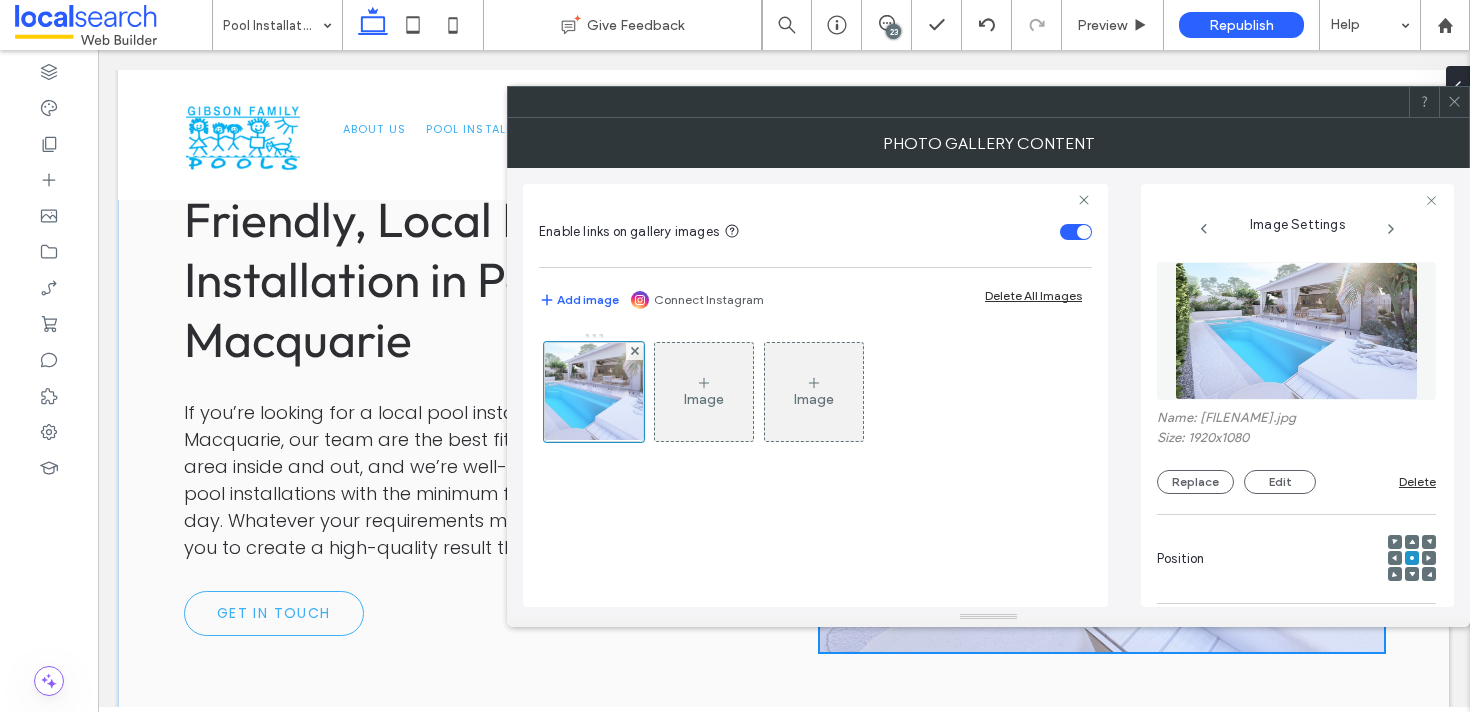 click 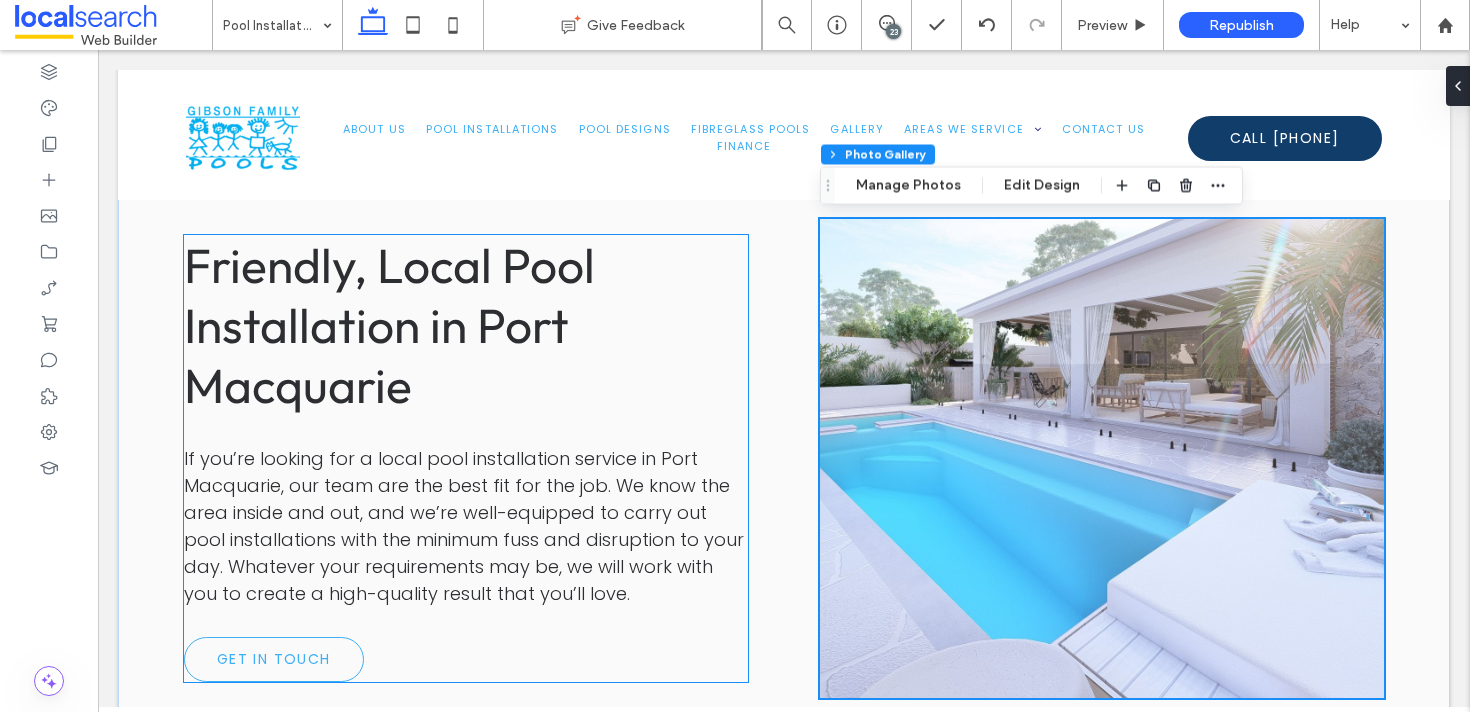 scroll, scrollTop: 5195, scrollLeft: 0, axis: vertical 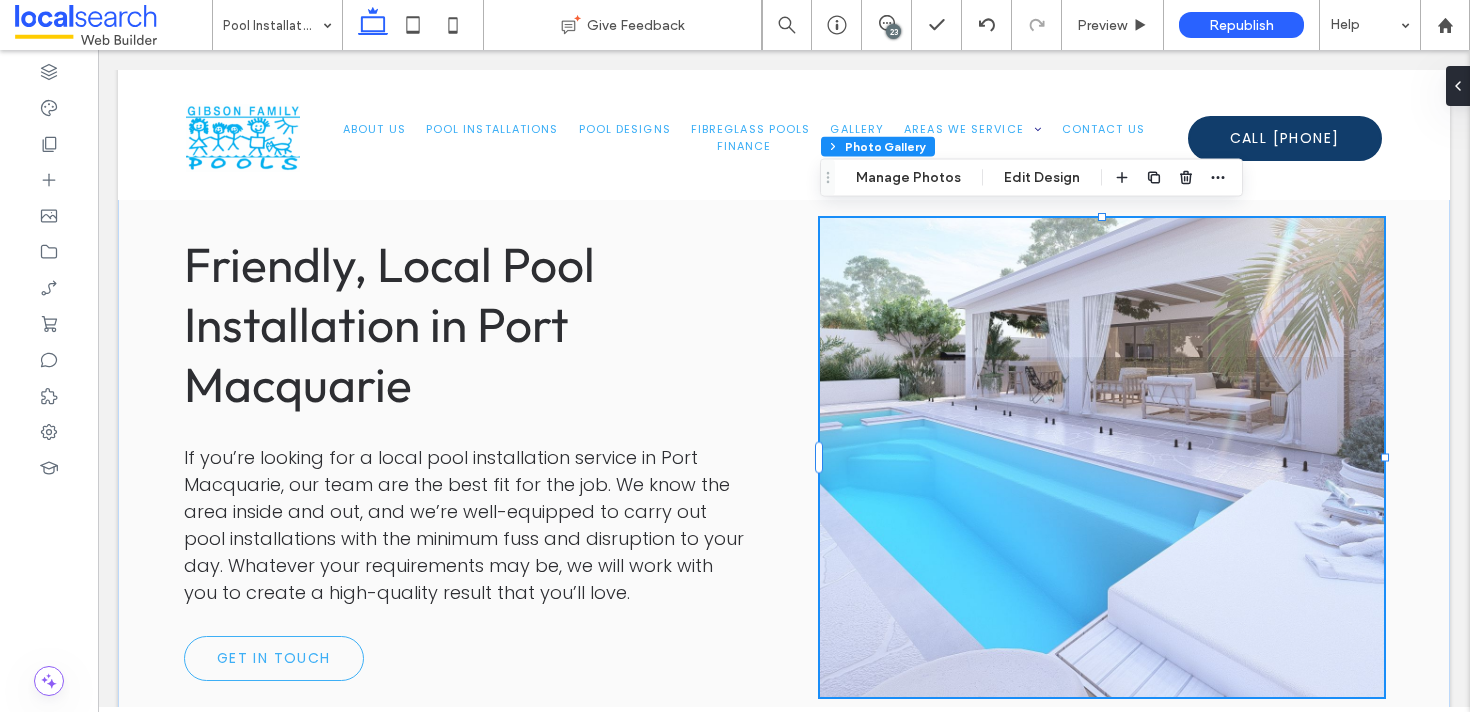 click at bounding box center (1102, 458) 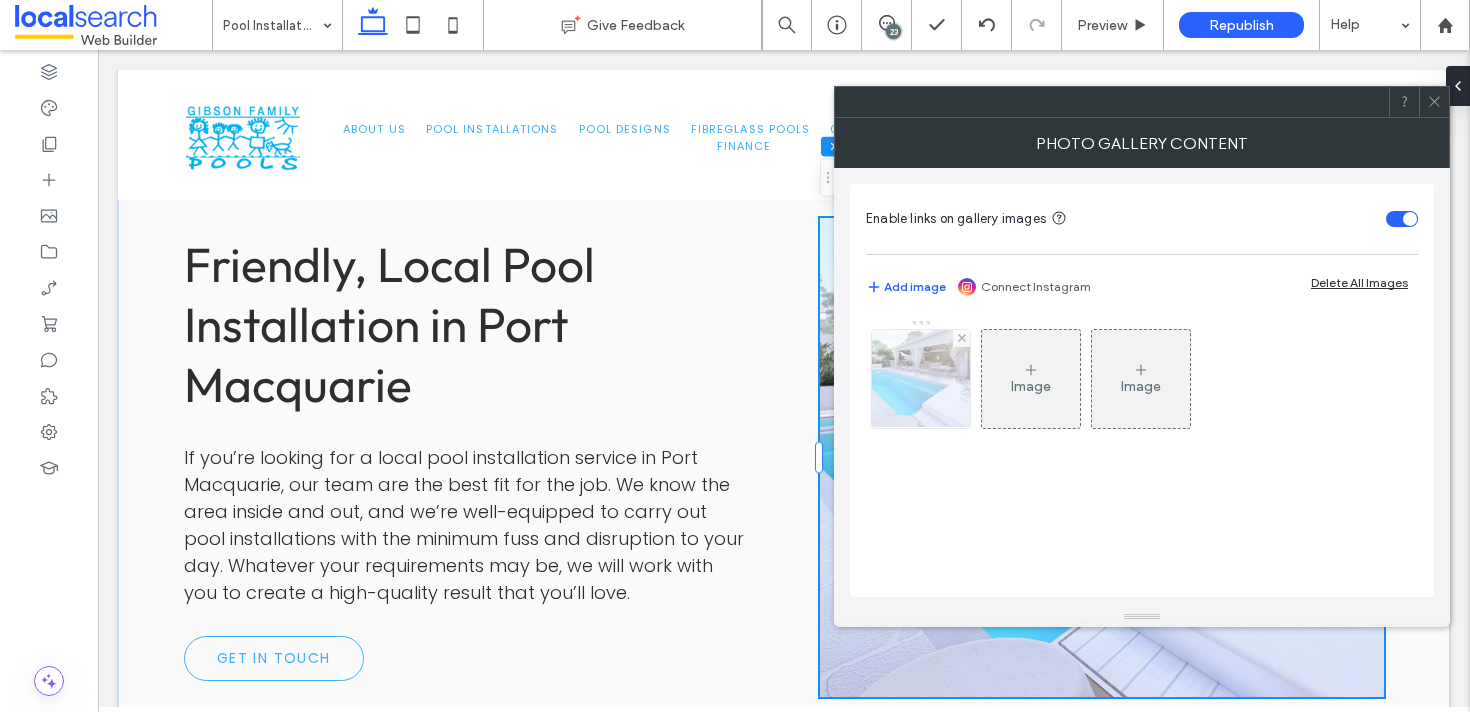 click at bounding box center (921, 379) 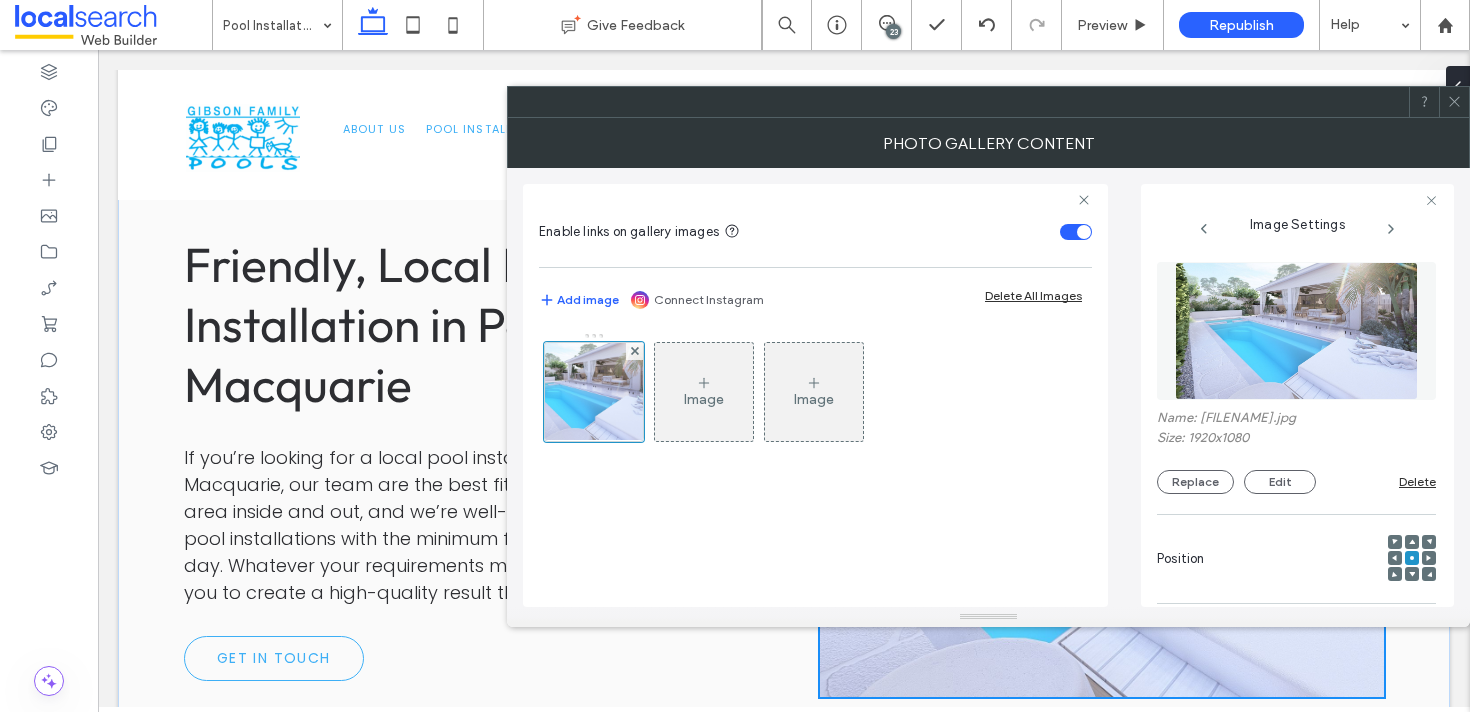 click at bounding box center [1395, 558] 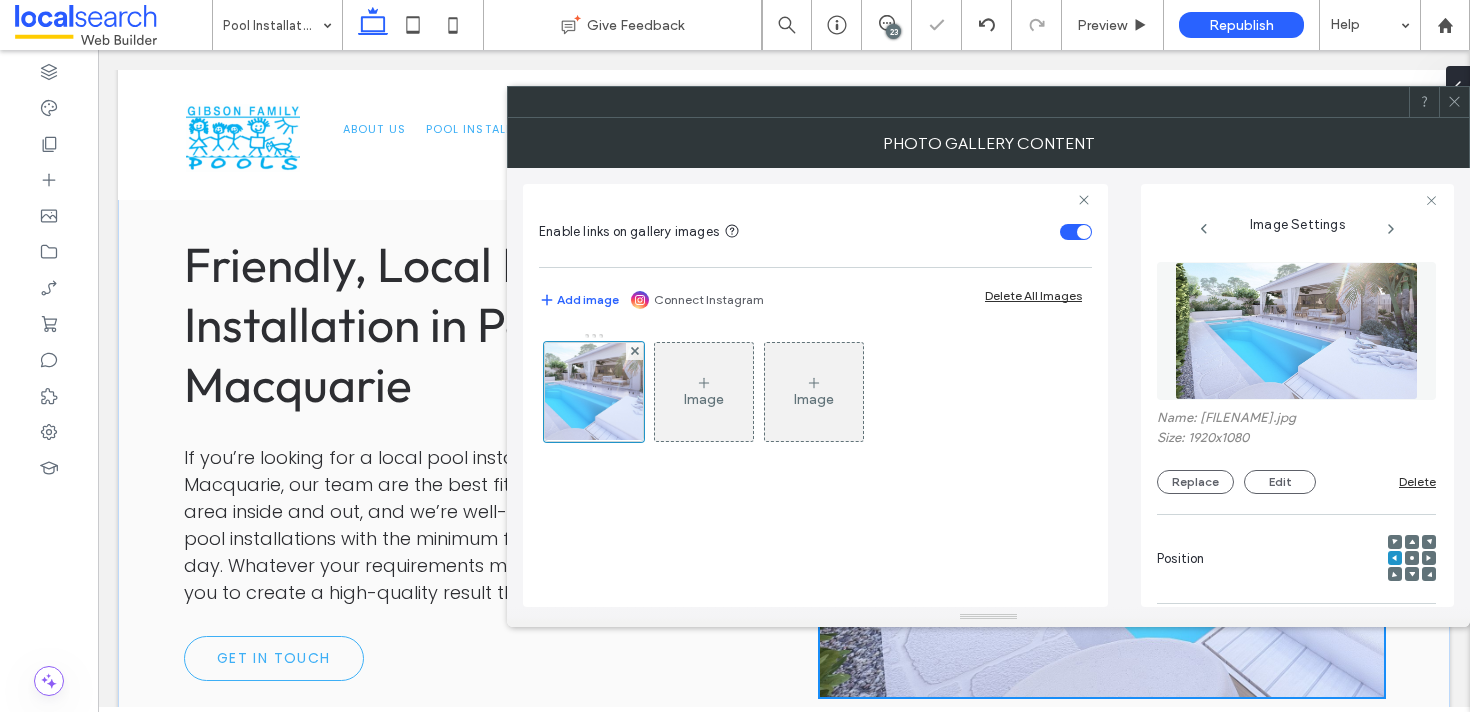 click at bounding box center (1454, 102) 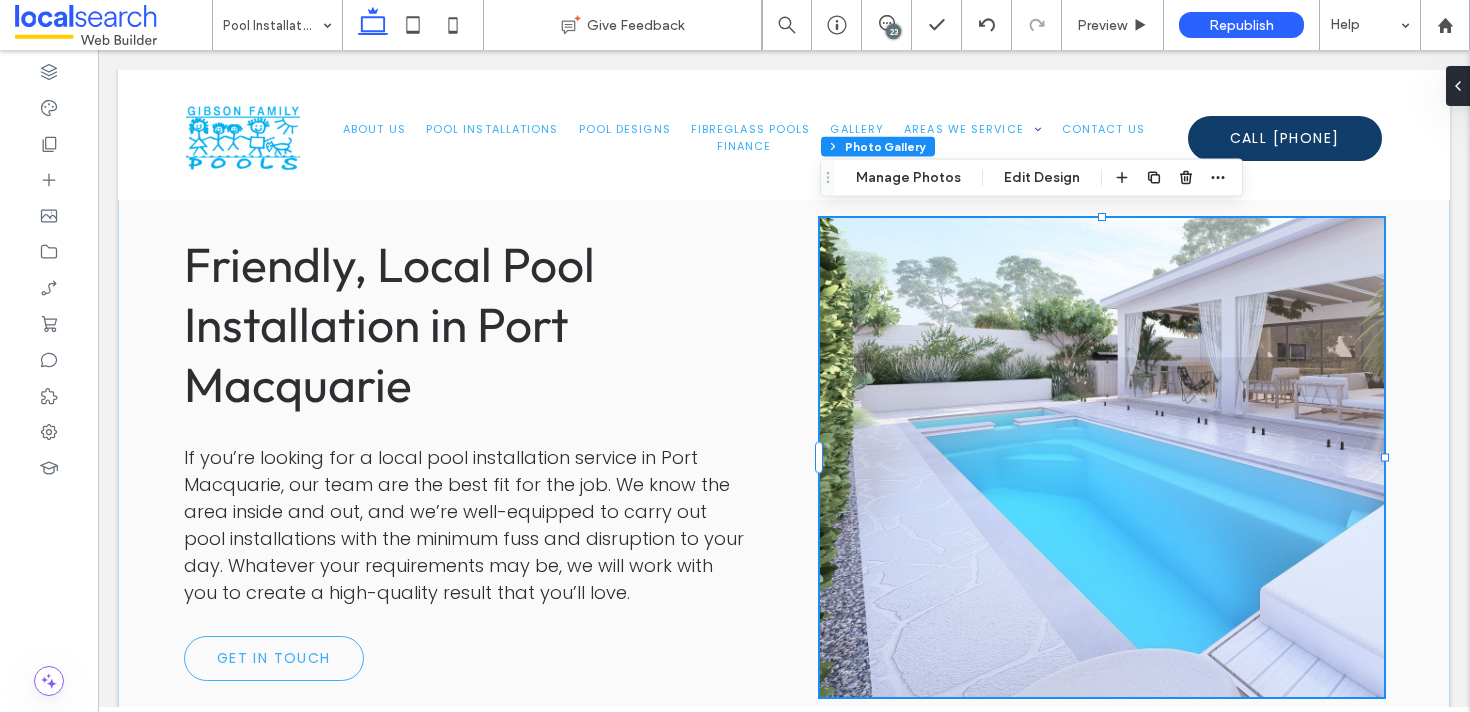 click at bounding box center (1102, 458) 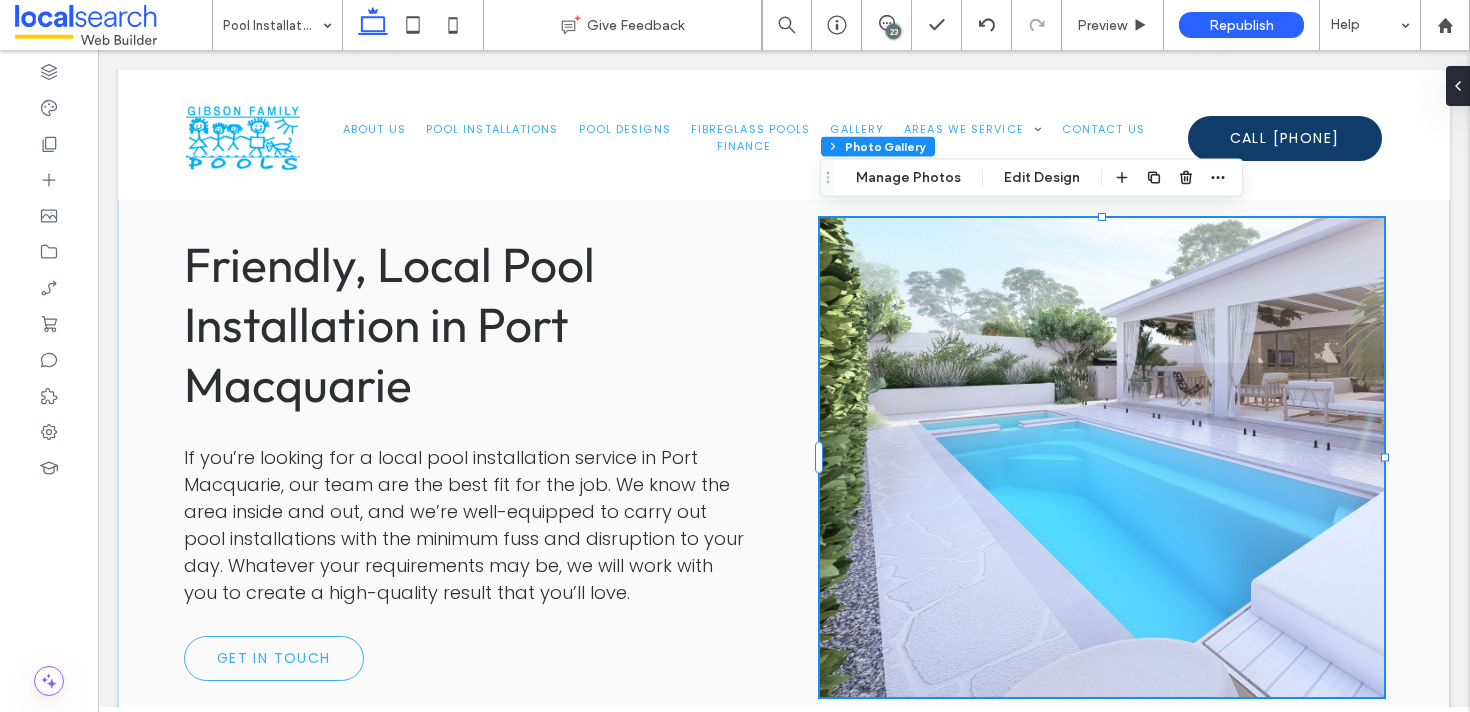 click at bounding box center (1102, 457) 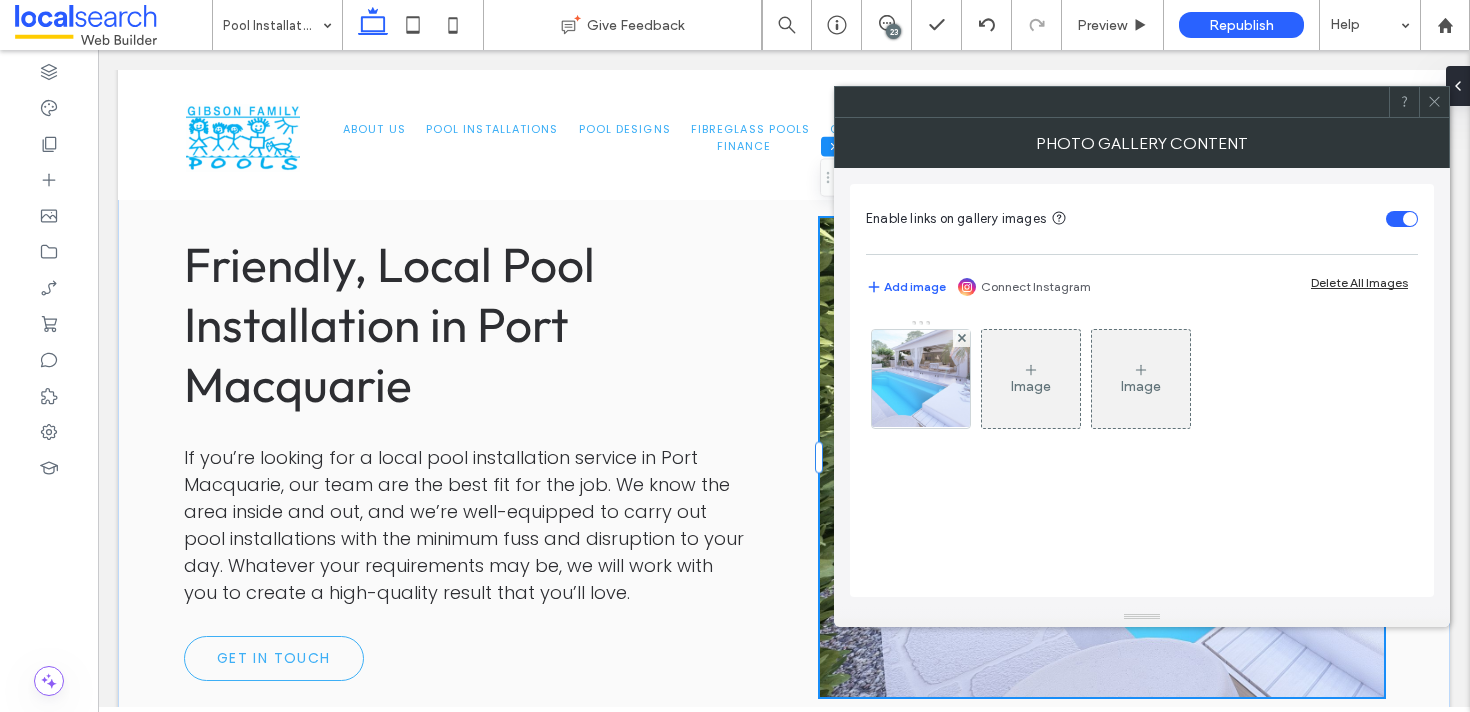 click on "Image Image" at bounding box center [1141, 384] 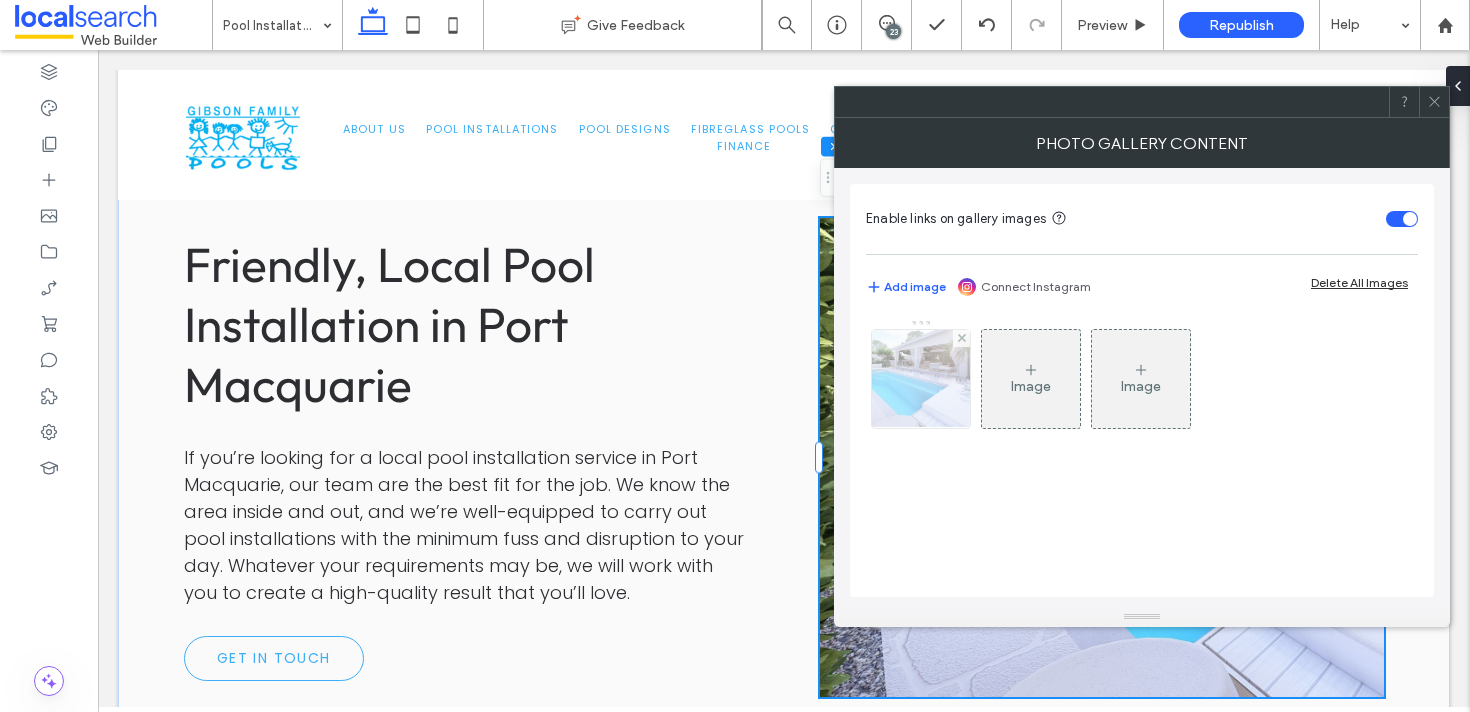 click at bounding box center (921, 379) 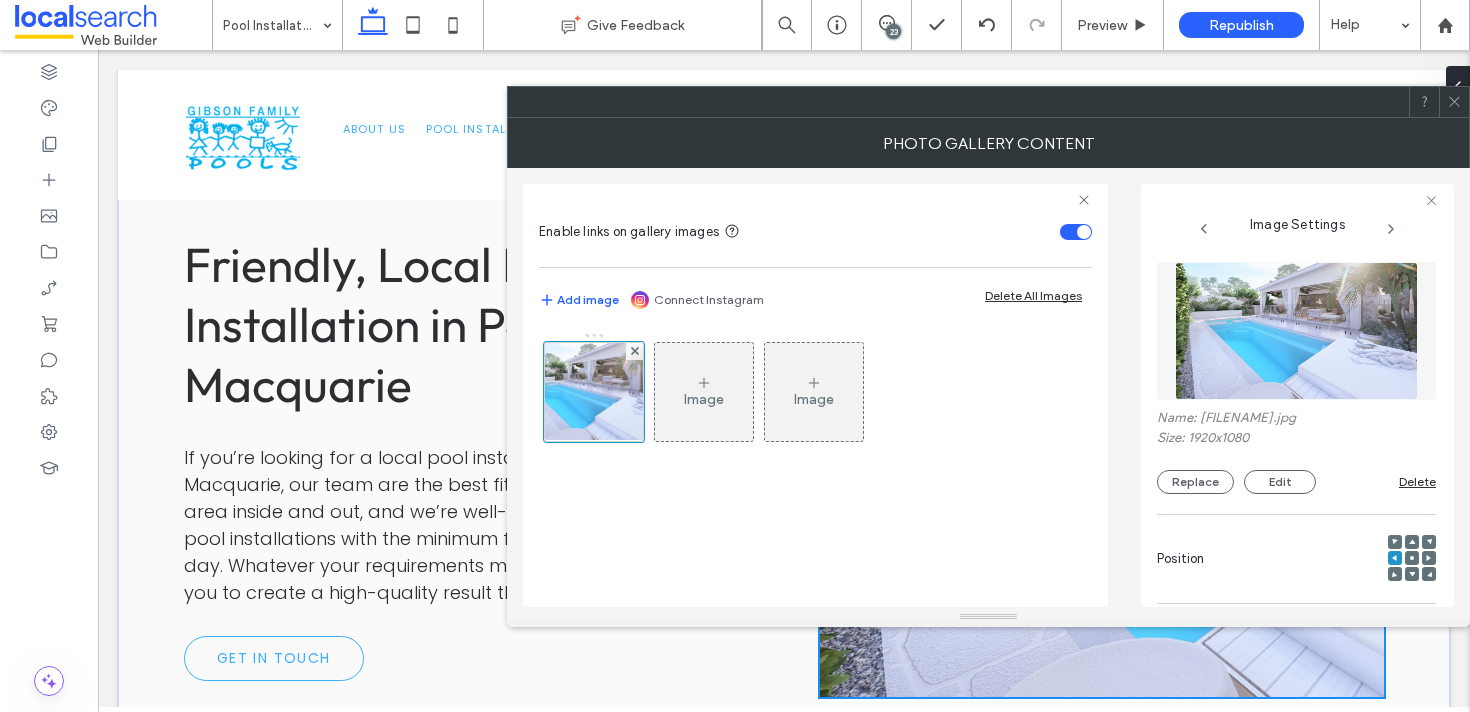 click at bounding box center (1412, 558) 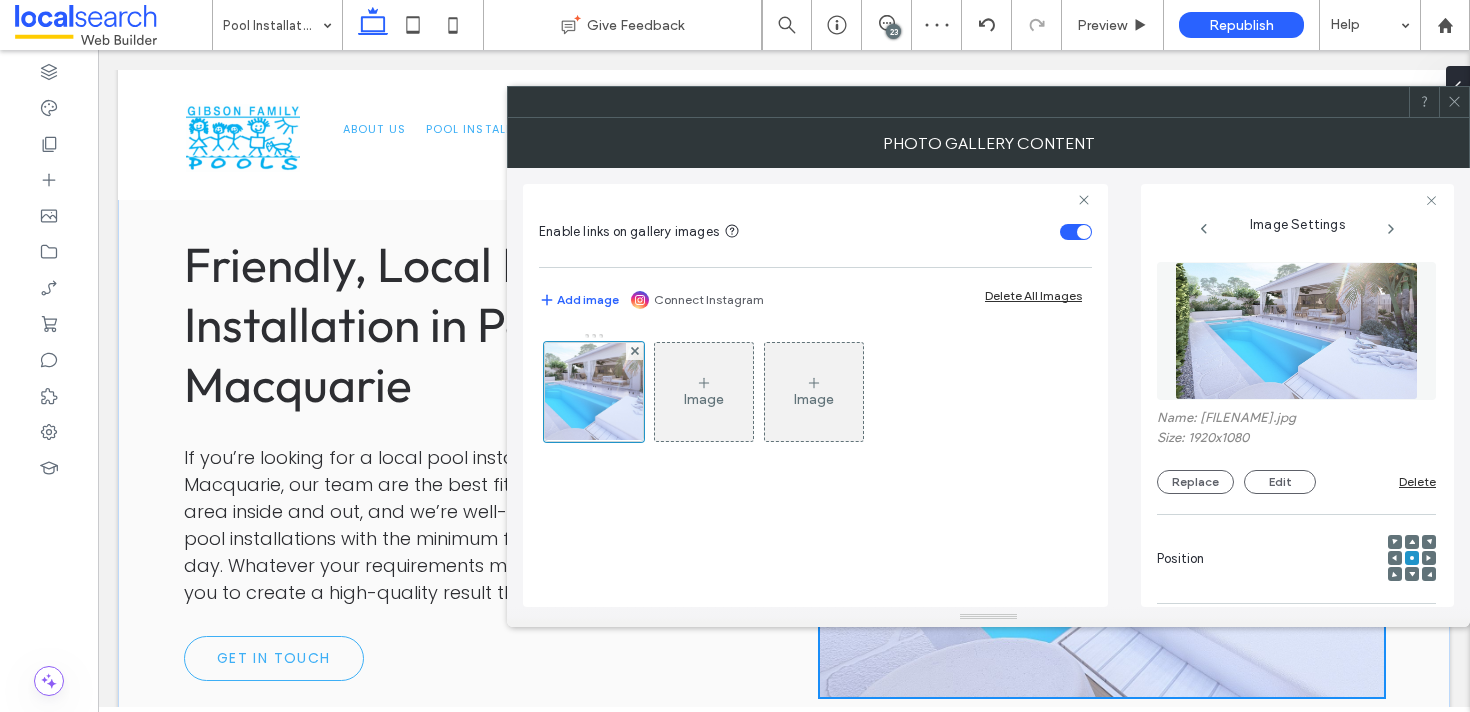 click 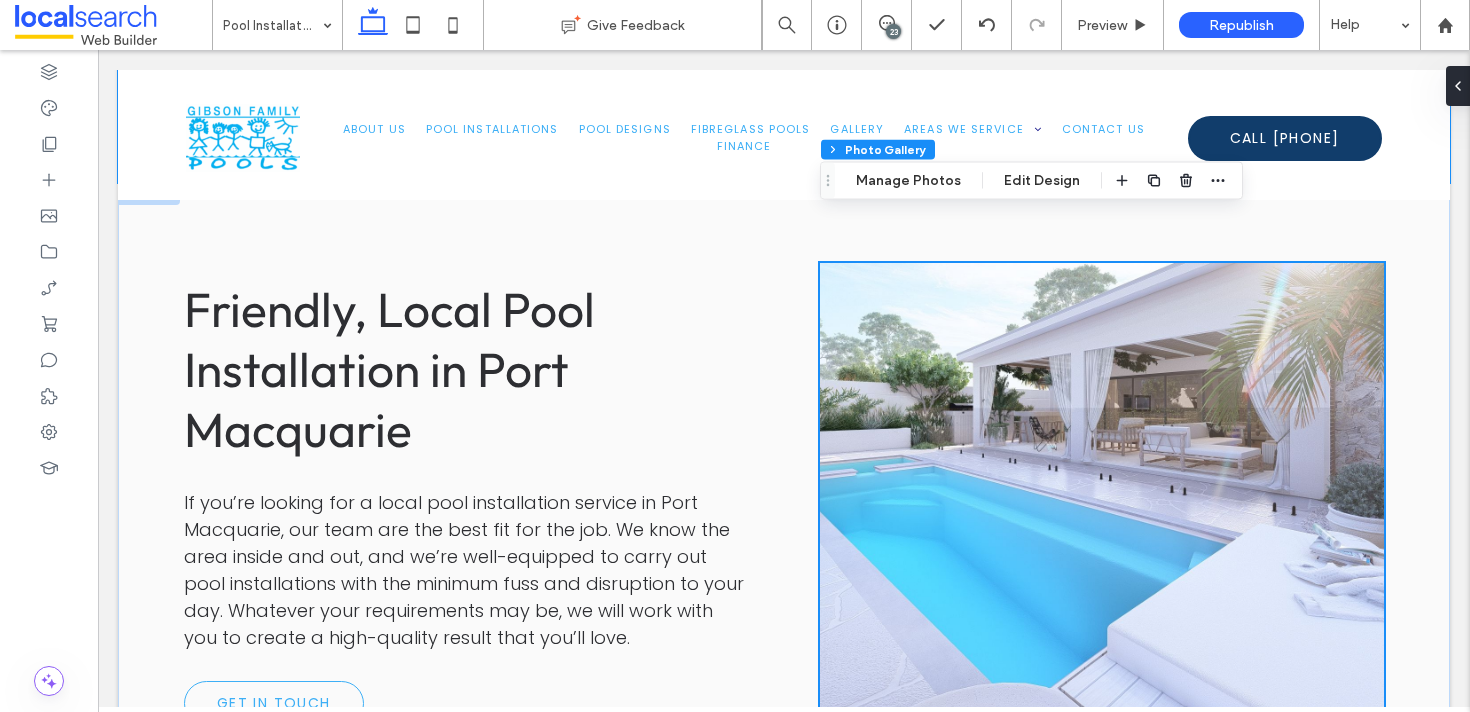 scroll, scrollTop: 5294, scrollLeft: 0, axis: vertical 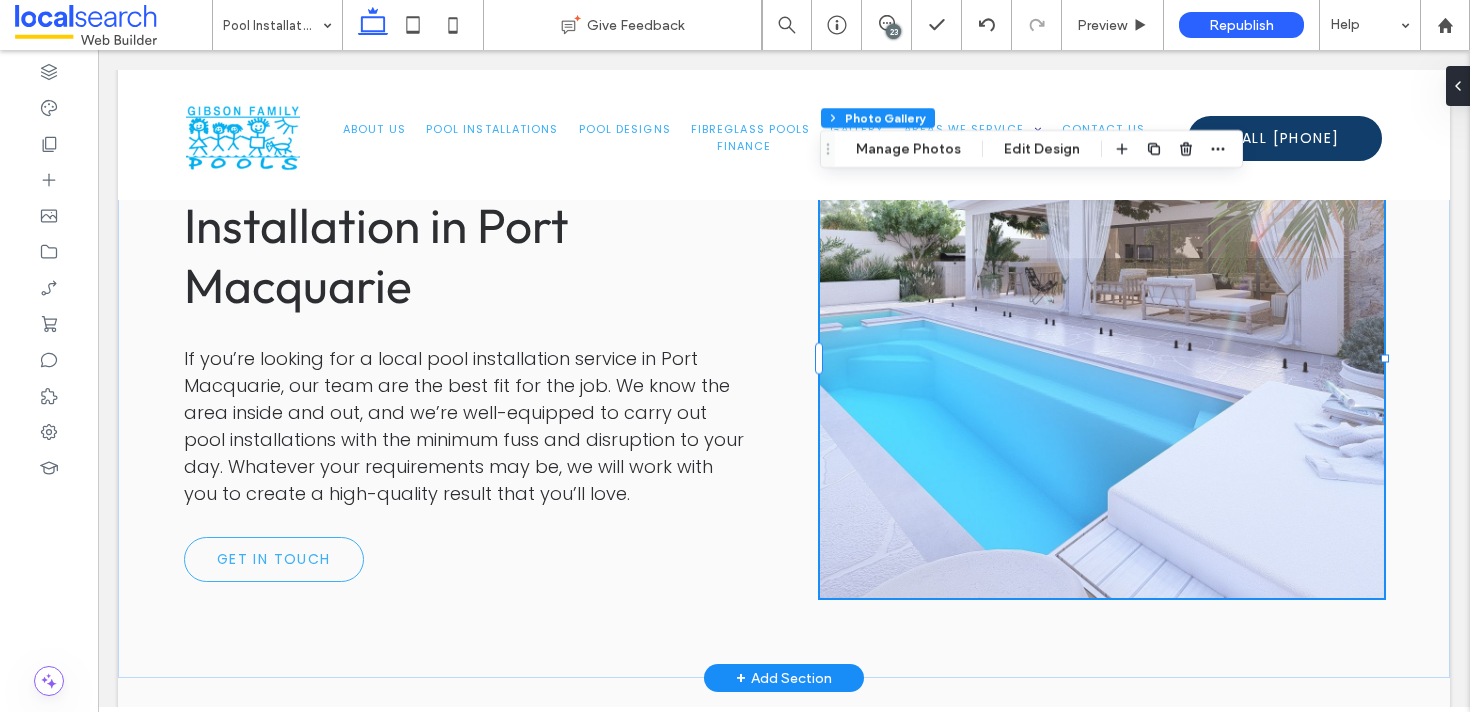 click at bounding box center (1102, 359) 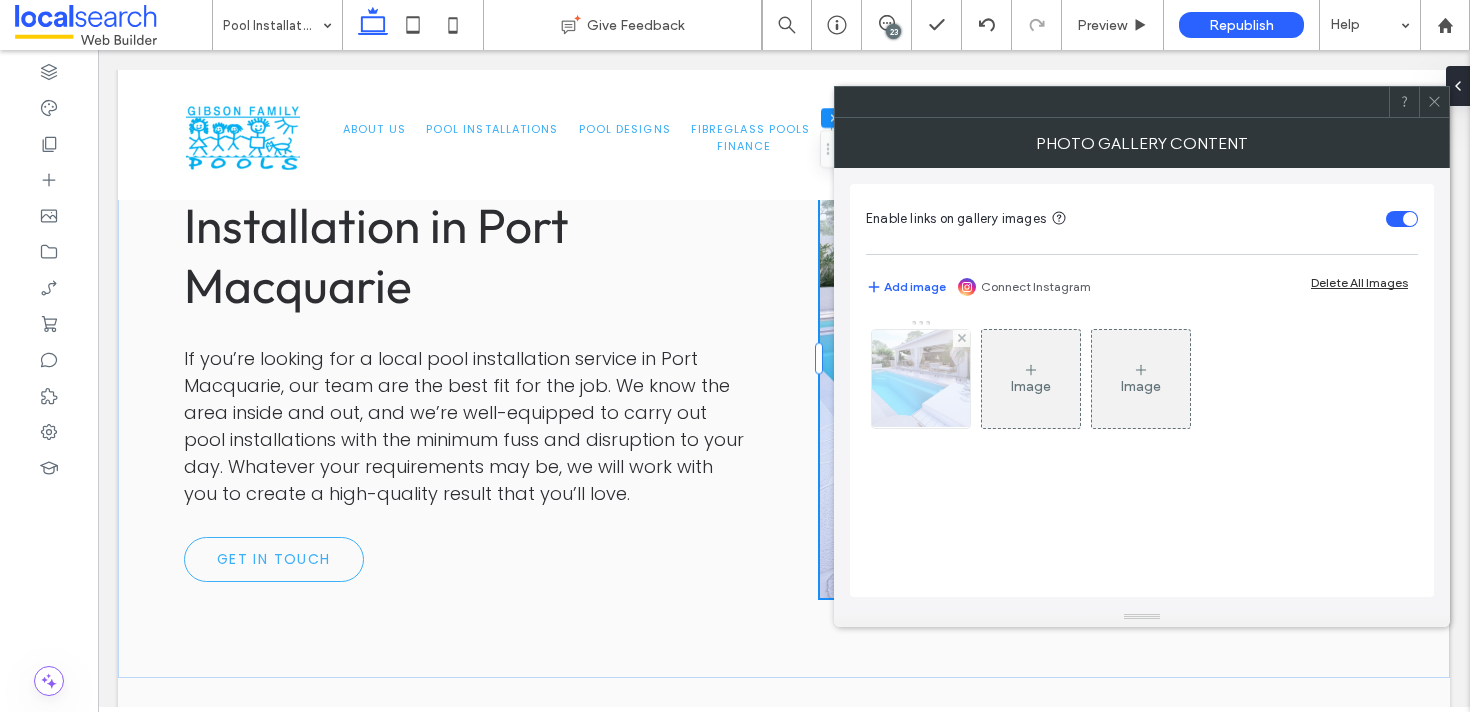 click at bounding box center [921, 379] 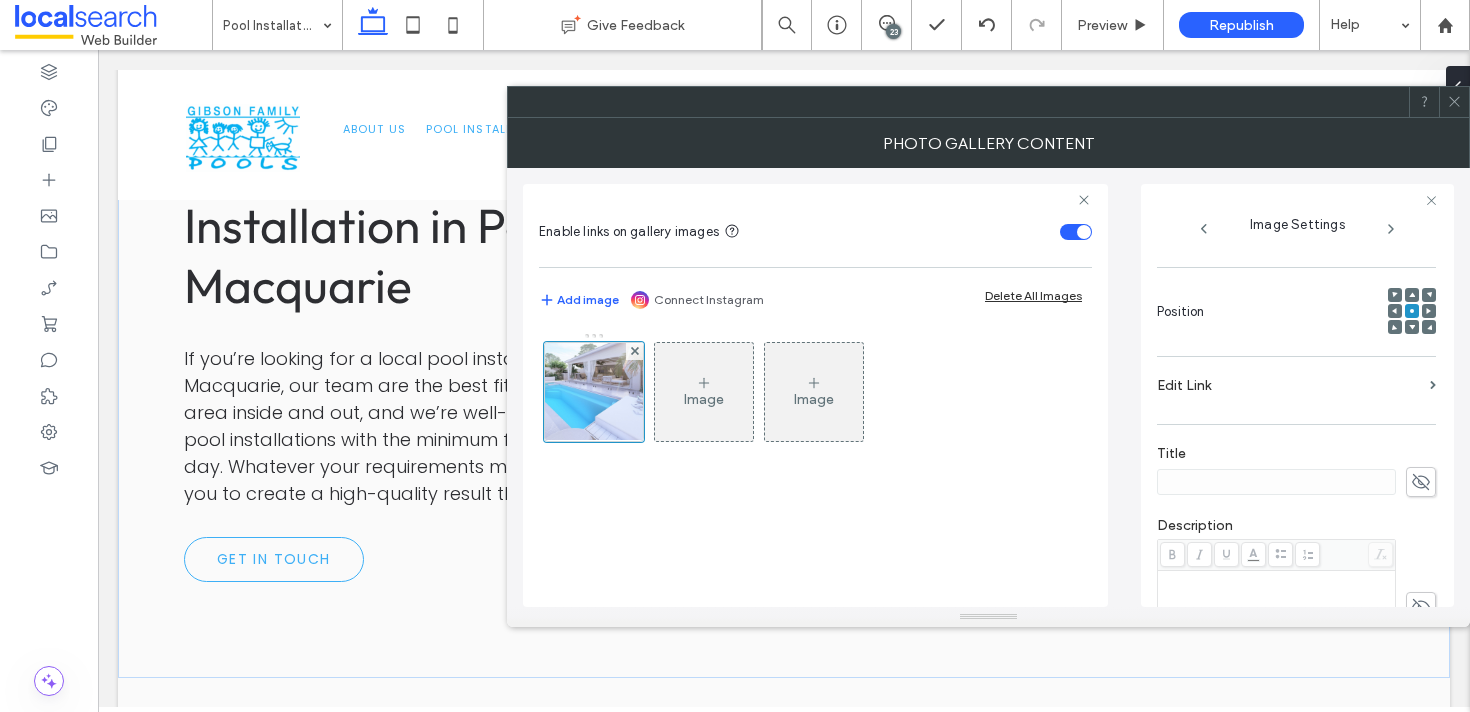 scroll, scrollTop: 232, scrollLeft: 0, axis: vertical 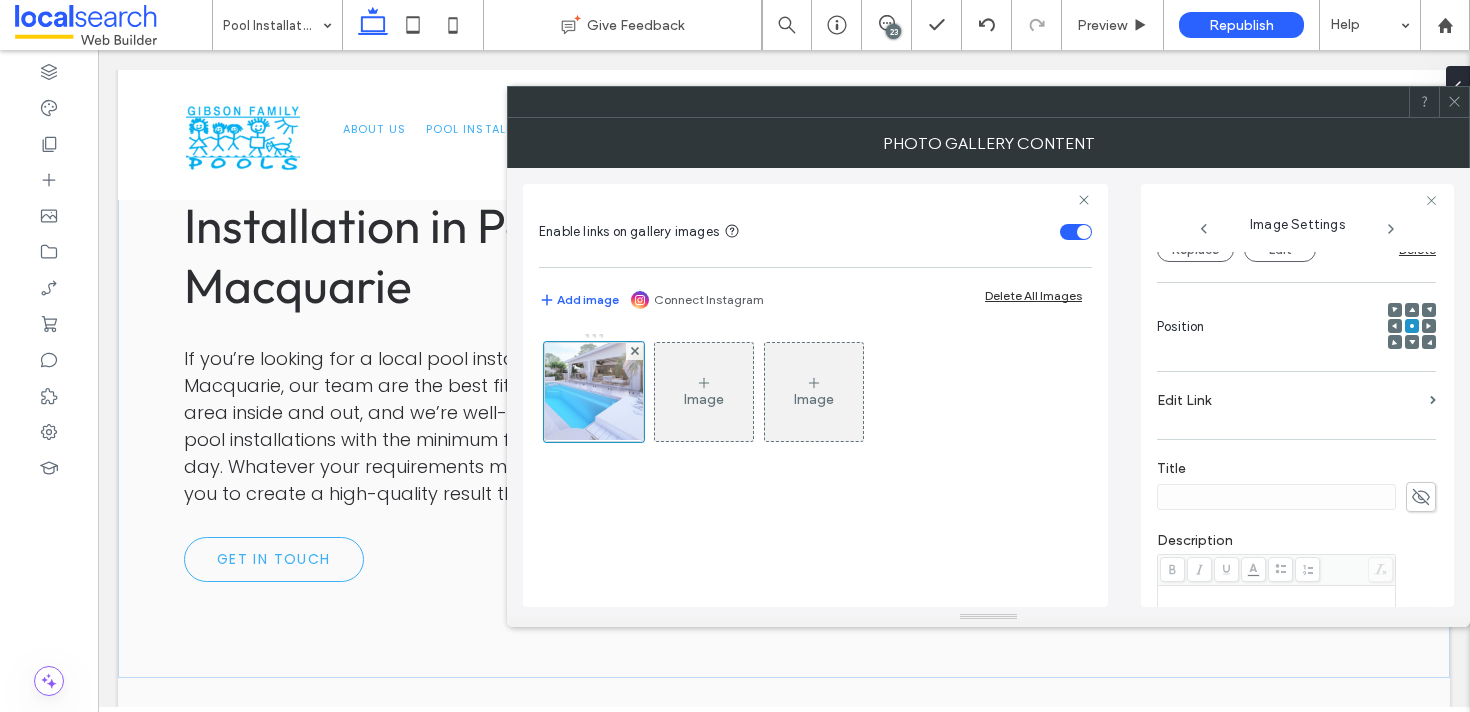 click at bounding box center (1395, 326) 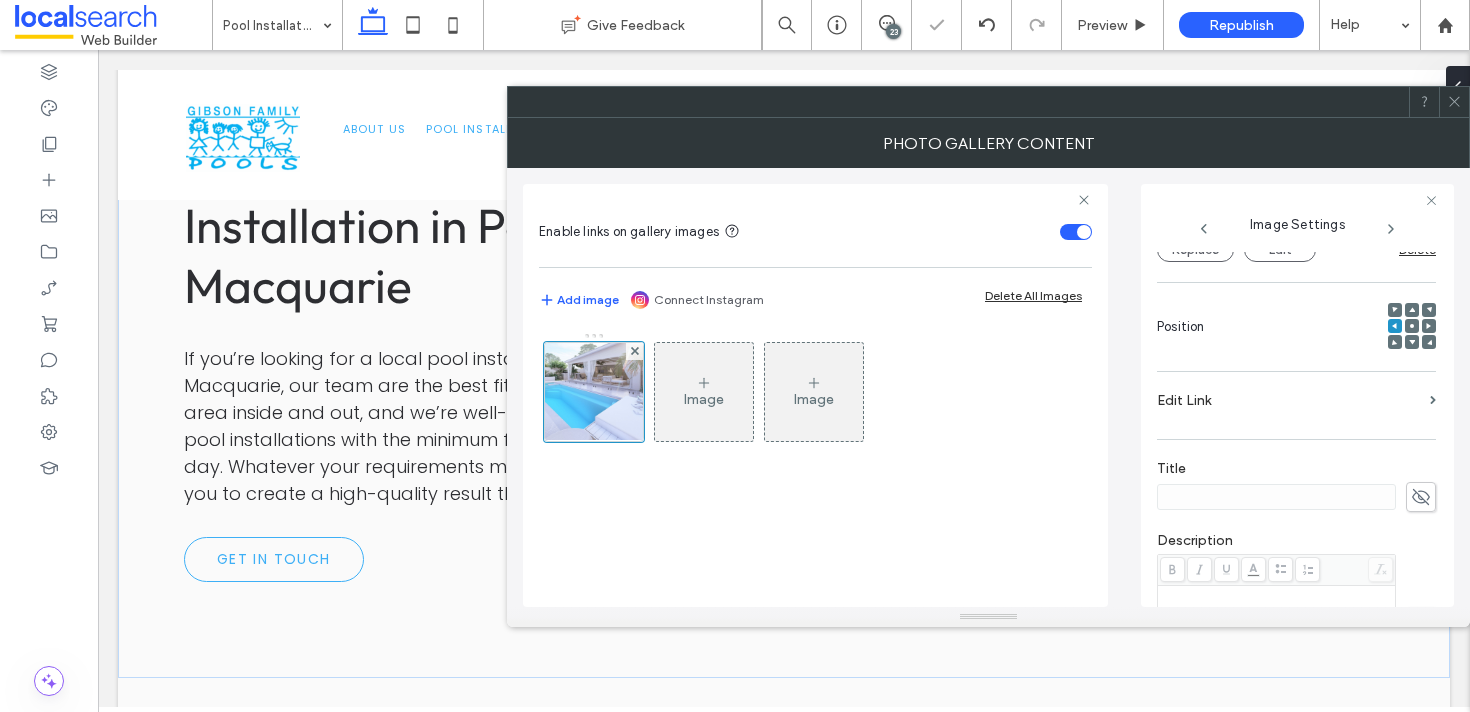 click 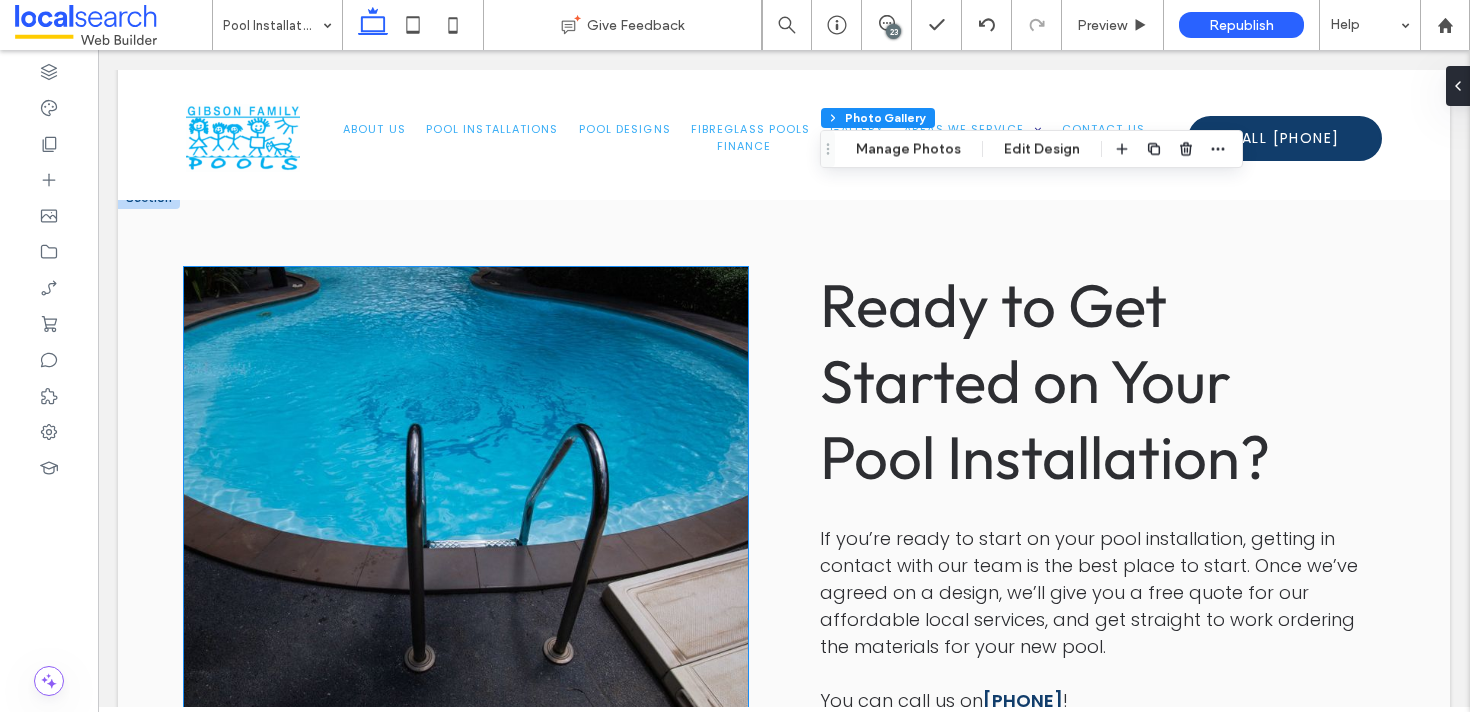 scroll, scrollTop: 5763, scrollLeft: 0, axis: vertical 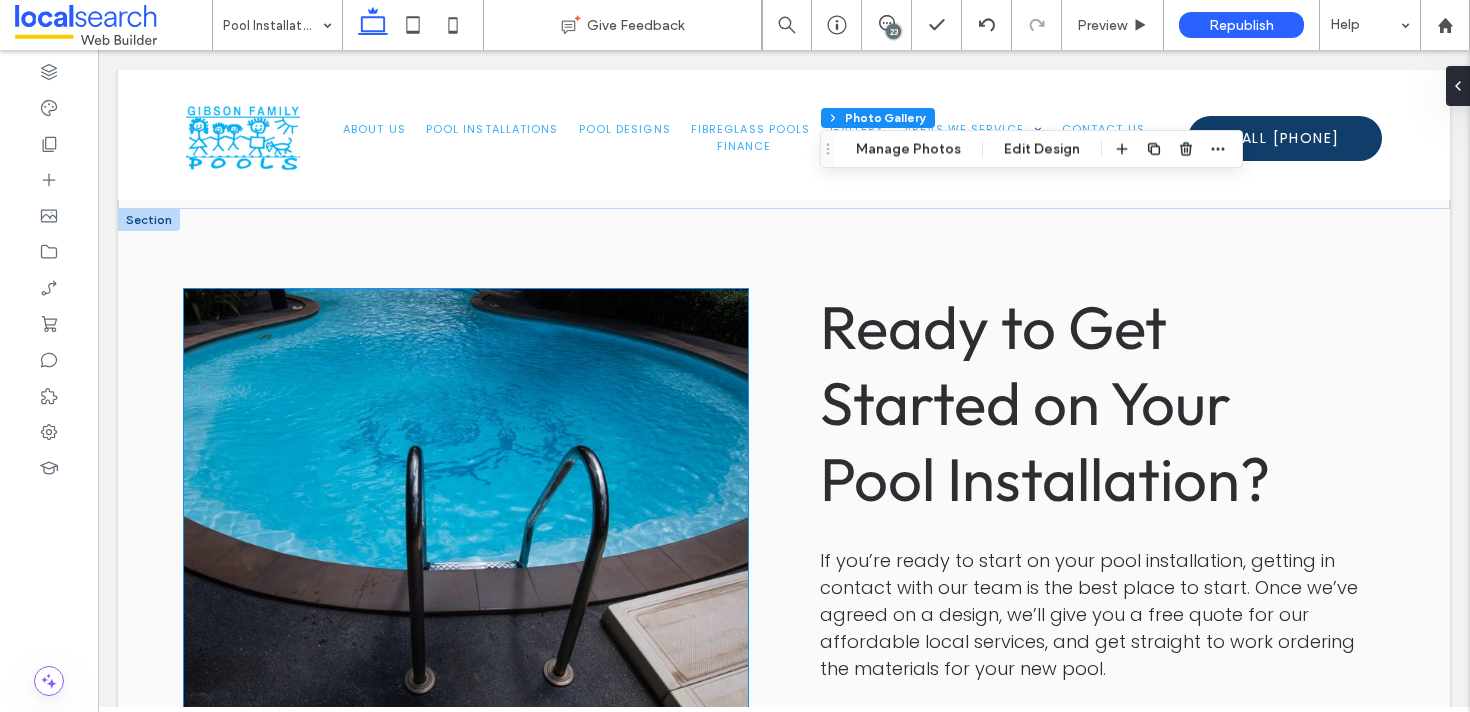 click at bounding box center (466, 529) 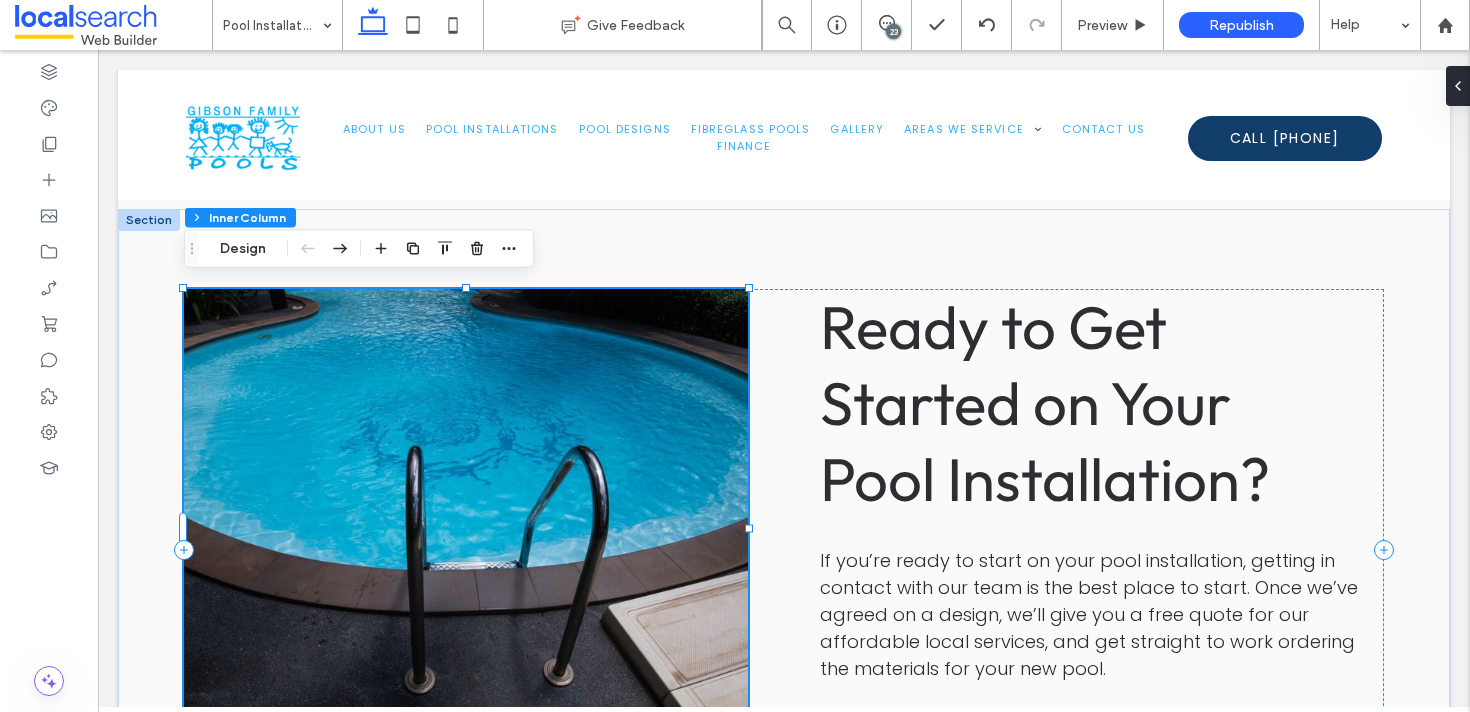 click at bounding box center (466, 529) 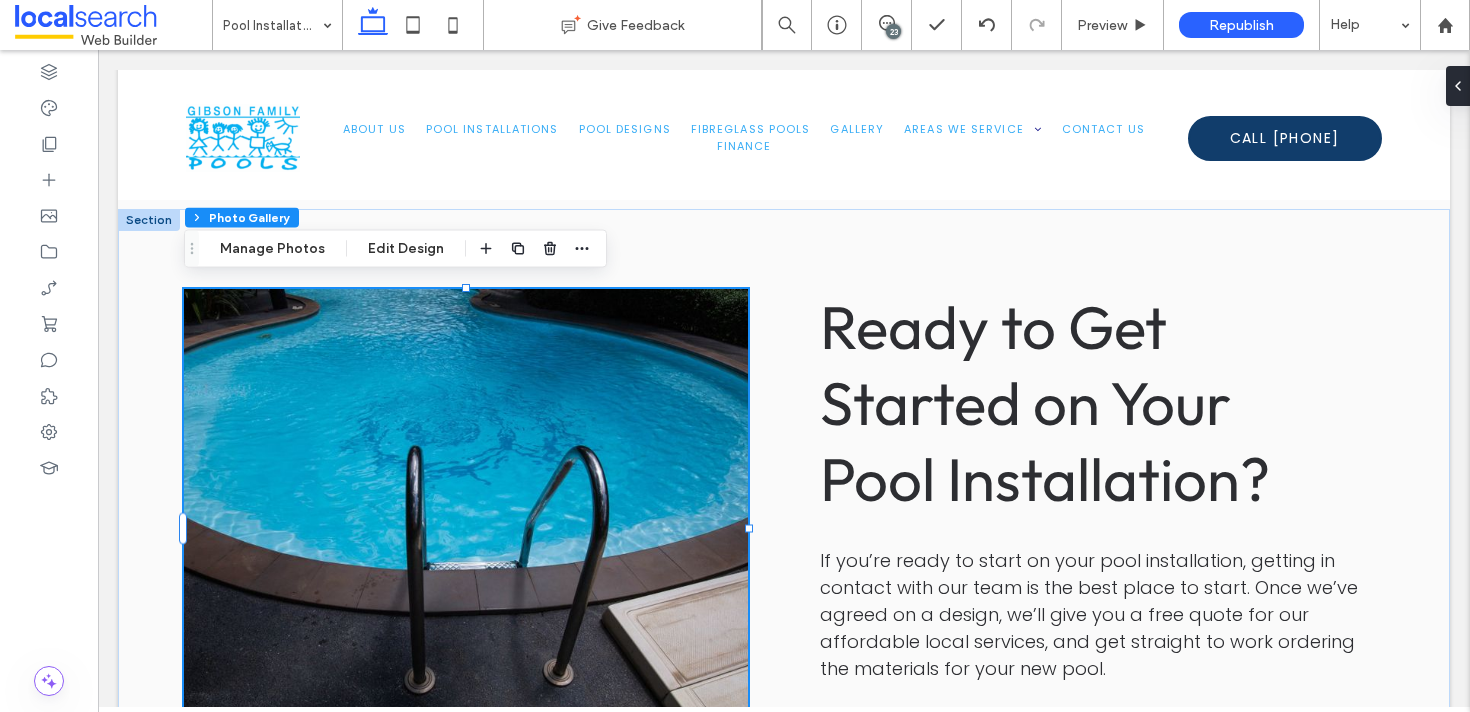click at bounding box center (466, 529) 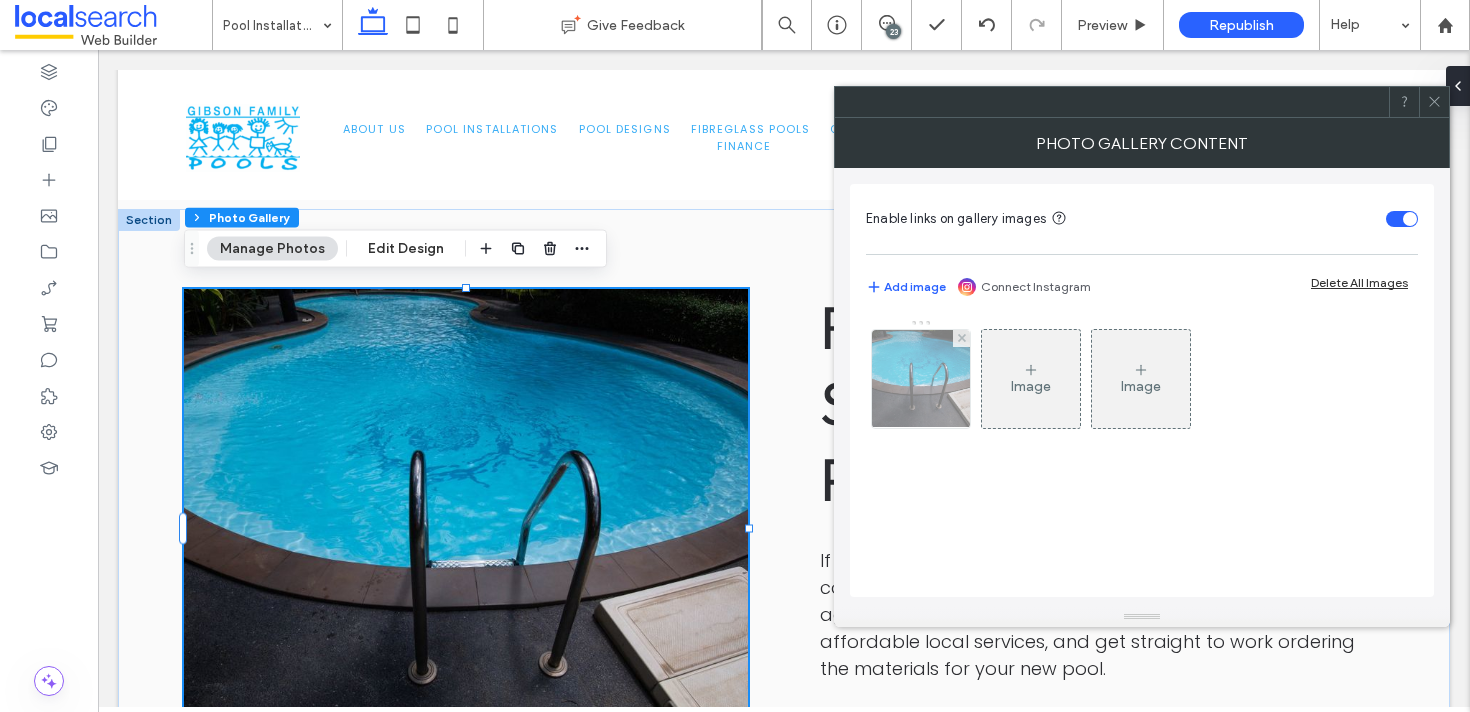 click at bounding box center [921, 379] 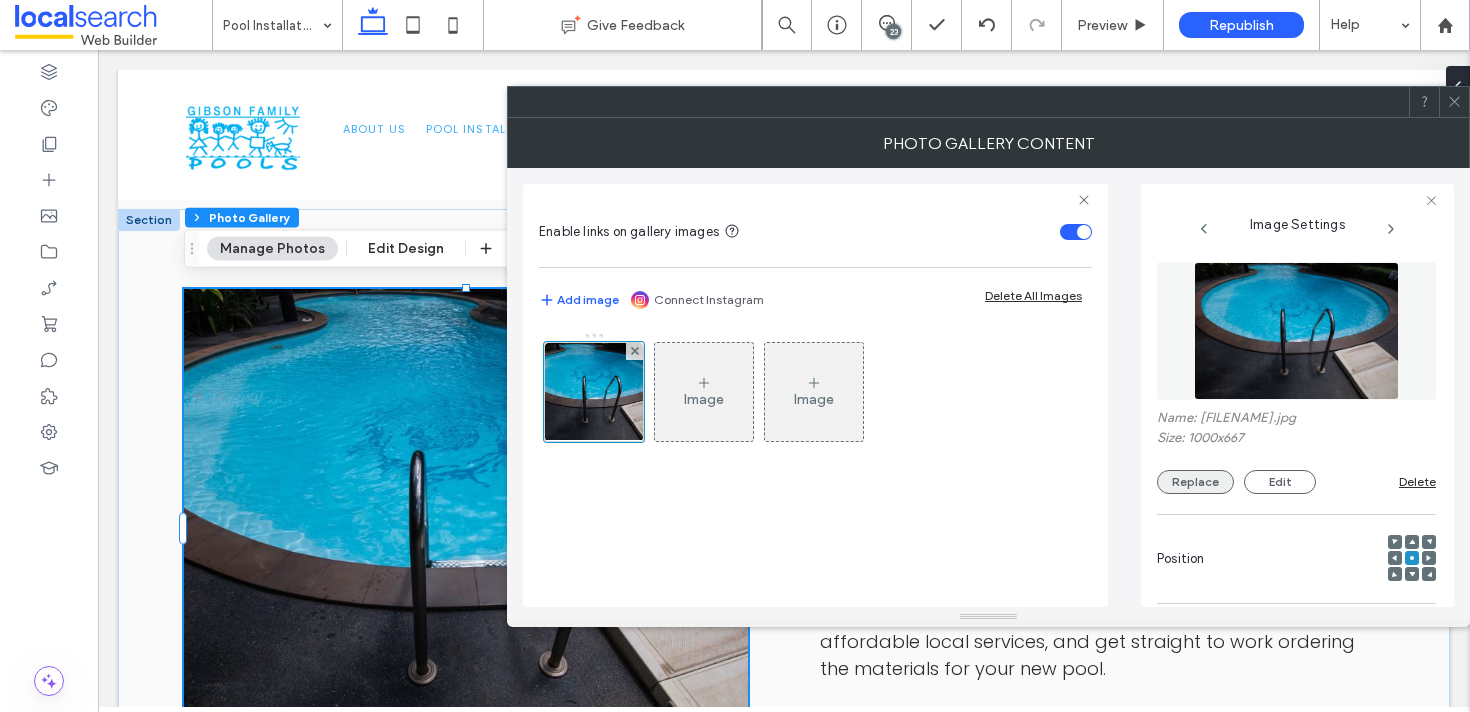 click on "Replace" at bounding box center (1195, 482) 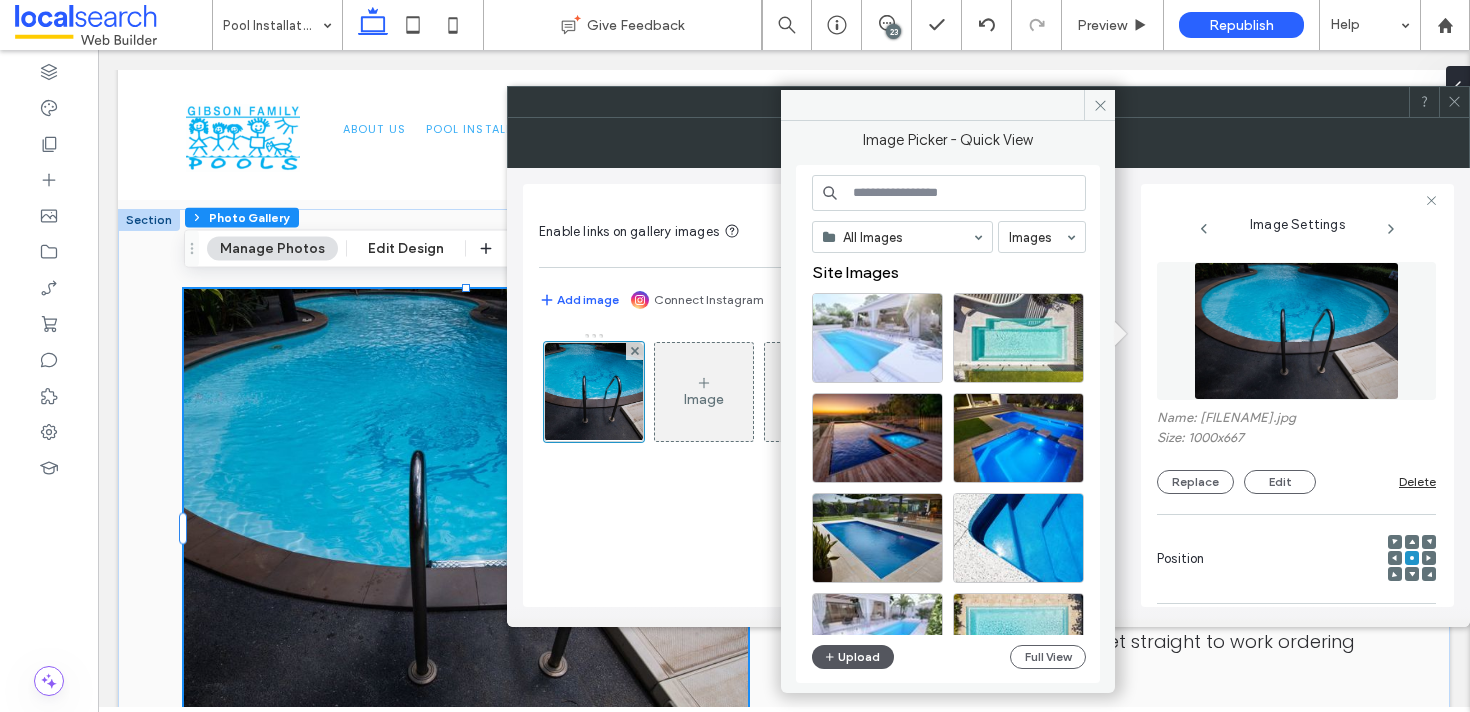 click on "Upload" at bounding box center (853, 657) 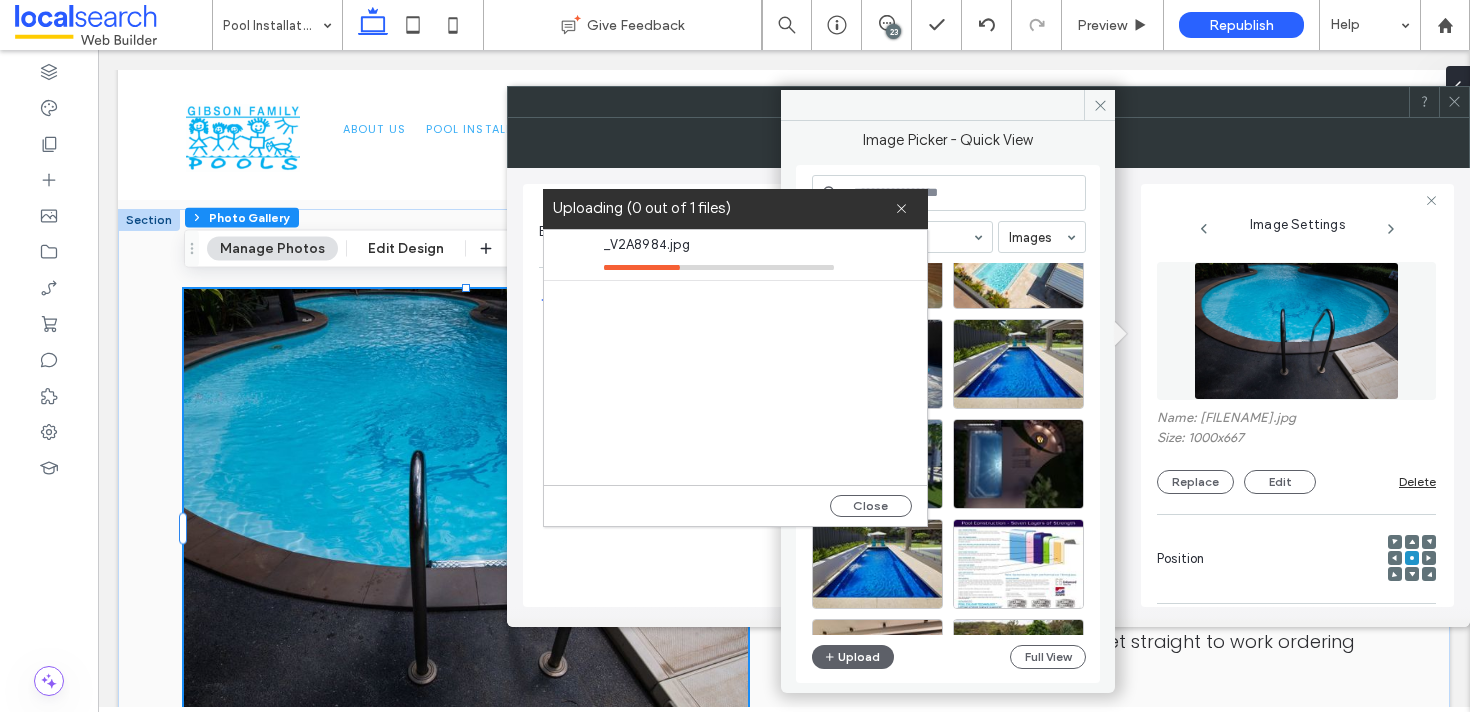 scroll, scrollTop: 666, scrollLeft: 0, axis: vertical 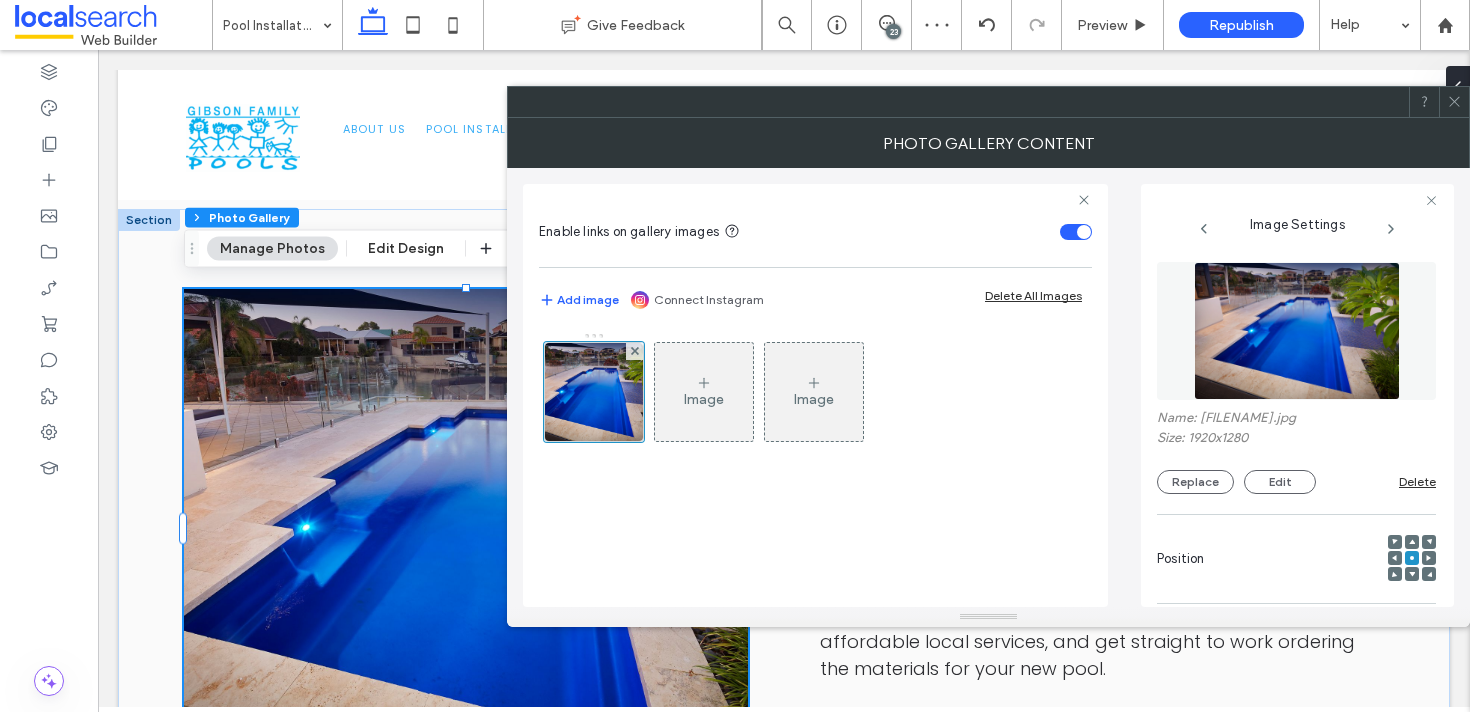 click at bounding box center (1454, 102) 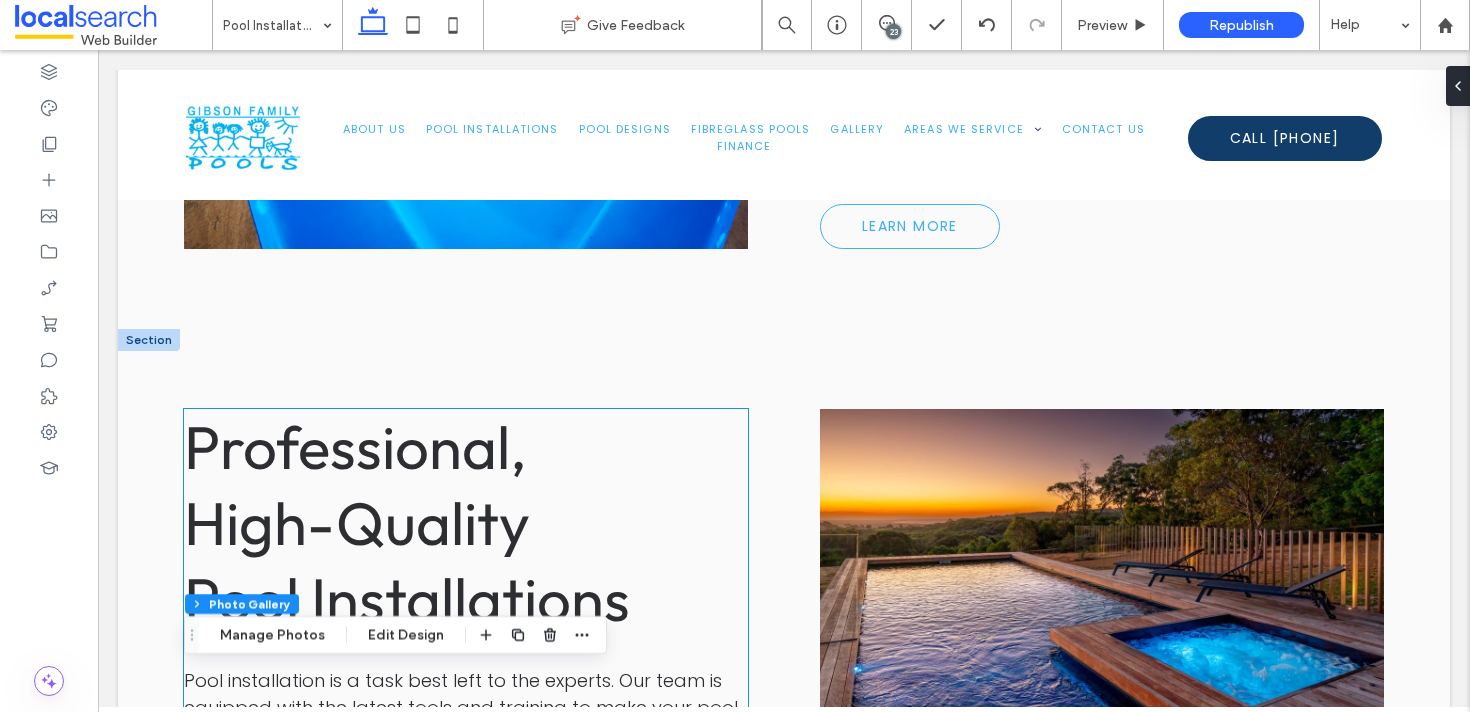 scroll, scrollTop: 3565, scrollLeft: 0, axis: vertical 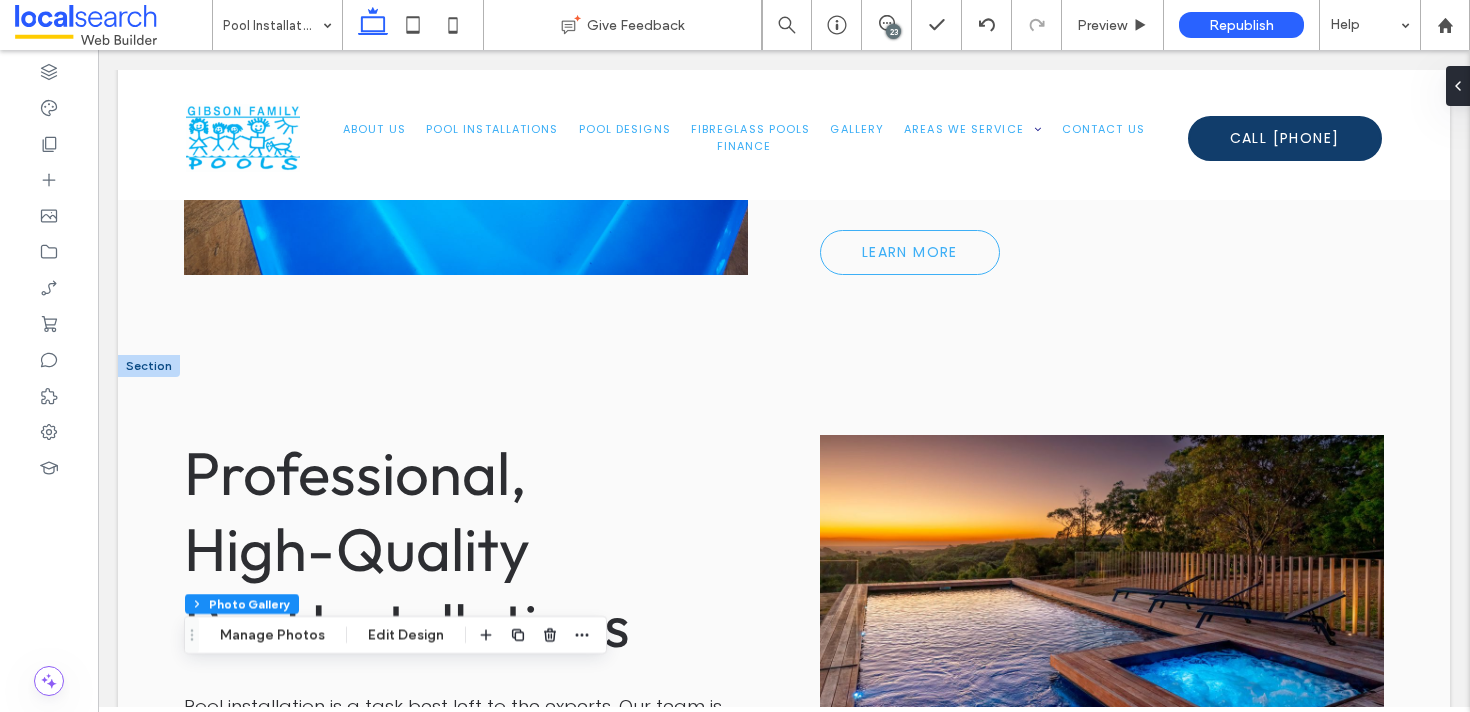 click at bounding box center (149, 366) 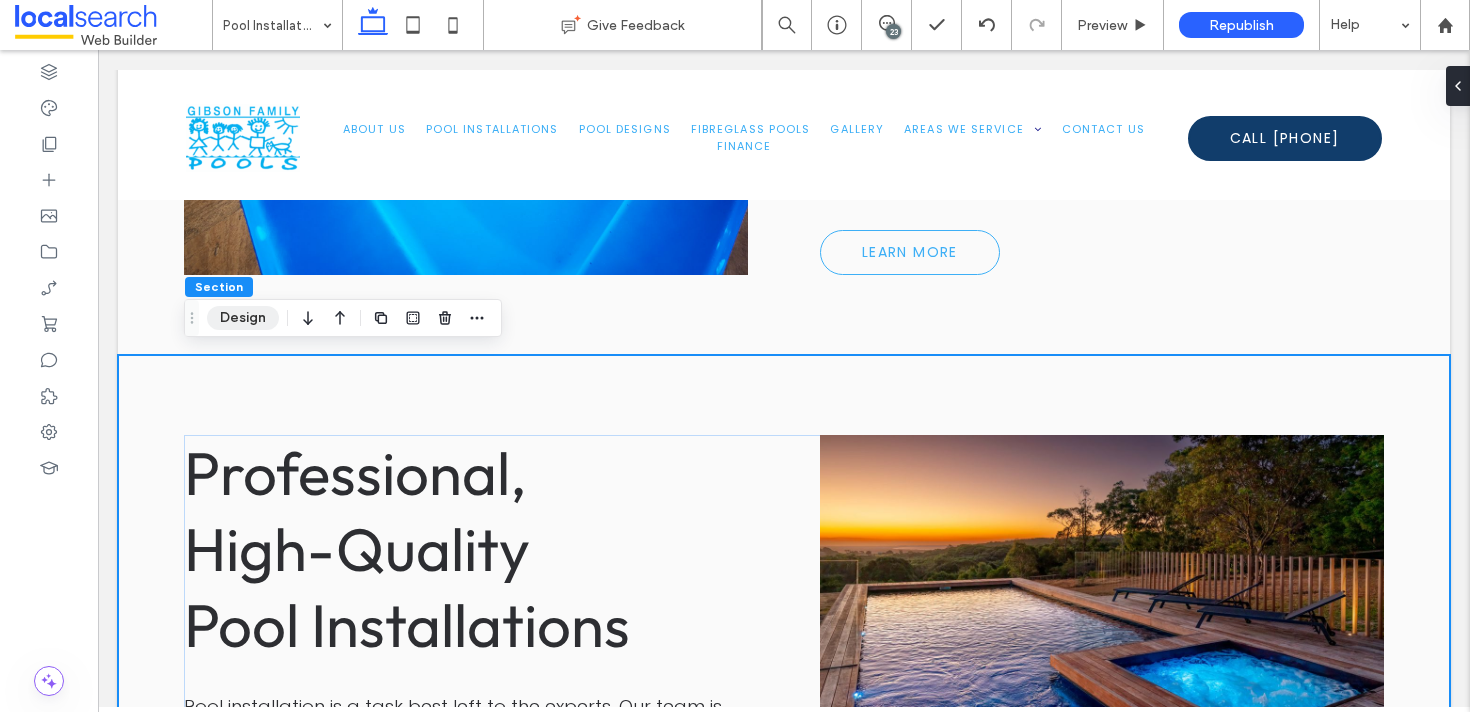 click on "Design" at bounding box center [243, 318] 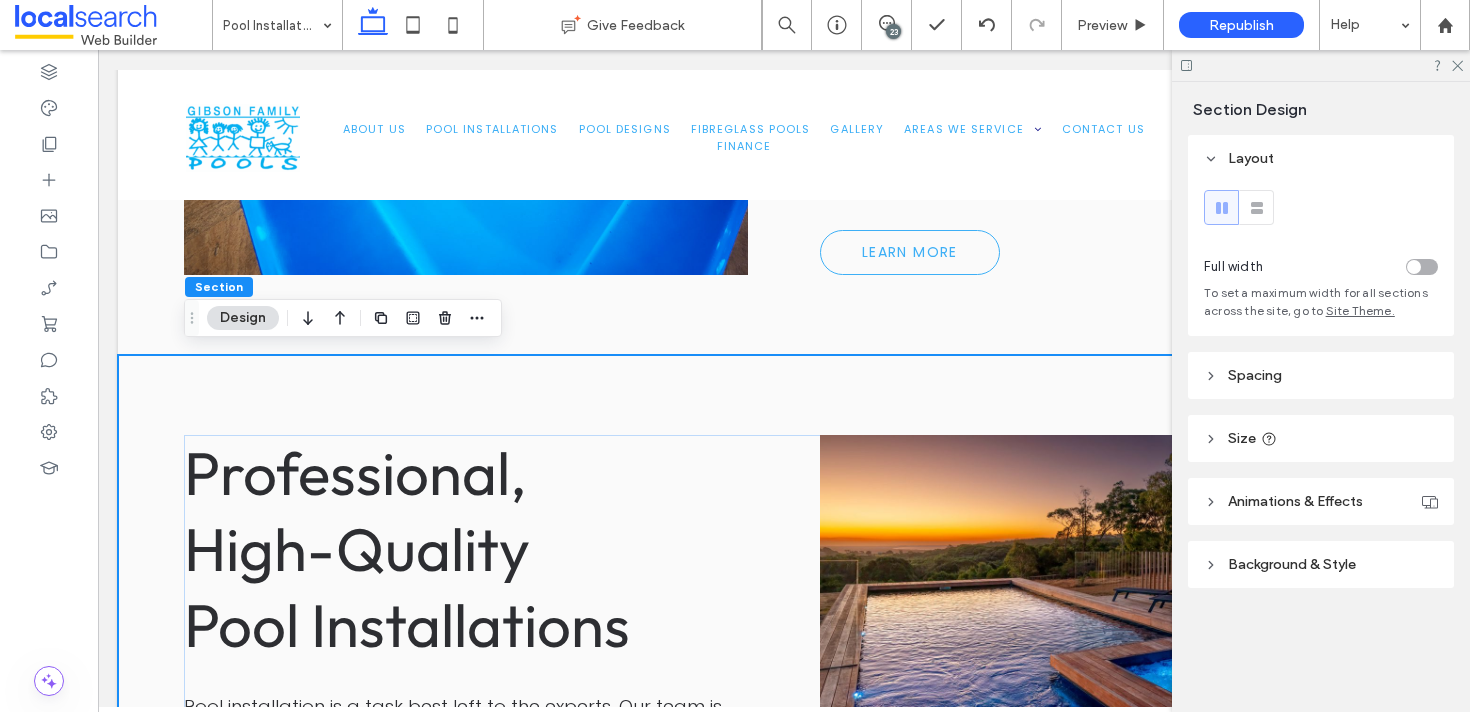 click on "Background & Style" at bounding box center (1292, 564) 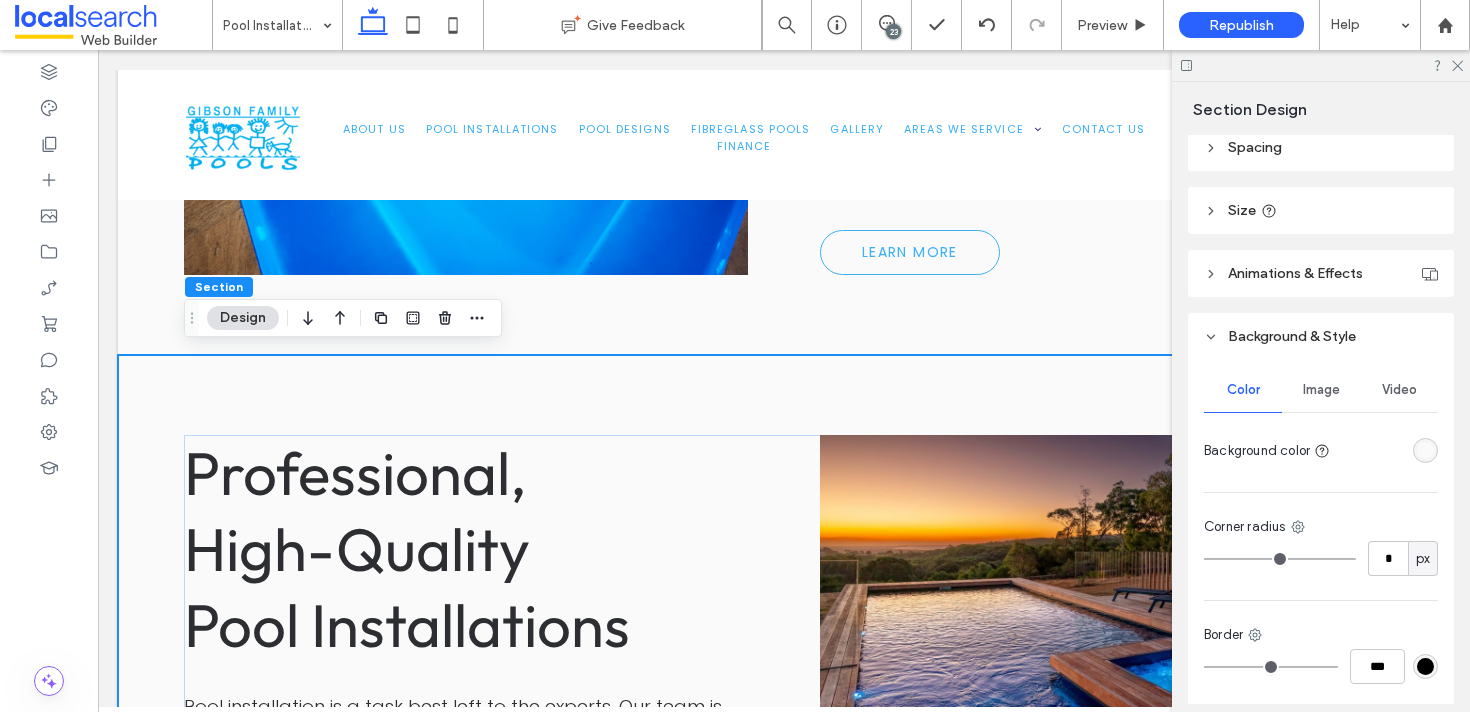 scroll, scrollTop: 389, scrollLeft: 0, axis: vertical 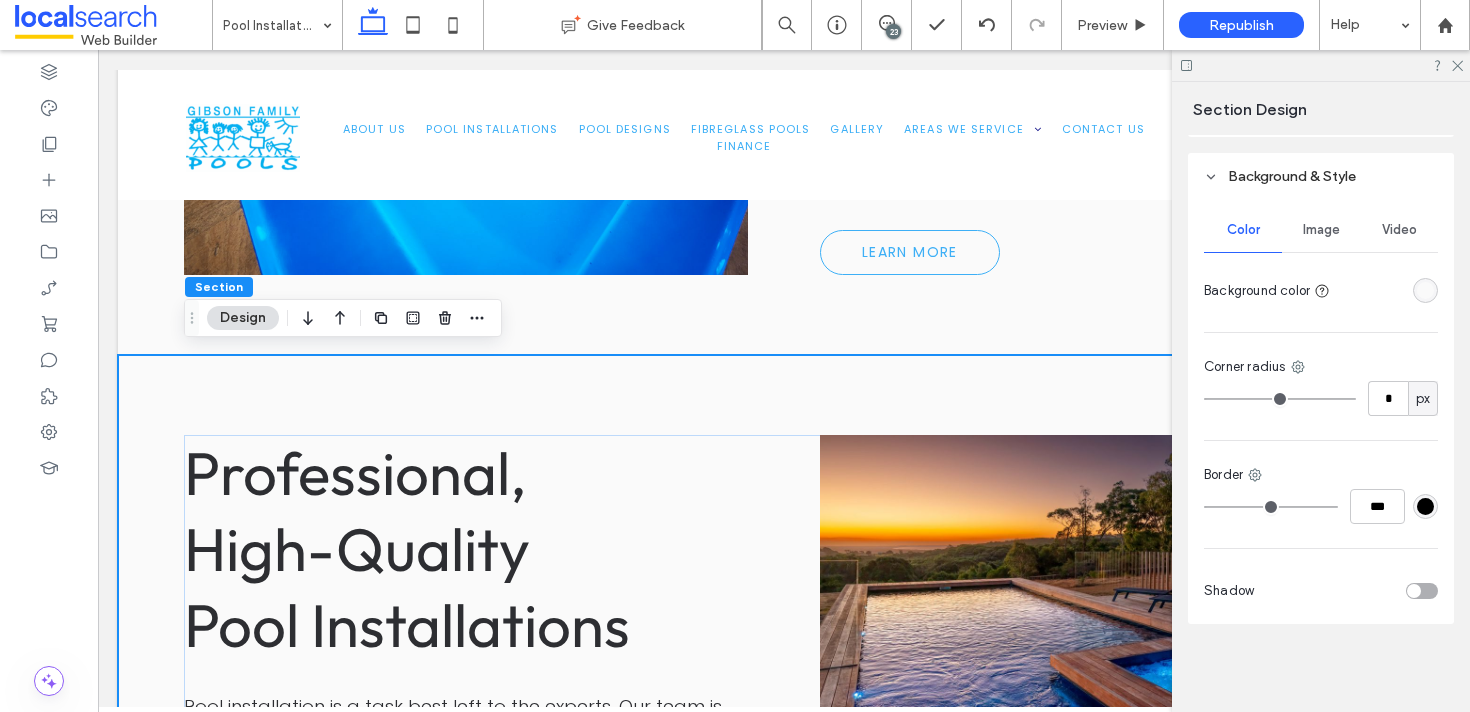 click at bounding box center (1425, 290) 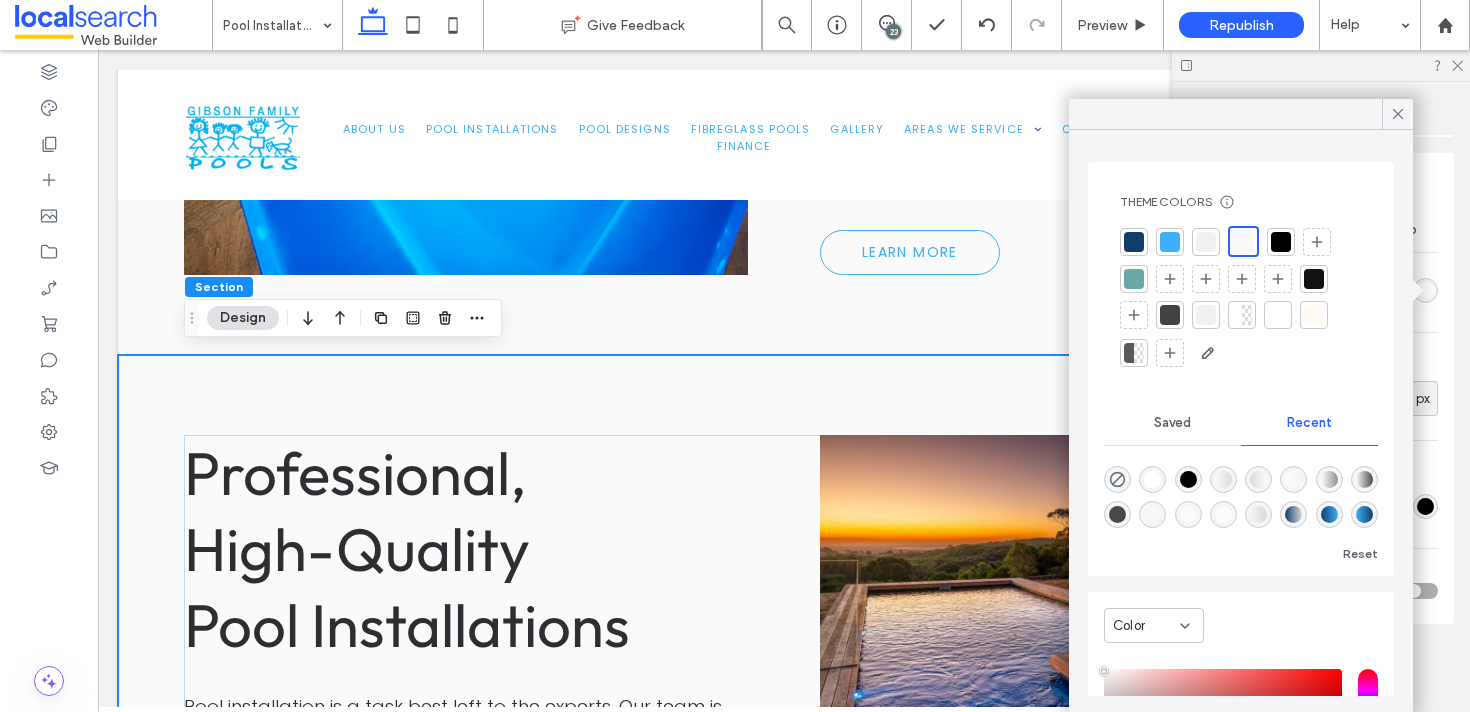 click at bounding box center (1364, 514) 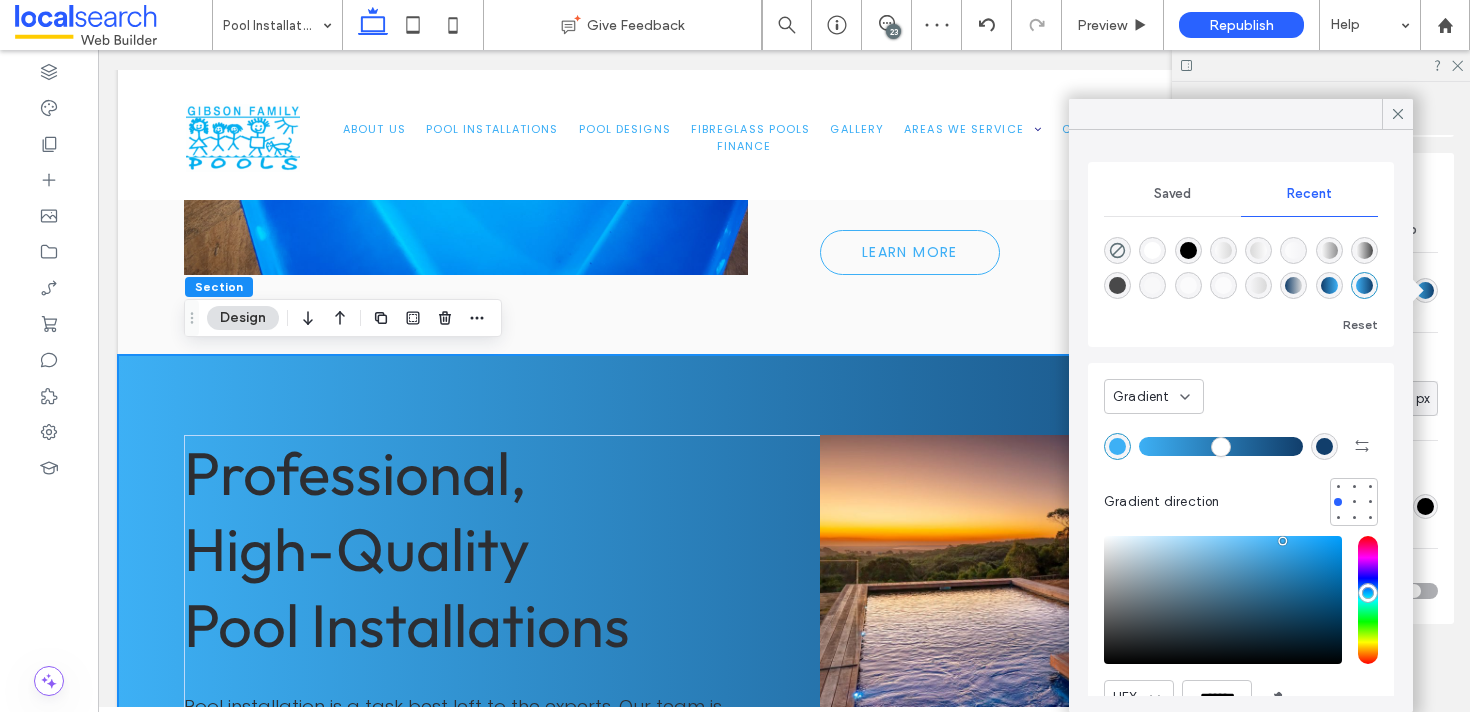 click at bounding box center [1329, 285] 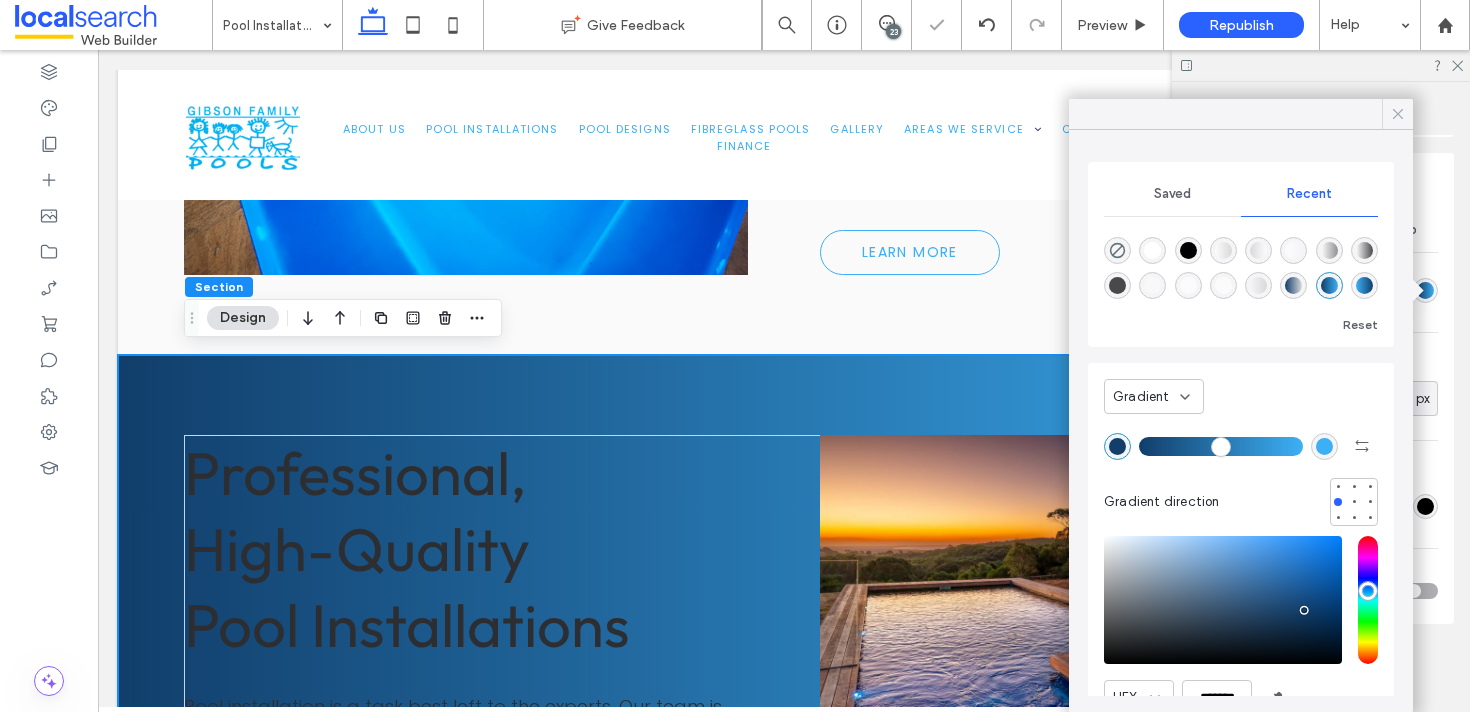 click at bounding box center [1398, 114] 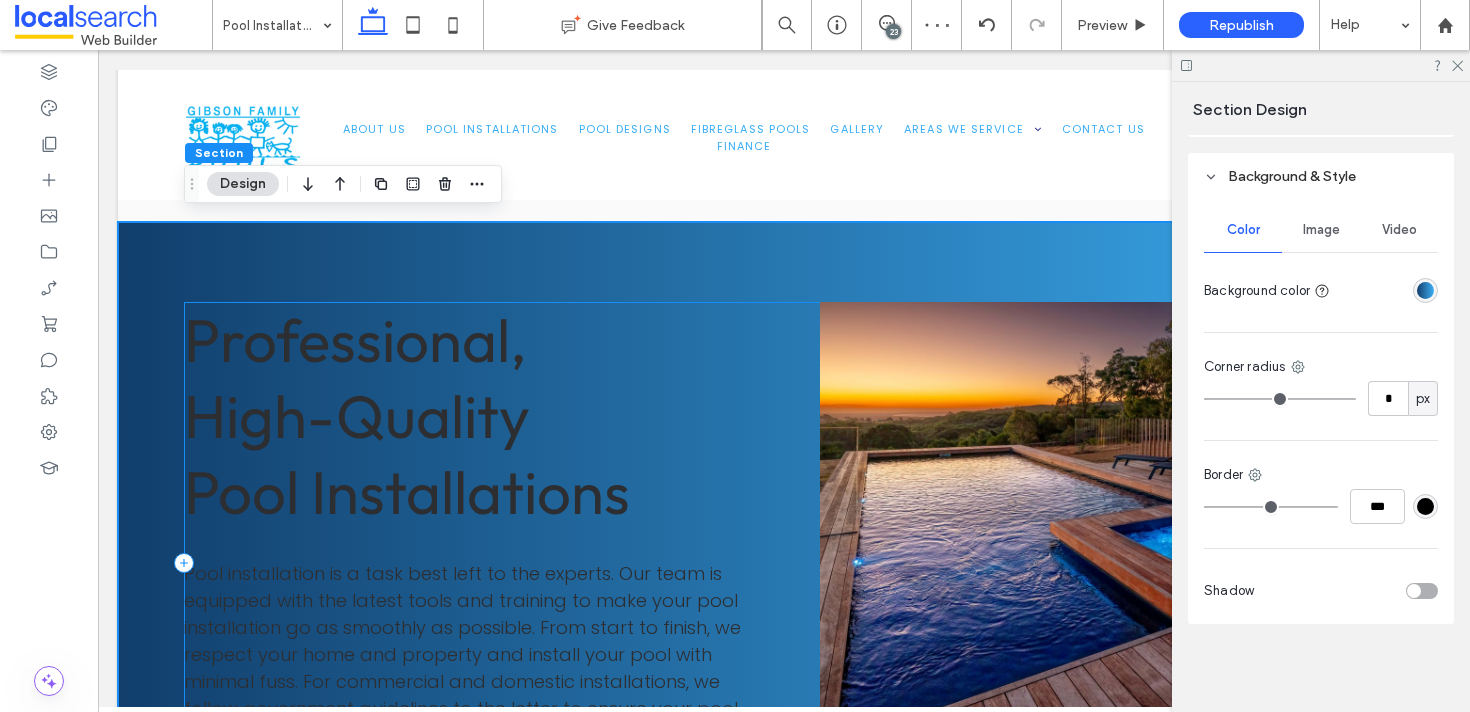 scroll, scrollTop: 3699, scrollLeft: 0, axis: vertical 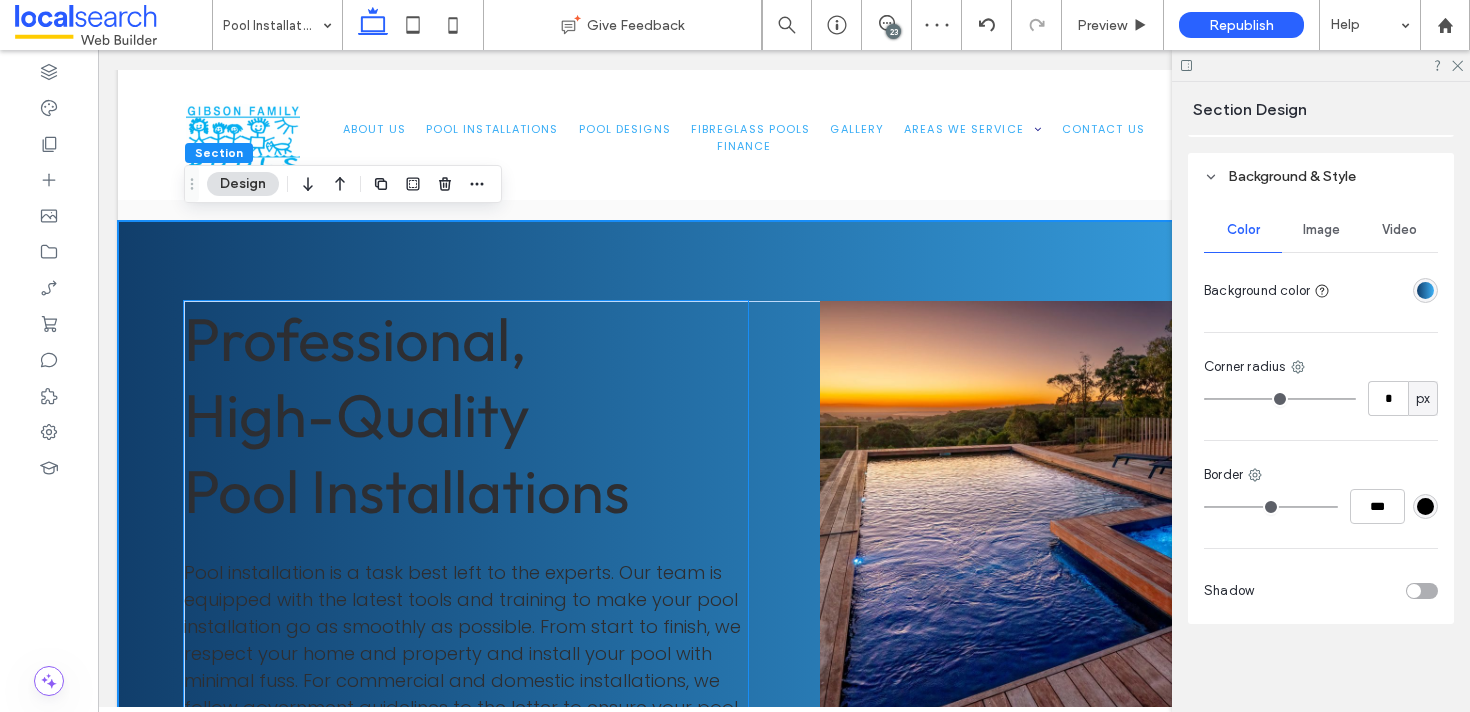 click on "Professional, High-Quality Pool Installations" at bounding box center [407, 415] 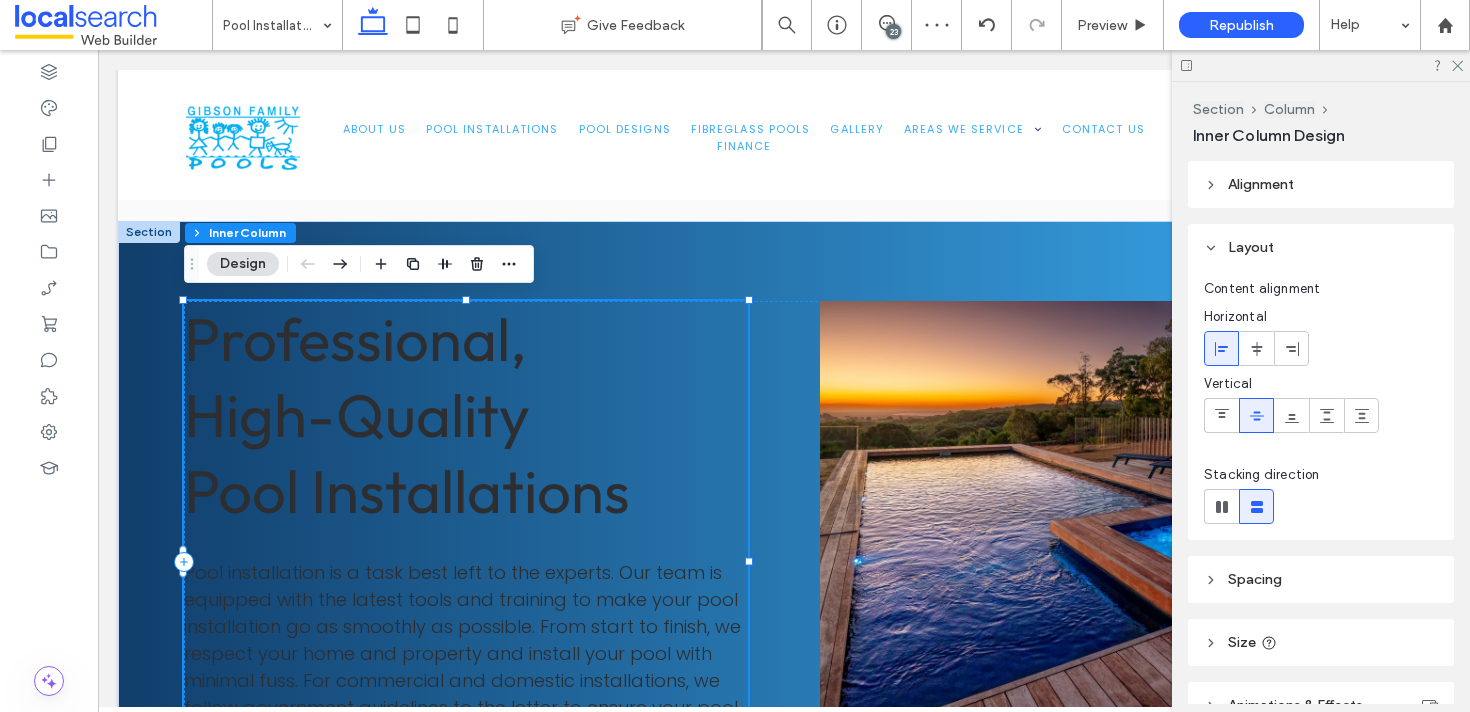 click on "Professional, High-Quality Pool Installations" at bounding box center (407, 415) 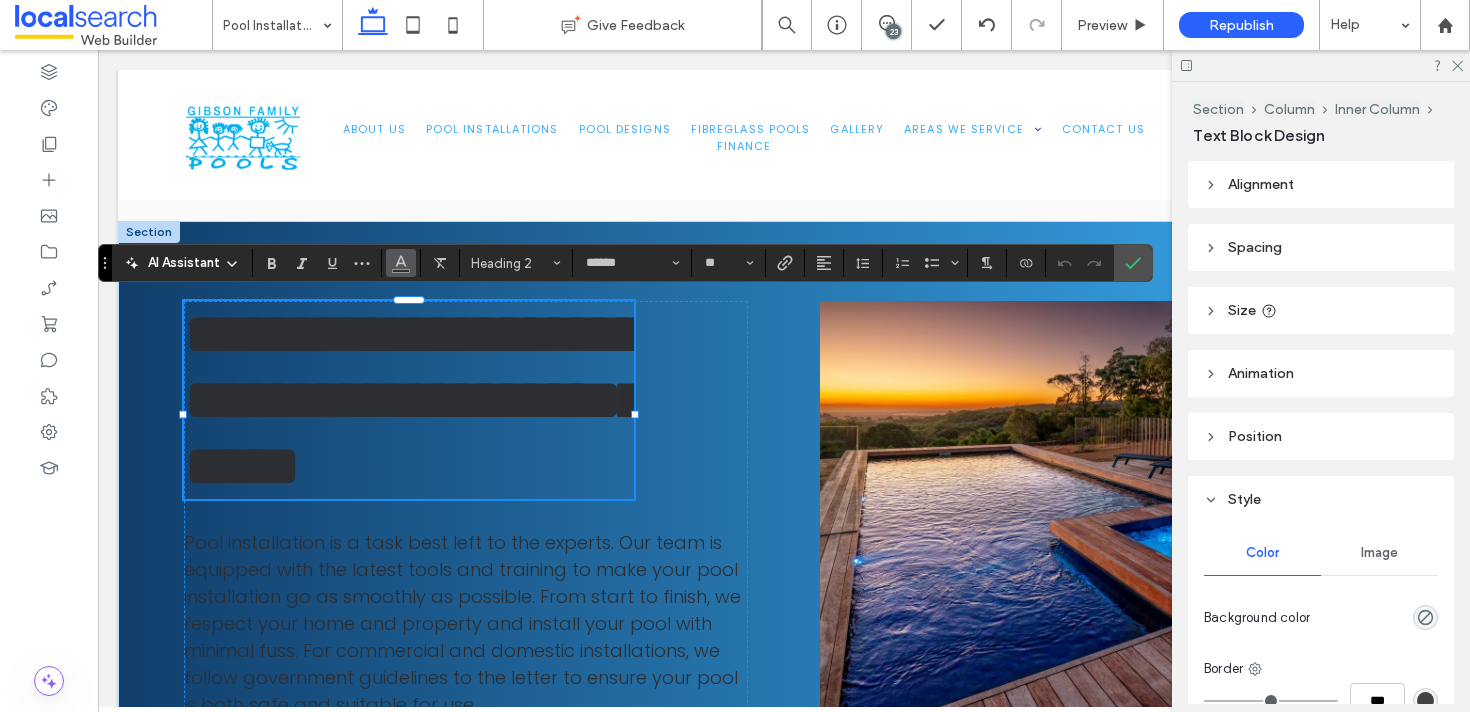 click at bounding box center [401, 263] 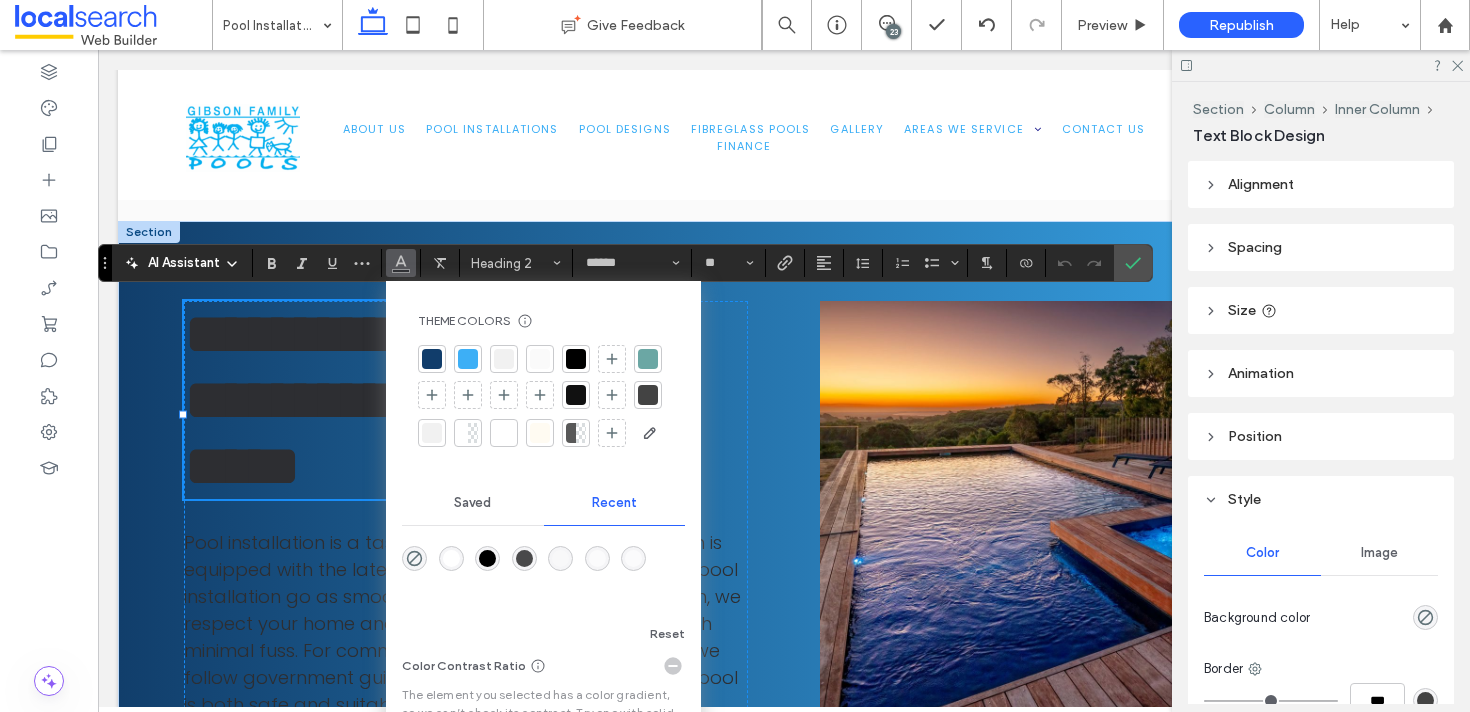 click at bounding box center (451, 558) 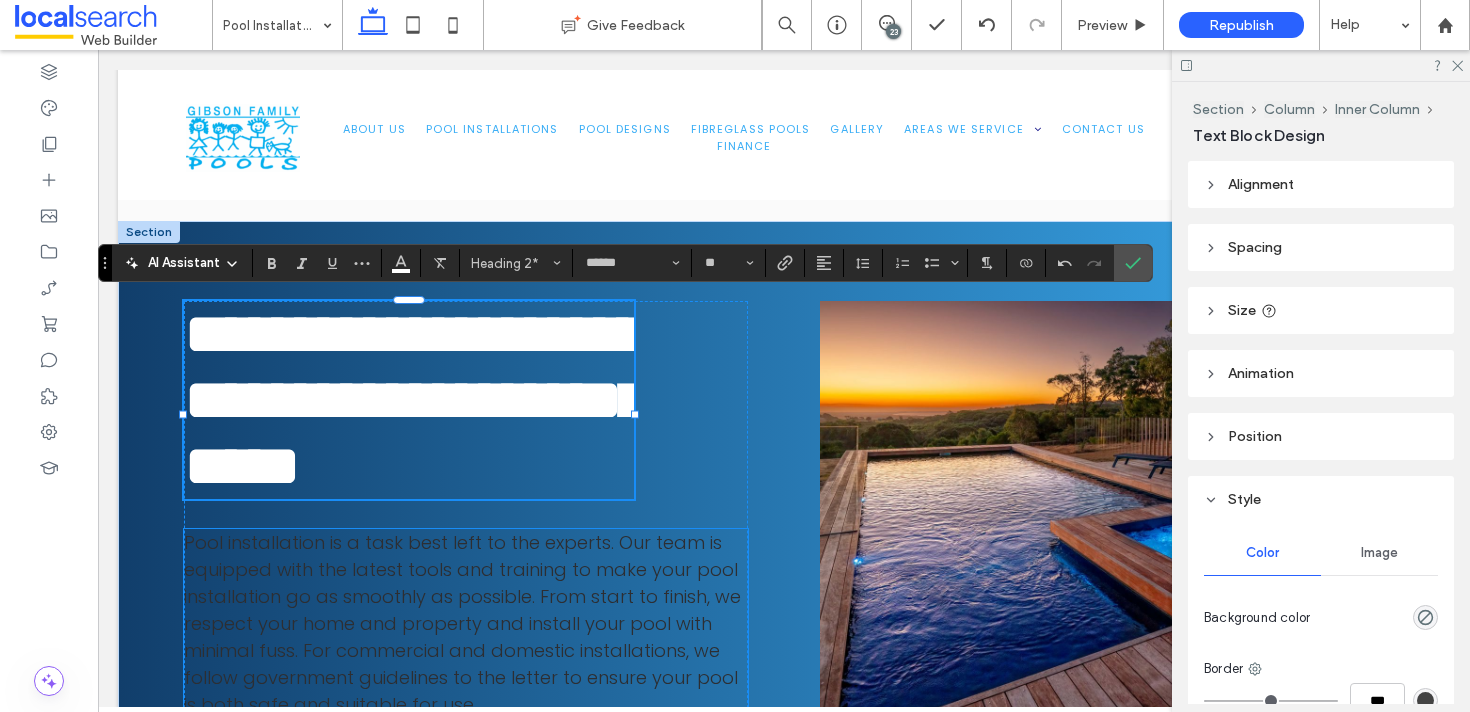 click on "Pool installation is a task best left to the experts. Our team is equipped with the latest tools and training to make your pool installation go as smoothly as possible. From start to finish, we respect your home and property and install your pool with minimal fuss. For commercial and domestic installations, we follow government guidelines to the letter to ensure your pool is both safe and suitable for use." at bounding box center (462, 623) 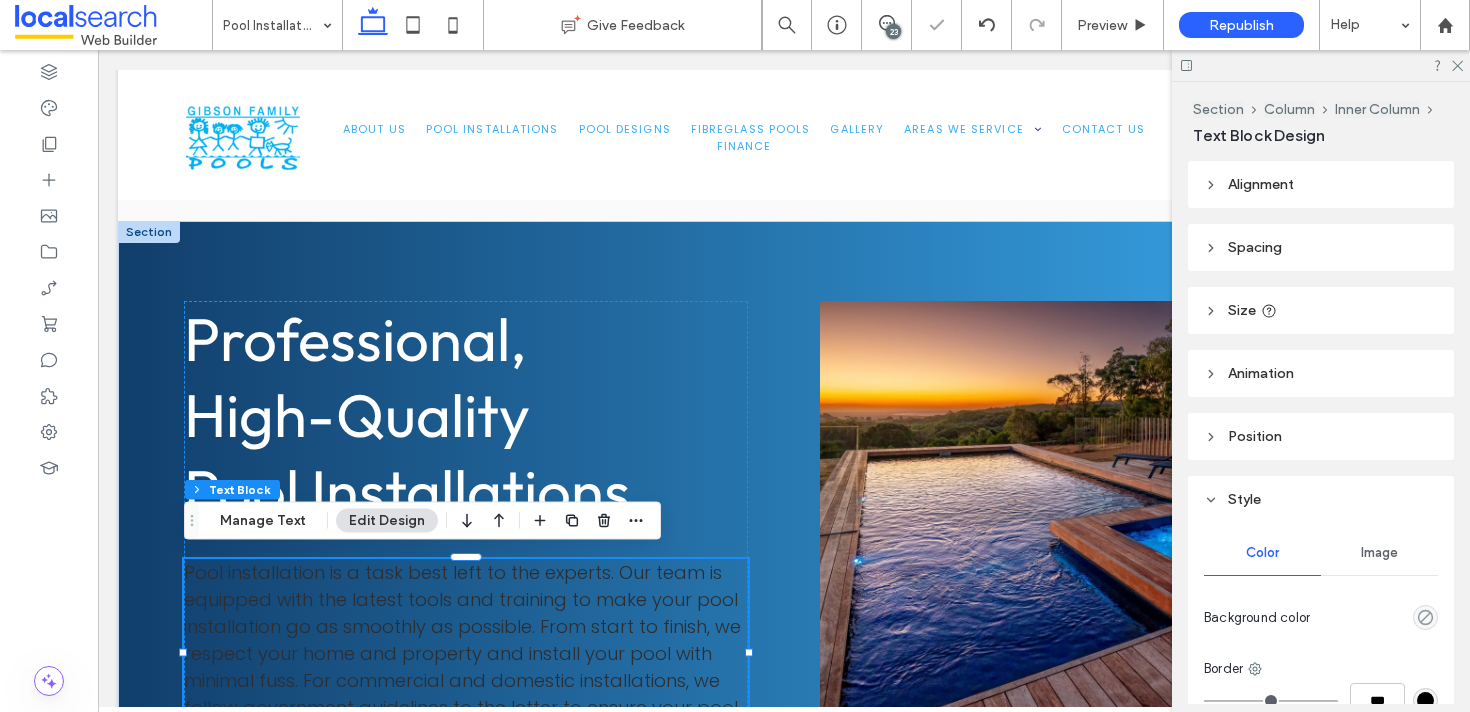 click on "Pool installation is a task best left to the experts. Our team is equipped with the latest tools and training to make your pool installation go as smoothly as possible. From start to finish, we respect your home and property and install your pool with minimal fuss. For commercial and domestic installations, we follow government guidelines to the letter to ensure your pool is both safe and suitable for use." at bounding box center (466, 653) 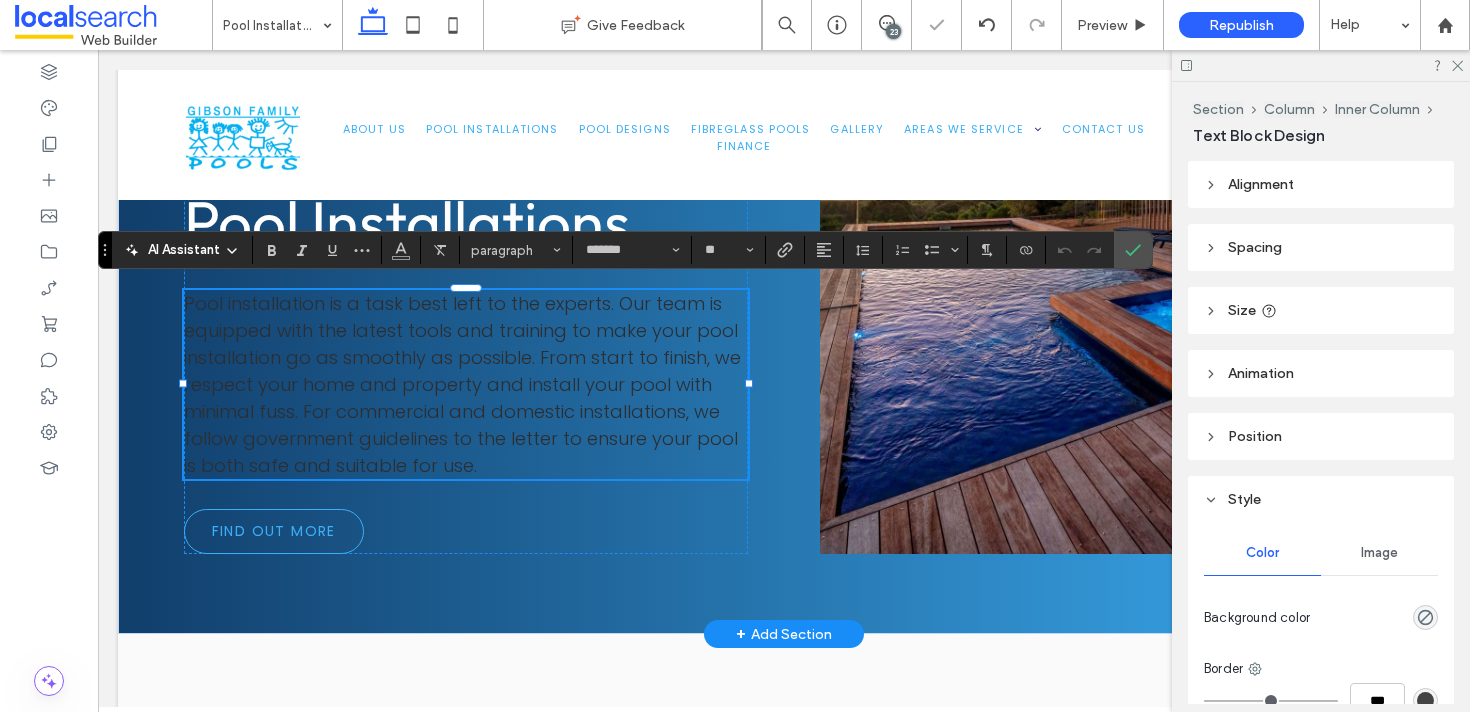 click on "Professional, High-Quality Pool Installations
Pool installation is a task best left to the experts. Our team is equipped with the latest tools and training to make your pool installation go as smoothly as possible. From start to finish, we respect your home and property and install your pool with minimal fuss. For commercial and domestic installations, we follow government guidelines to the letter to ensure your pool is both safe and suitable for use.
Find Out More" at bounding box center (784, 293) 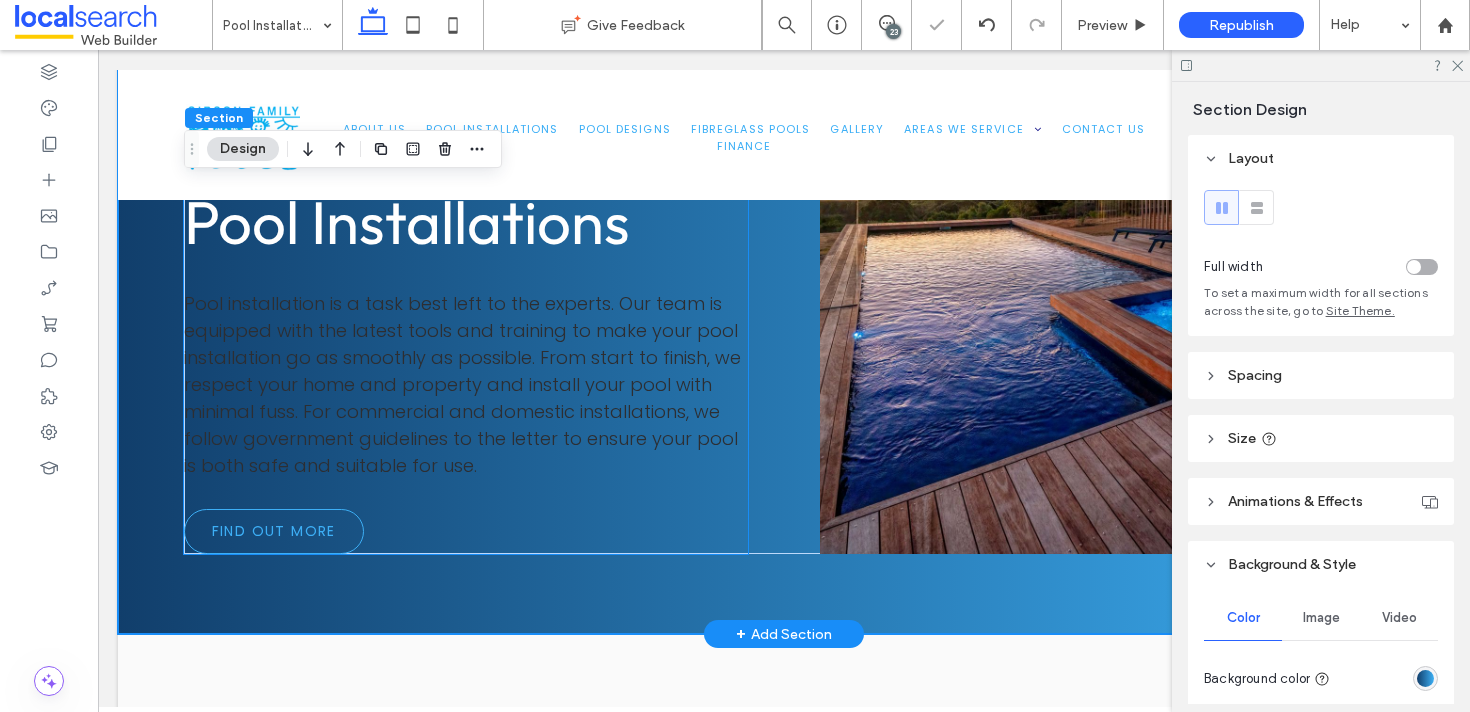 click on "Pool installation is a task best left to the experts. Our team is equipped with the latest tools and training to make your pool installation go as smoothly as possible. From start to finish, we respect your home and property and install your pool with minimal fuss. For commercial and domestic installations, we follow government guidelines to the letter to ensure your pool is both safe and suitable for use." at bounding box center (462, 384) 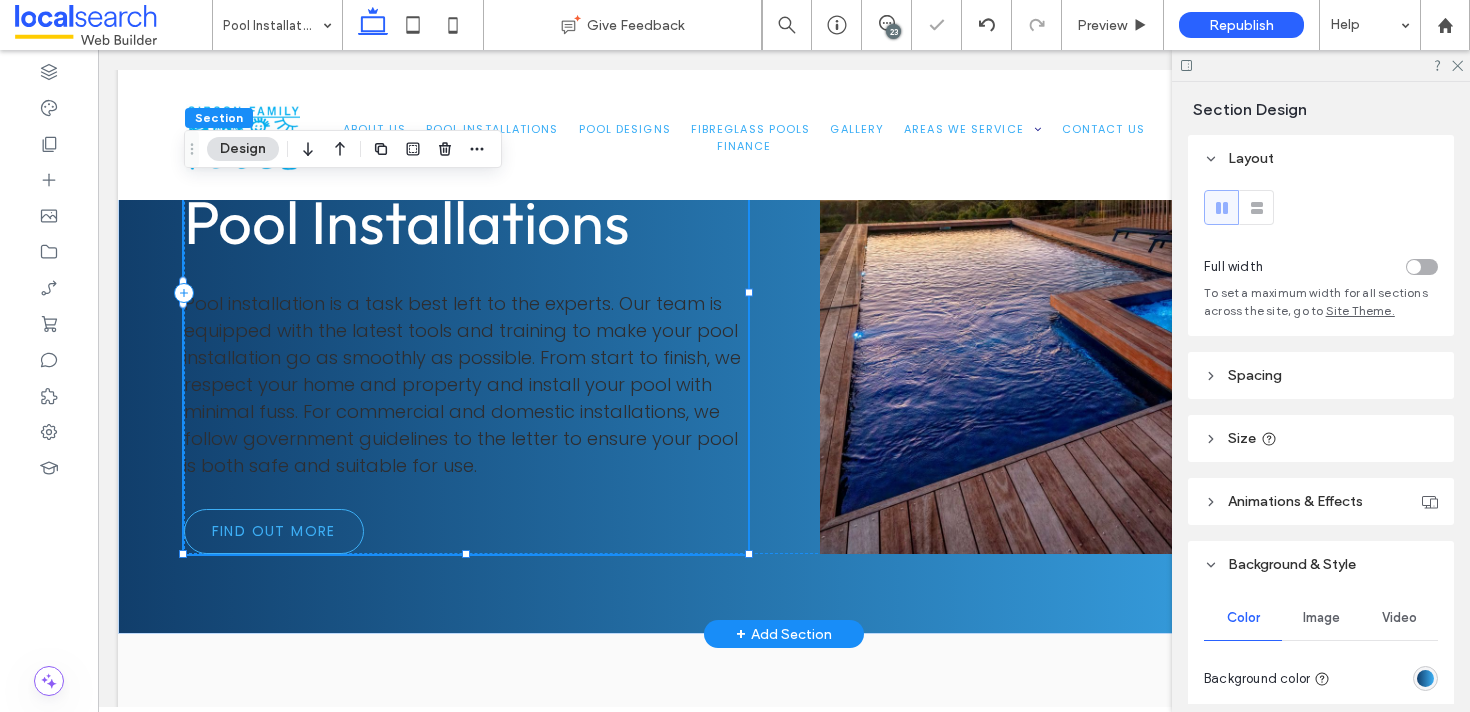 click on "Pool installation is a task best left to the experts. Our team is equipped with the latest tools and training to make your pool installation go as smoothly as possible. From start to finish, we respect your home and property and install your pool with minimal fuss. For commercial and domestic installations, we follow government guidelines to the letter to ensure your pool is both safe and suitable for use." at bounding box center (462, 384) 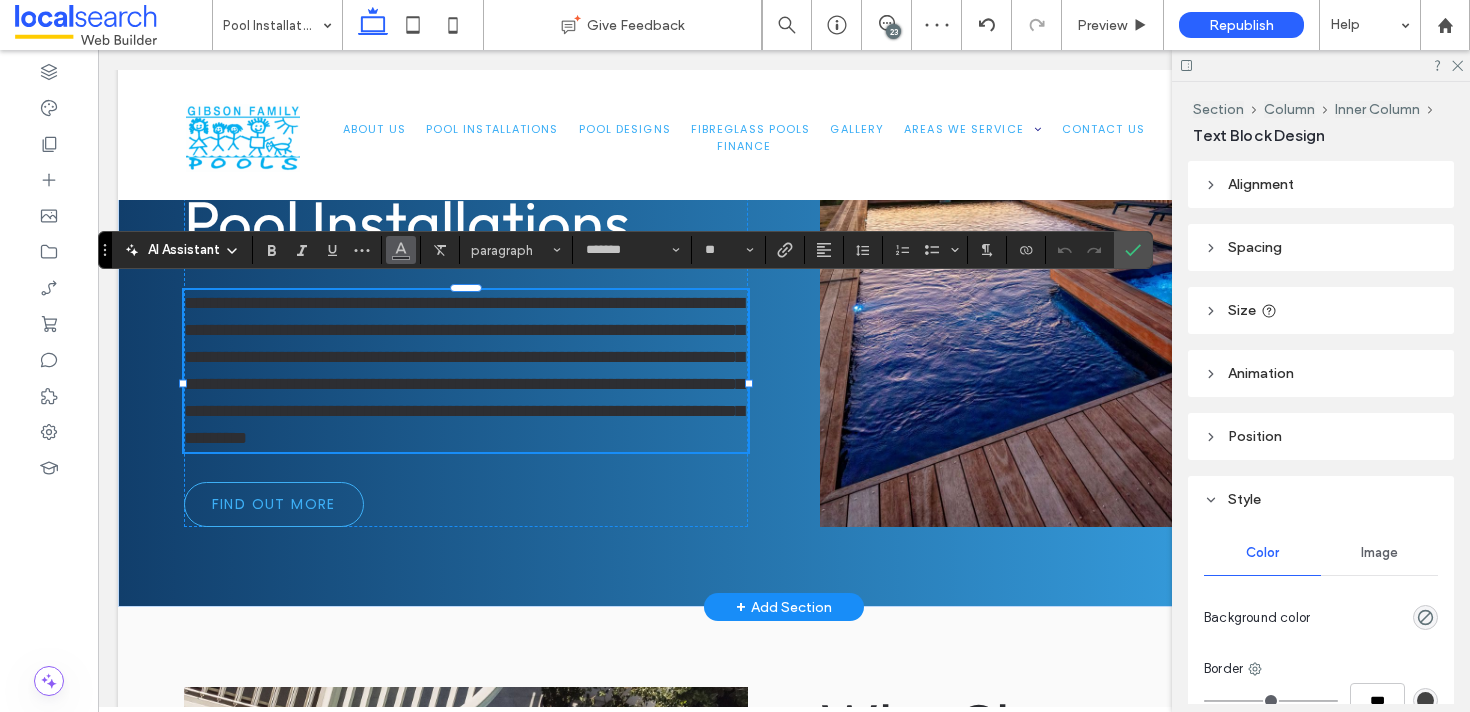 click 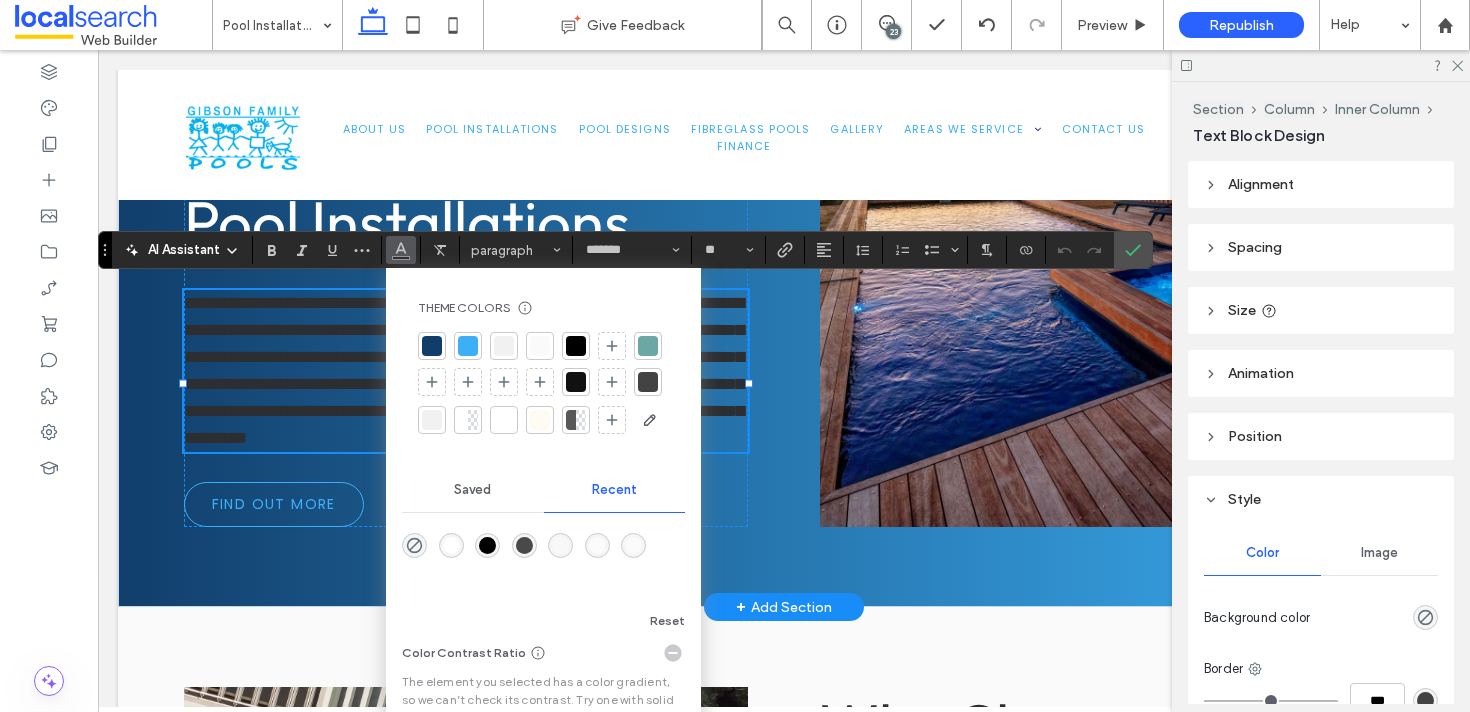 click at bounding box center (451, 545) 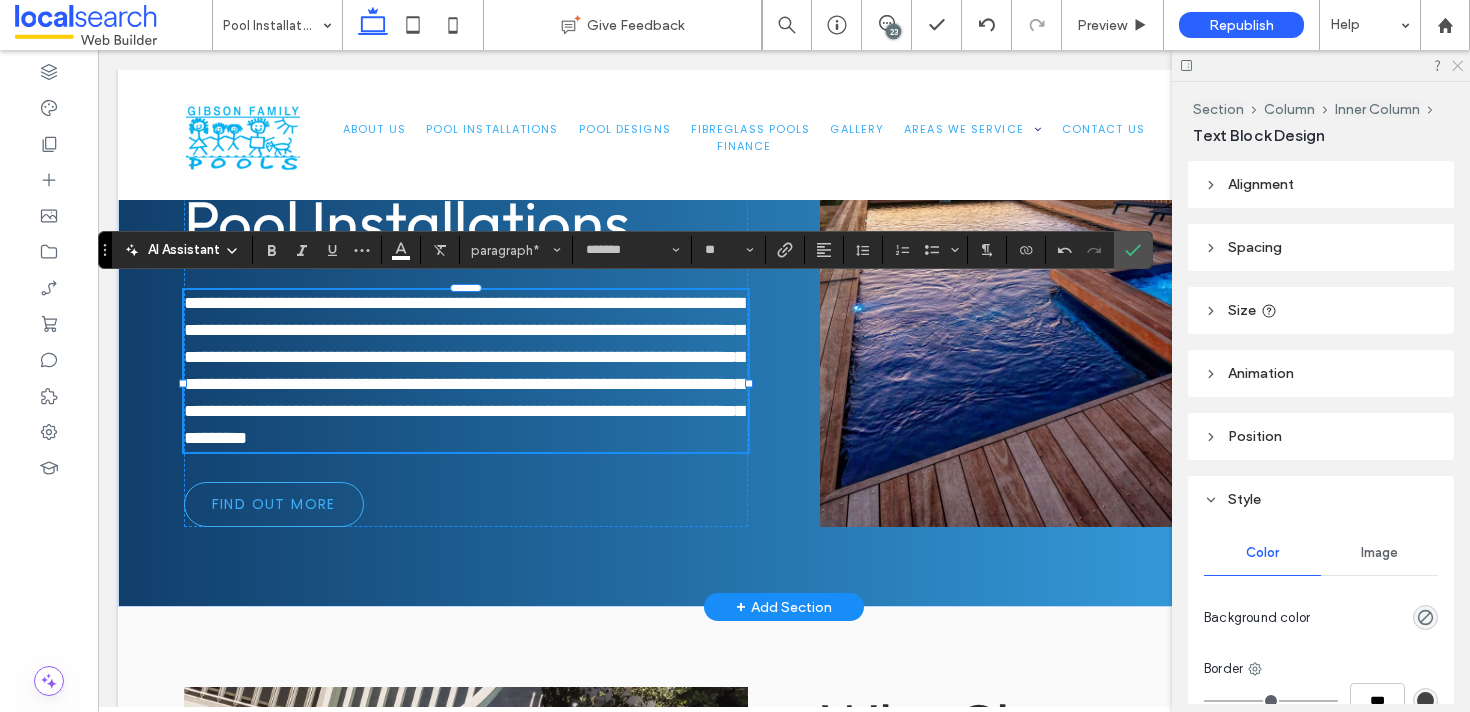 click 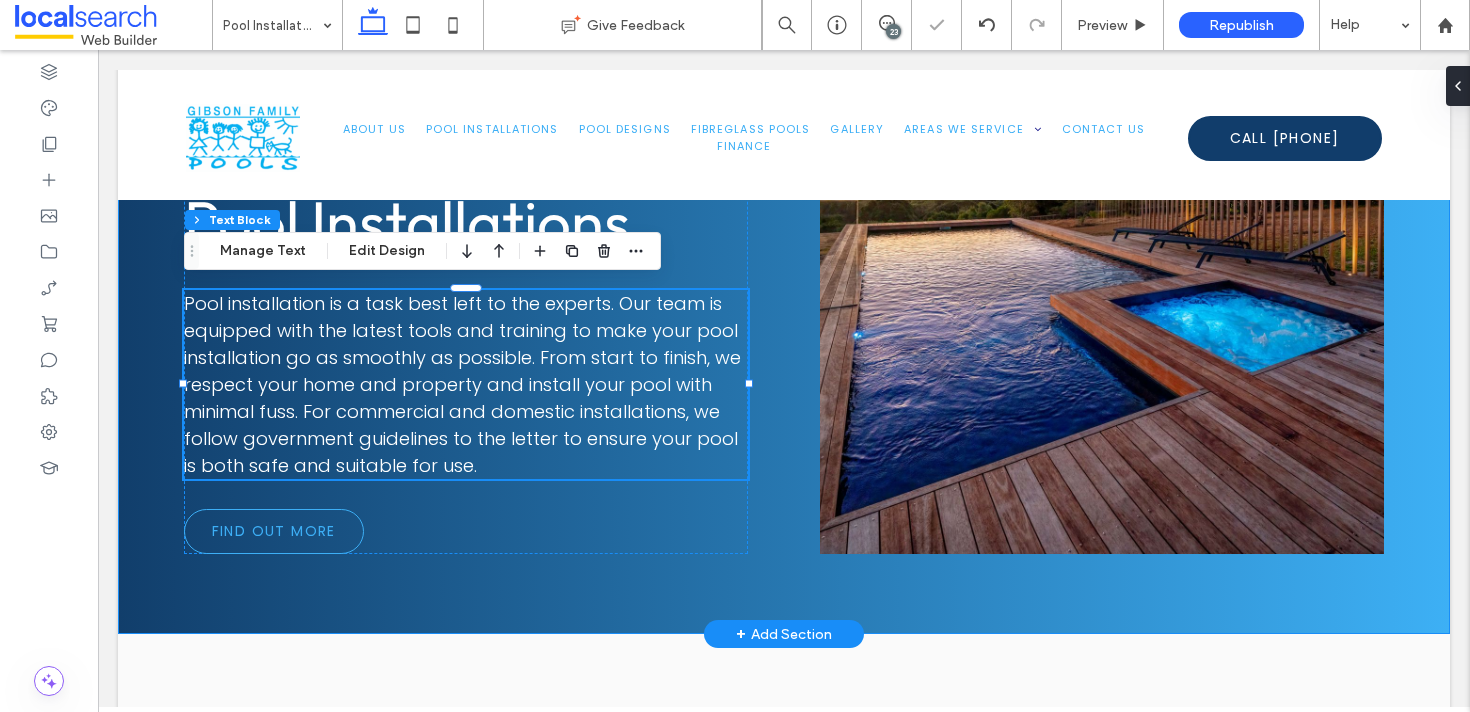 click on "Professional, High-Quality Pool Installations
Pool installation is a task best left to the experts. Our team is equipped with the latest tools and training to make your pool installation go as smoothly as possible. From start to finish, we respect your home and property and install your pool with minimal fuss. For commercial and domestic installations, we follow government guidelines to the letter to ensure your pool is both safe and suitable for use.
Find Out More" at bounding box center (784, 293) 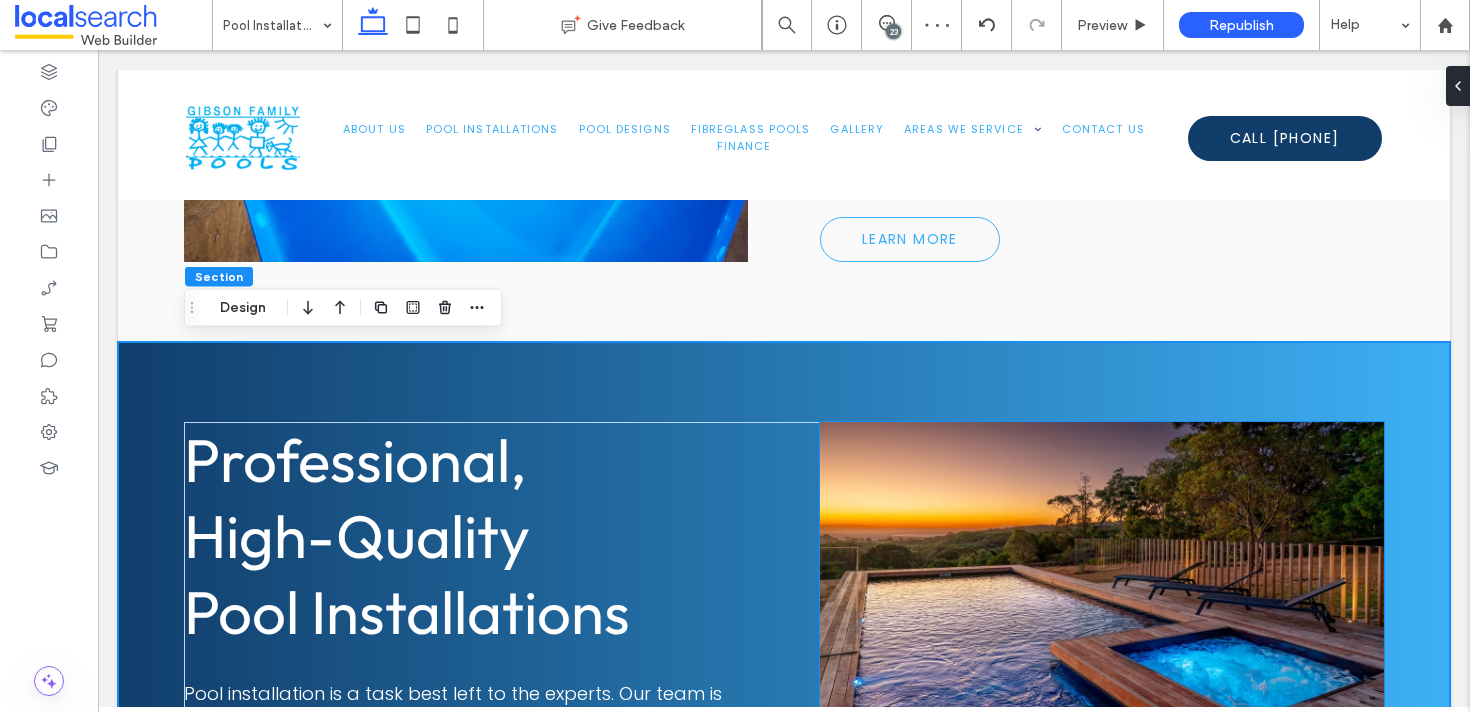 scroll, scrollTop: 3575, scrollLeft: 0, axis: vertical 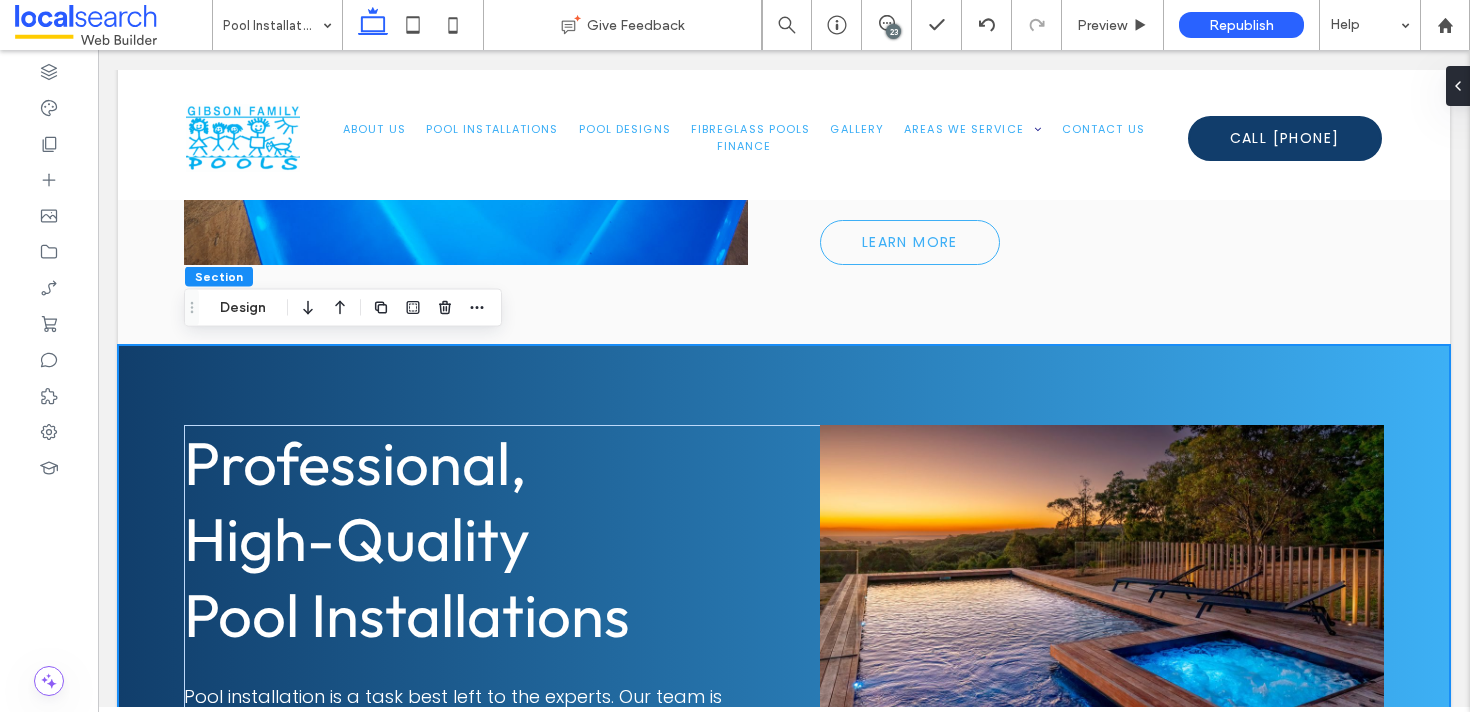 click on "Professional, High-Quality Pool Installations
Pool installation is a task best left to the experts. Our team is equipped with the latest tools and training to make your pool installation go as smoothly as possible. From start to finish, we respect your home and property and install your pool with minimal fuss. For commercial and domestic installations, we follow government guidelines to the letter to ensure your pool is both safe and suitable for use.
Find Out More" at bounding box center [784, 686] 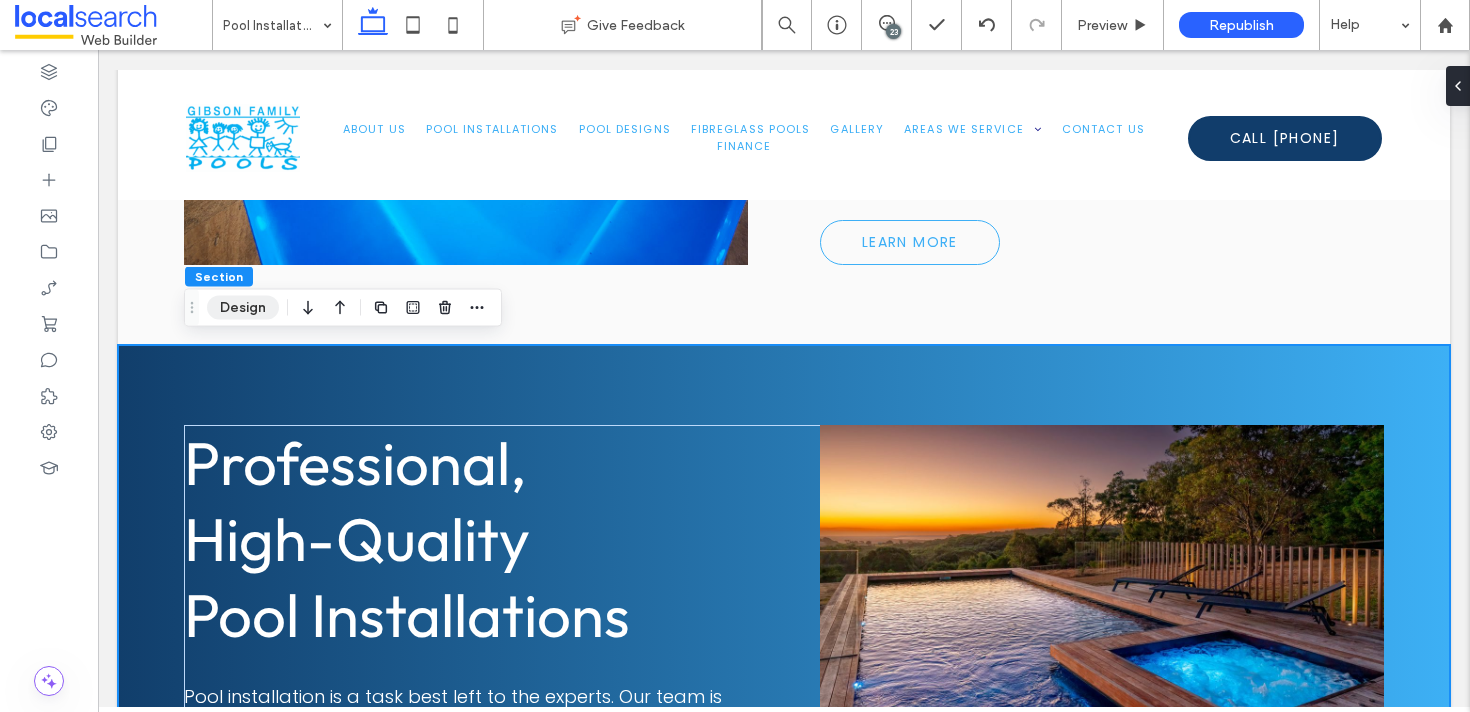 click on "Design" at bounding box center [243, 308] 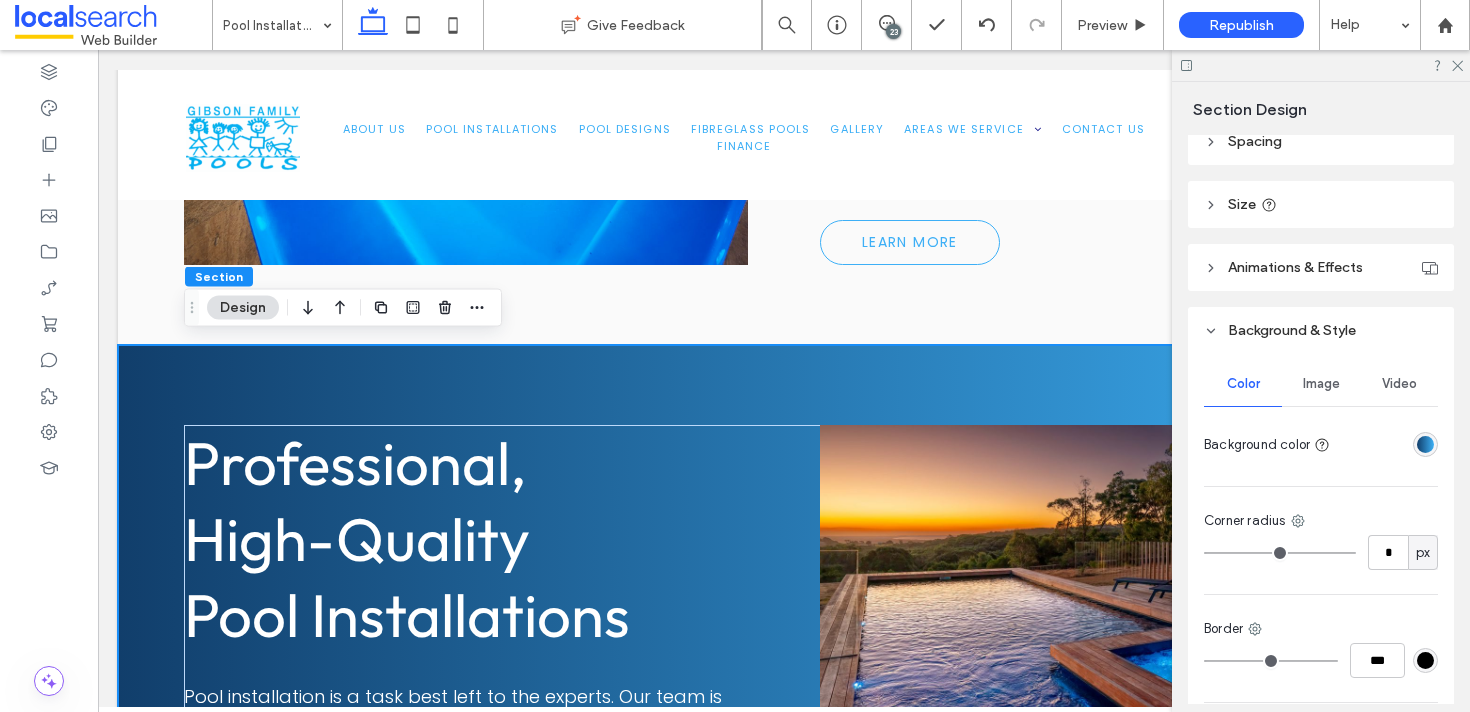 scroll, scrollTop: 266, scrollLeft: 0, axis: vertical 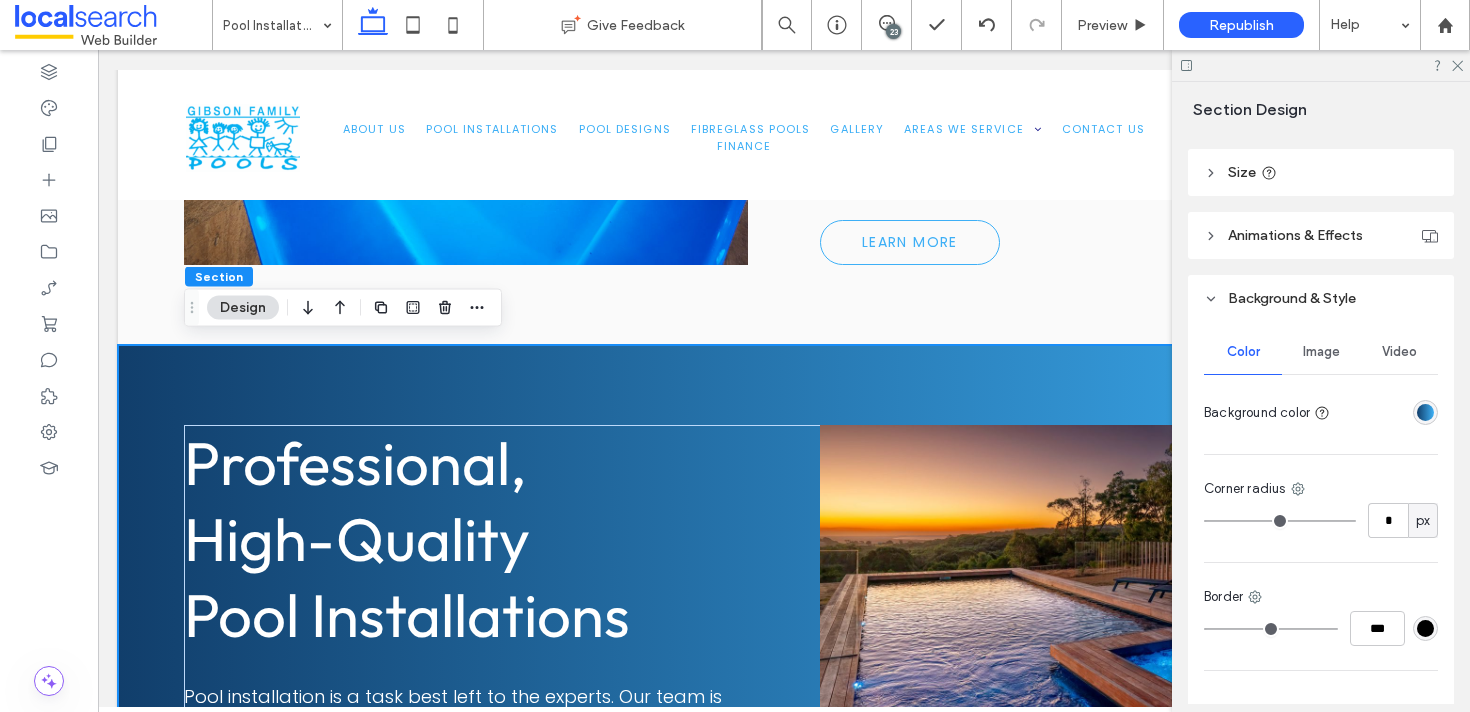 click at bounding box center (1425, 412) 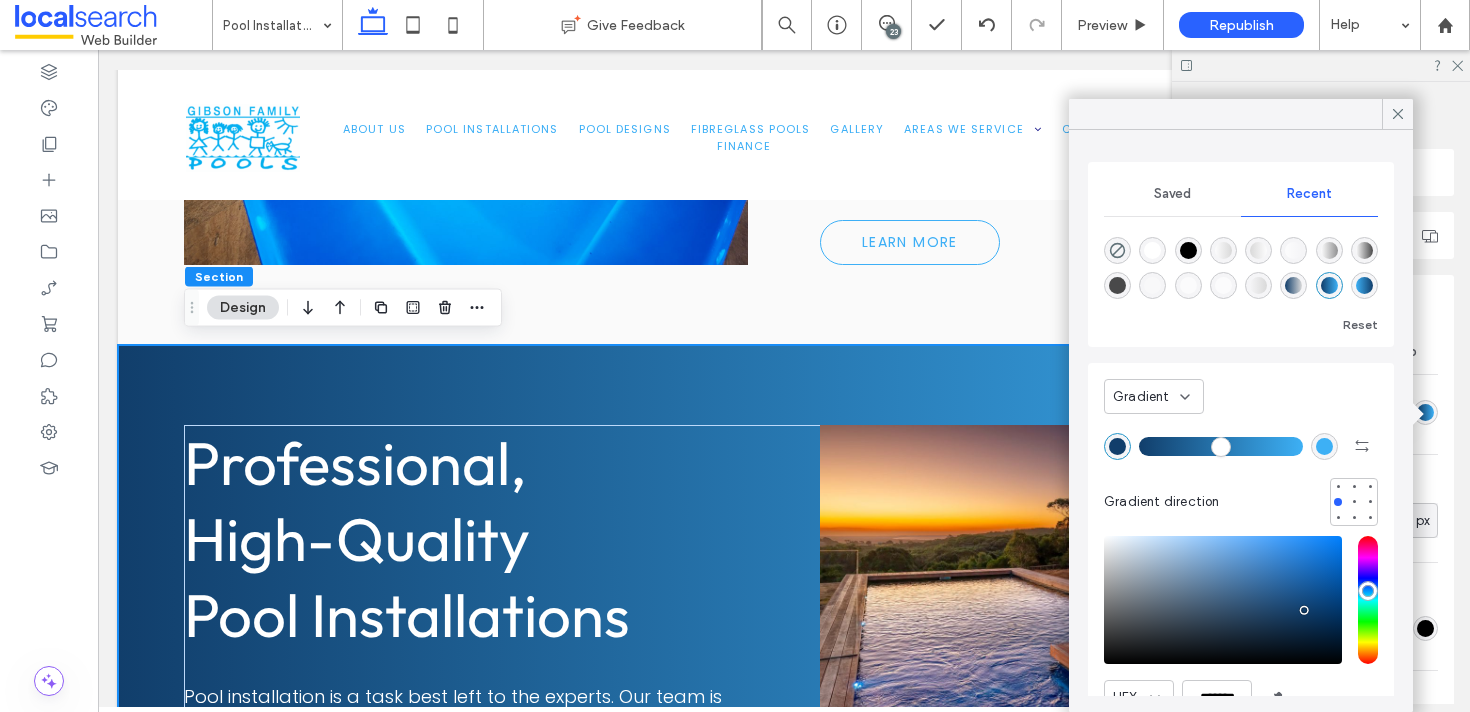 click at bounding box center (1364, 285) 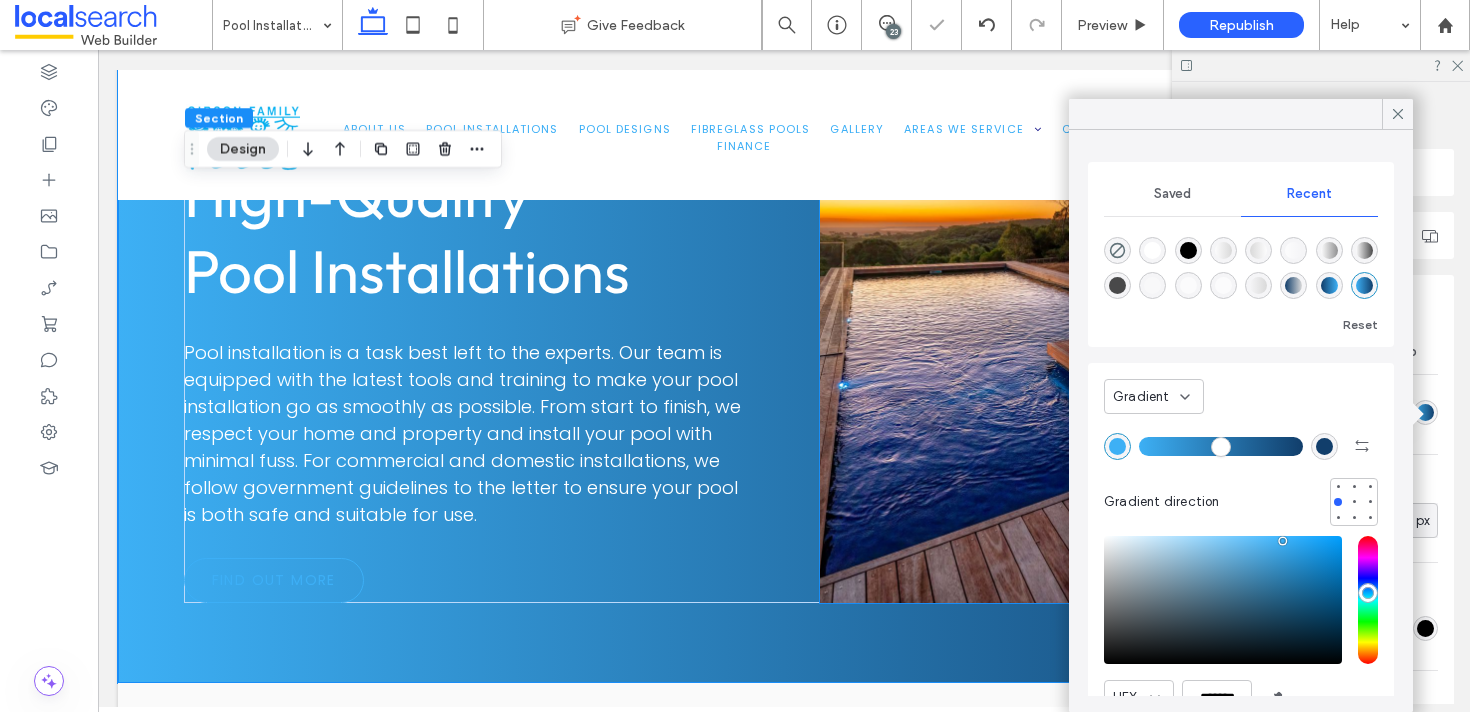 scroll, scrollTop: 3923, scrollLeft: 0, axis: vertical 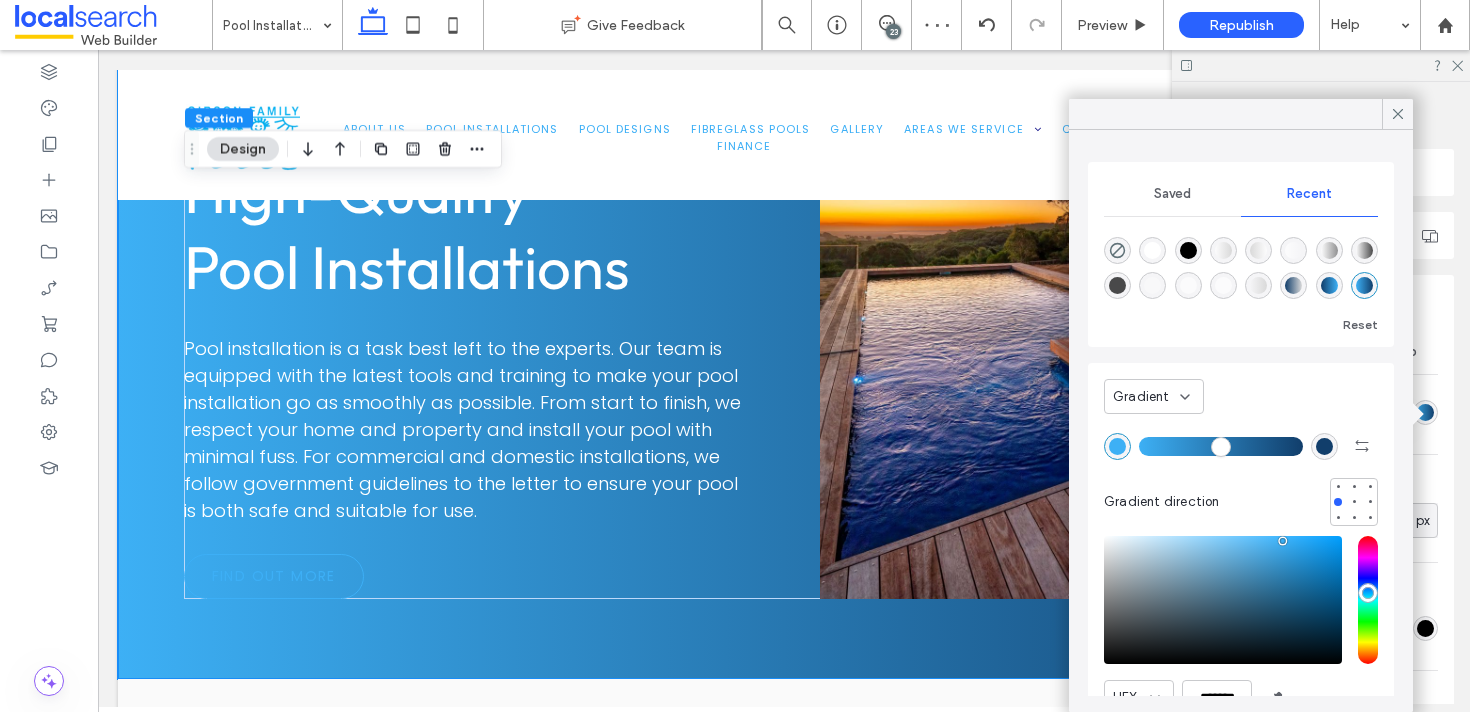 click at bounding box center [1329, 285] 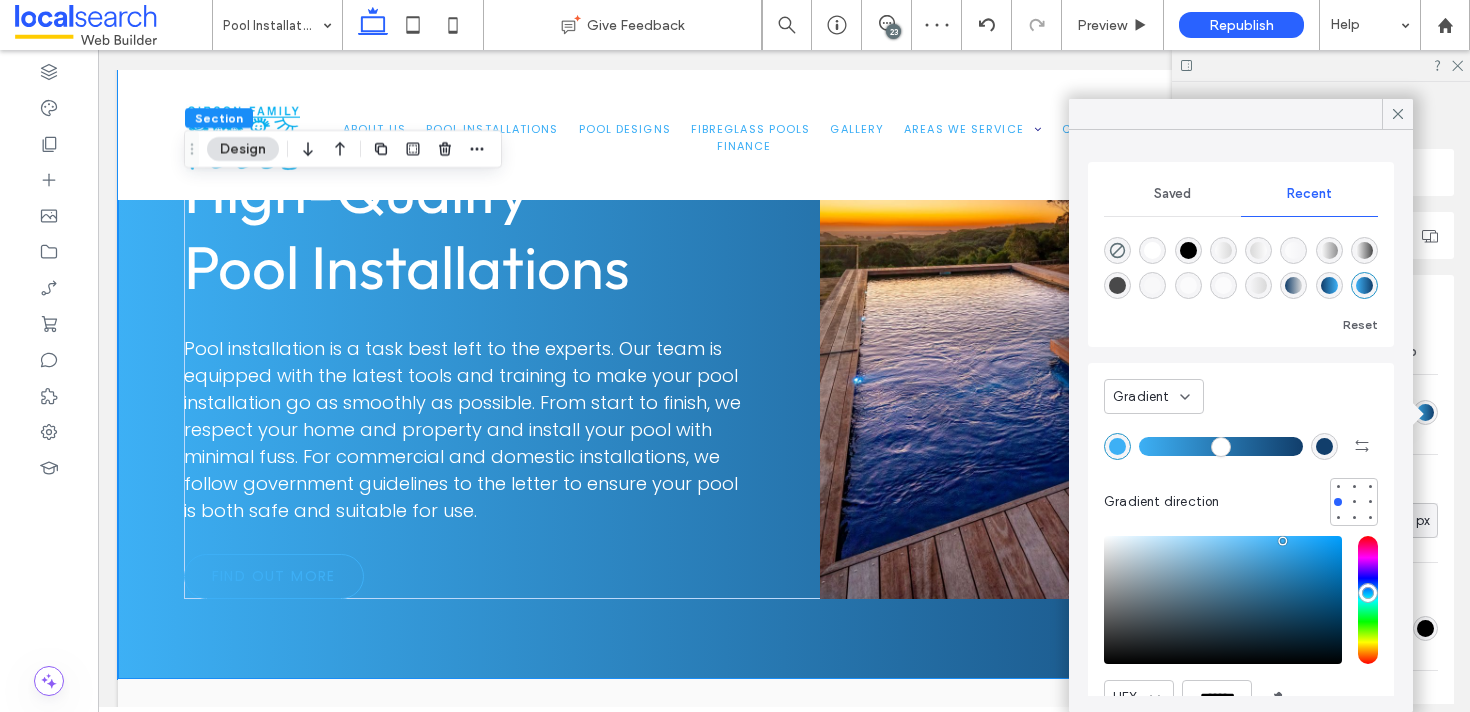 type on "*******" 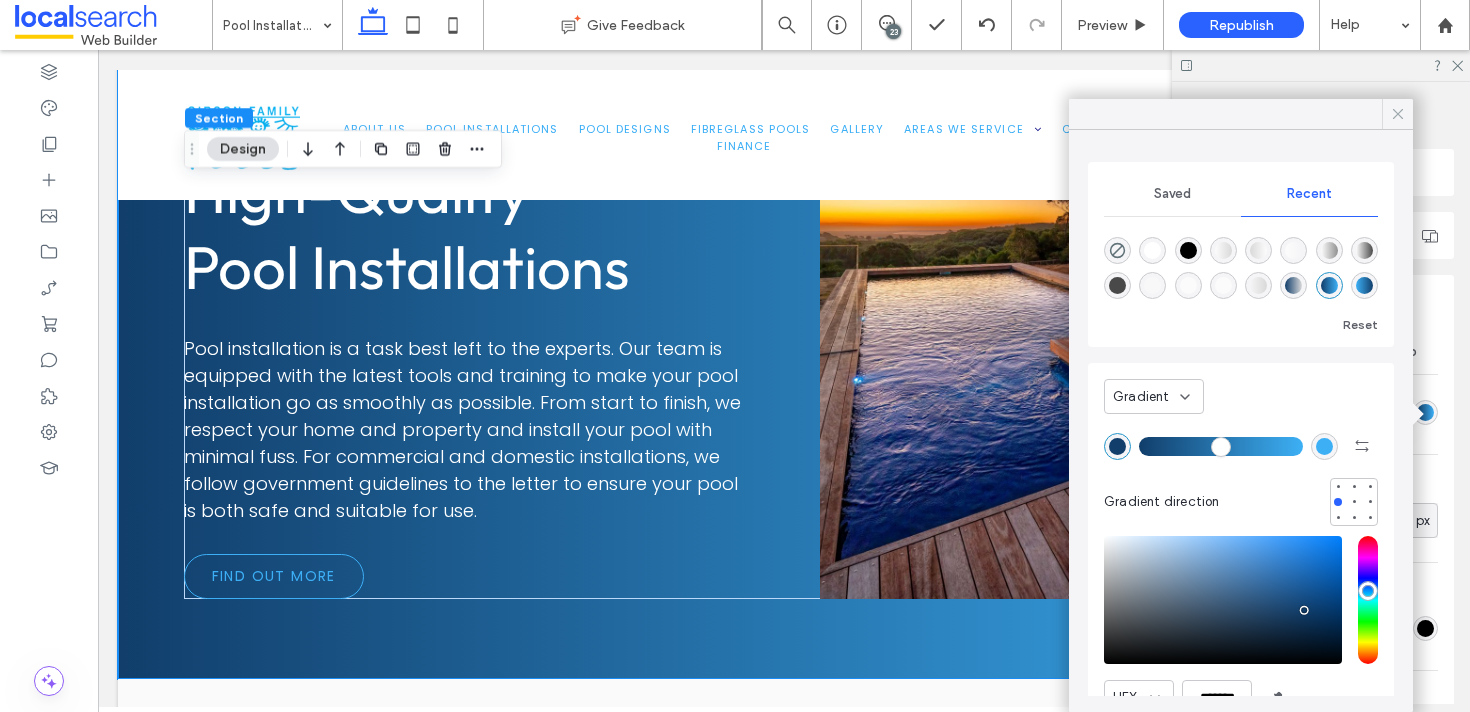 click 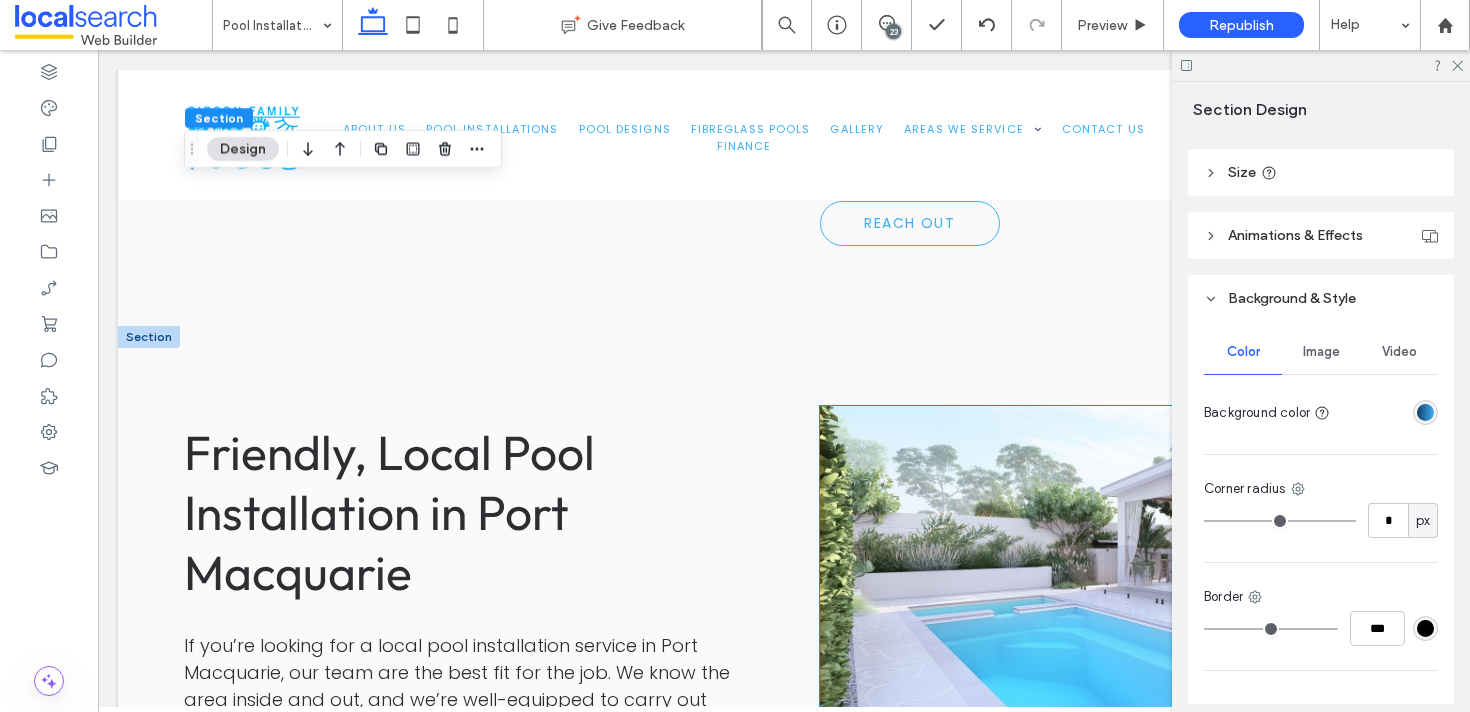 scroll, scrollTop: 5006, scrollLeft: 0, axis: vertical 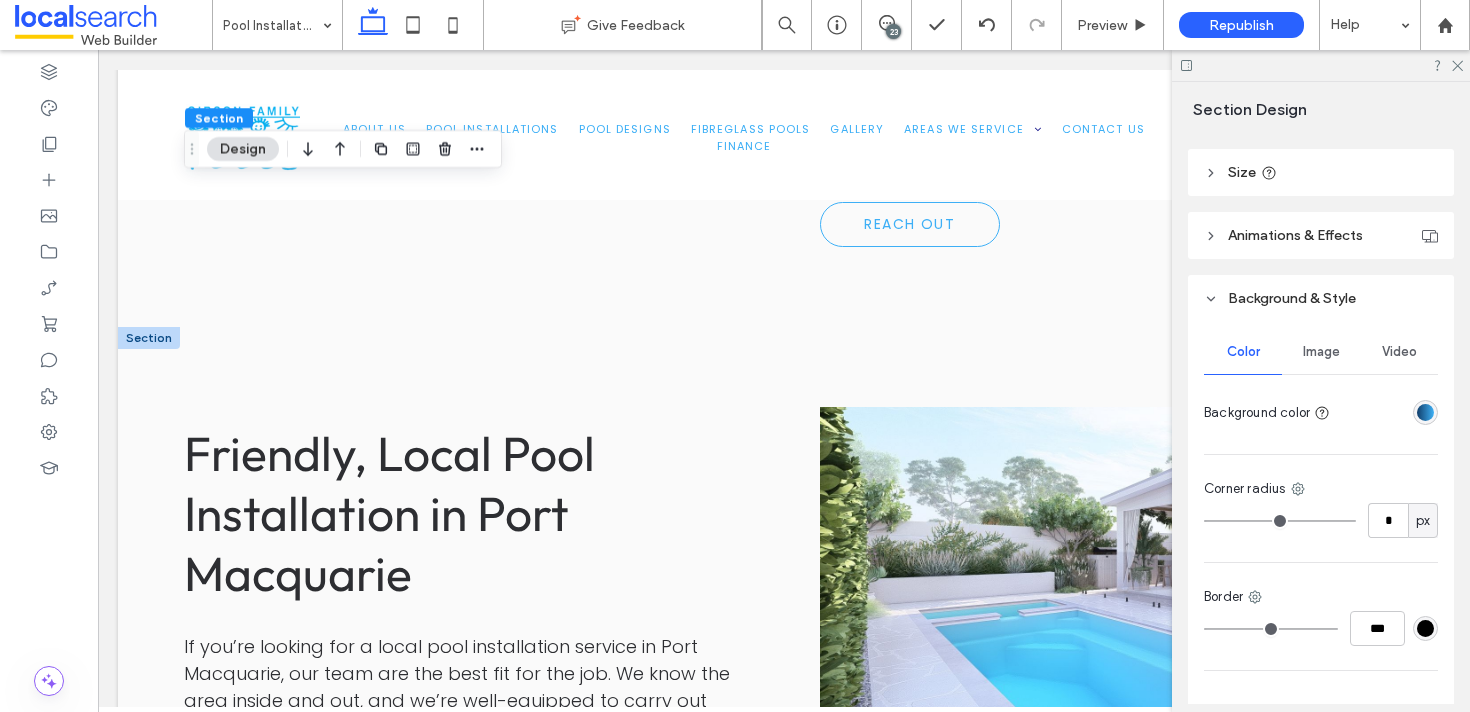 click at bounding box center (149, 338) 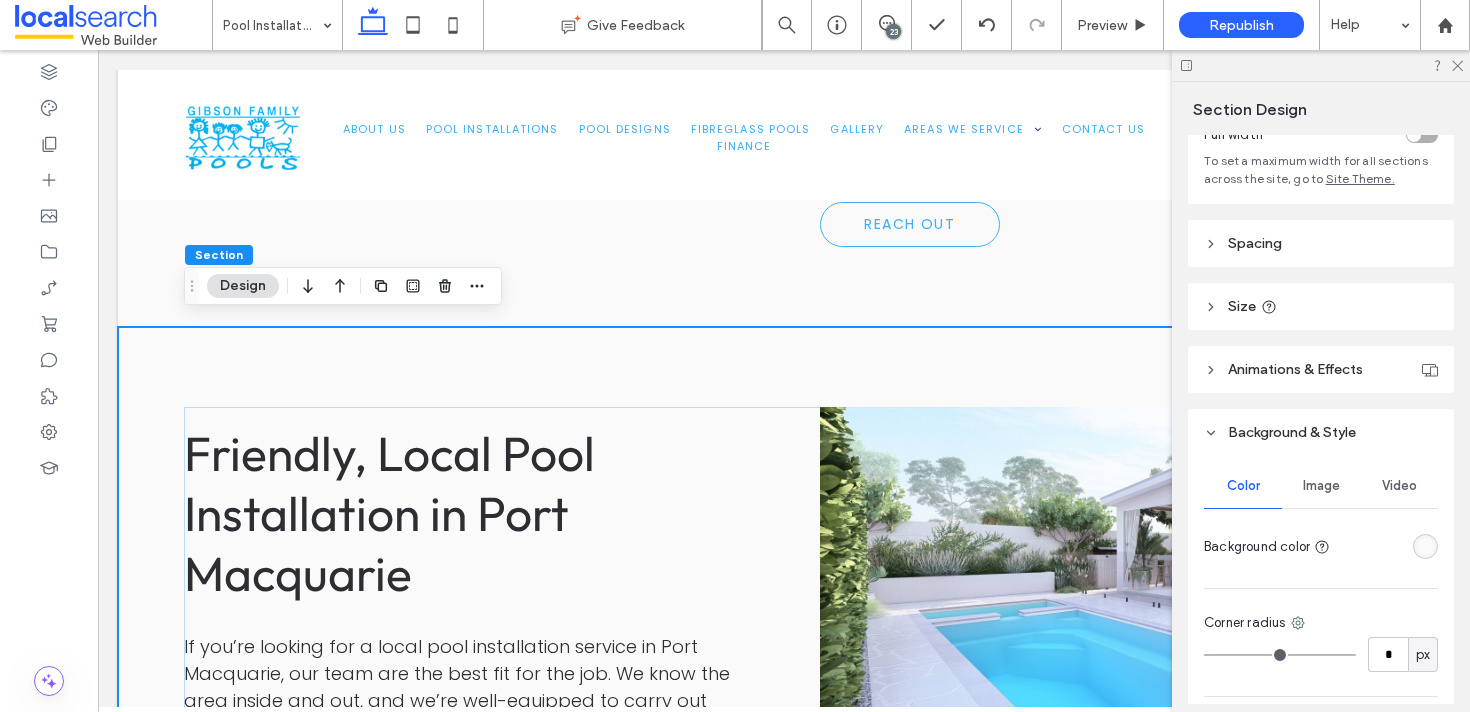 scroll, scrollTop: 181, scrollLeft: 0, axis: vertical 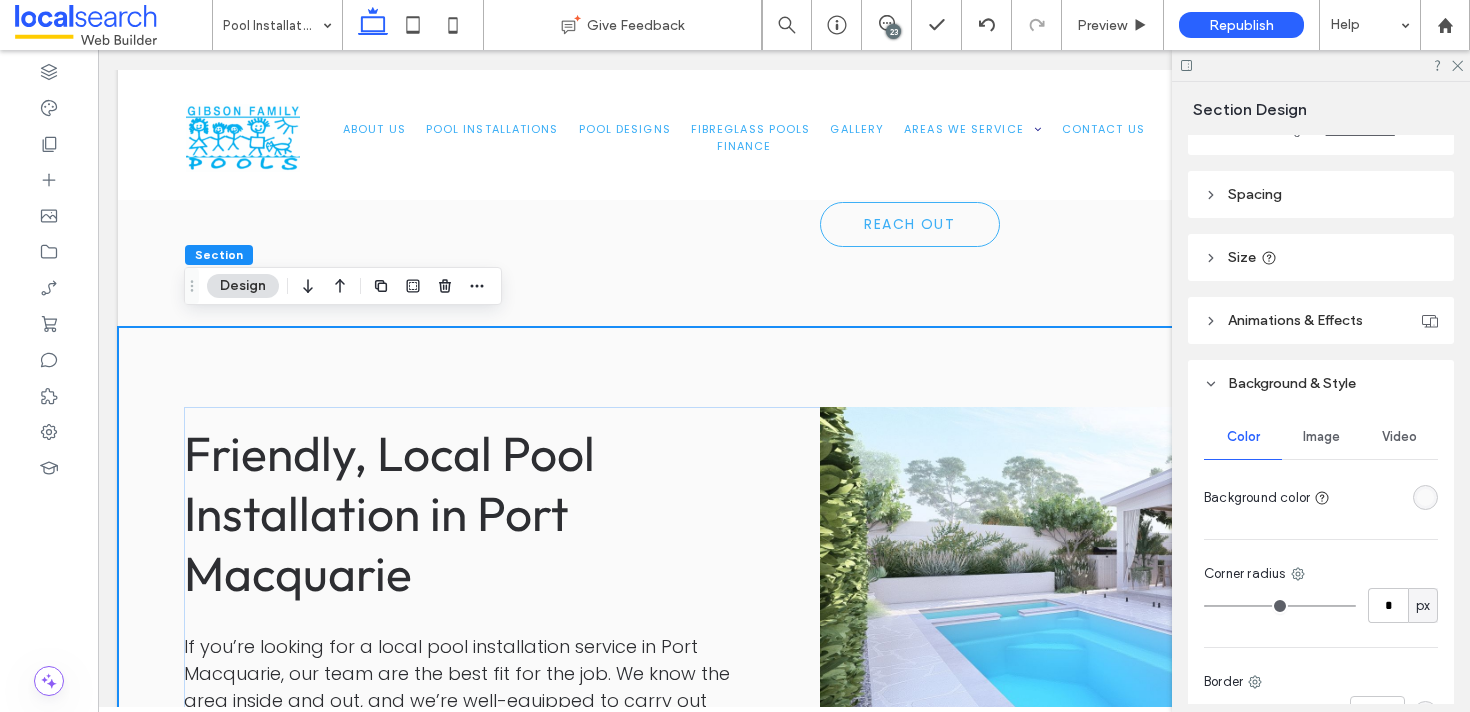 click at bounding box center (1425, 497) 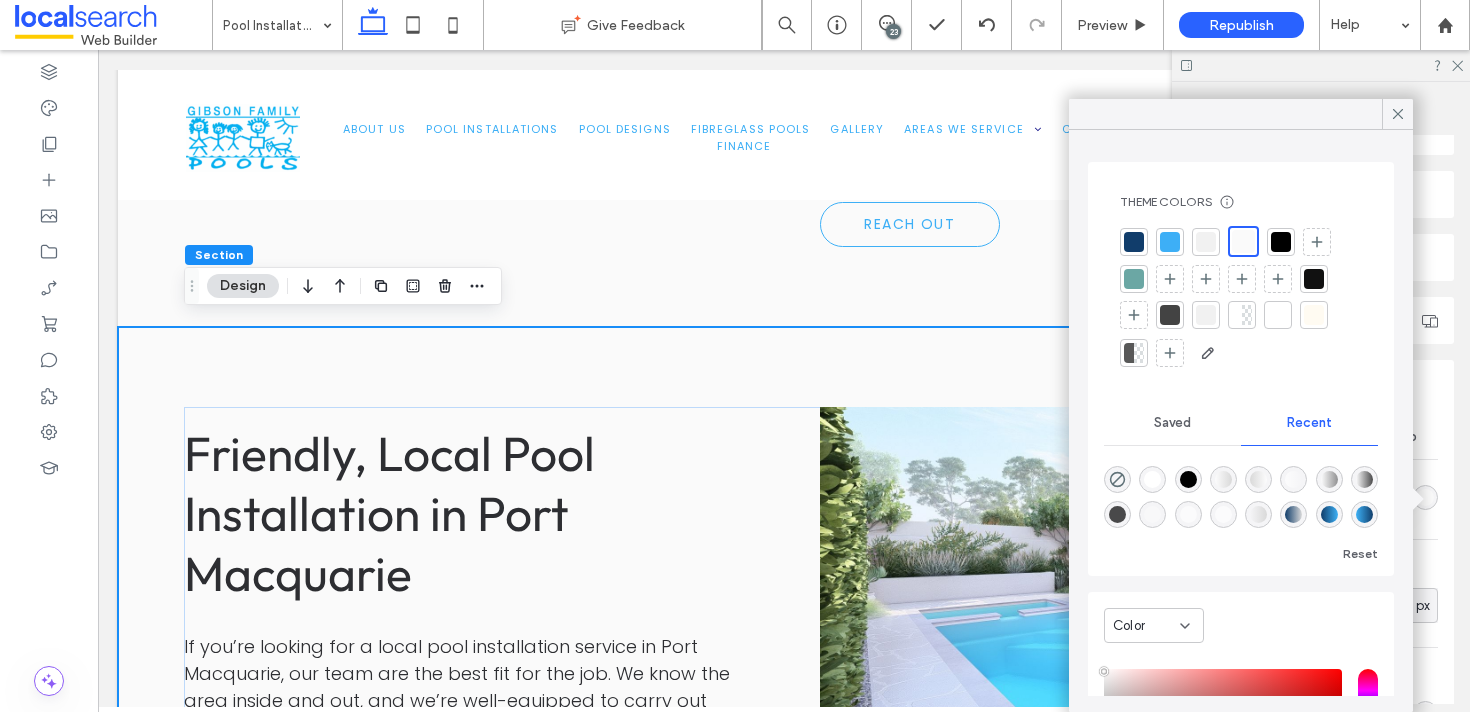 click at bounding box center [1329, 514] 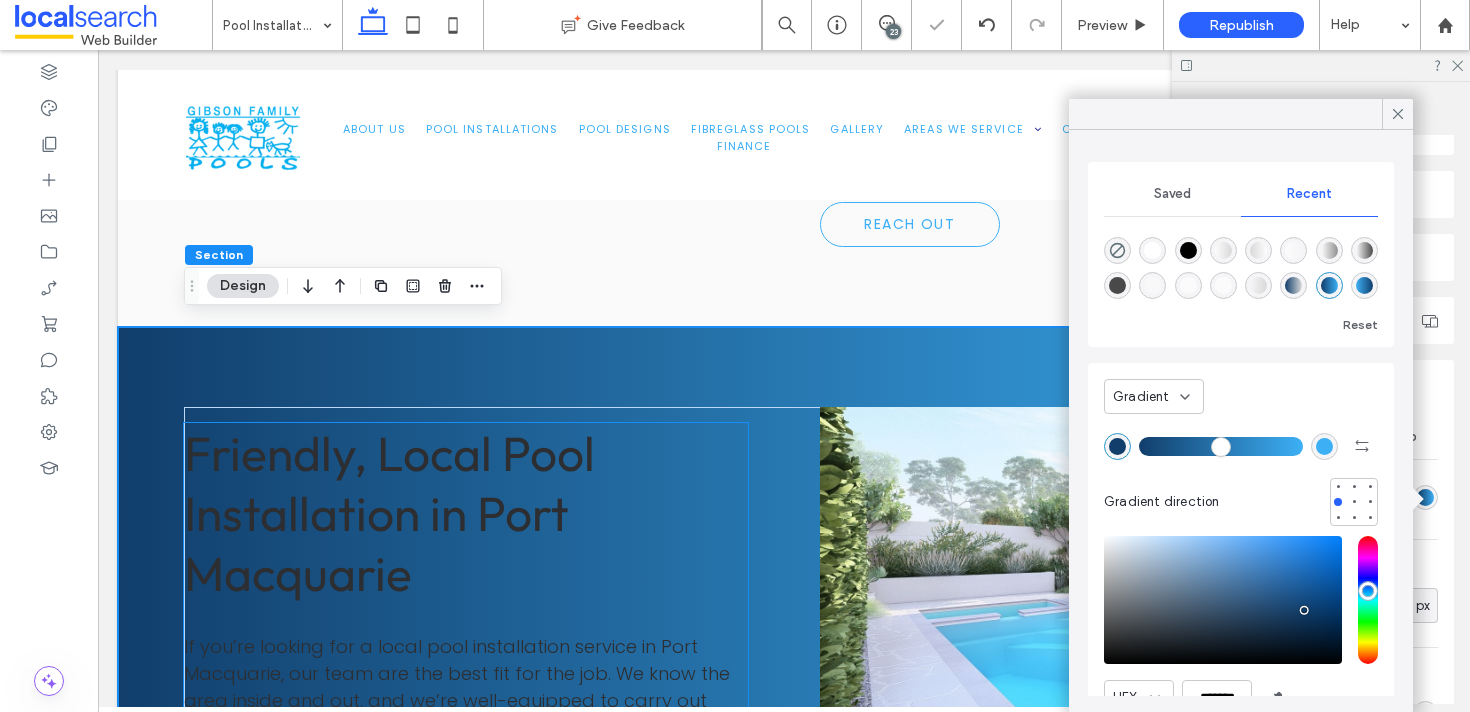 click on "Friendly, Local Pool Installation in Port Macquarie" at bounding box center [389, 513] 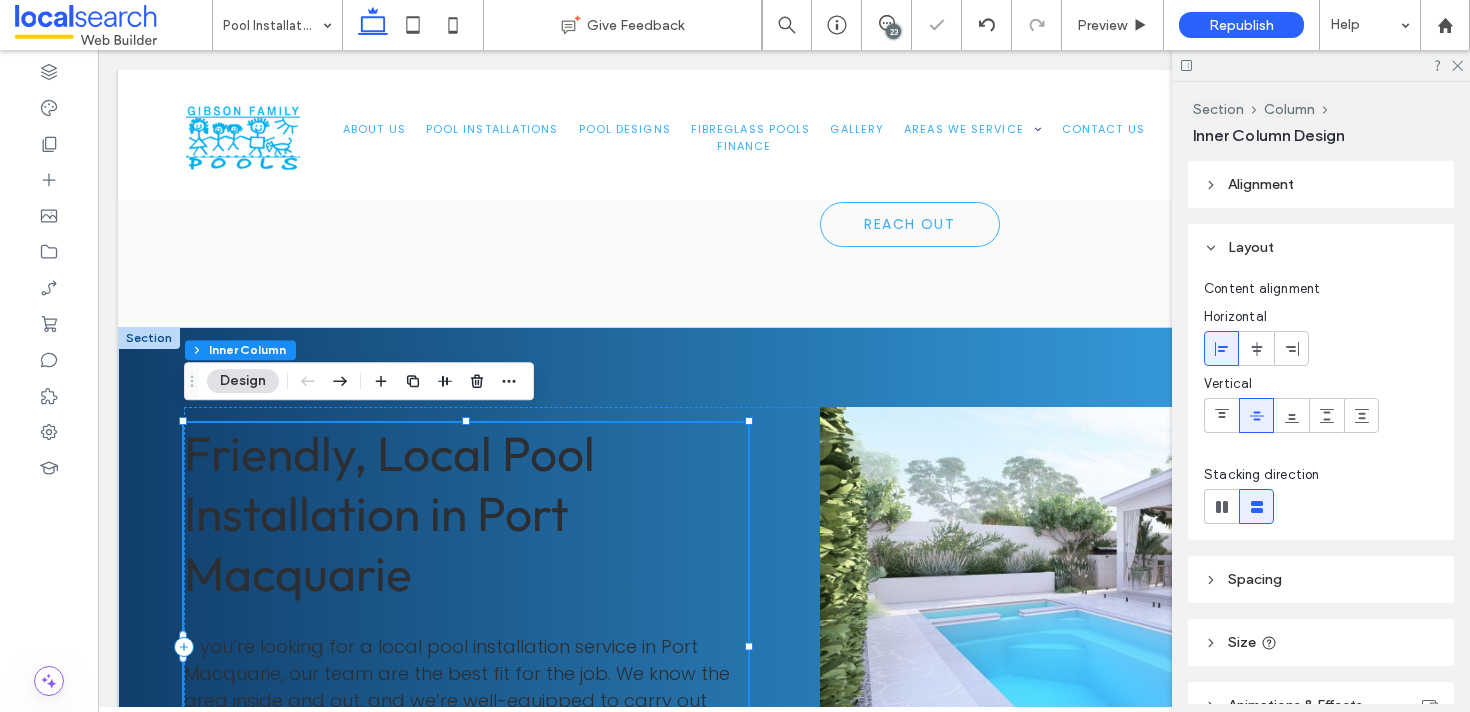 click on "Friendly, Local Pool Installation in Port Macquarie" at bounding box center (389, 513) 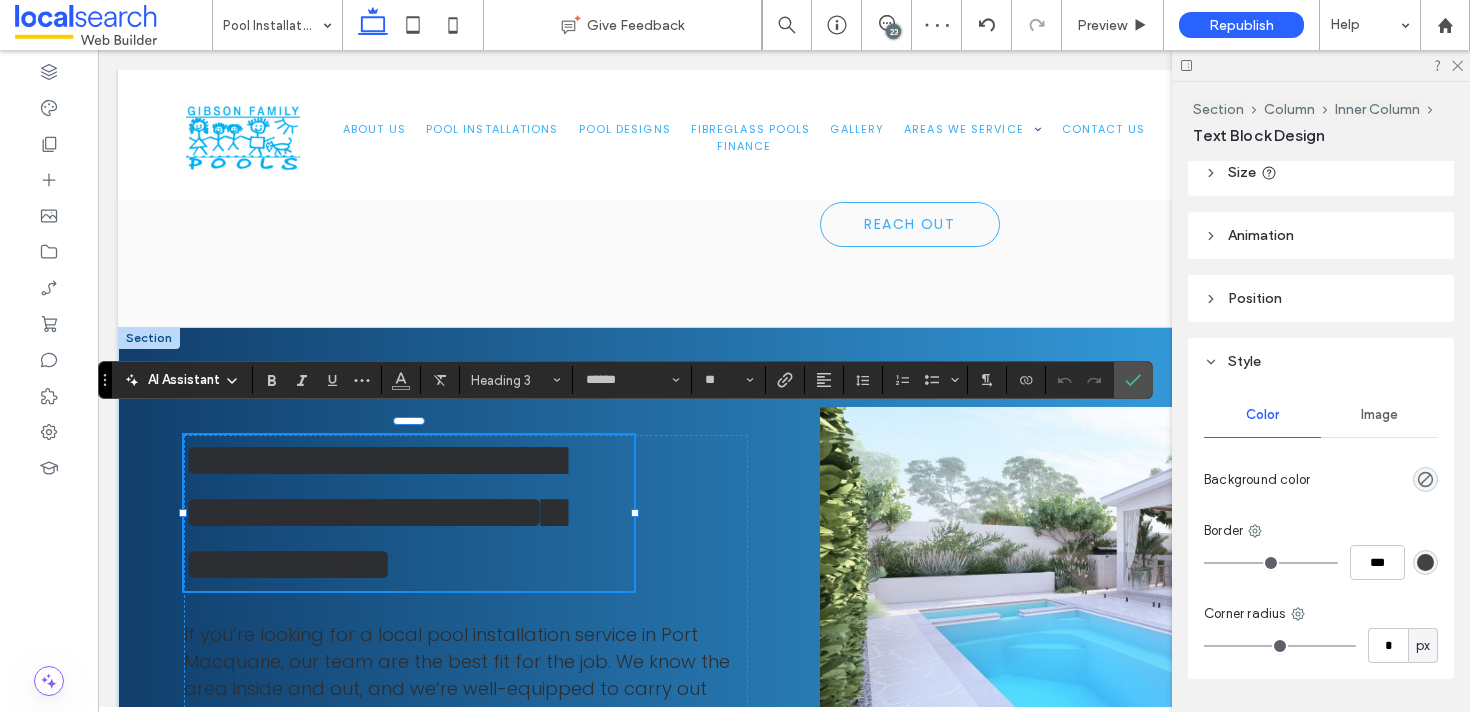 scroll, scrollTop: 146, scrollLeft: 0, axis: vertical 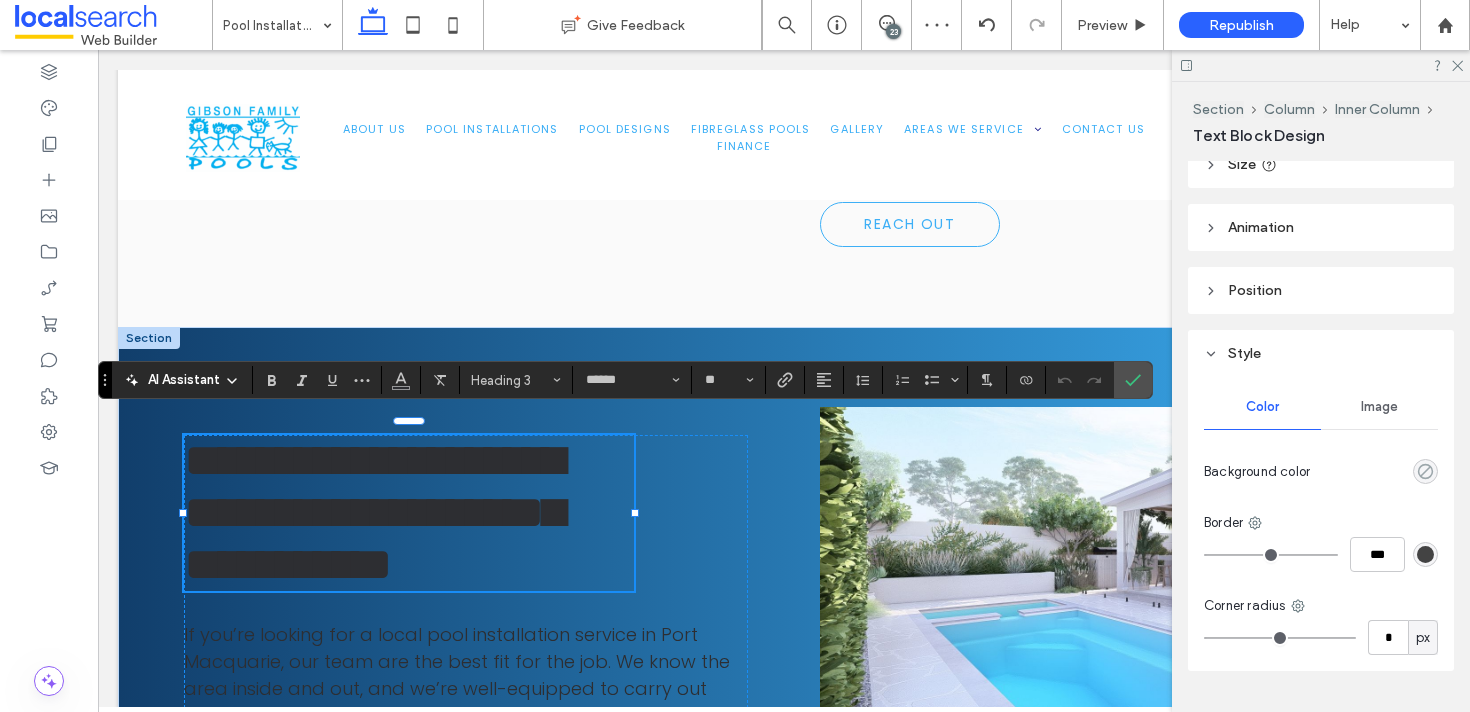 click 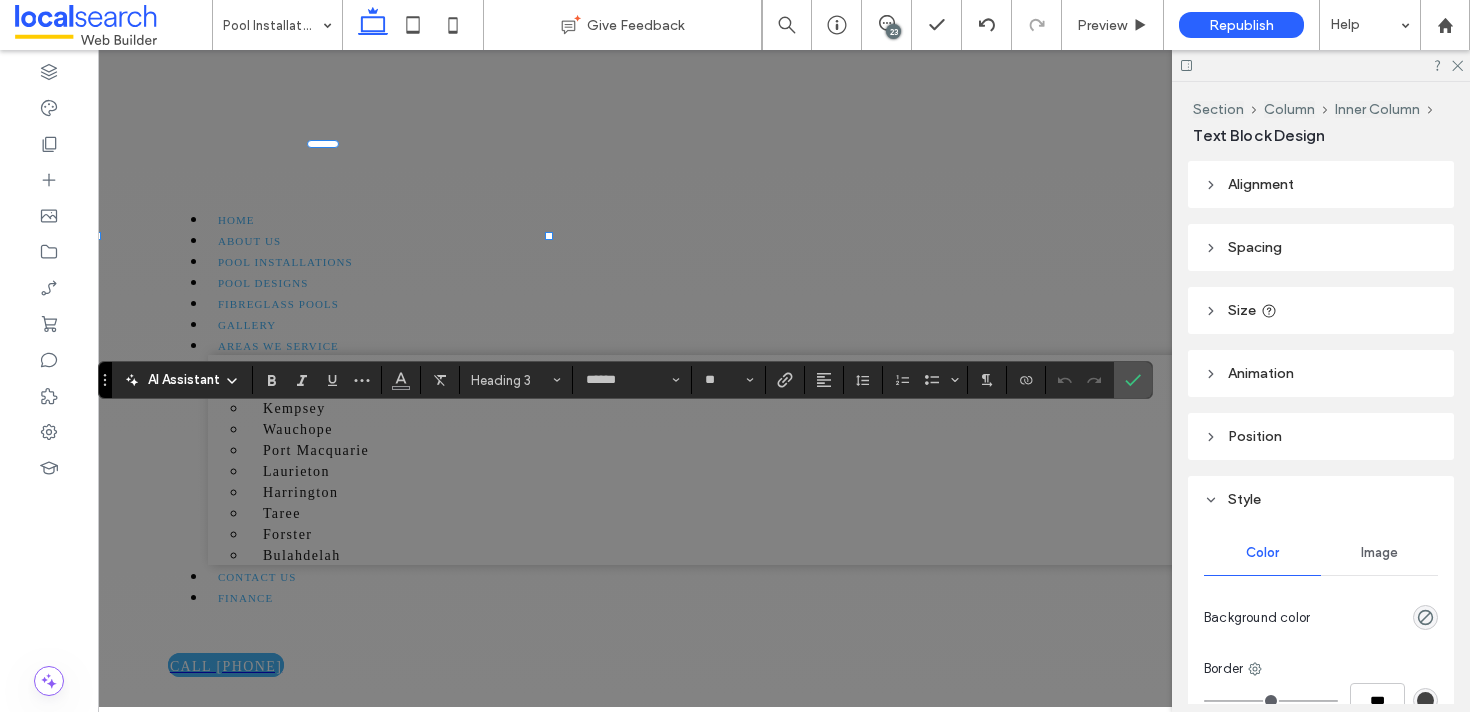 scroll, scrollTop: 5006, scrollLeft: 0, axis: vertical 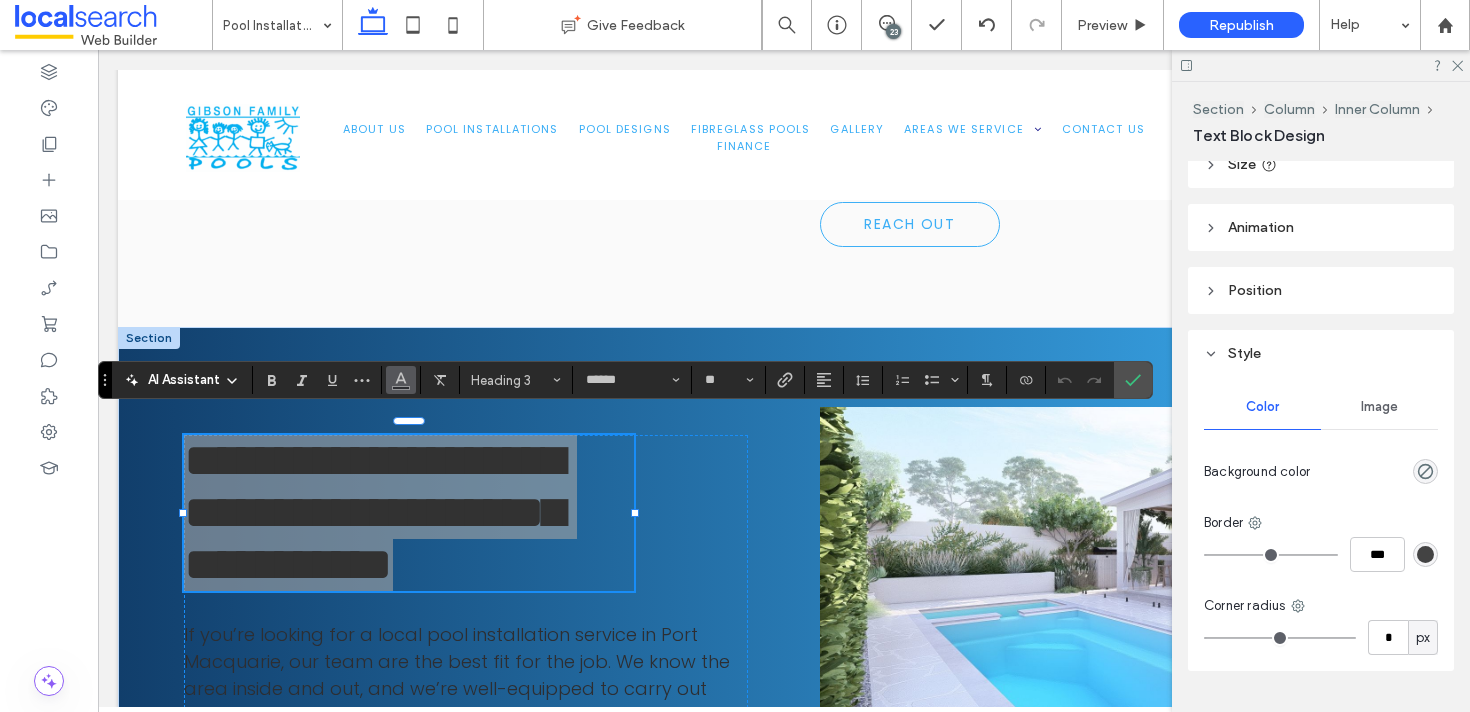 click 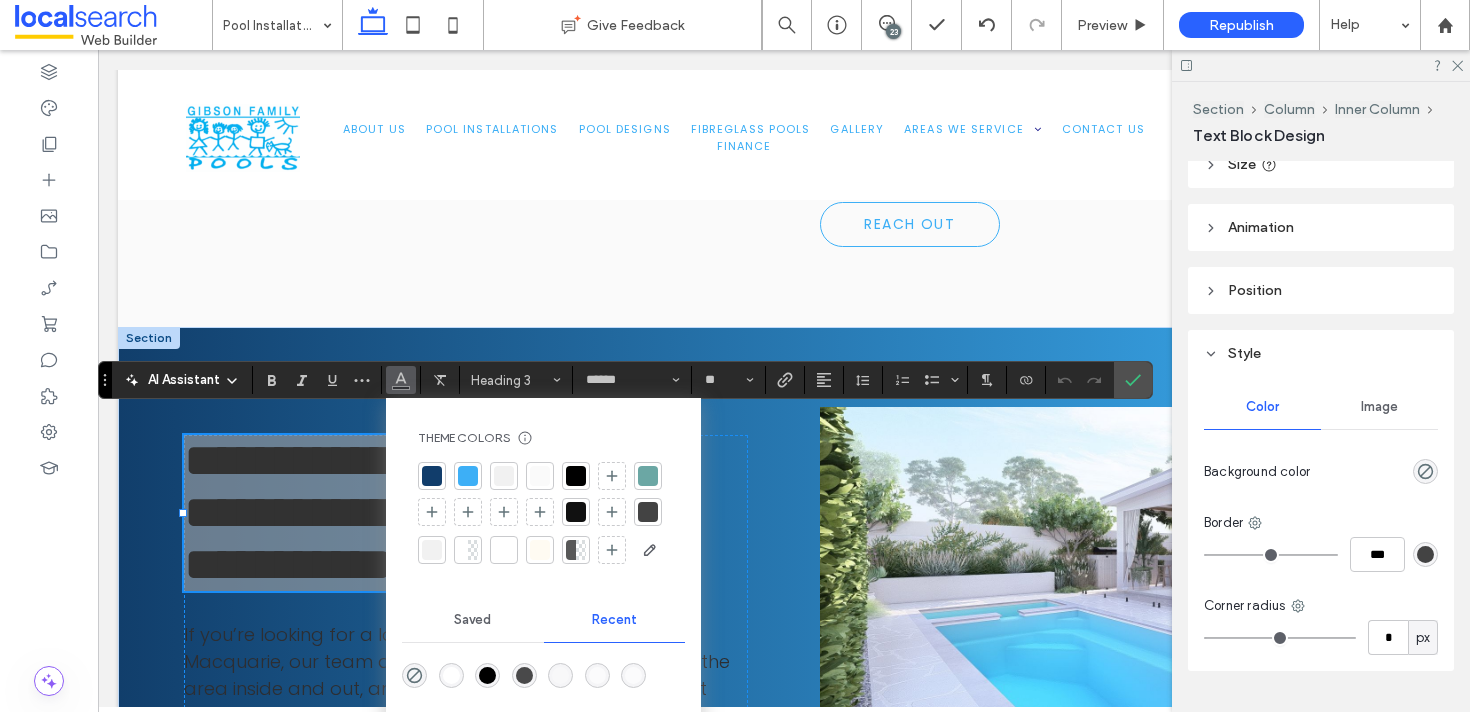 click at bounding box center (451, 675) 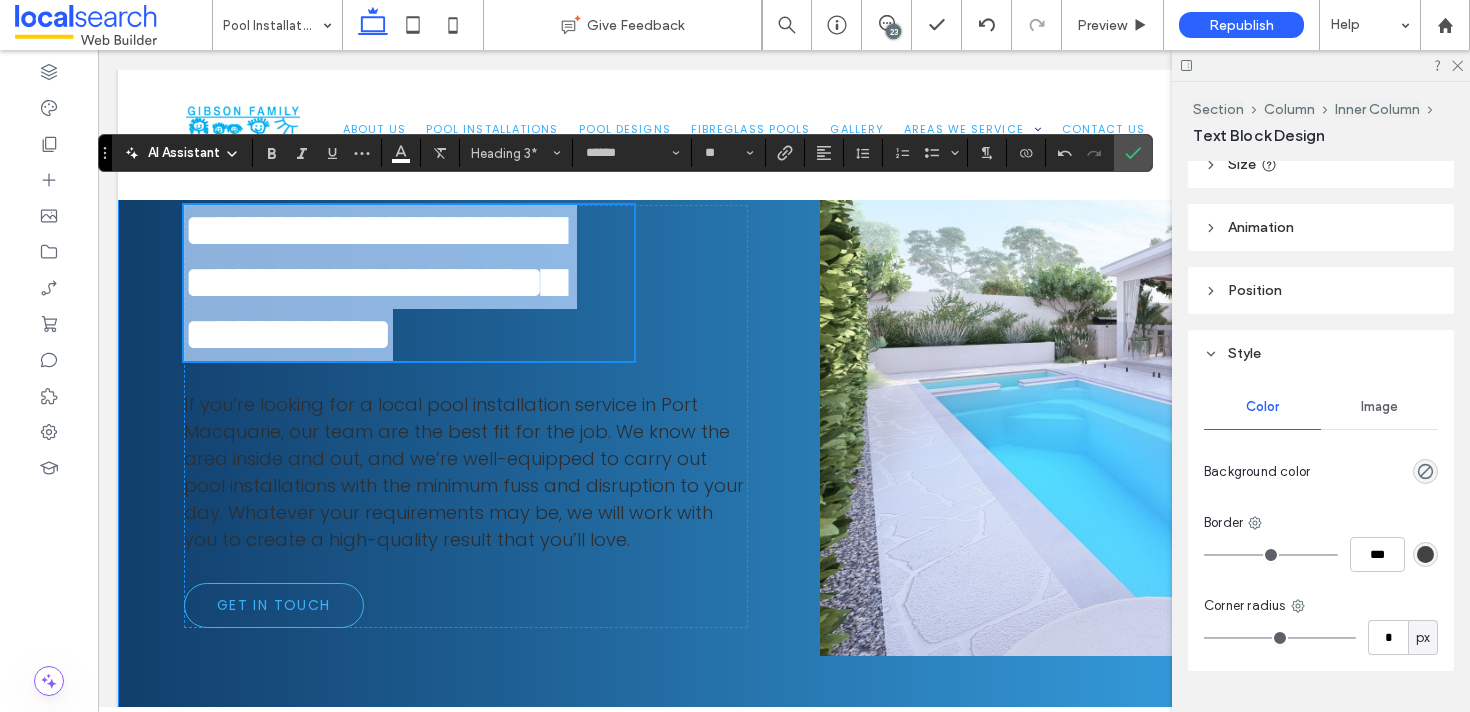 scroll, scrollTop: 5237, scrollLeft: 0, axis: vertical 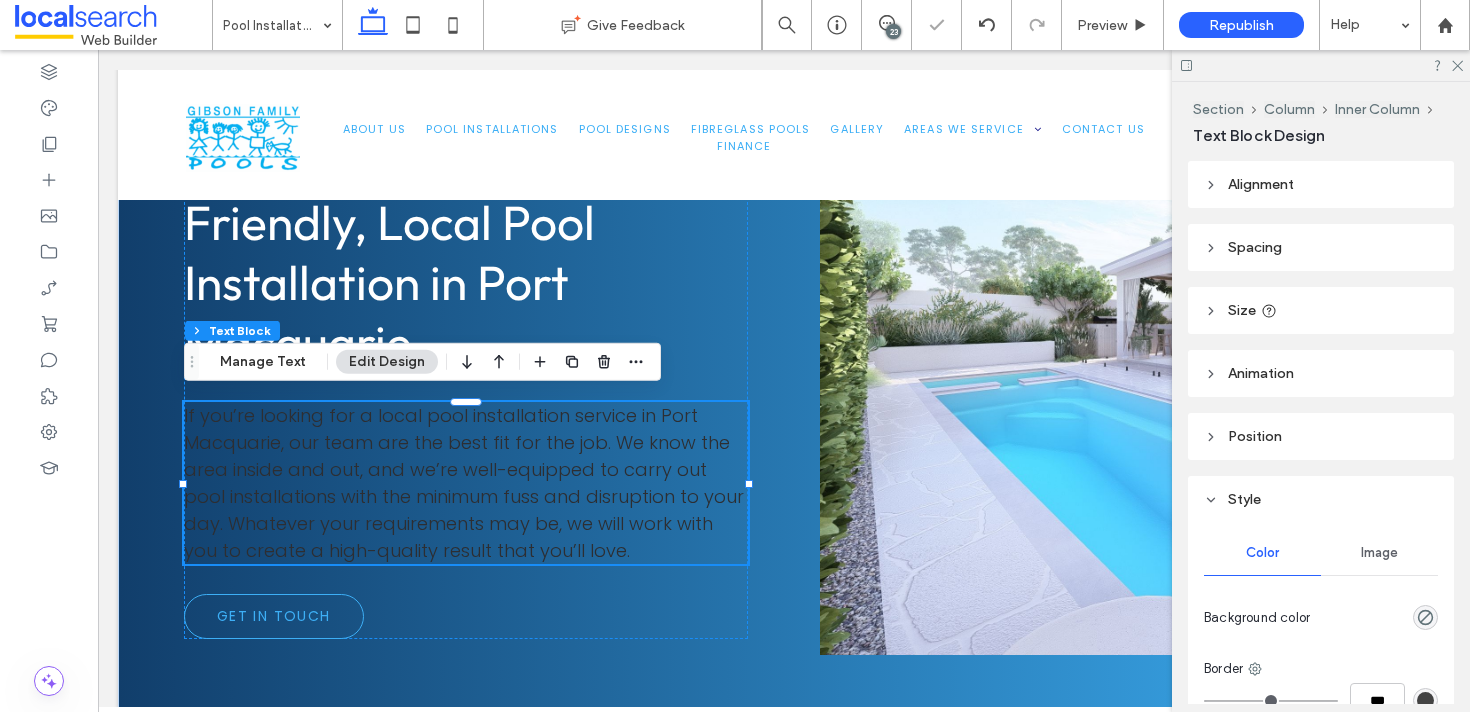 click on "If you’re looking for a local pool installation service in Port Macquarie, our team are the best fit for the job. We know the area inside and out, and we’re well-equipped to carry out pool installations with the minimum fuss and disruption to your day. Whatever your requirements may be, we will work with you to create a high-quality result that you’ll love." at bounding box center [464, 483] 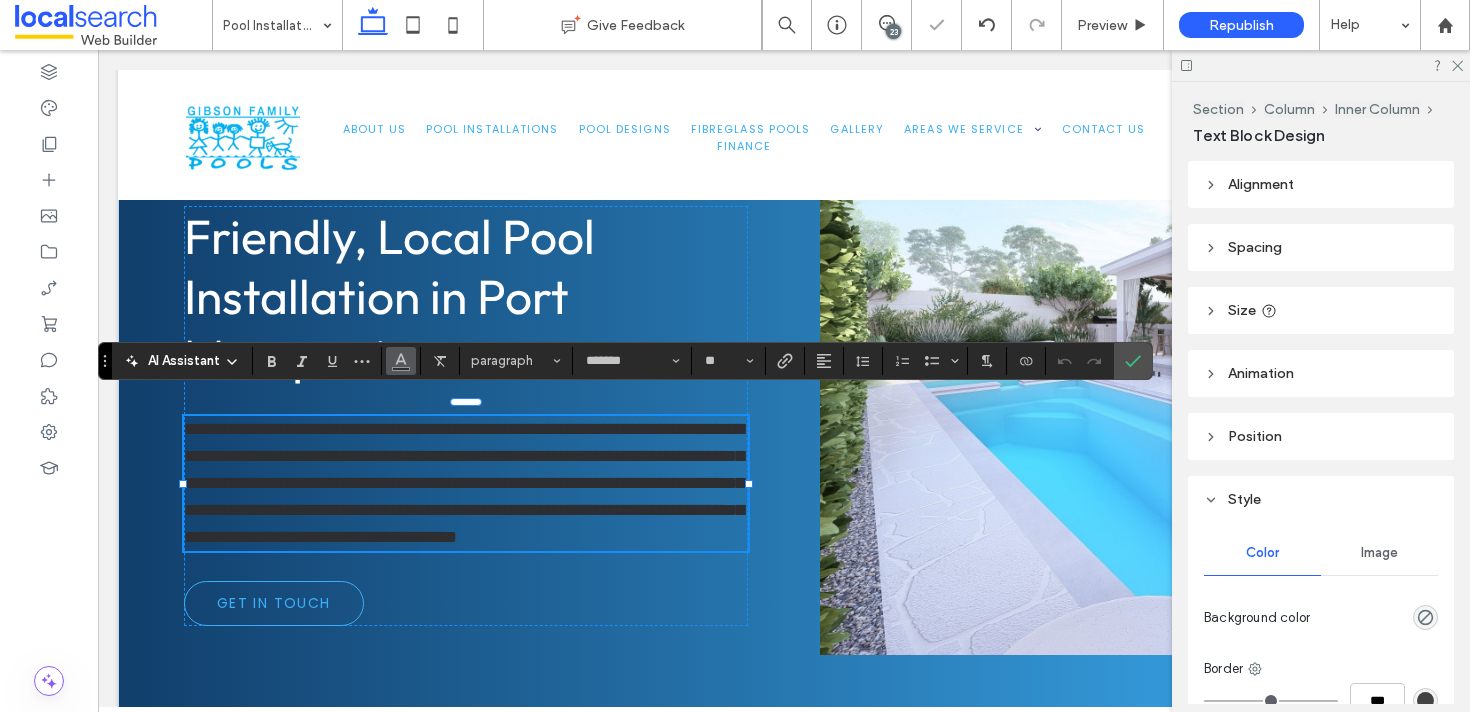 click 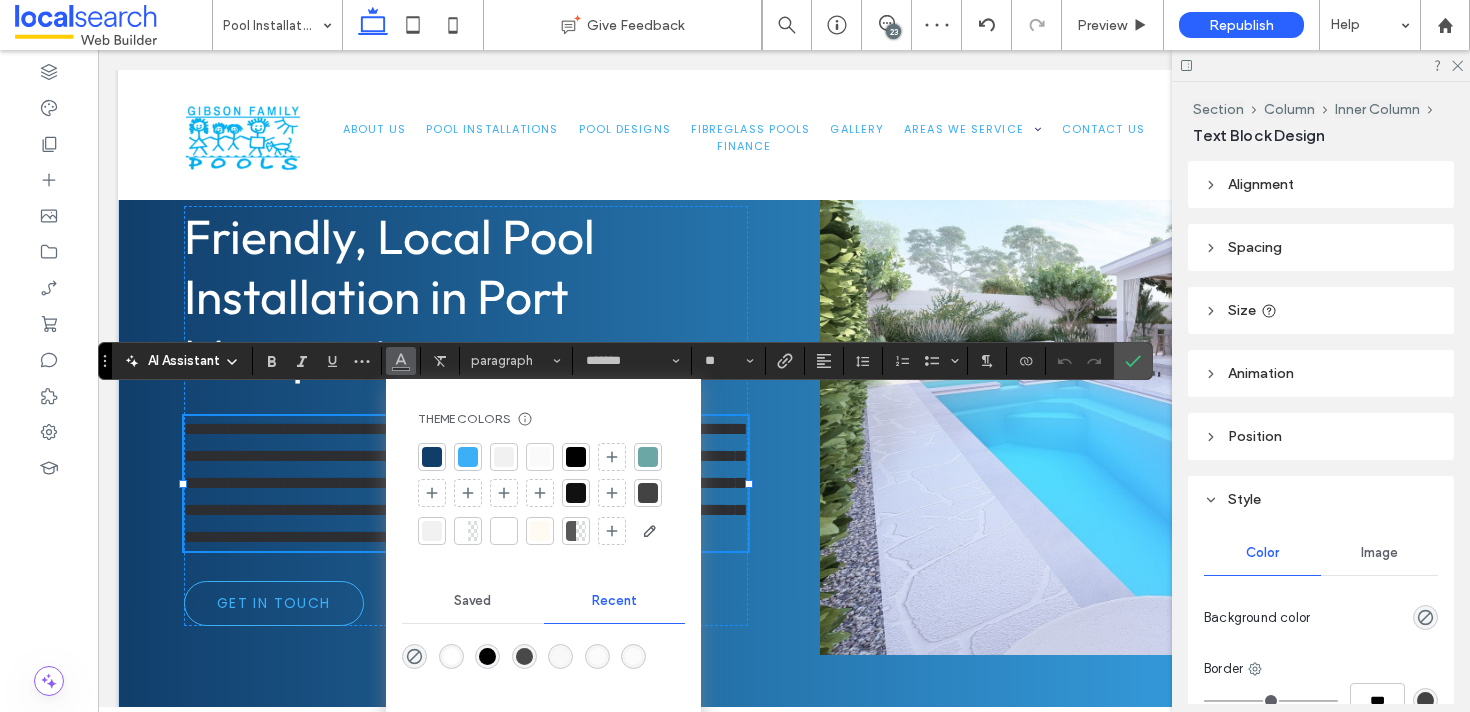 click at bounding box center (451, 656) 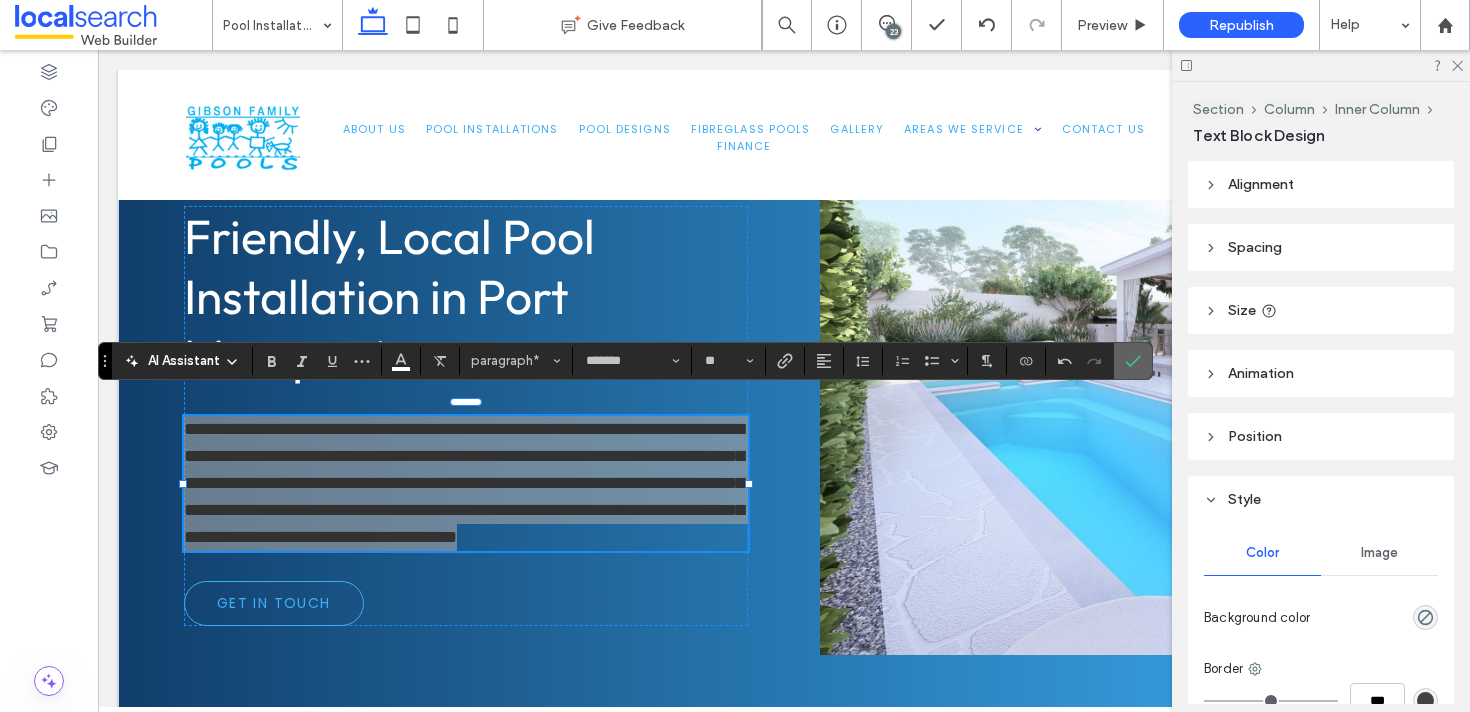 click 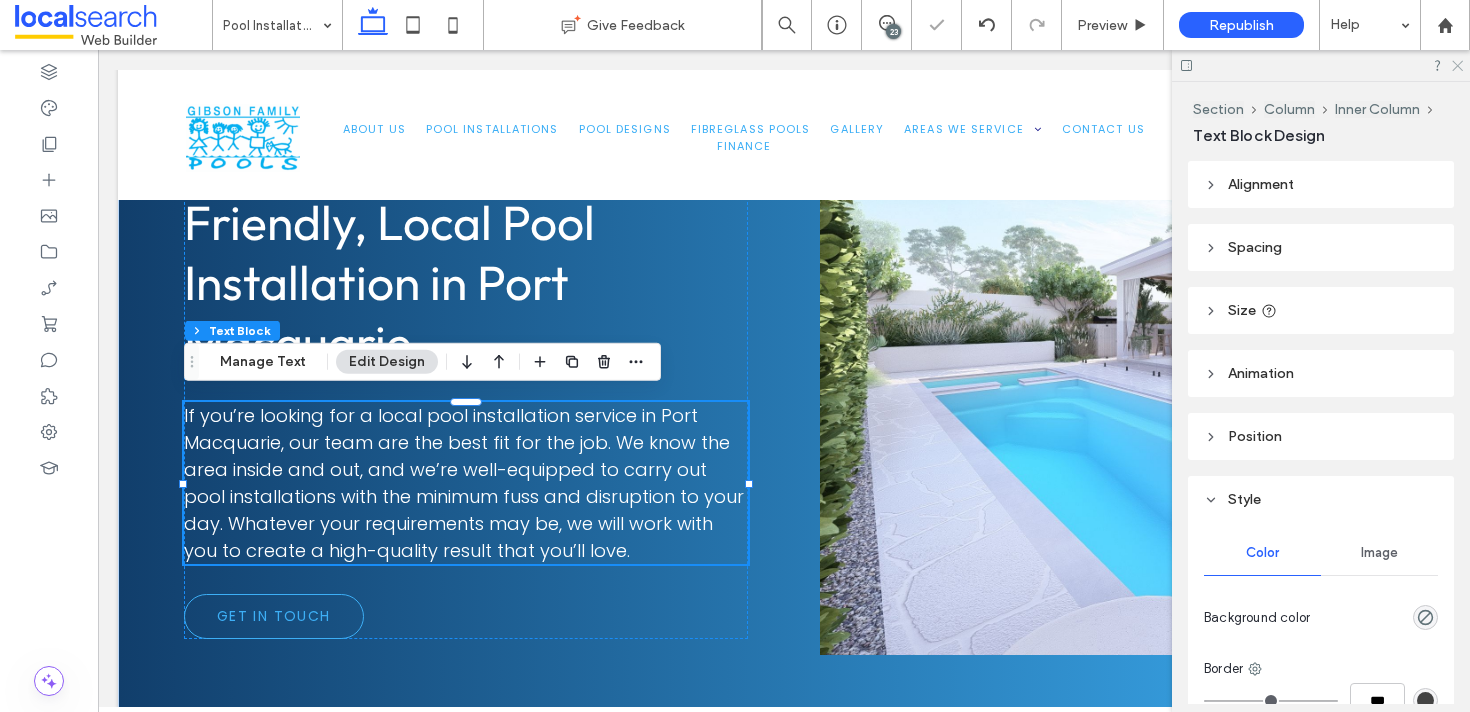 click 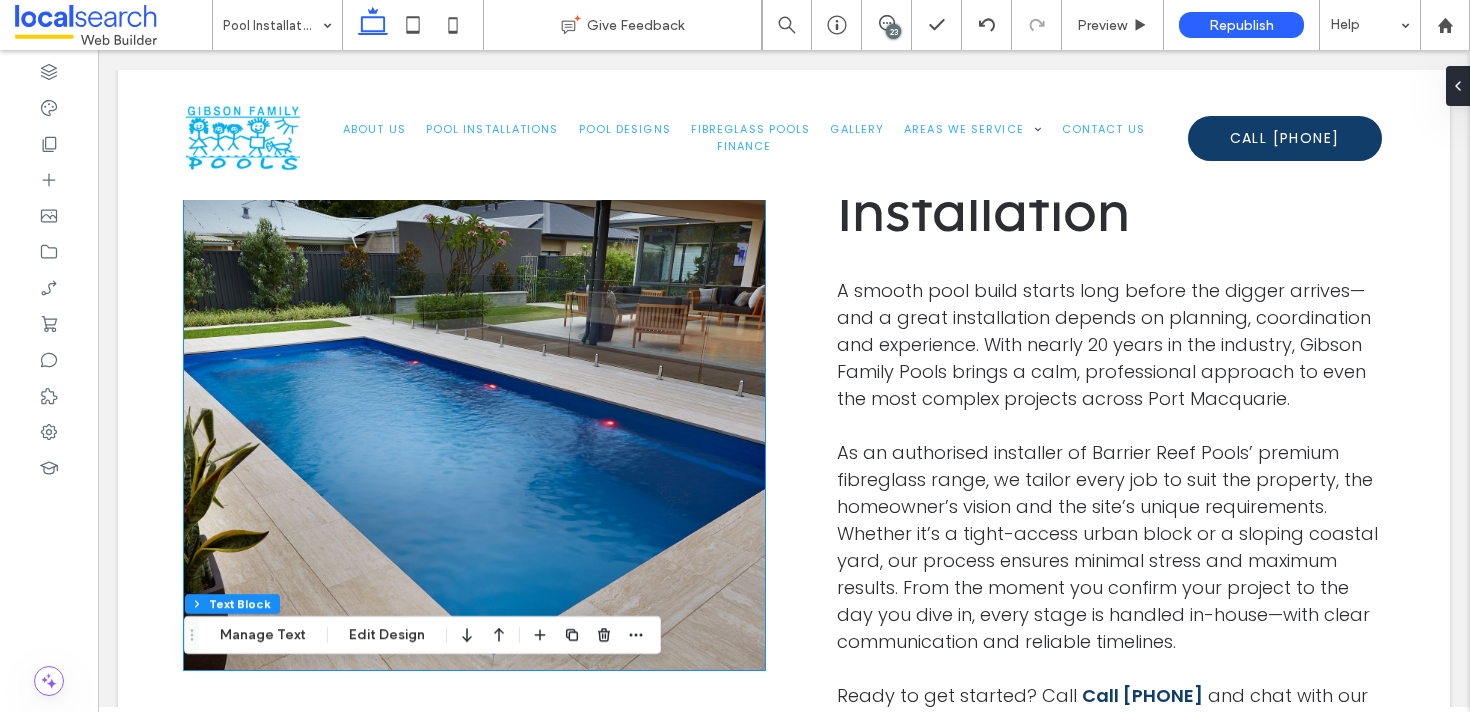 scroll, scrollTop: 0, scrollLeft: 0, axis: both 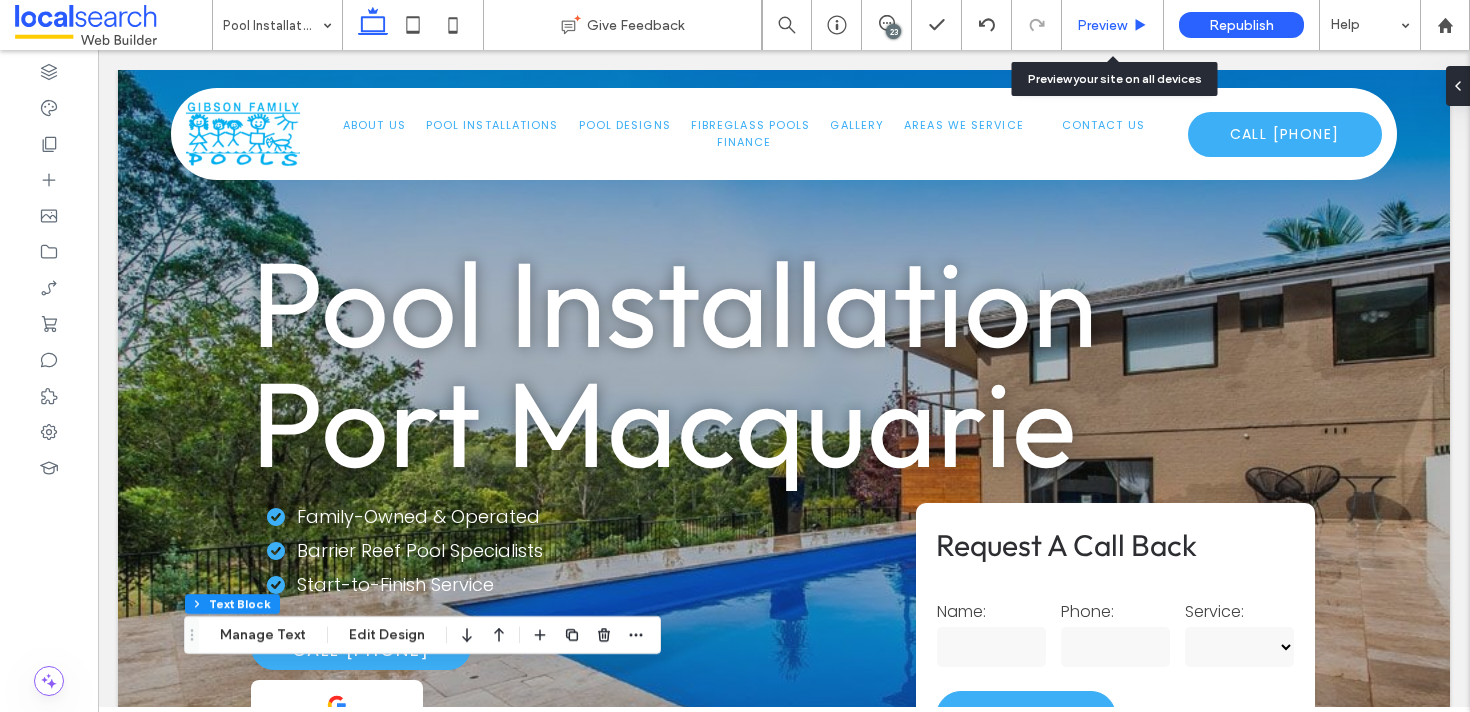 click on "Preview" at bounding box center [1102, 25] 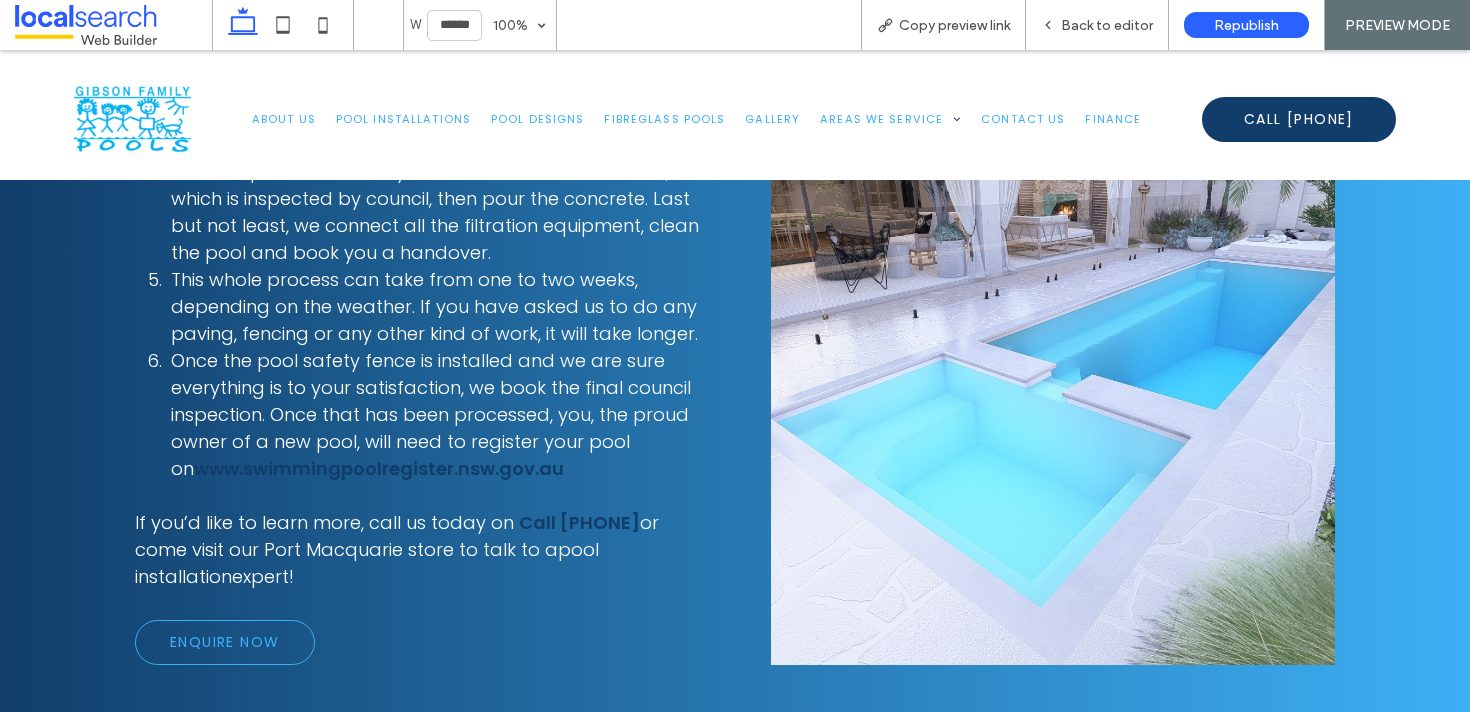scroll, scrollTop: 2380, scrollLeft: 0, axis: vertical 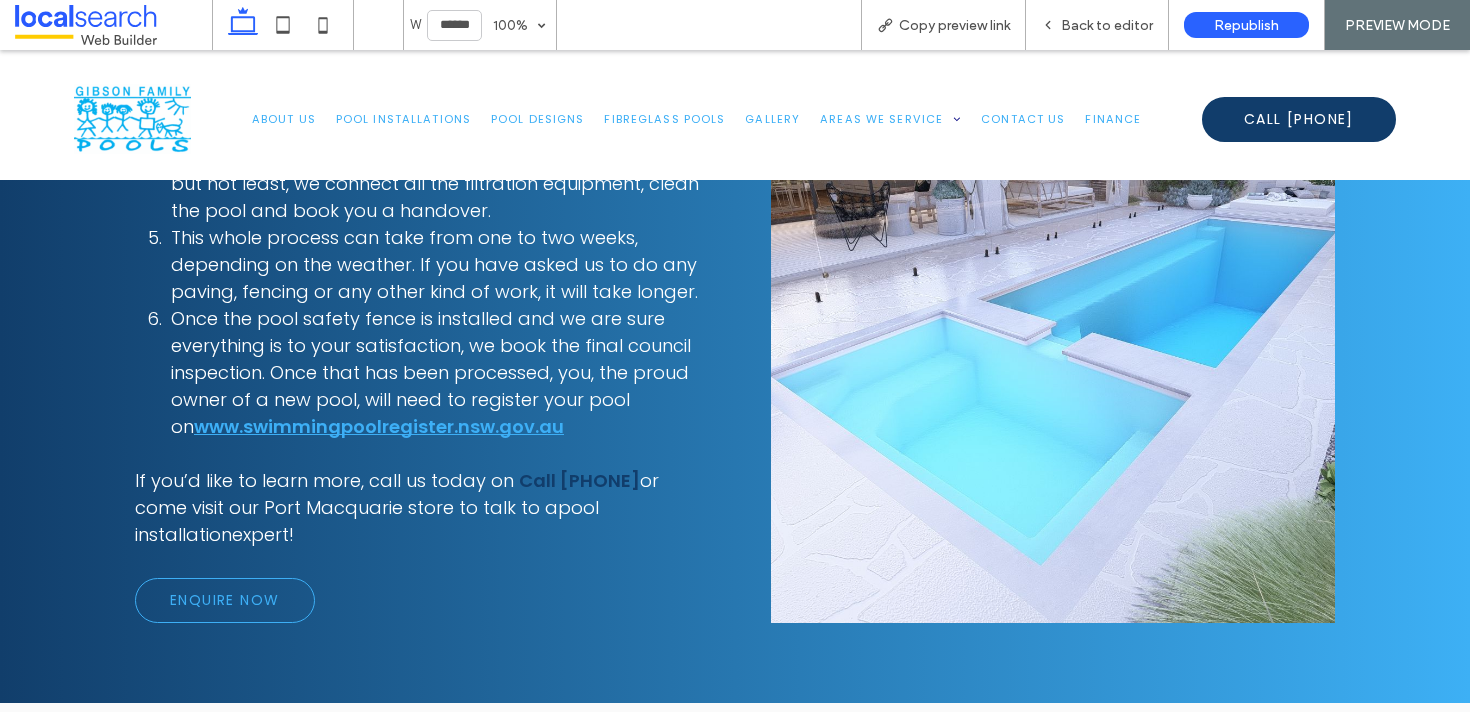 click on "www.swimmingpoolregister.nsw.gov.au" at bounding box center (379, 426) 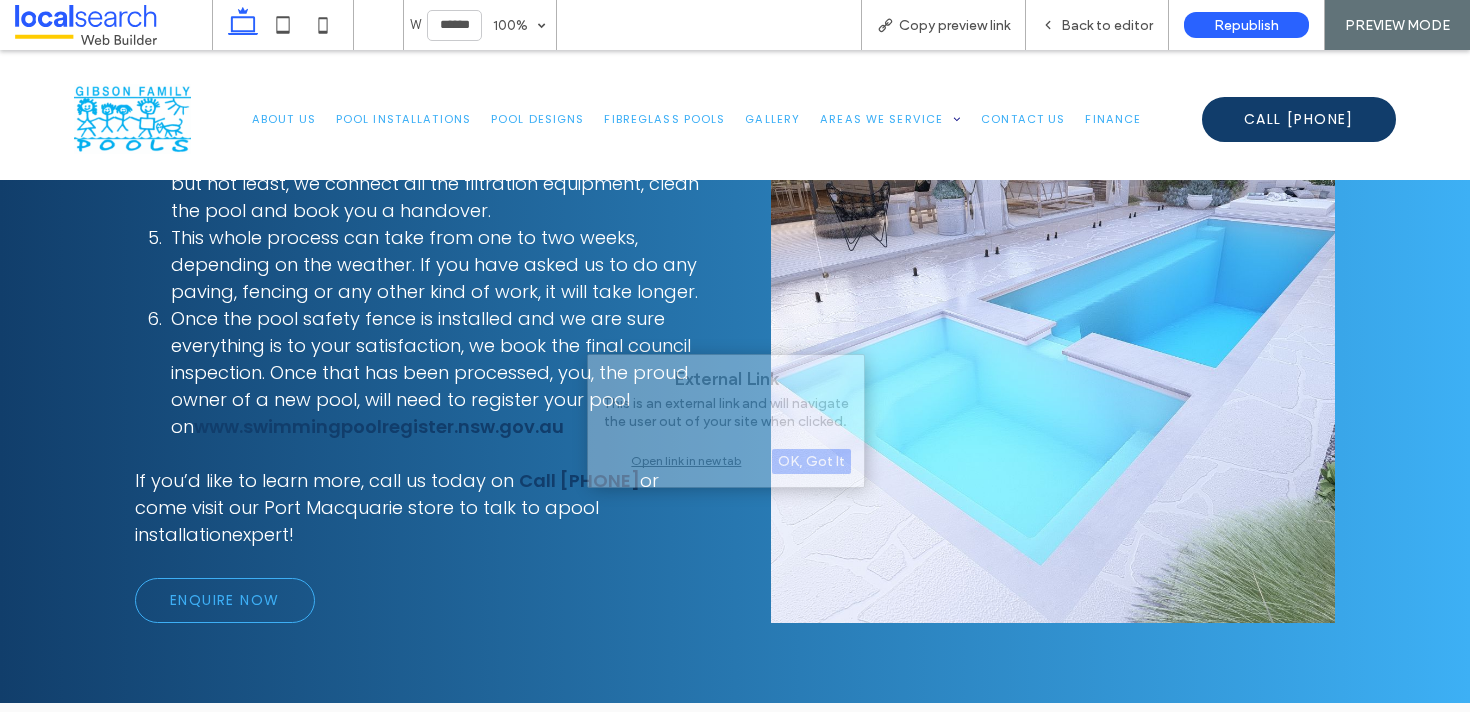 click at bounding box center [417, 453] 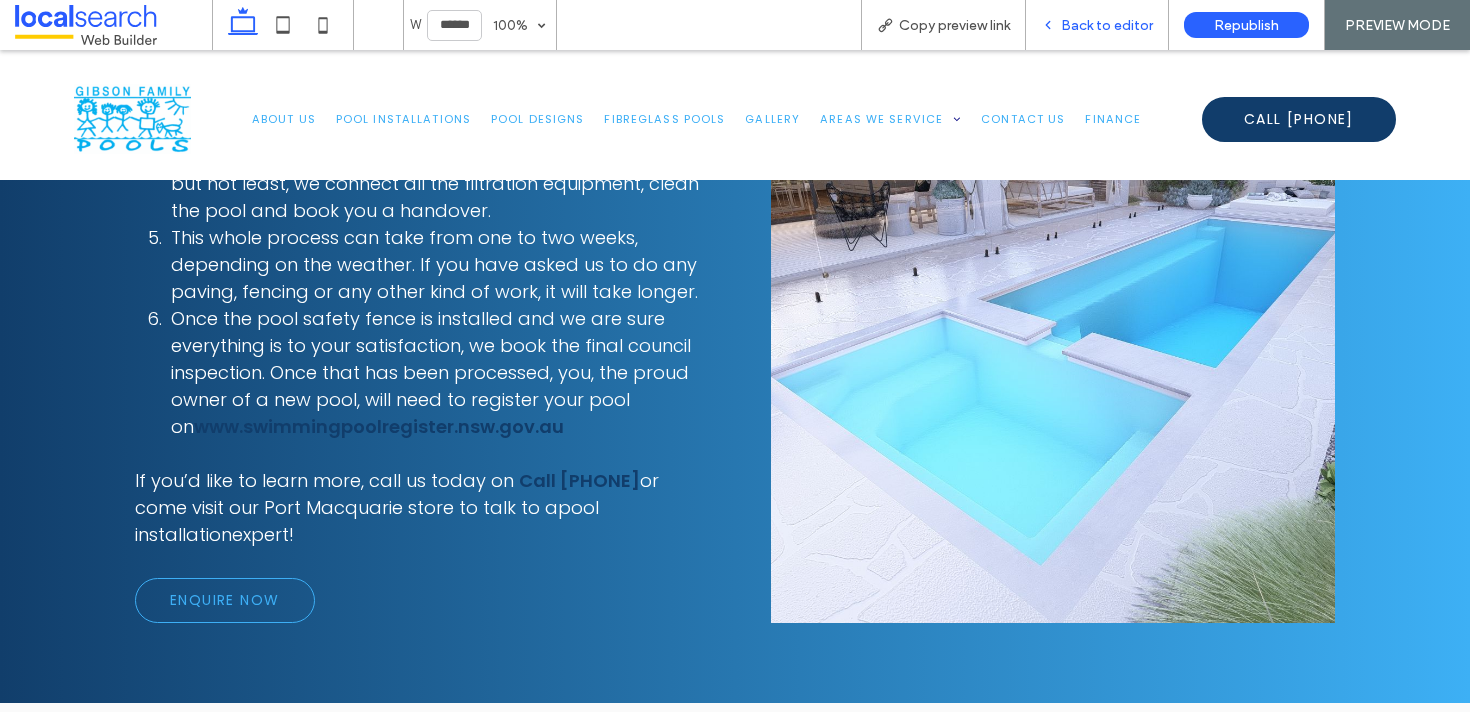 click on "Back to editor" at bounding box center (1097, 25) 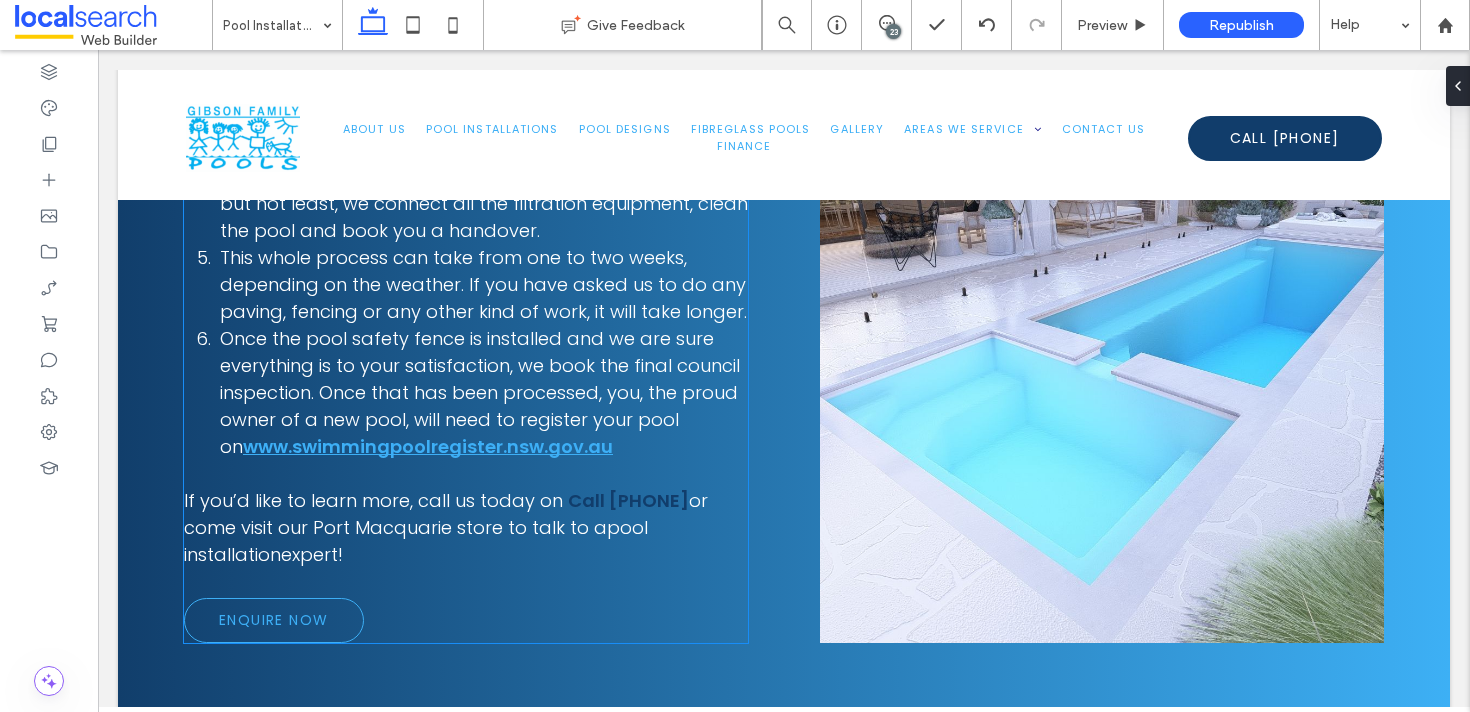click on "www.swimmingpoolregister.nsw.gov.au" at bounding box center (428, 446) 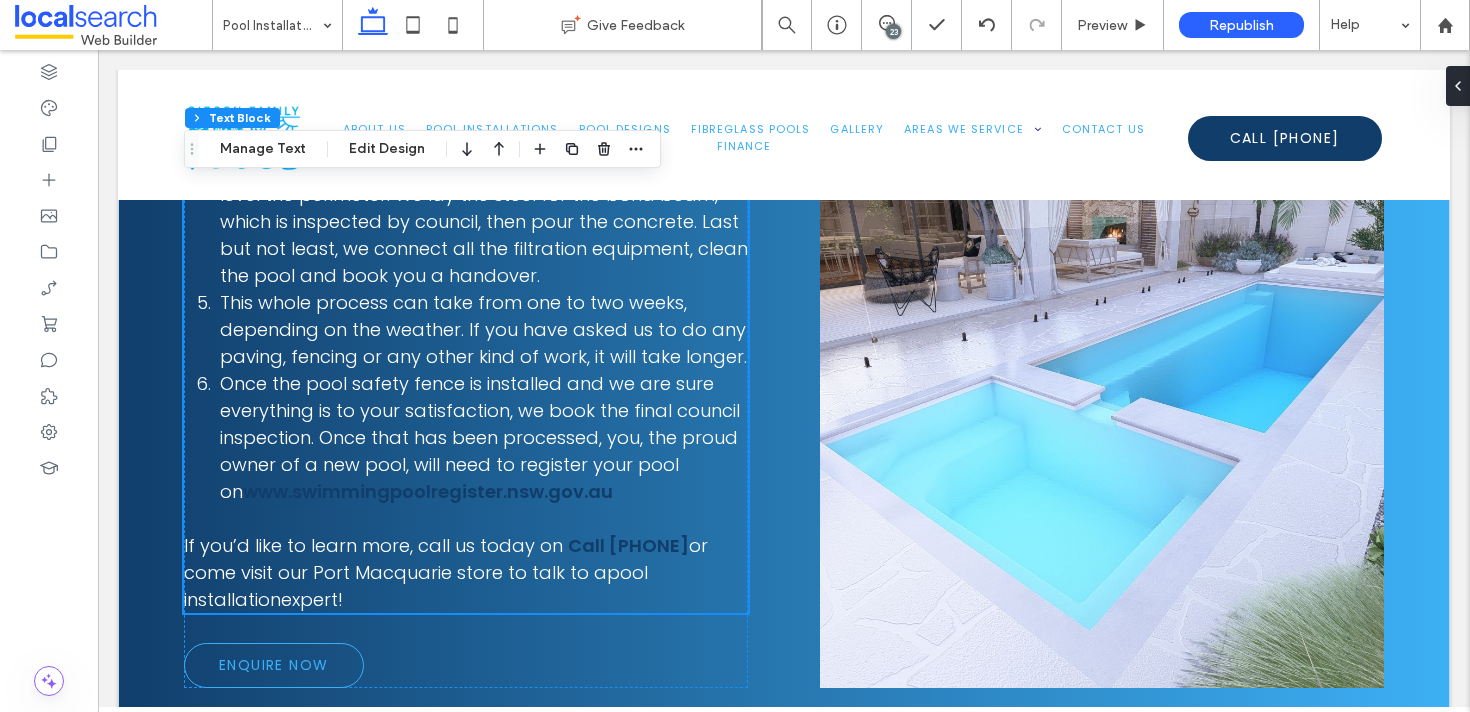 scroll, scrollTop: 2332, scrollLeft: 0, axis: vertical 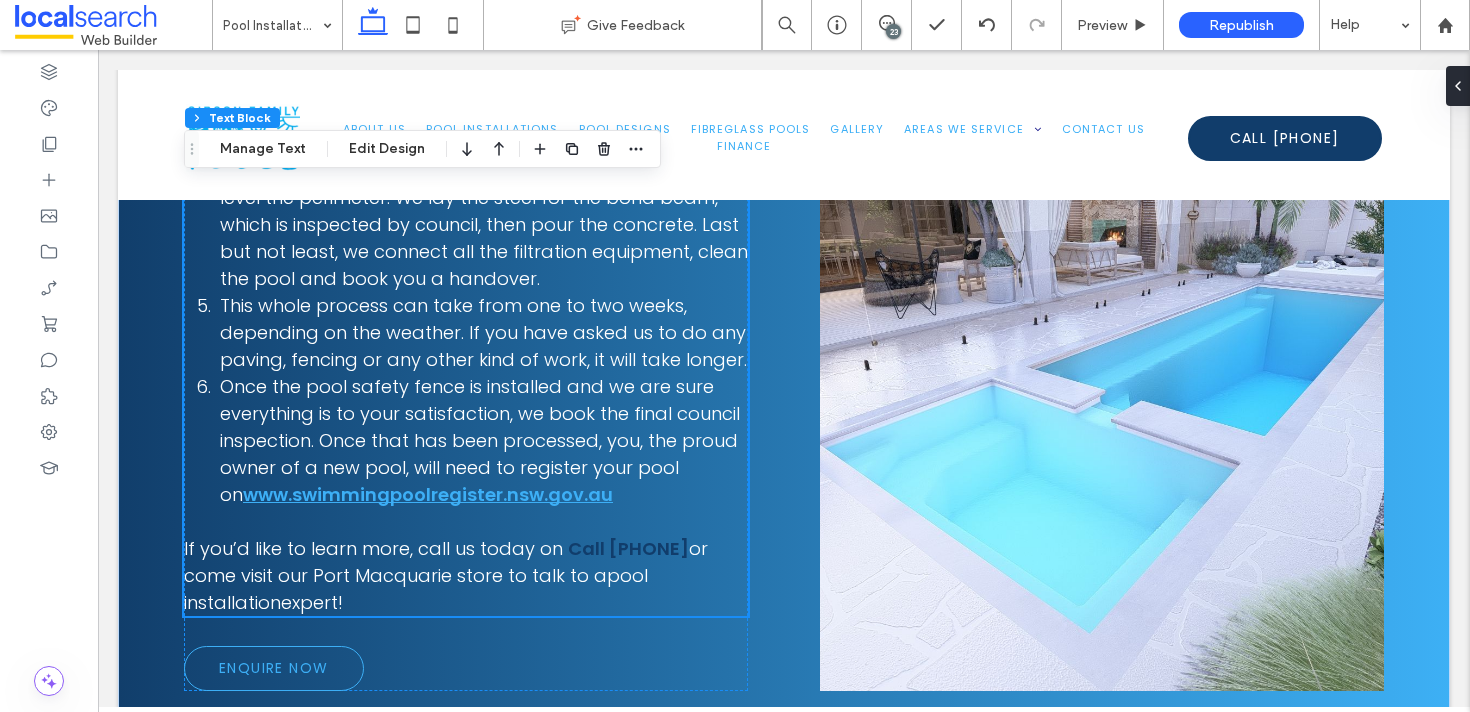 click on "www.swimmingpoolregister.nsw.gov.au" at bounding box center [428, 494] 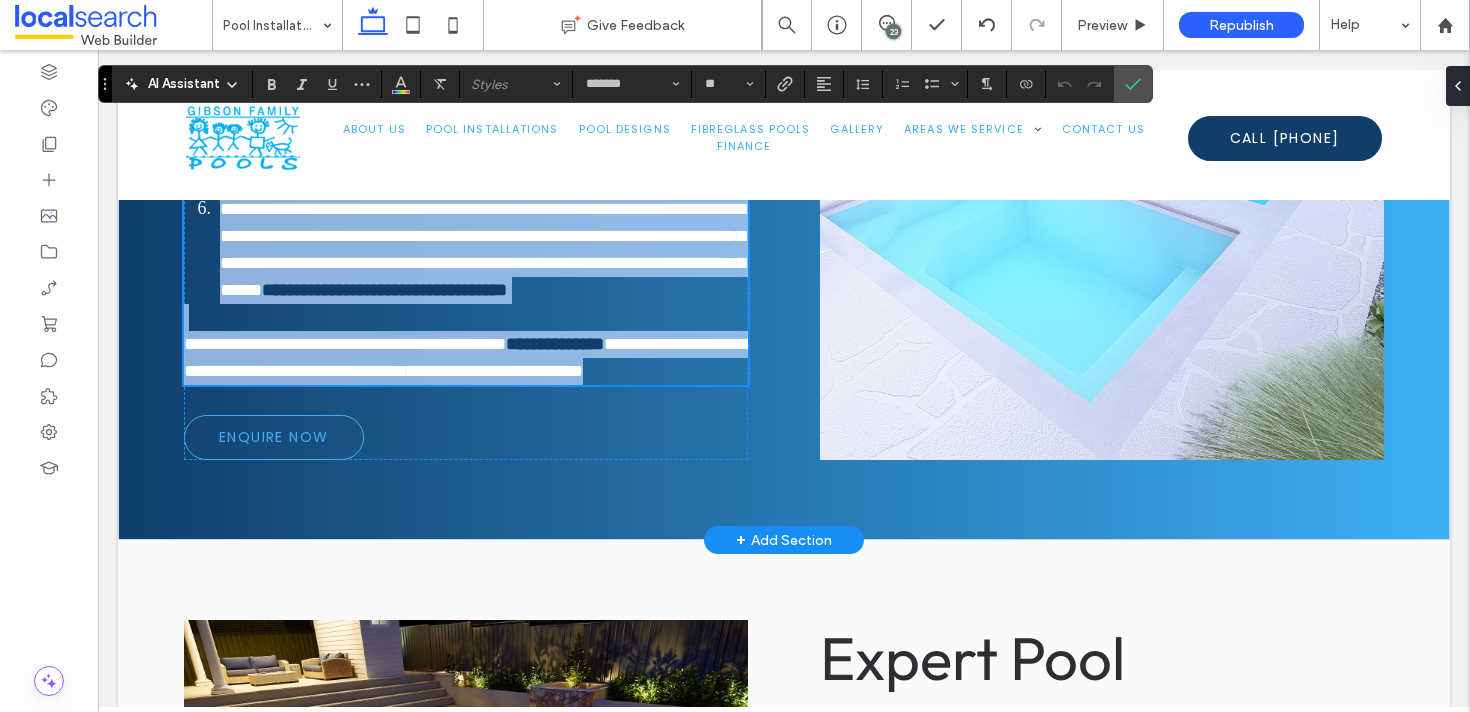 scroll, scrollTop: 2383, scrollLeft: 0, axis: vertical 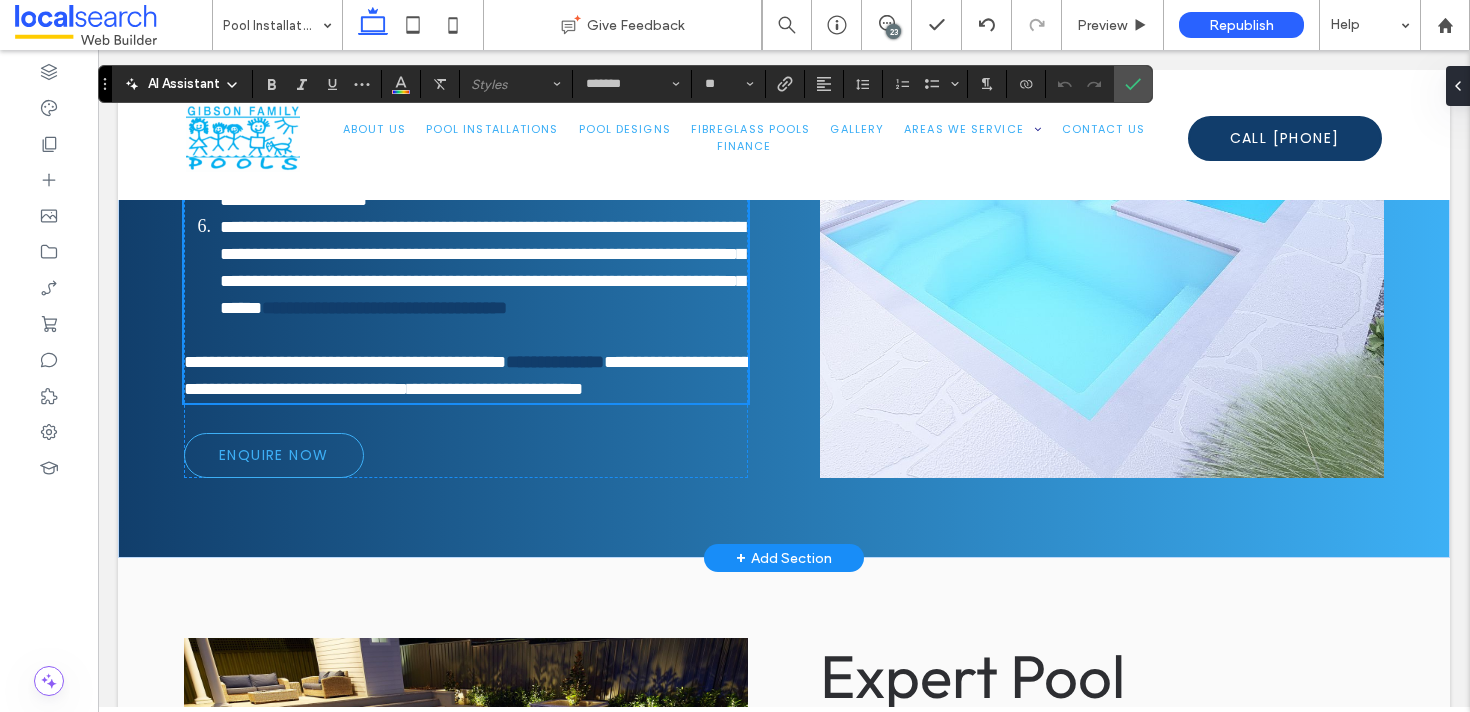 click on "**********" at bounding box center [484, 268] 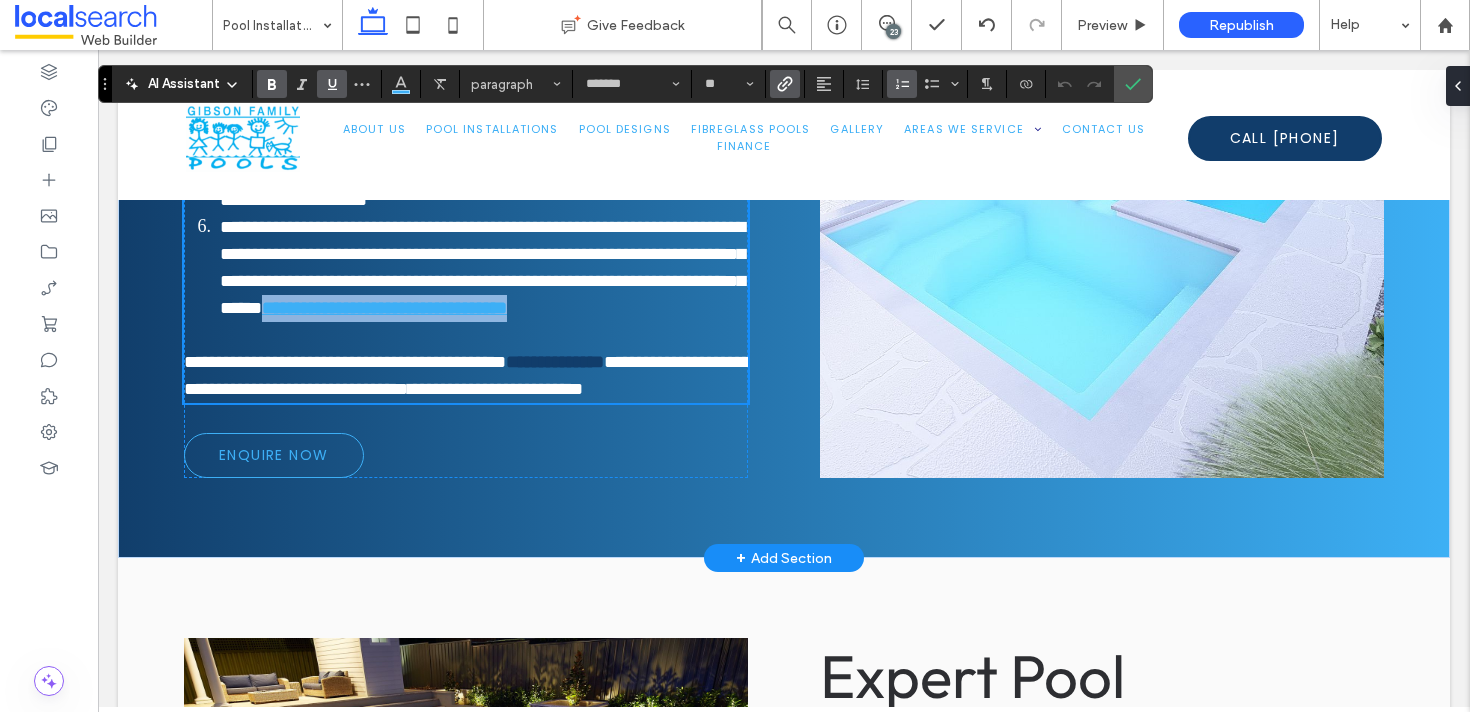 drag, startPoint x: 635, startPoint y: 437, endPoint x: 252, endPoint y: 444, distance: 383.06396 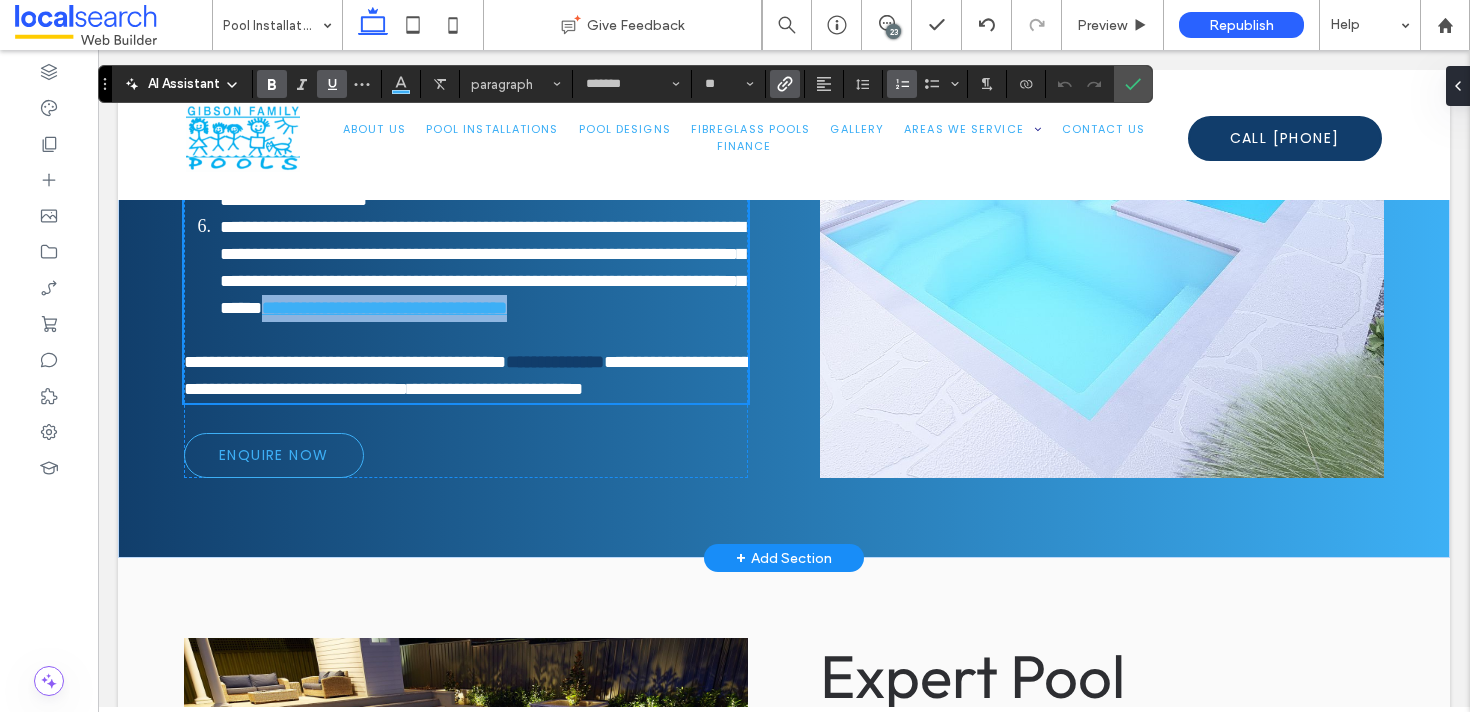 click on "**********" at bounding box center (484, 268) 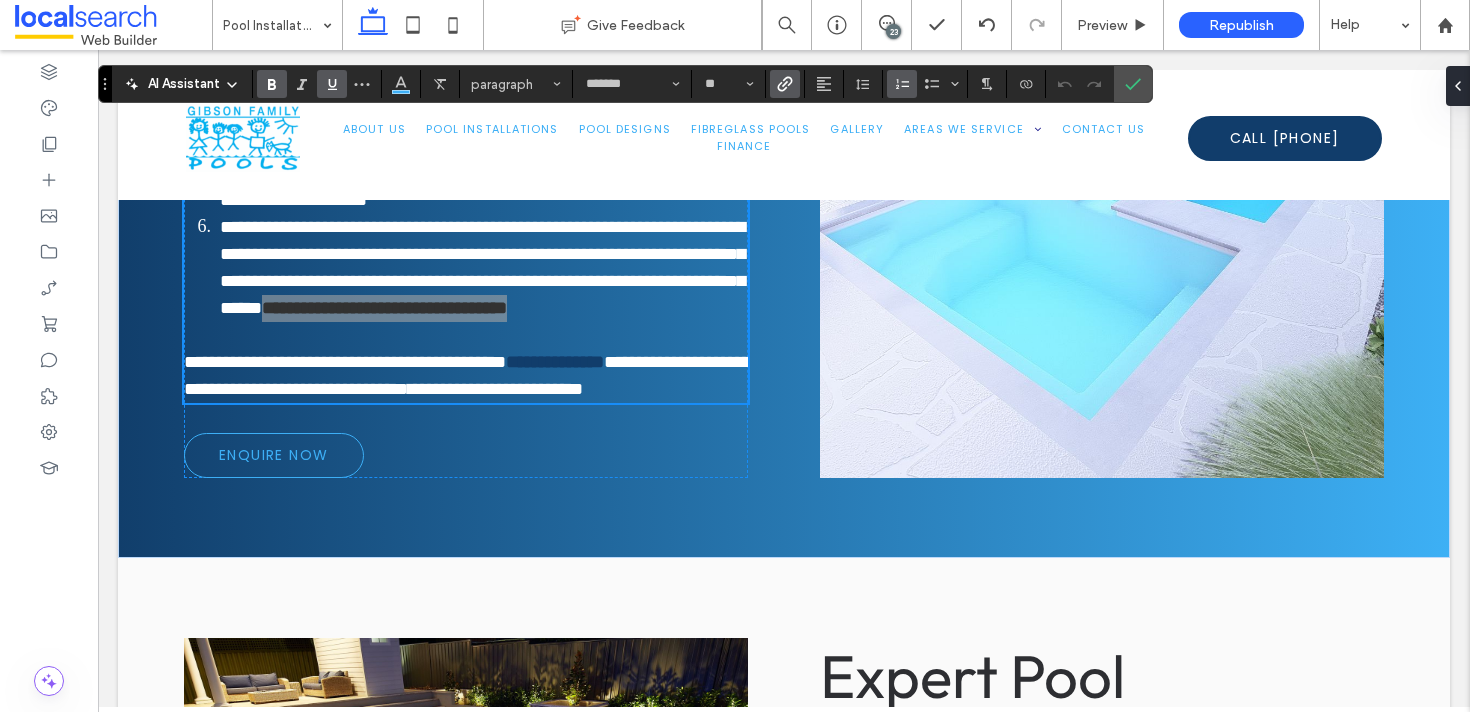 click on "AI Assistant paragraph ******* **" at bounding box center [625, 84] 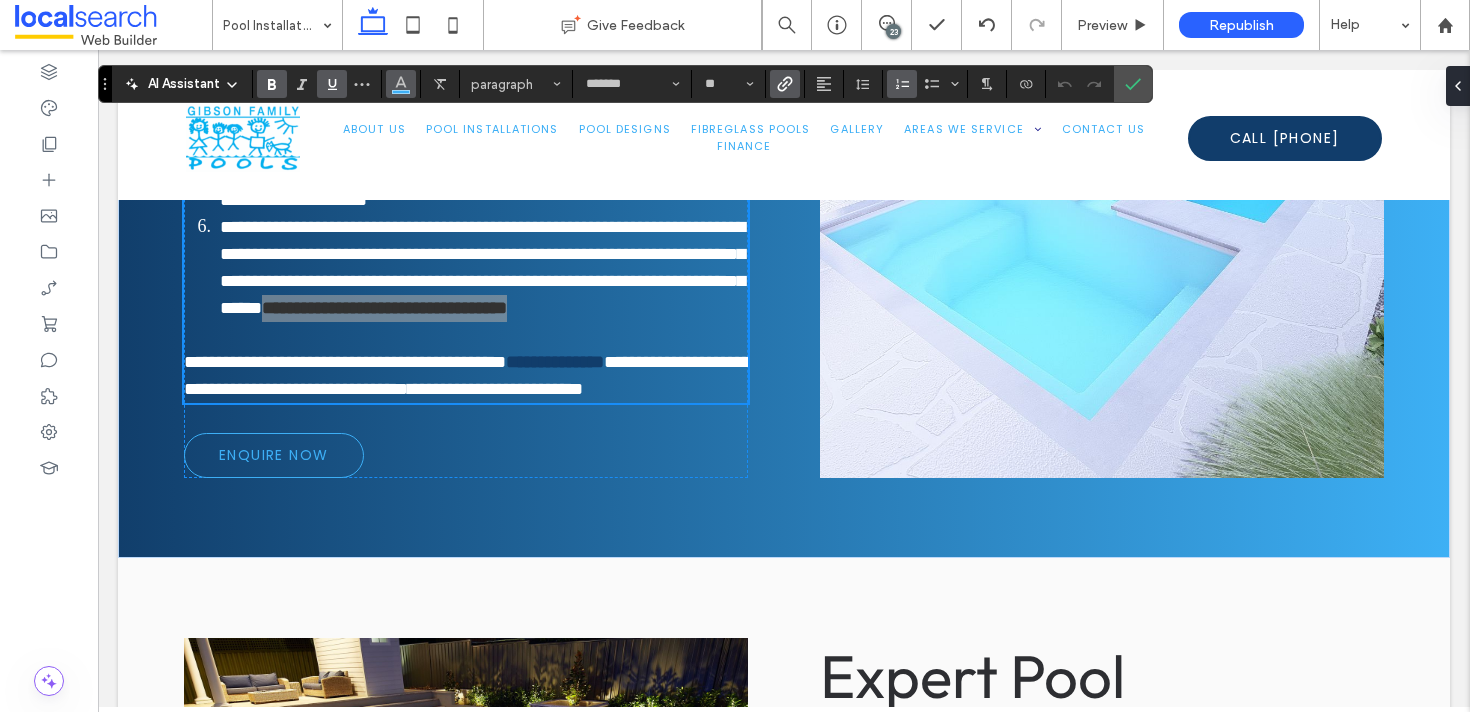 click 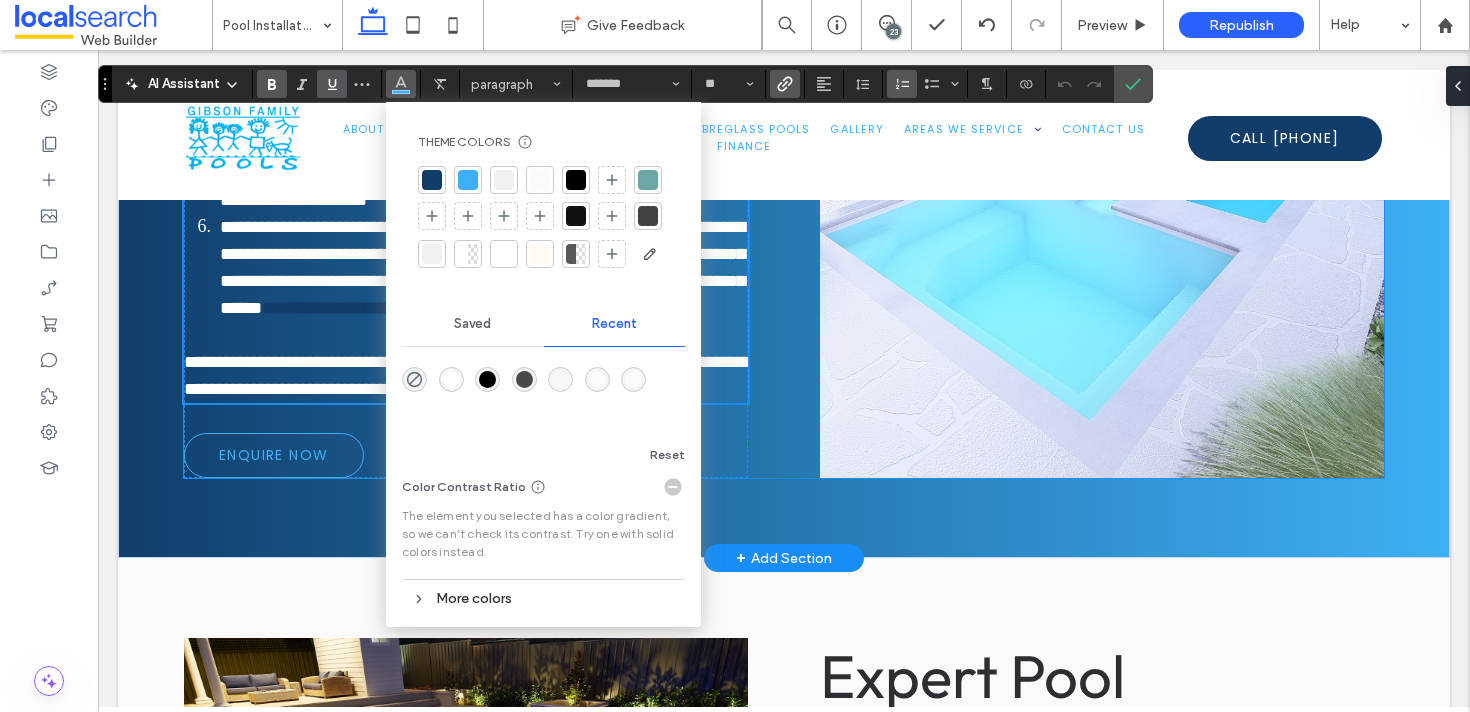 click on "**********" at bounding box center (784, -40) 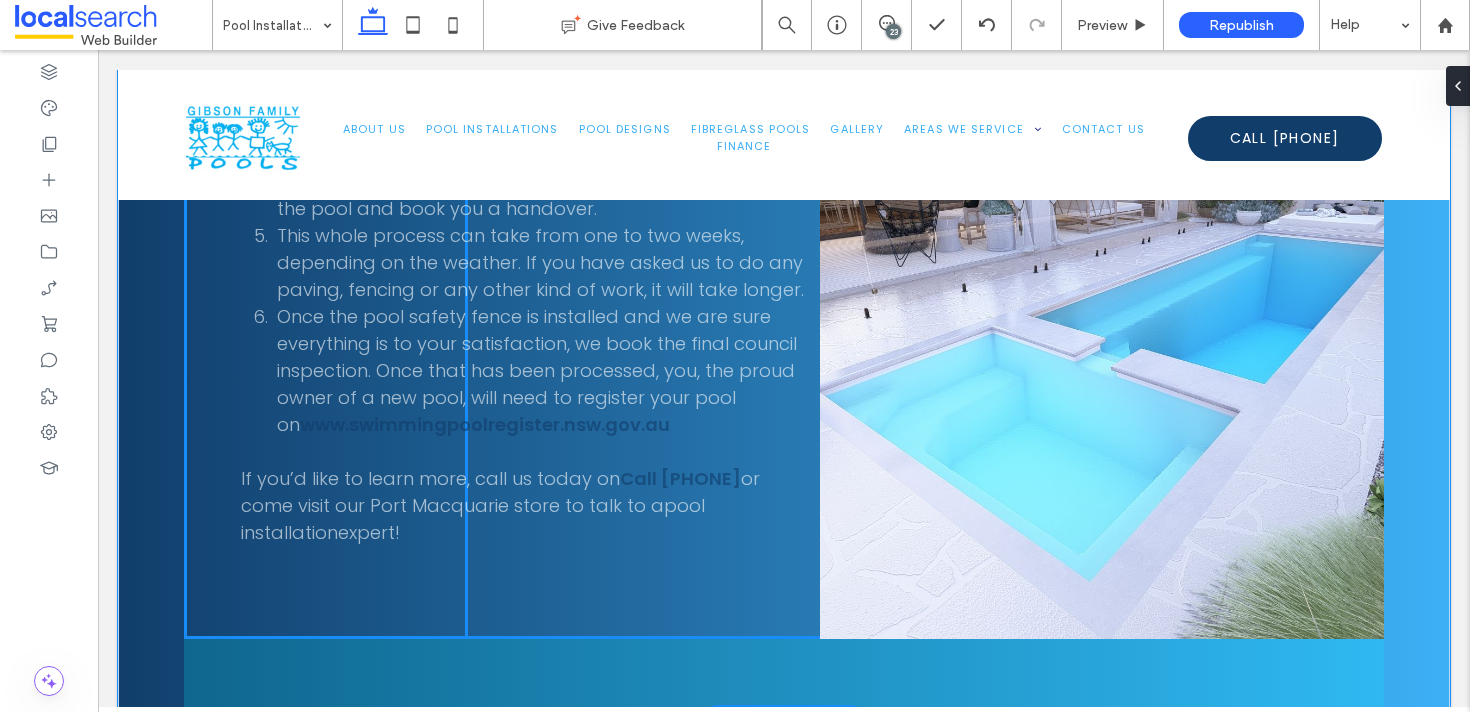 drag, startPoint x: 648, startPoint y: 437, endPoint x: 716, endPoint y: 535, distance: 119.28118 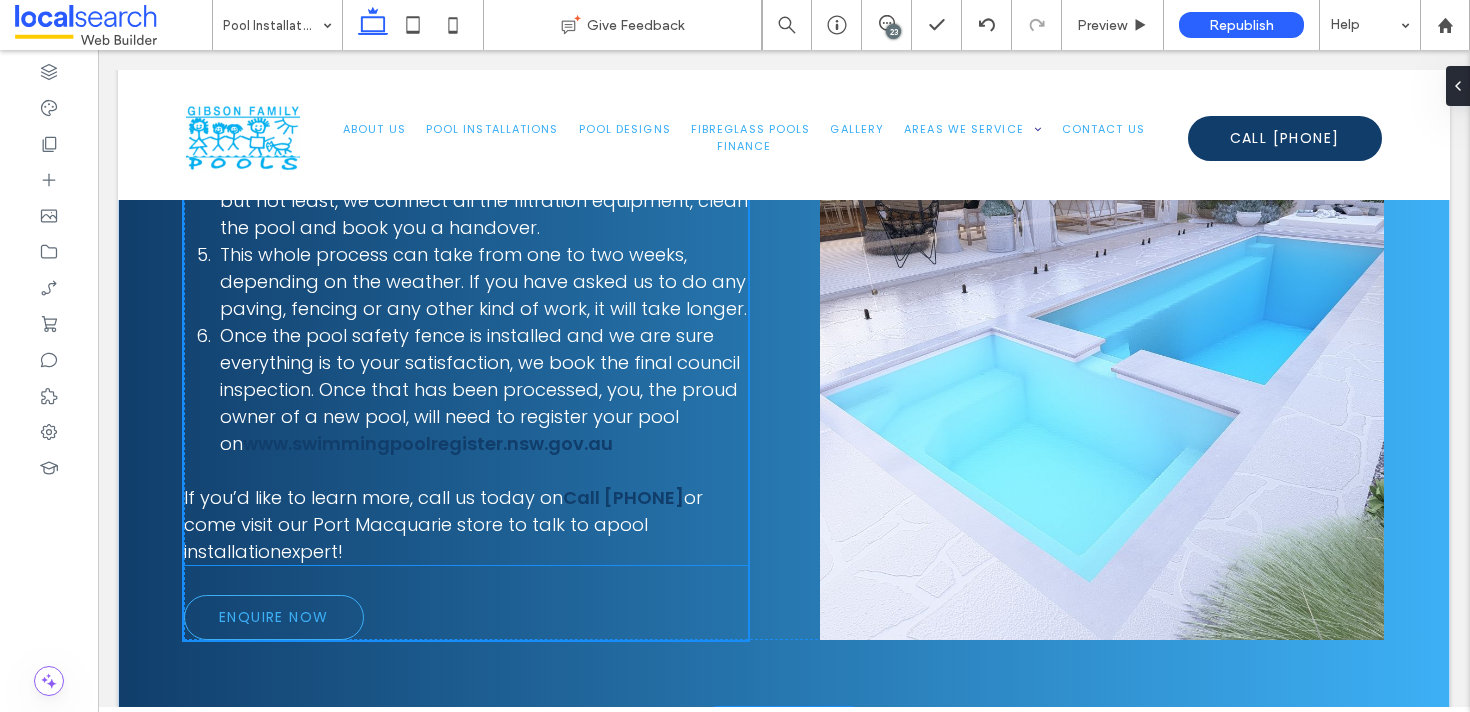 scroll, scrollTop: 2079, scrollLeft: 0, axis: vertical 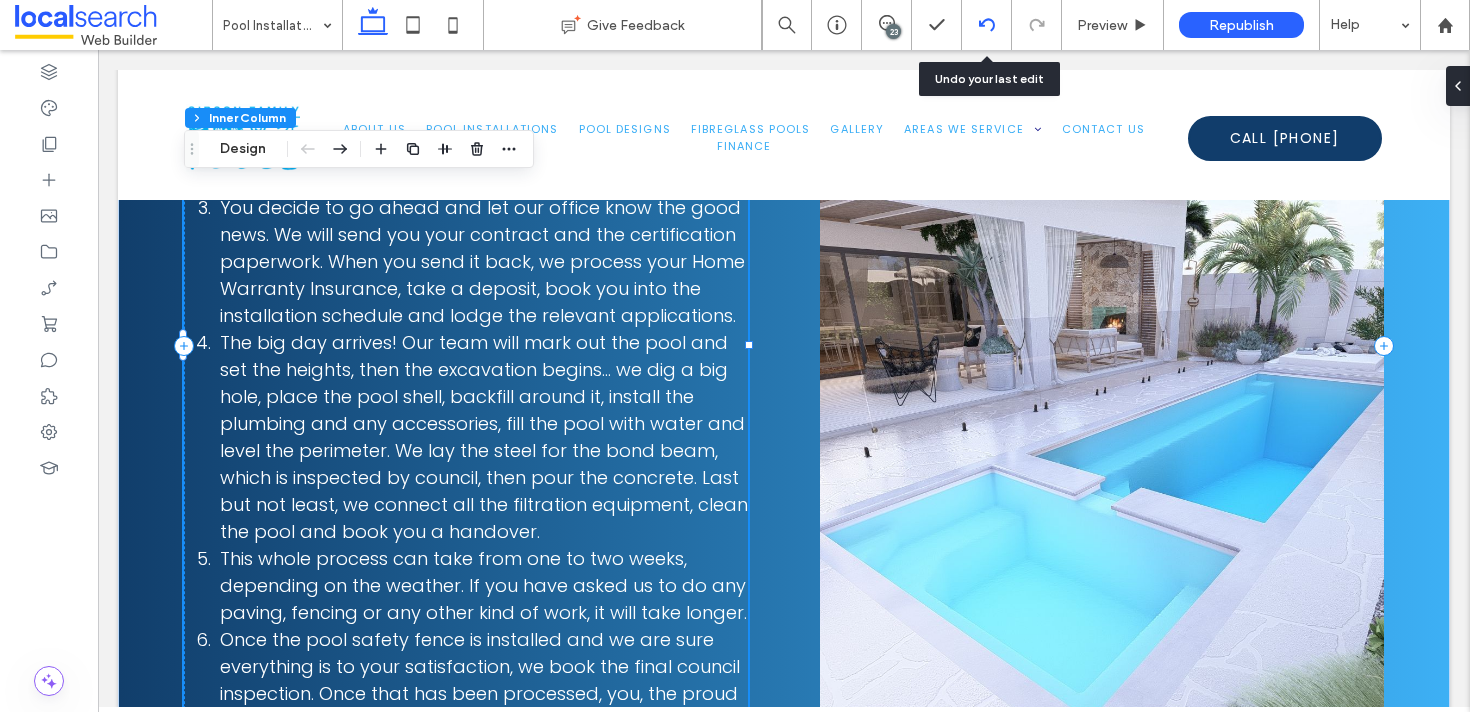 click at bounding box center [986, 25] 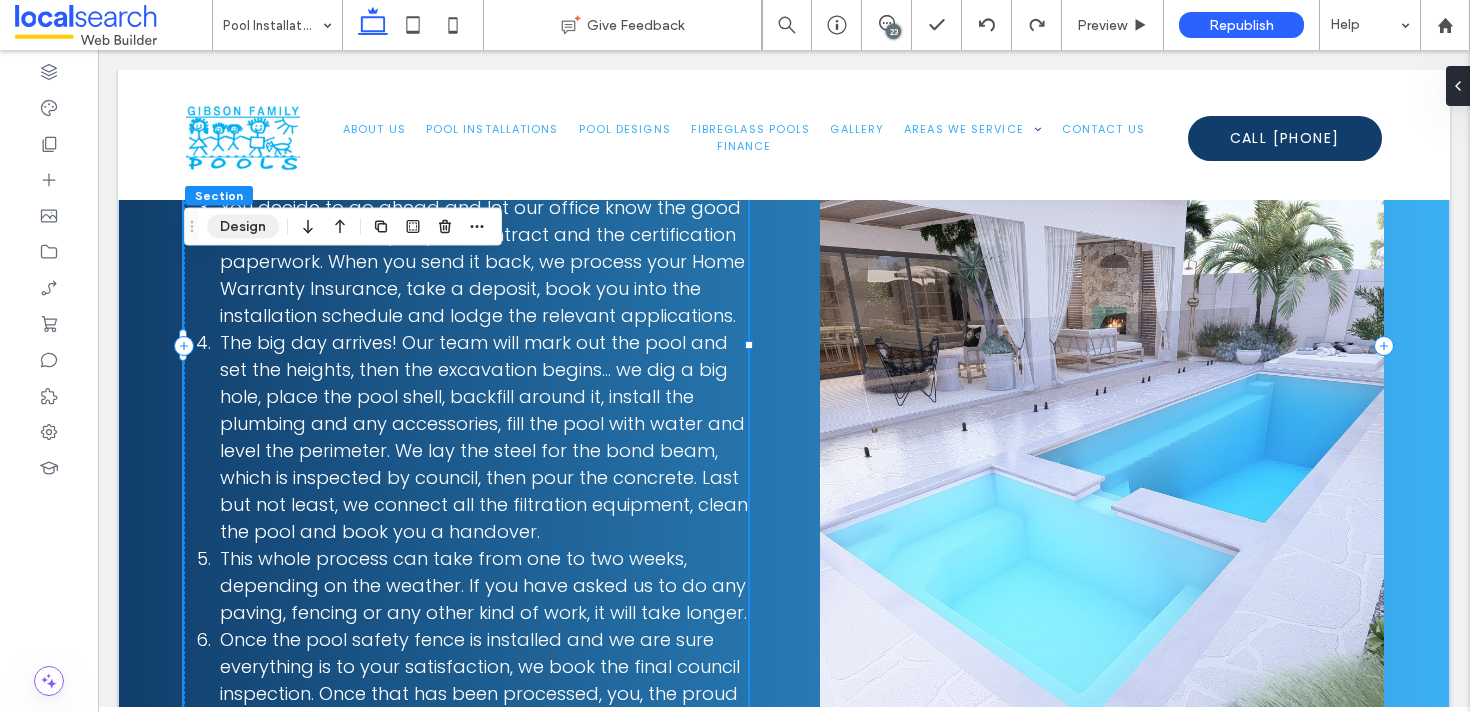 click on "Design" at bounding box center (243, 227) 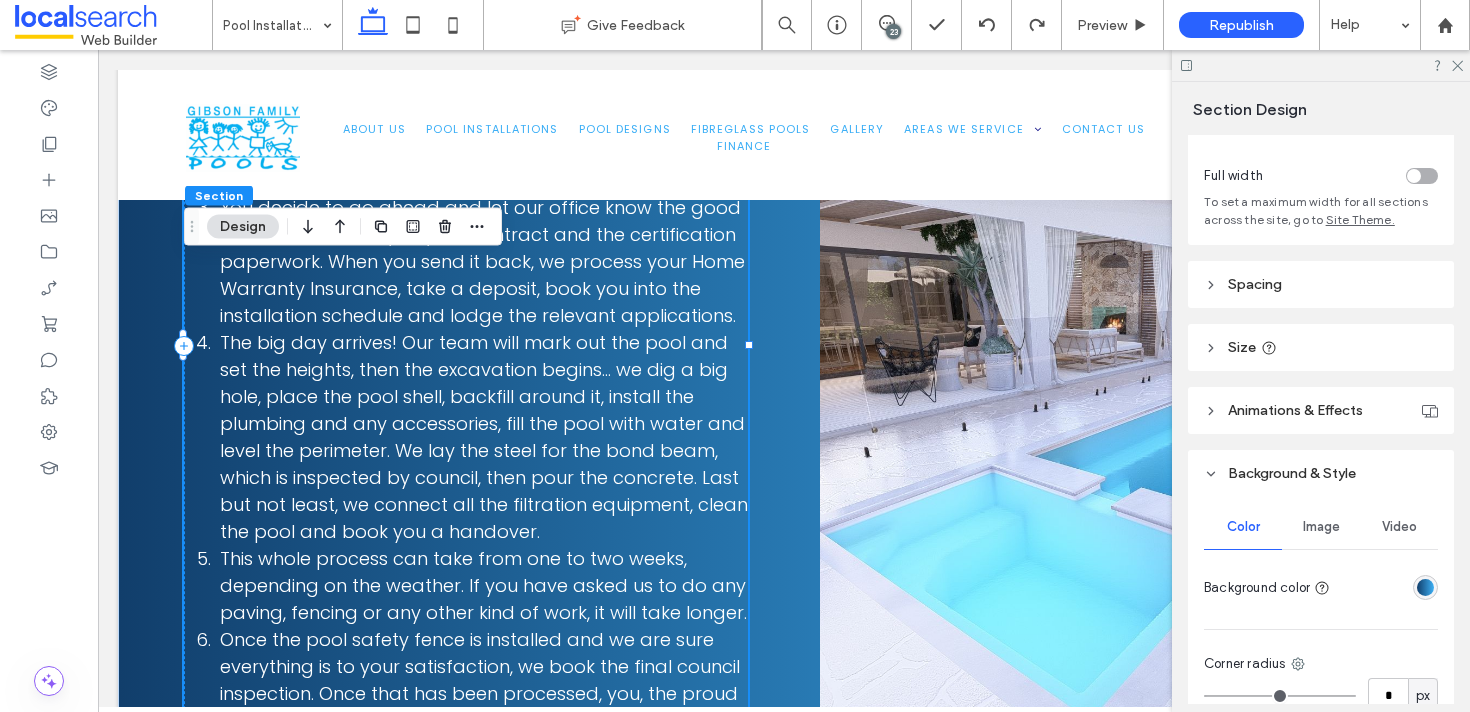 scroll, scrollTop: 92, scrollLeft: 0, axis: vertical 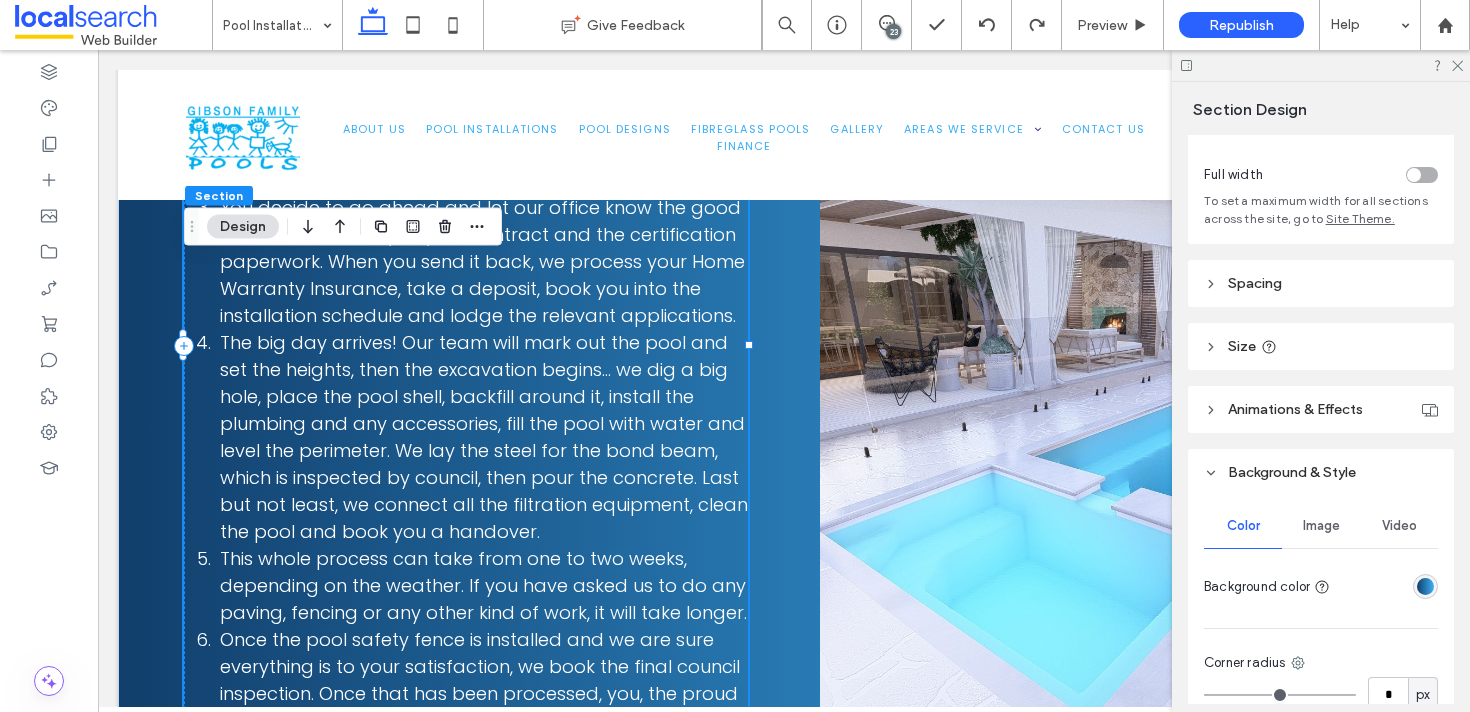 click at bounding box center [1425, 586] 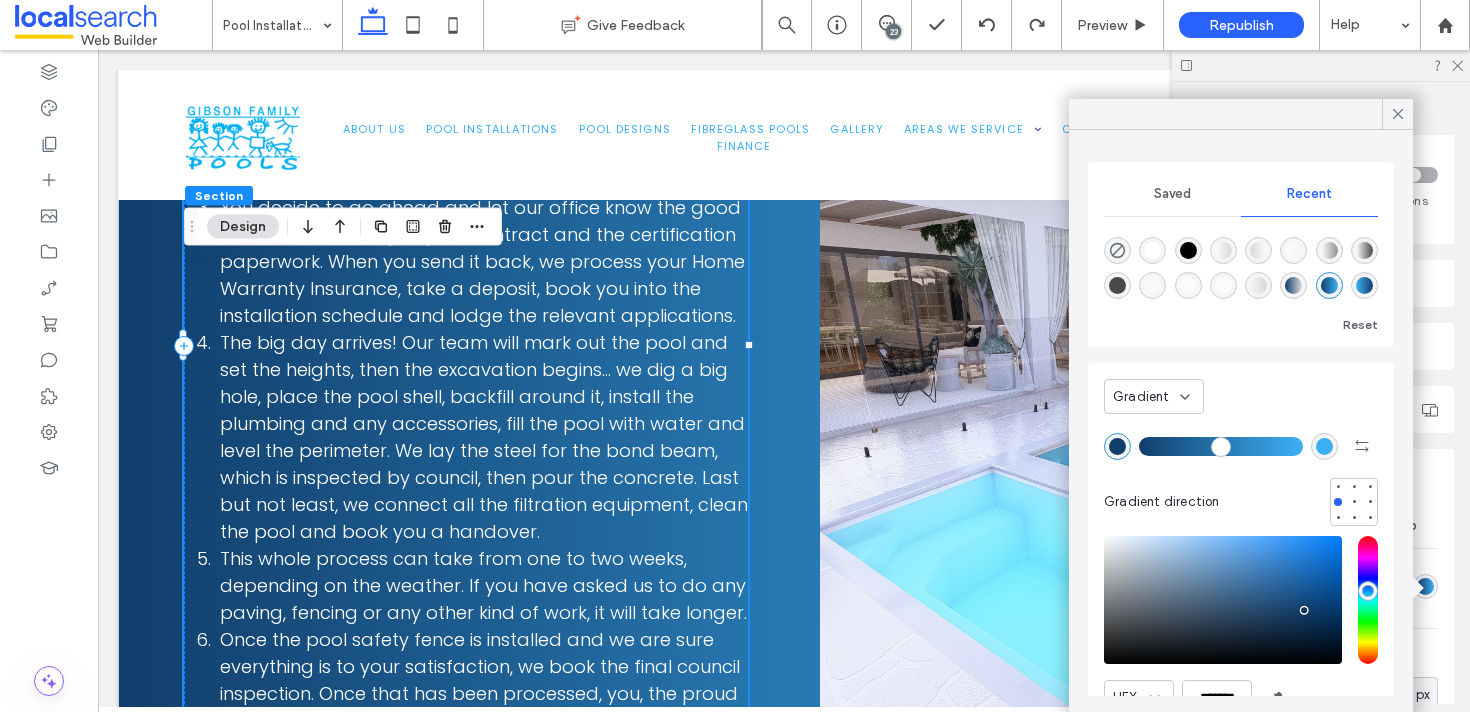 click at bounding box center (1364, 285) 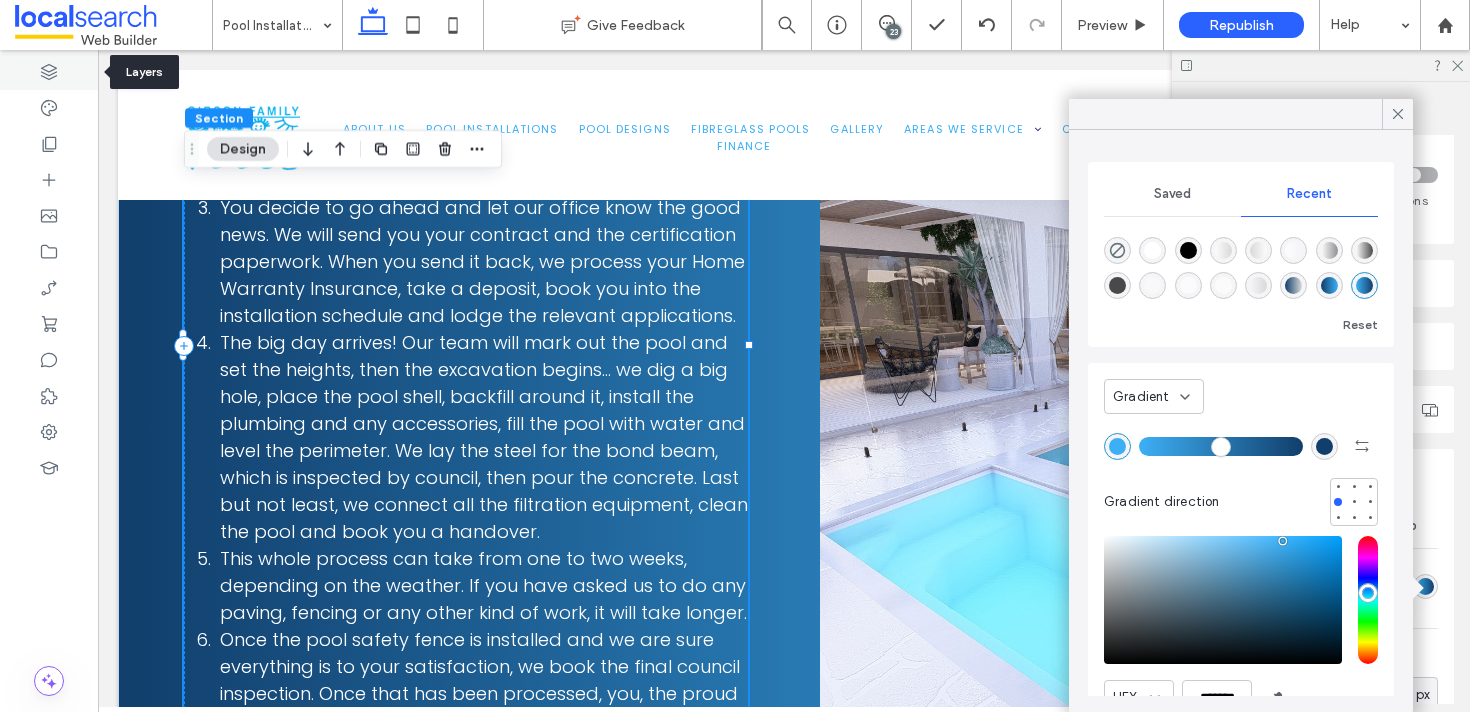 click 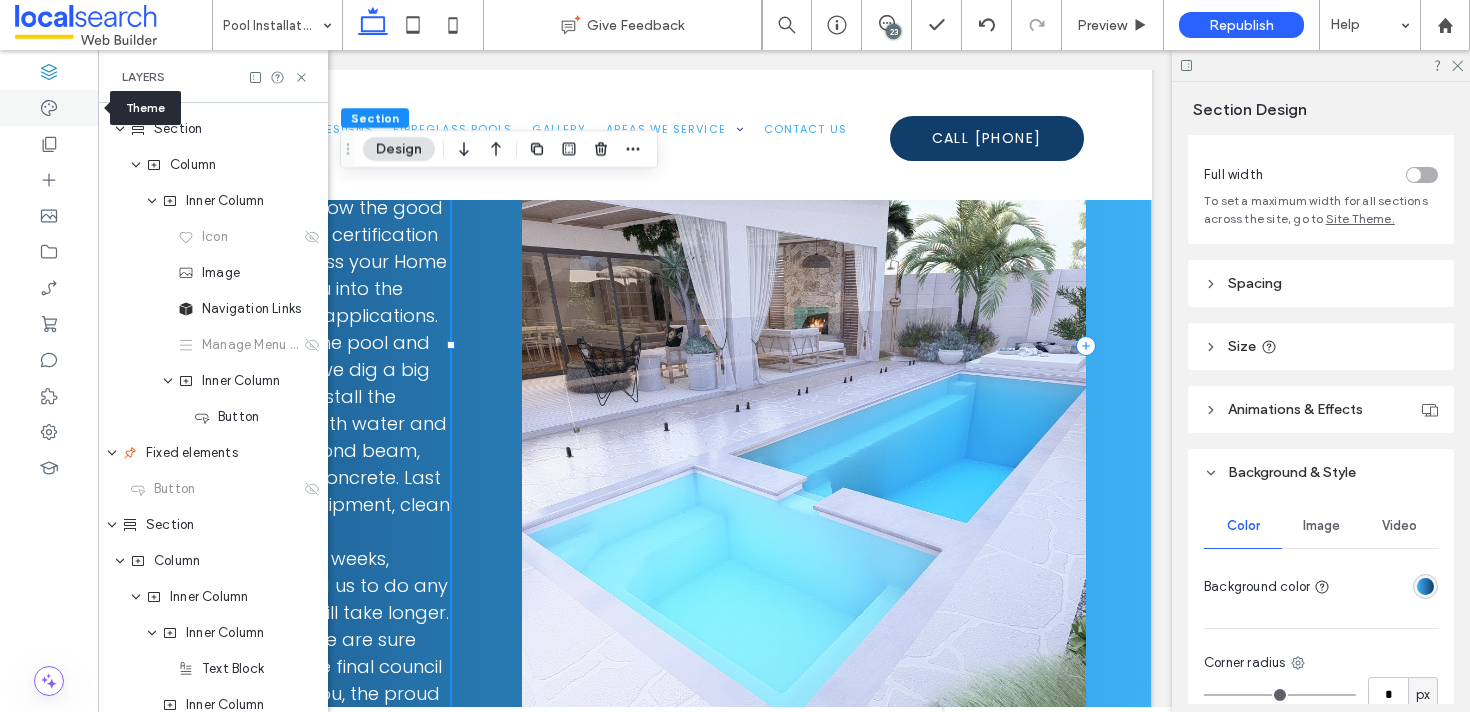 click 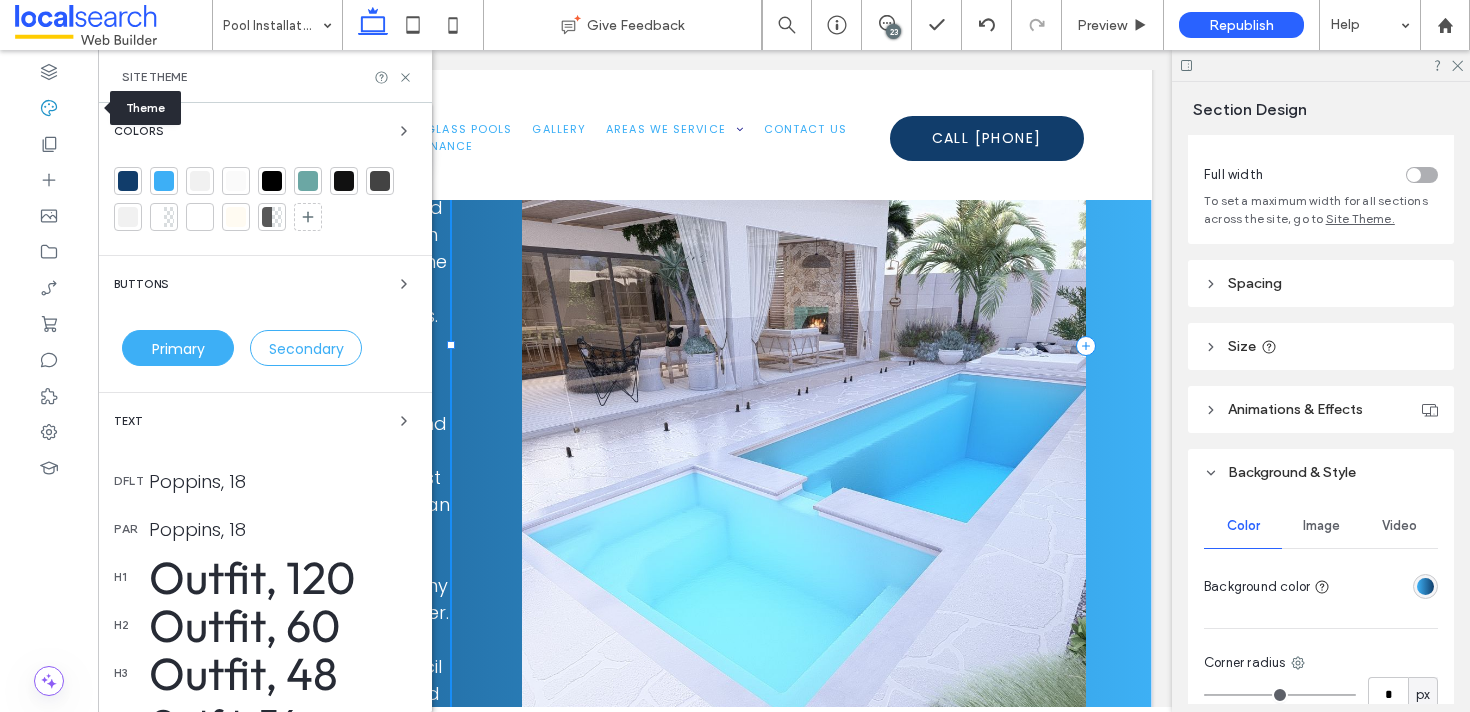 scroll, scrollTop: 1009, scrollLeft: 0, axis: vertical 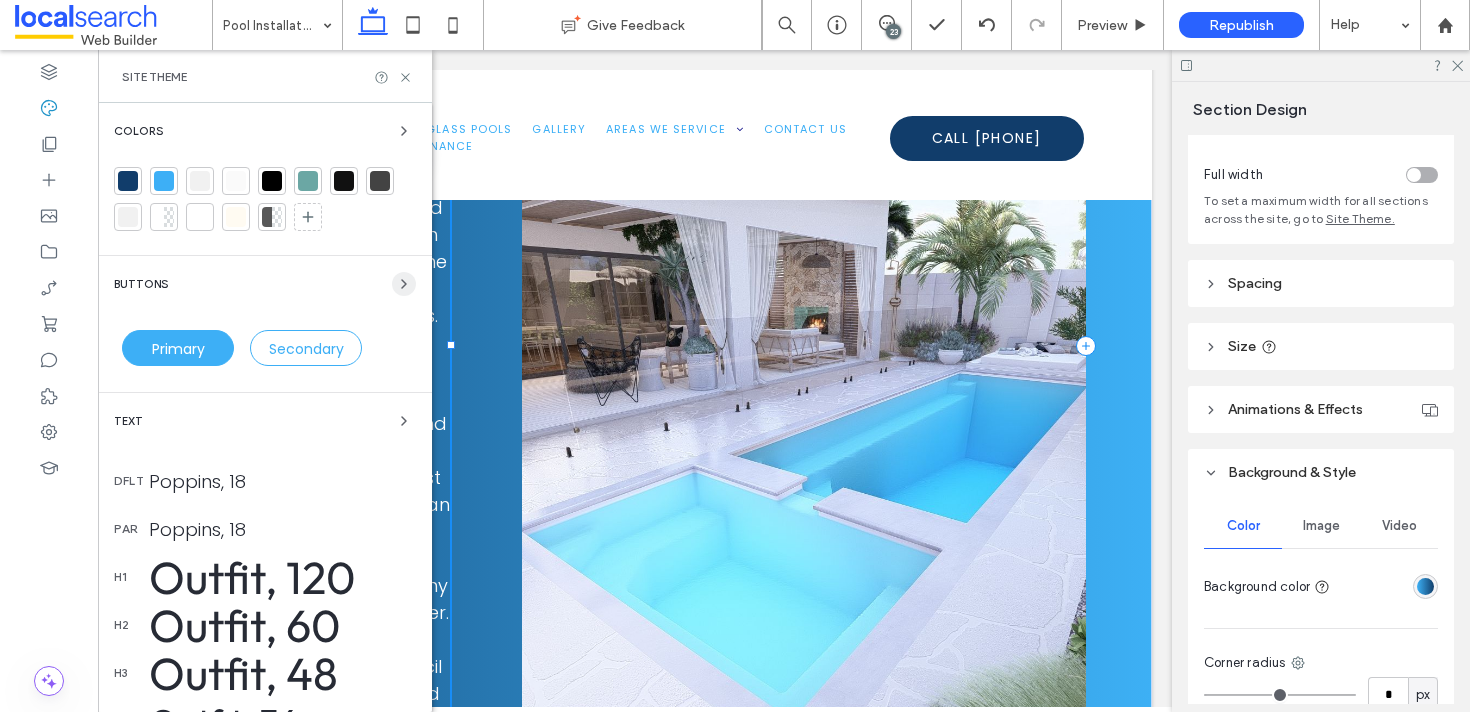 click 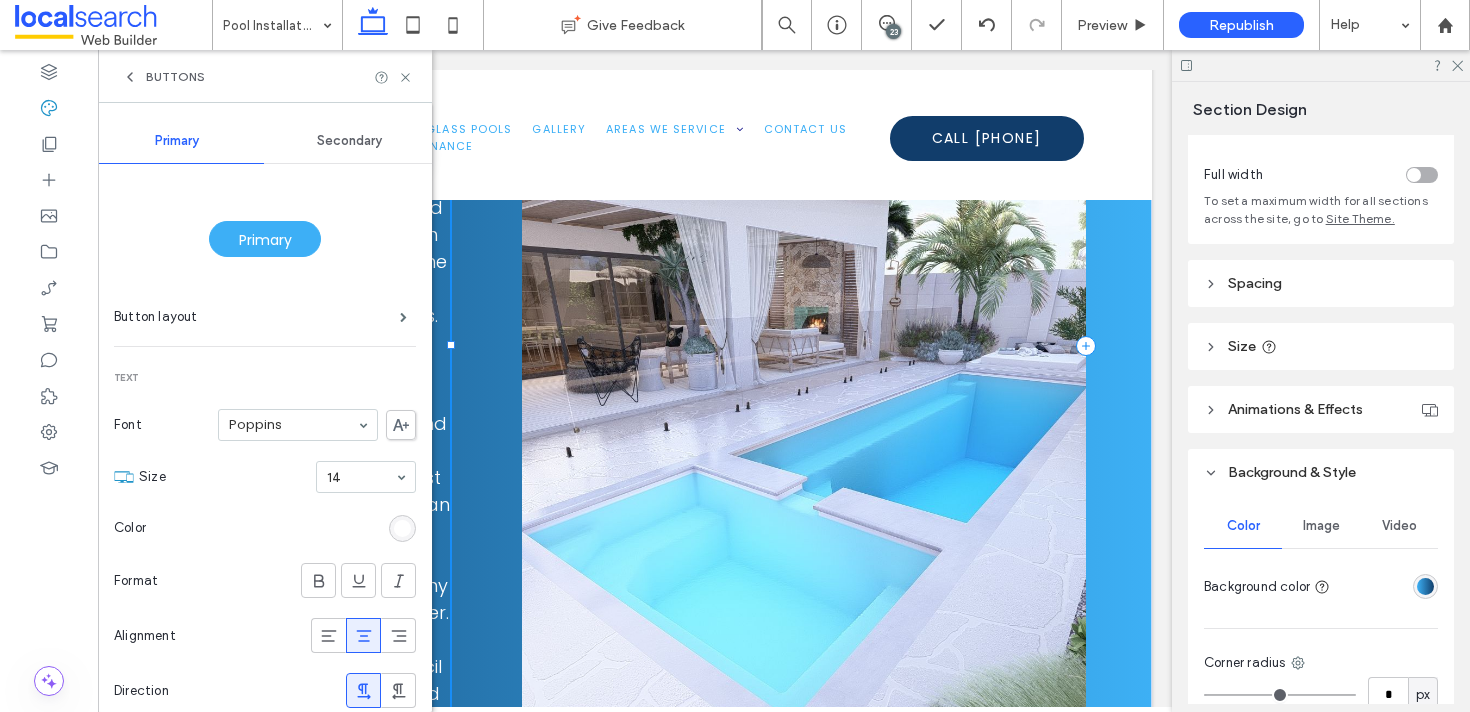 click on "Secondary" at bounding box center (349, 141) 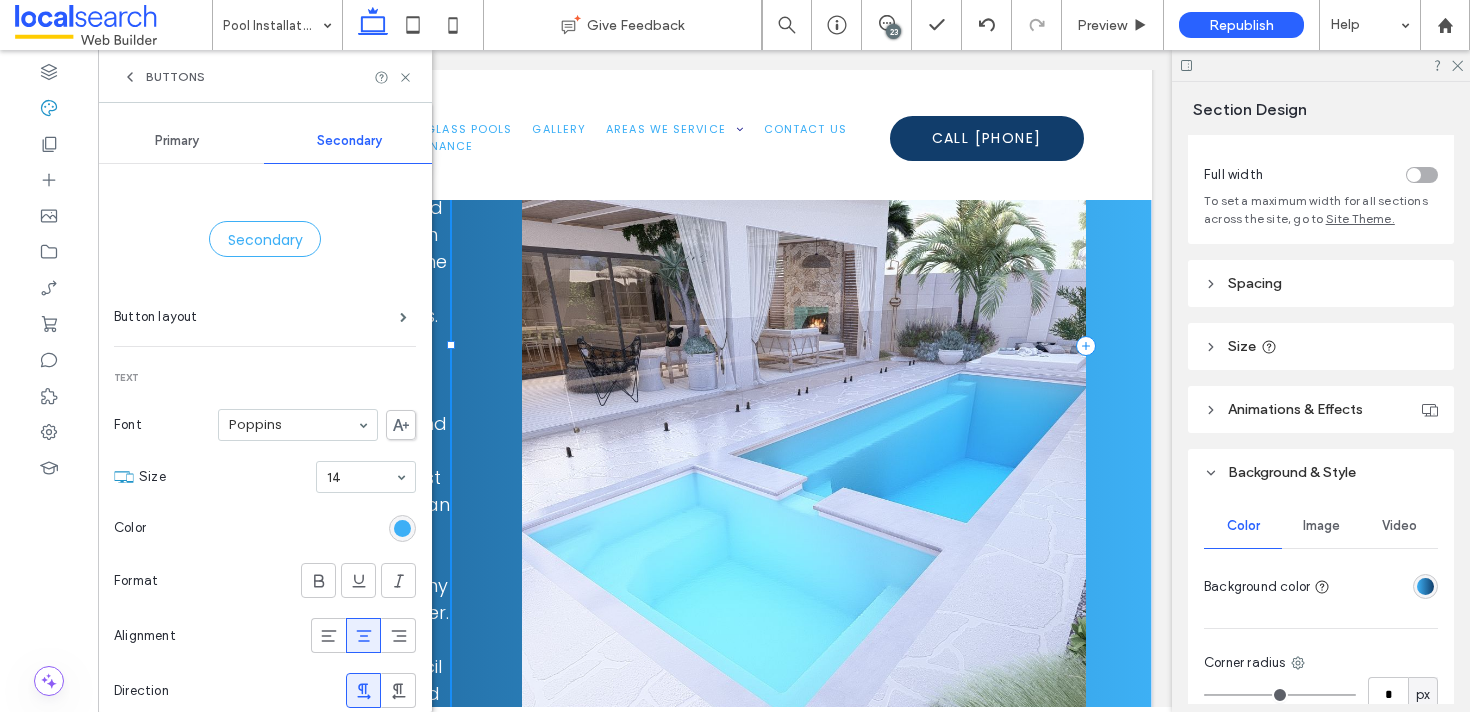 click on "Primary" at bounding box center (177, 141) 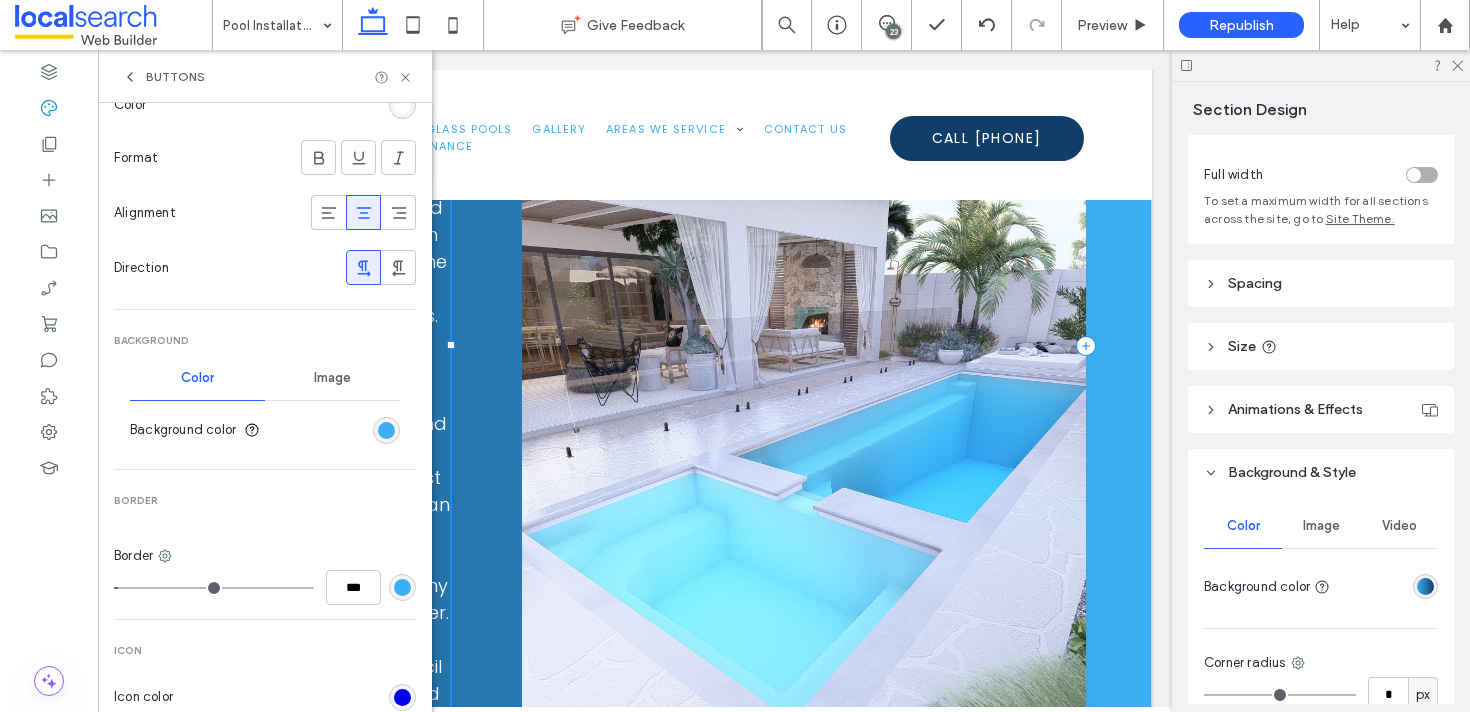 scroll, scrollTop: 0, scrollLeft: 0, axis: both 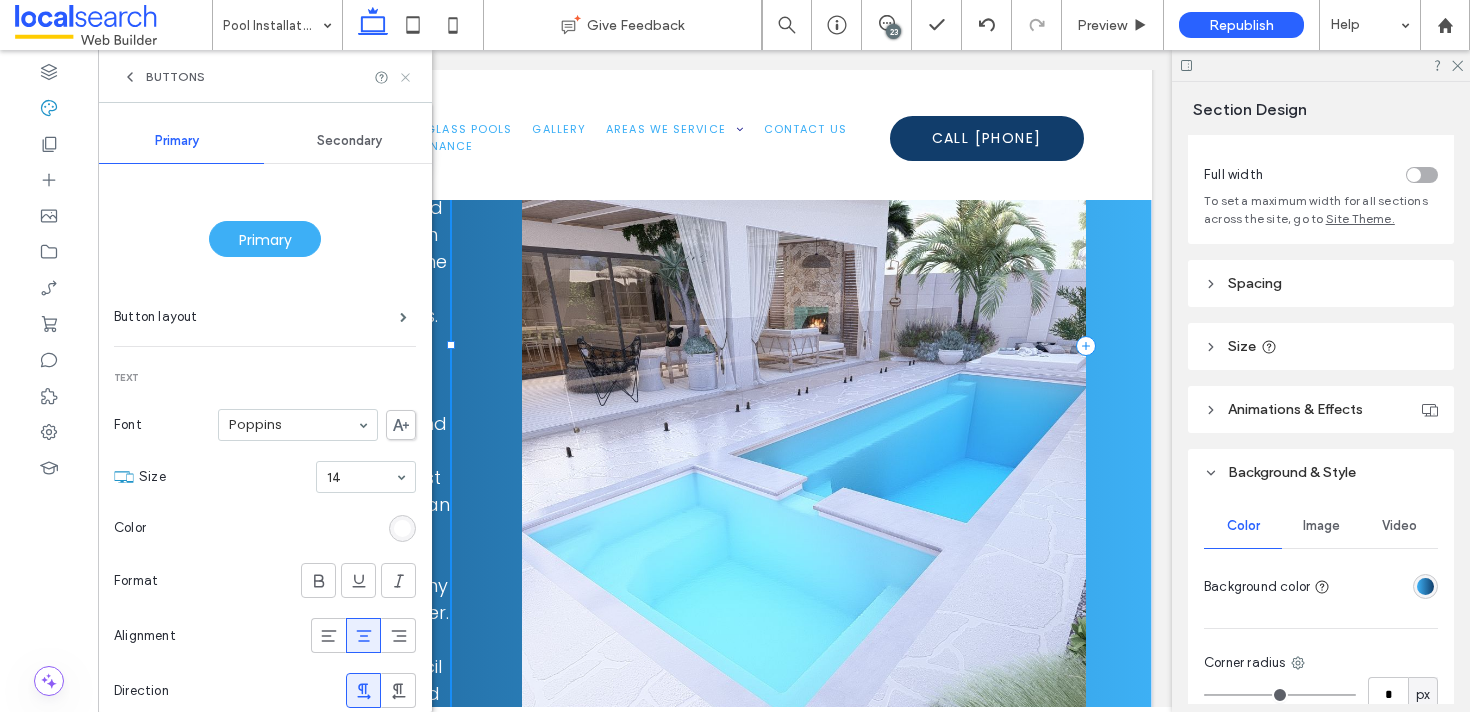 click 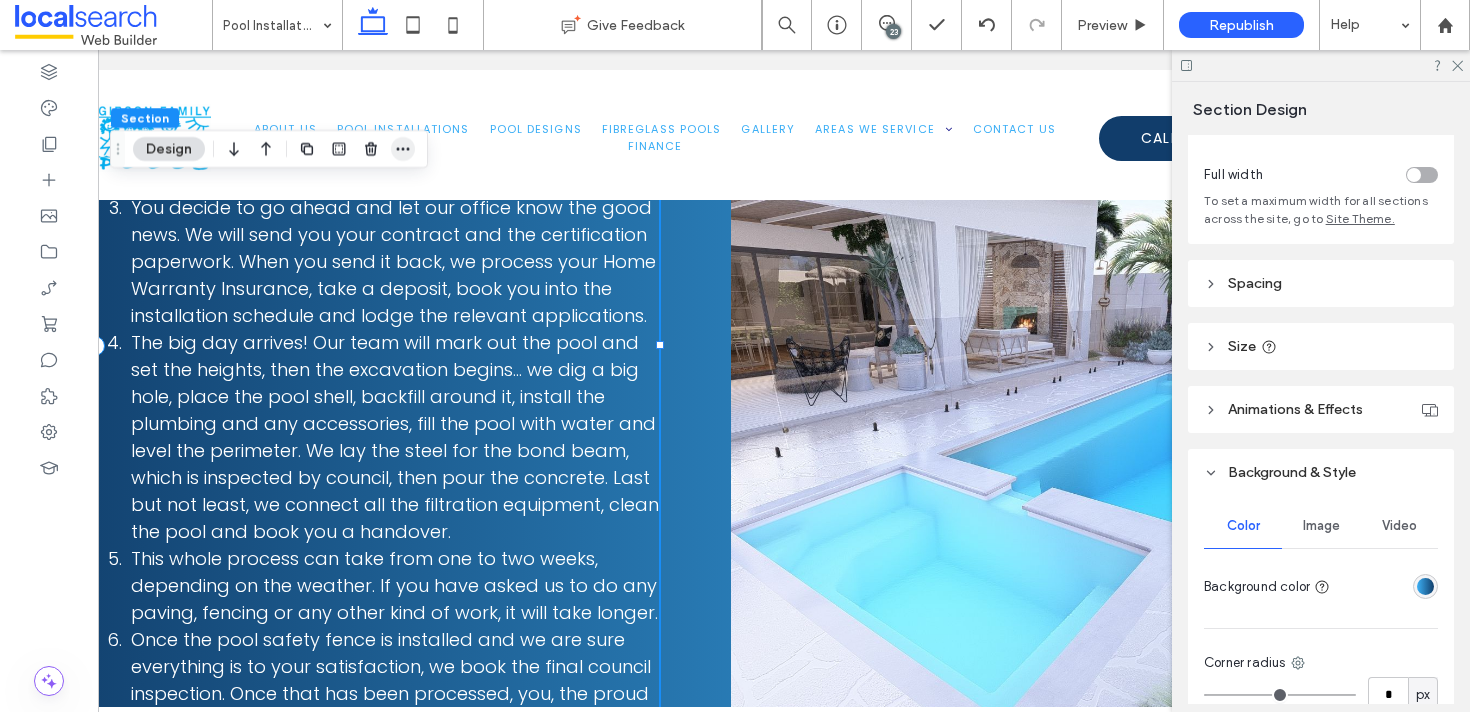 scroll, scrollTop: 0, scrollLeft: 0, axis: both 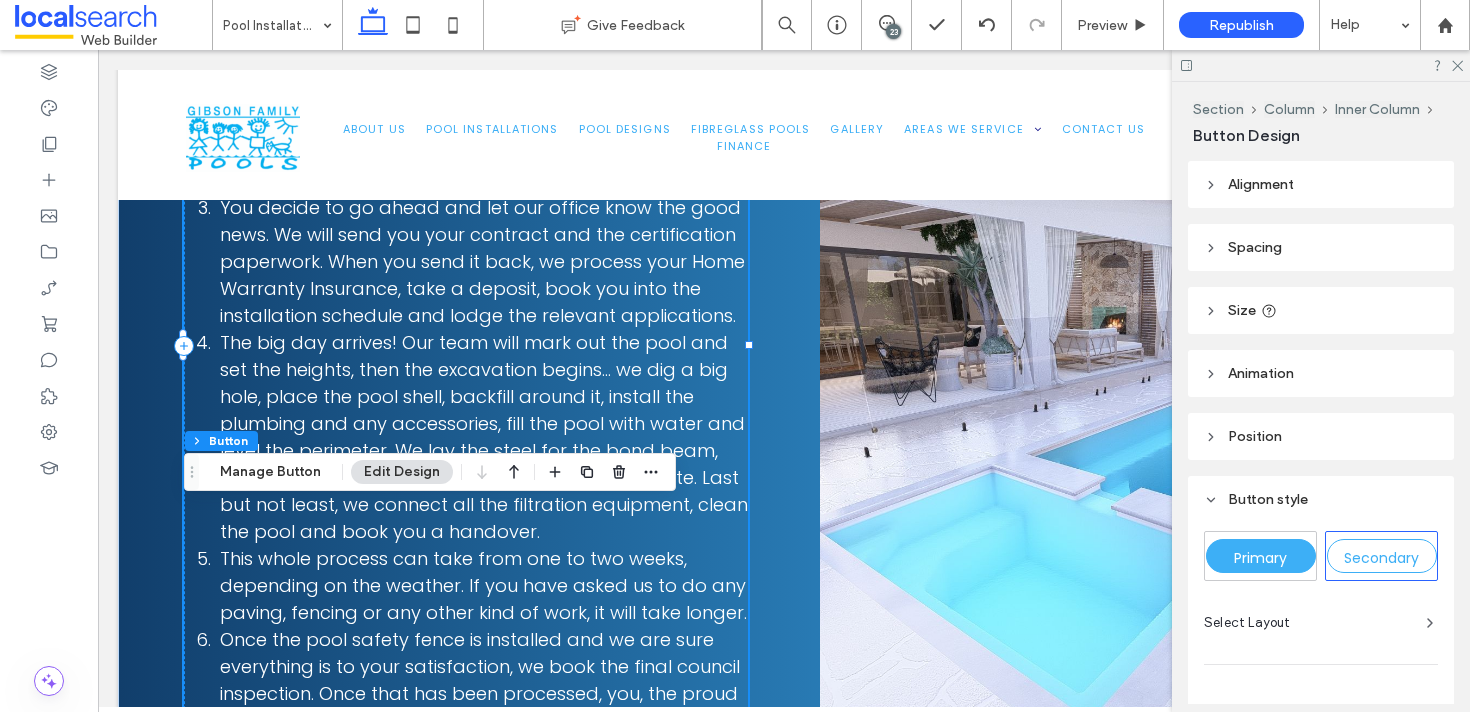 click on "Edit Design" at bounding box center (402, 472) 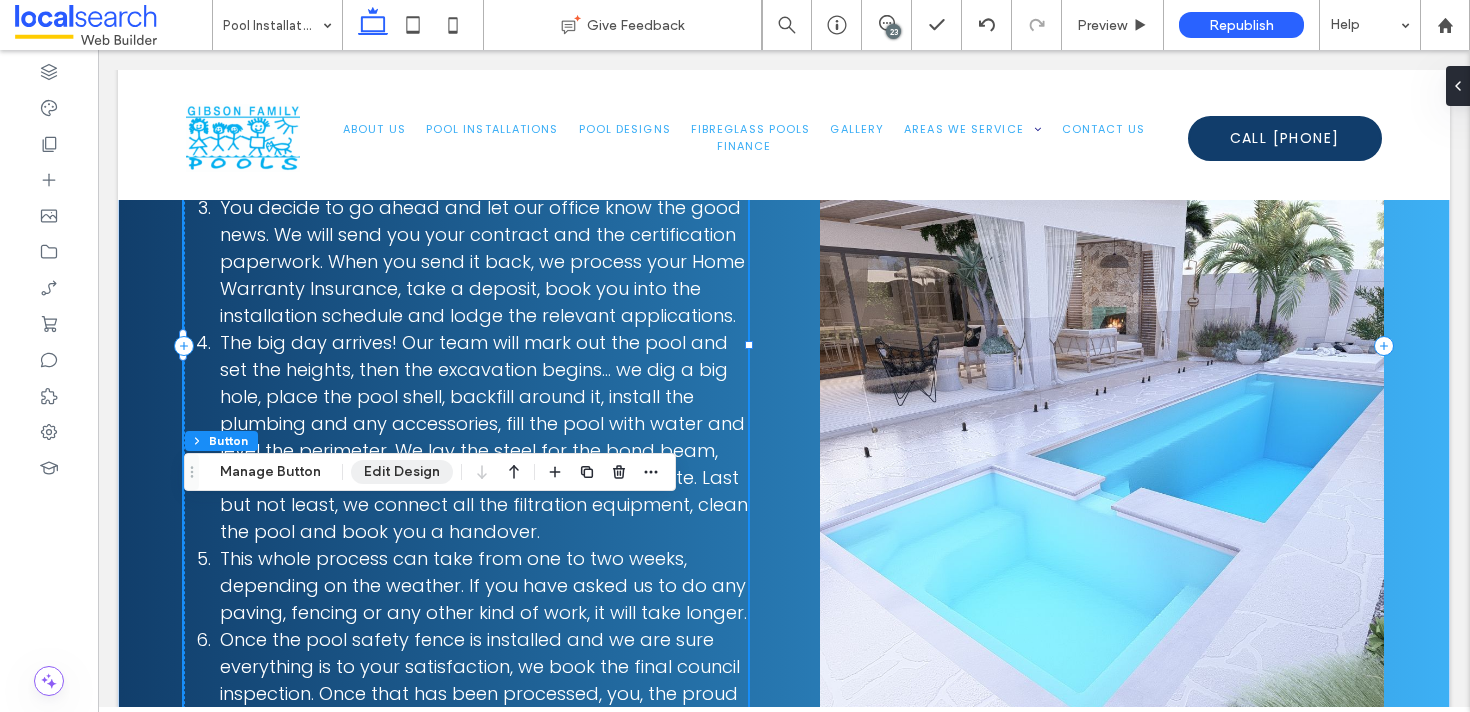 click on "Edit Design" at bounding box center [402, 472] 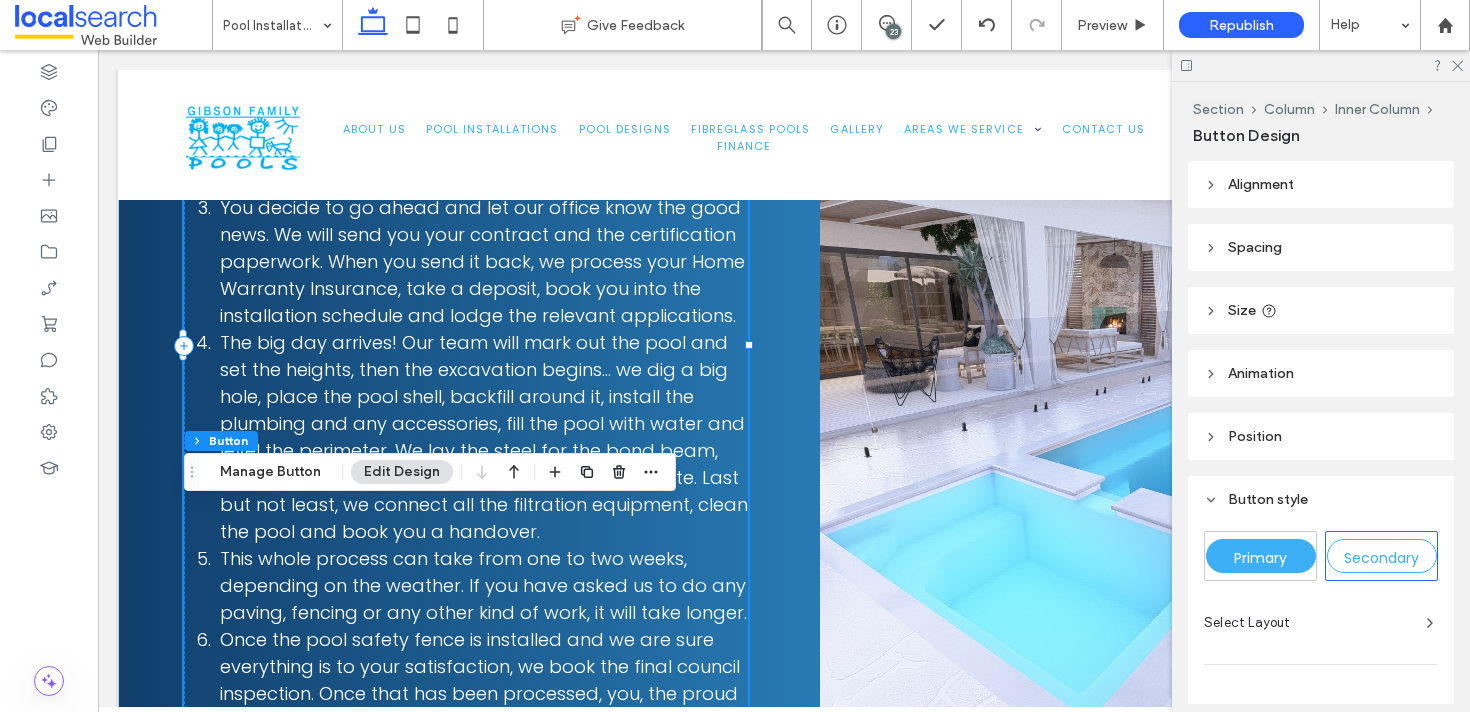 click on "Secondary" at bounding box center (1381, 558) 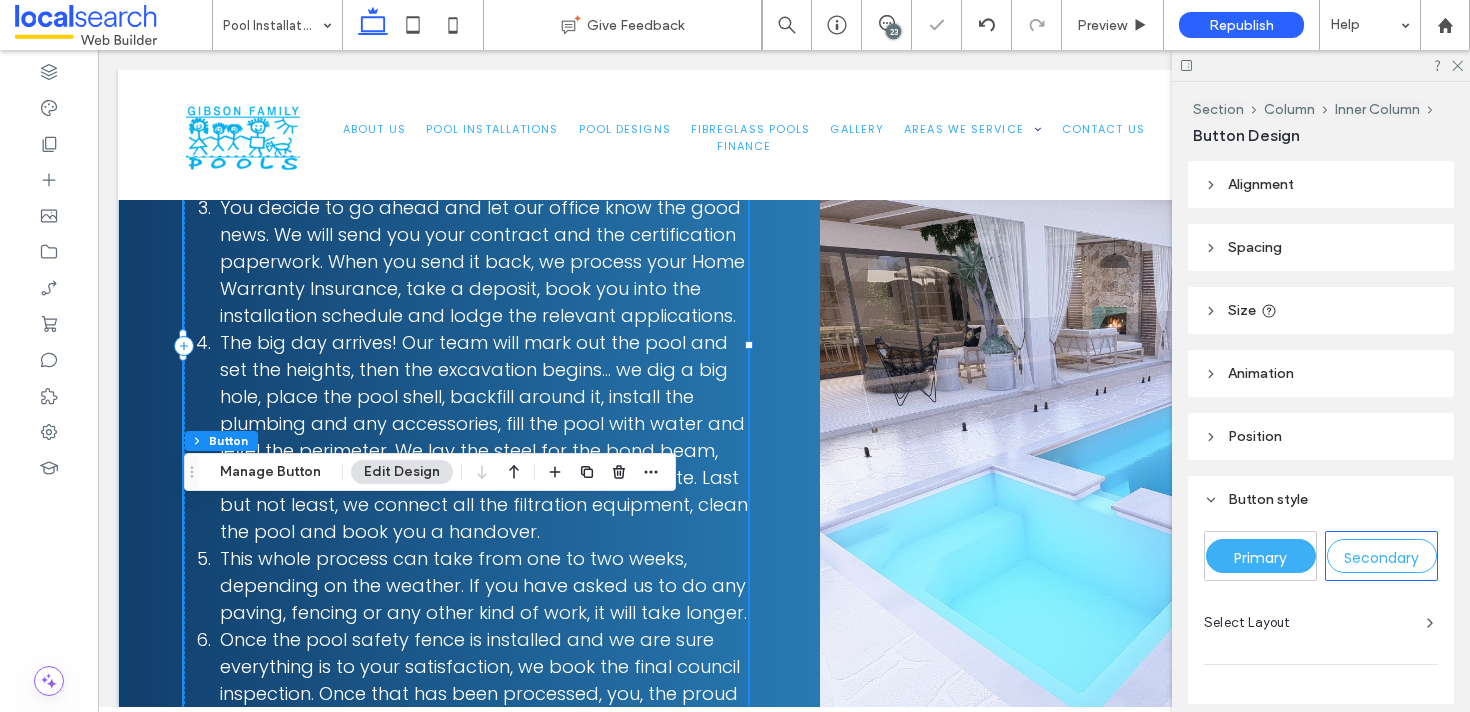 click on "Primary" at bounding box center (1260, 558) 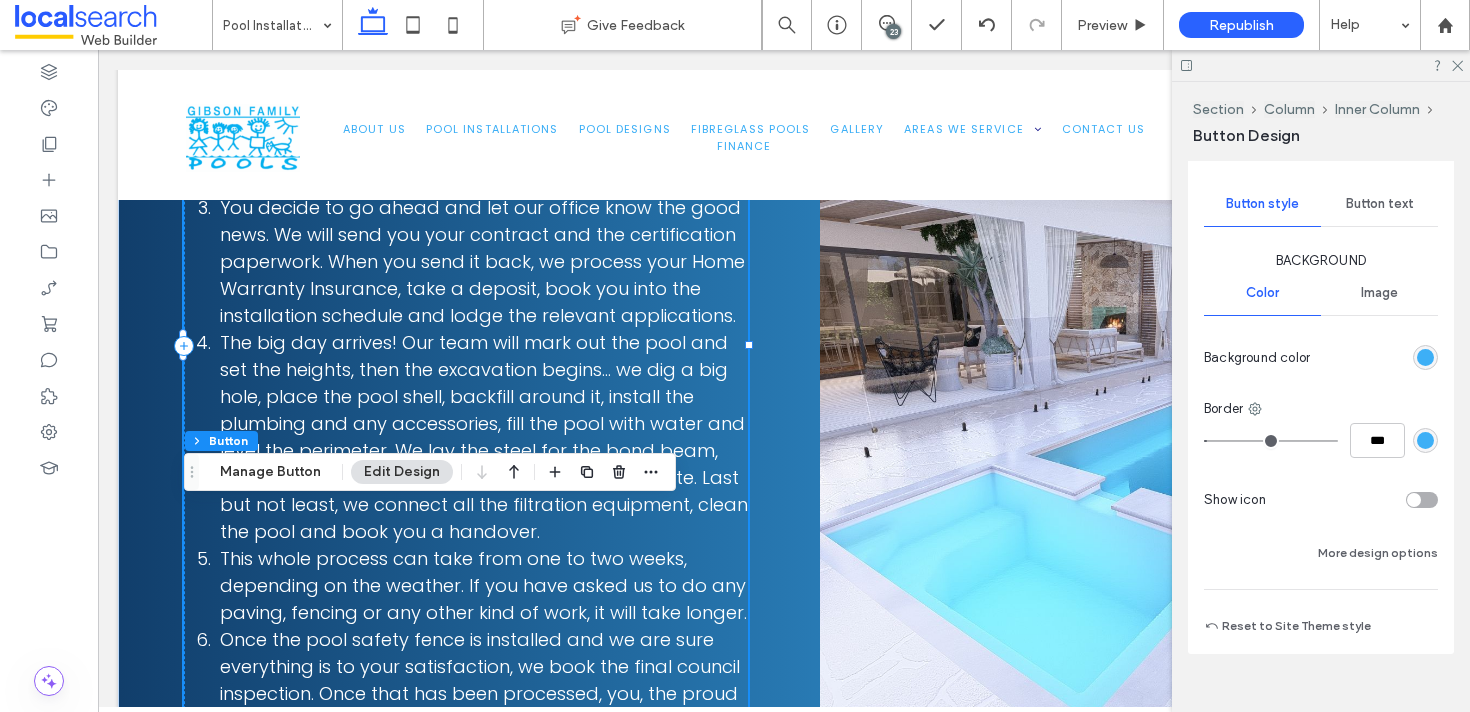 scroll, scrollTop: 537, scrollLeft: 0, axis: vertical 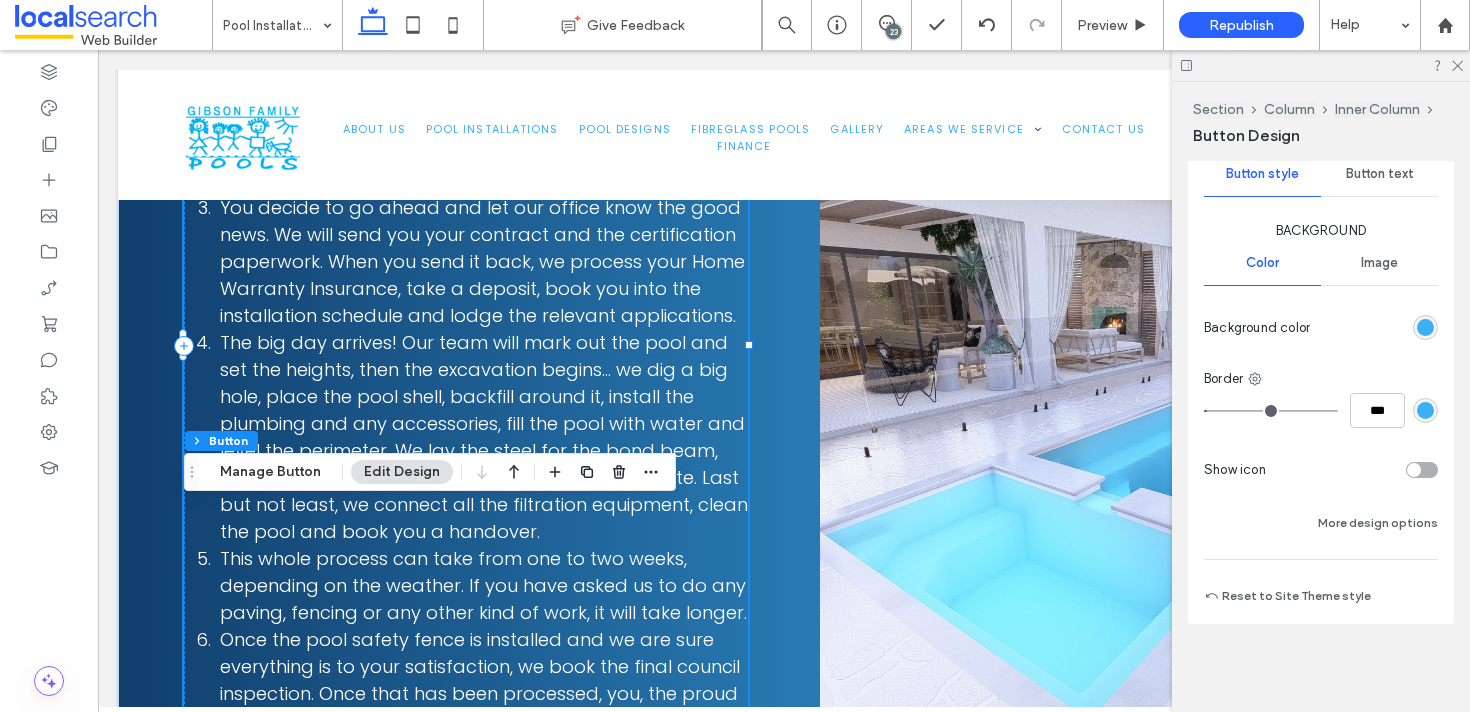 click at bounding box center [1425, 410] 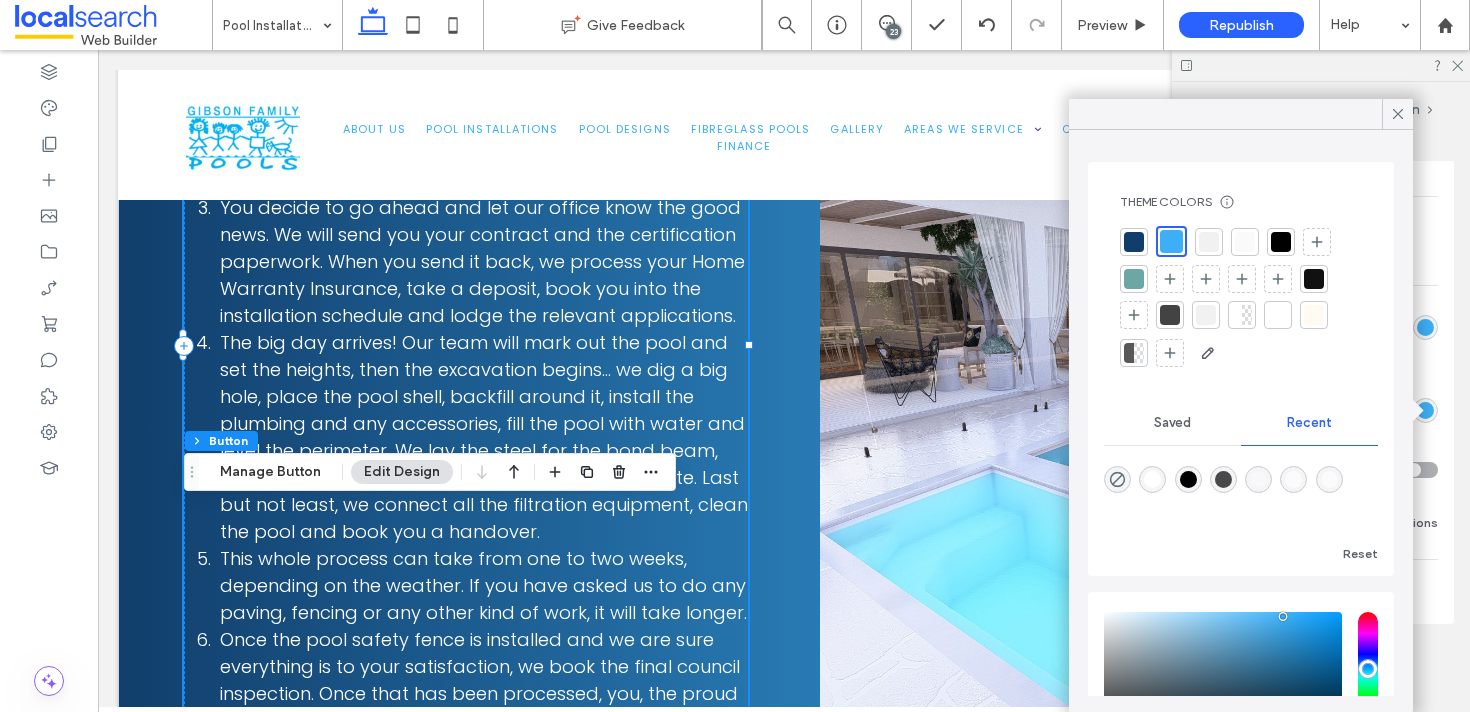 click at bounding box center (1134, 242) 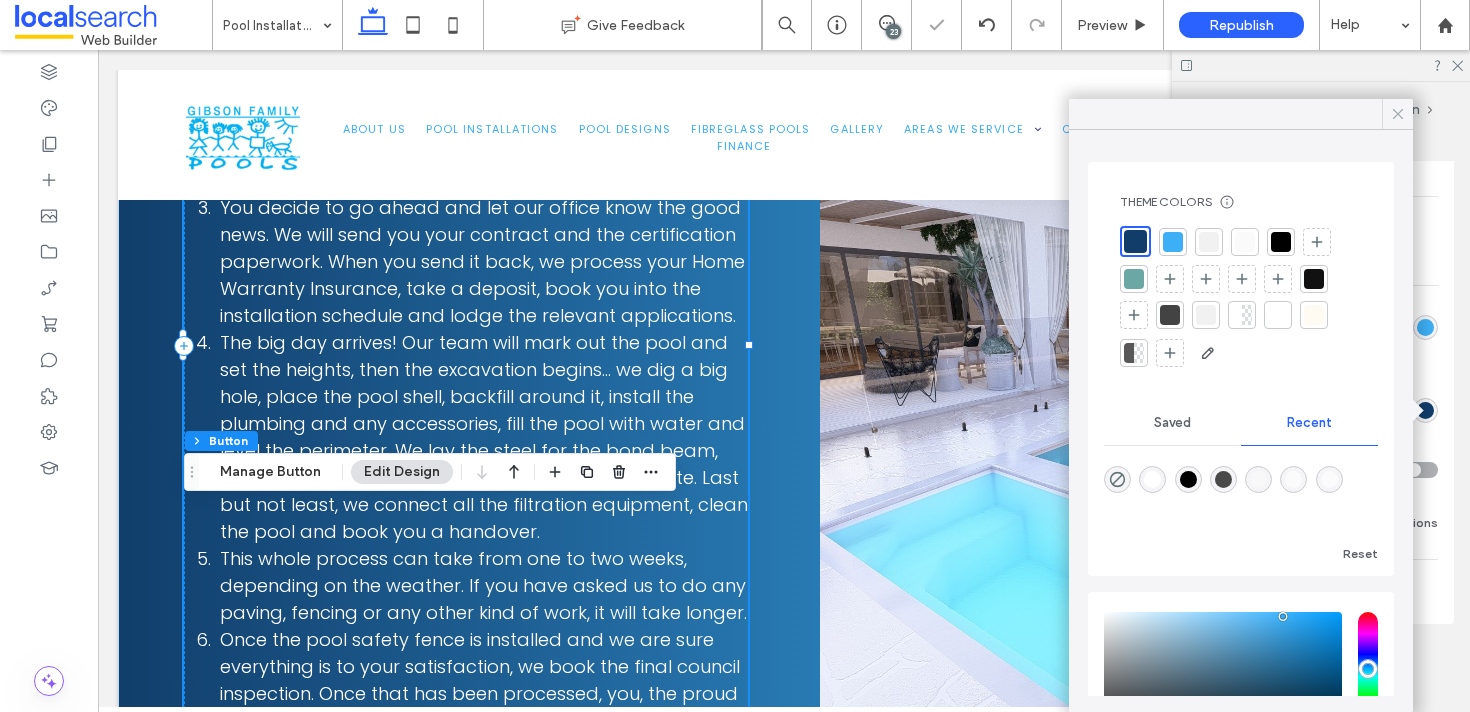 click 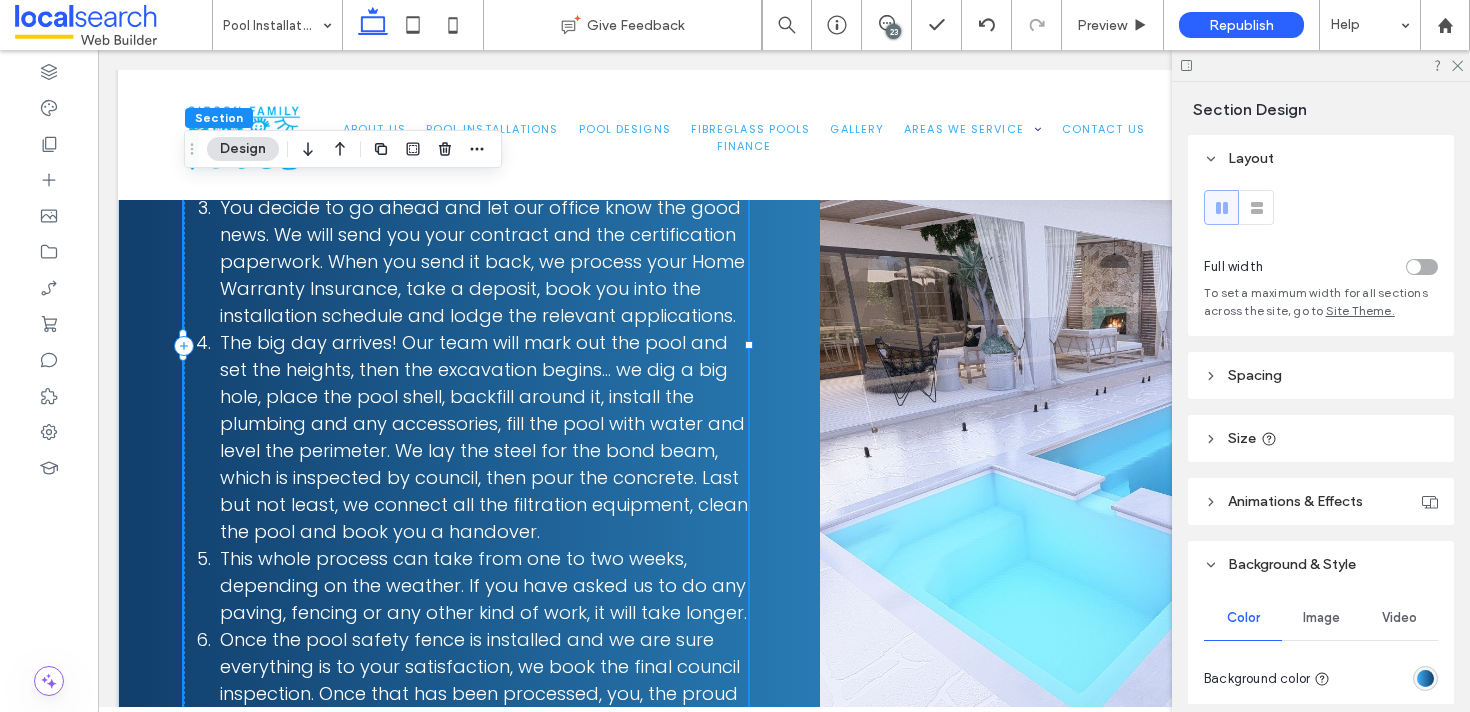 click at bounding box center [1321, 65] 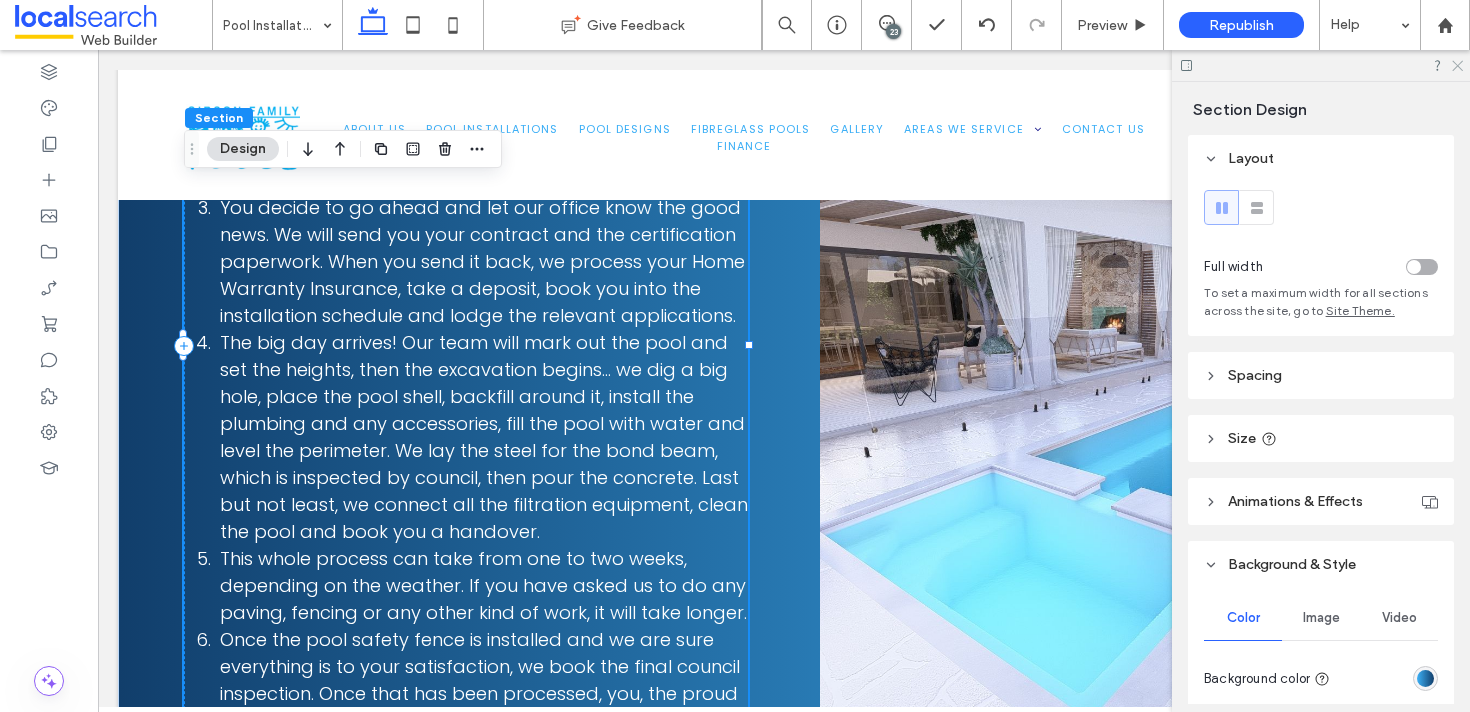 click 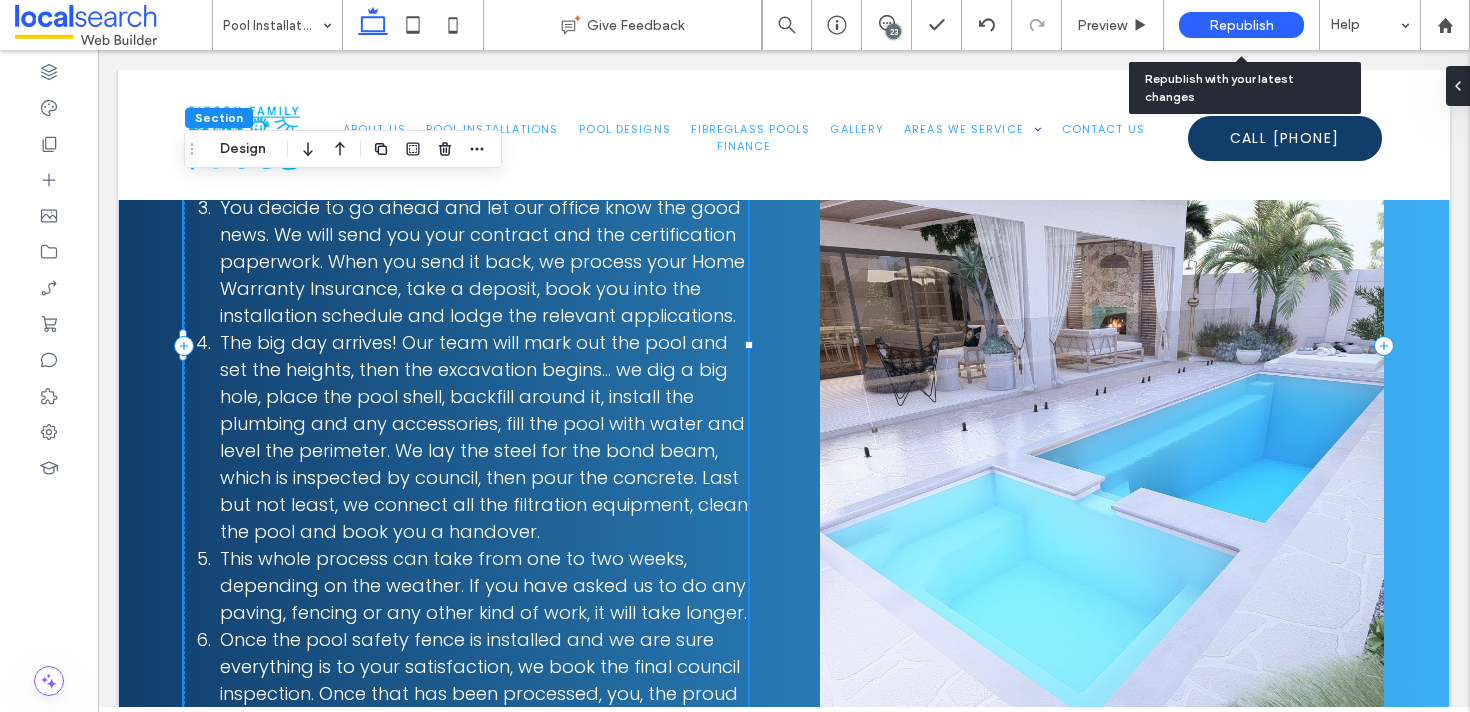 click on "Republish" at bounding box center (1241, 25) 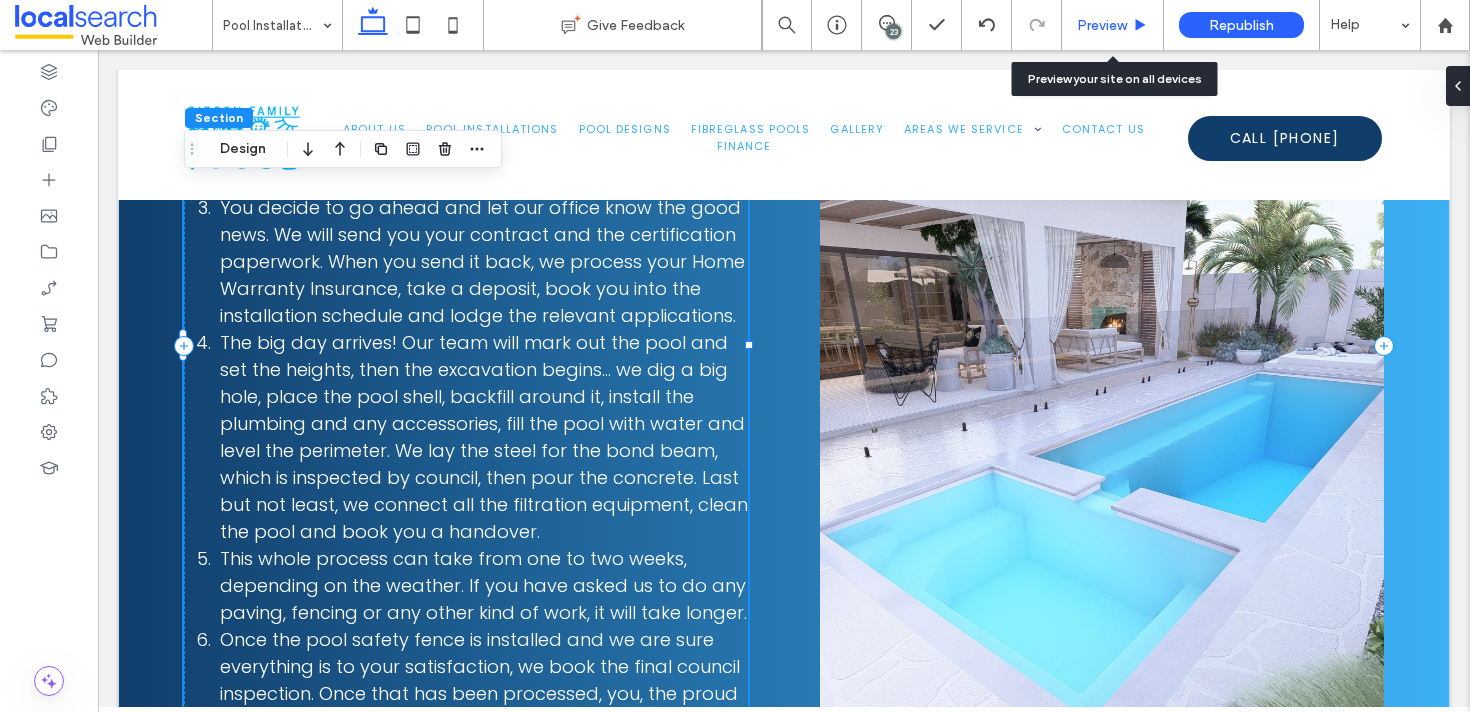 click on "Preview" at bounding box center [1113, 25] 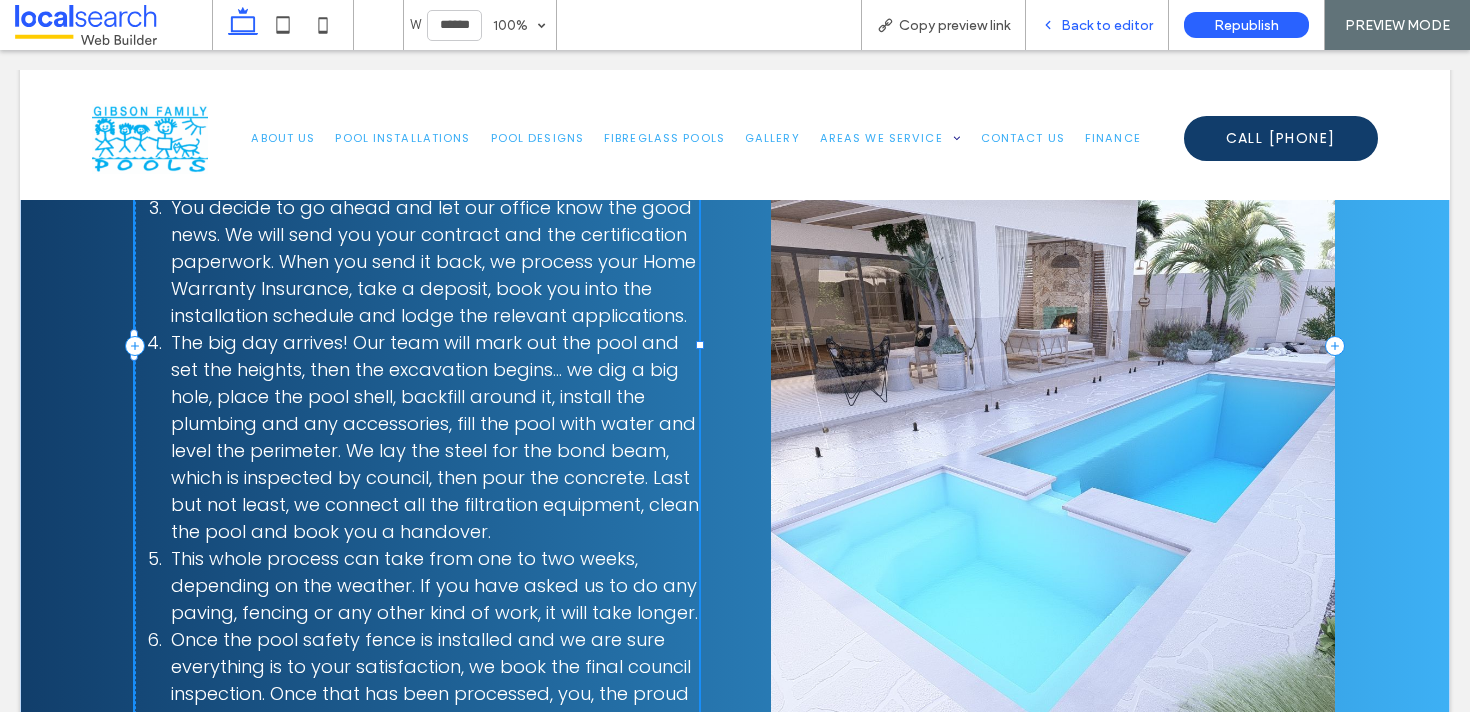click on "Back to editor" at bounding box center [1107, 25] 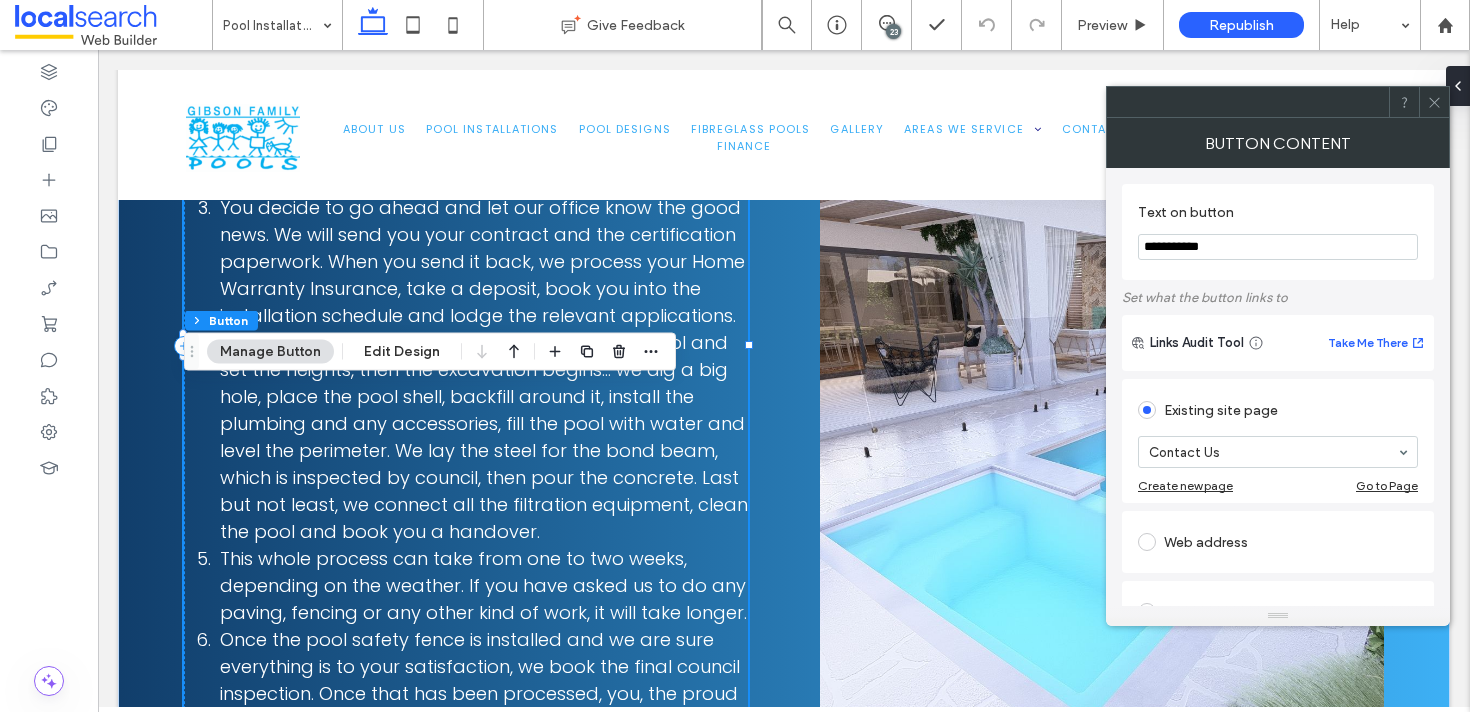 click at bounding box center [1434, 102] 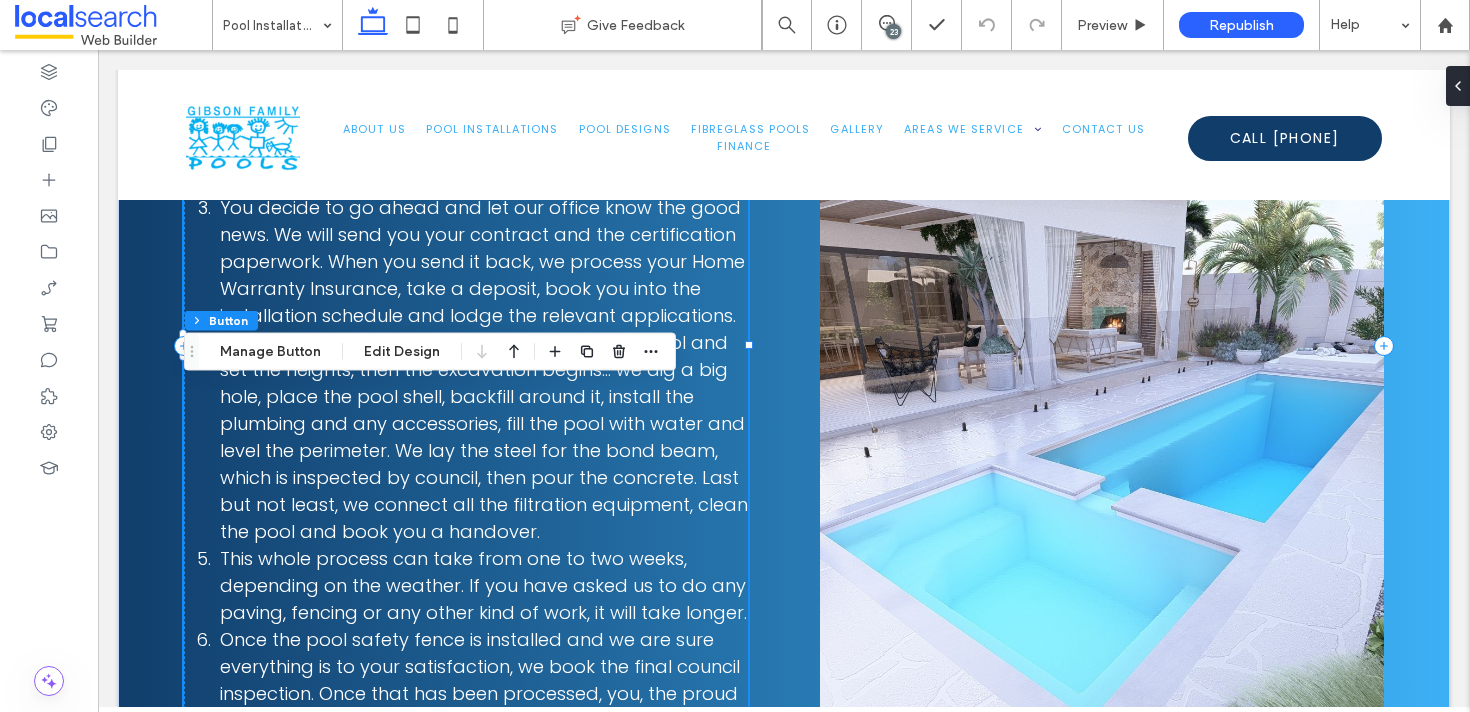 click on "Section Column Inner Column Button Manage Button Edit Design" at bounding box center (430, 352) 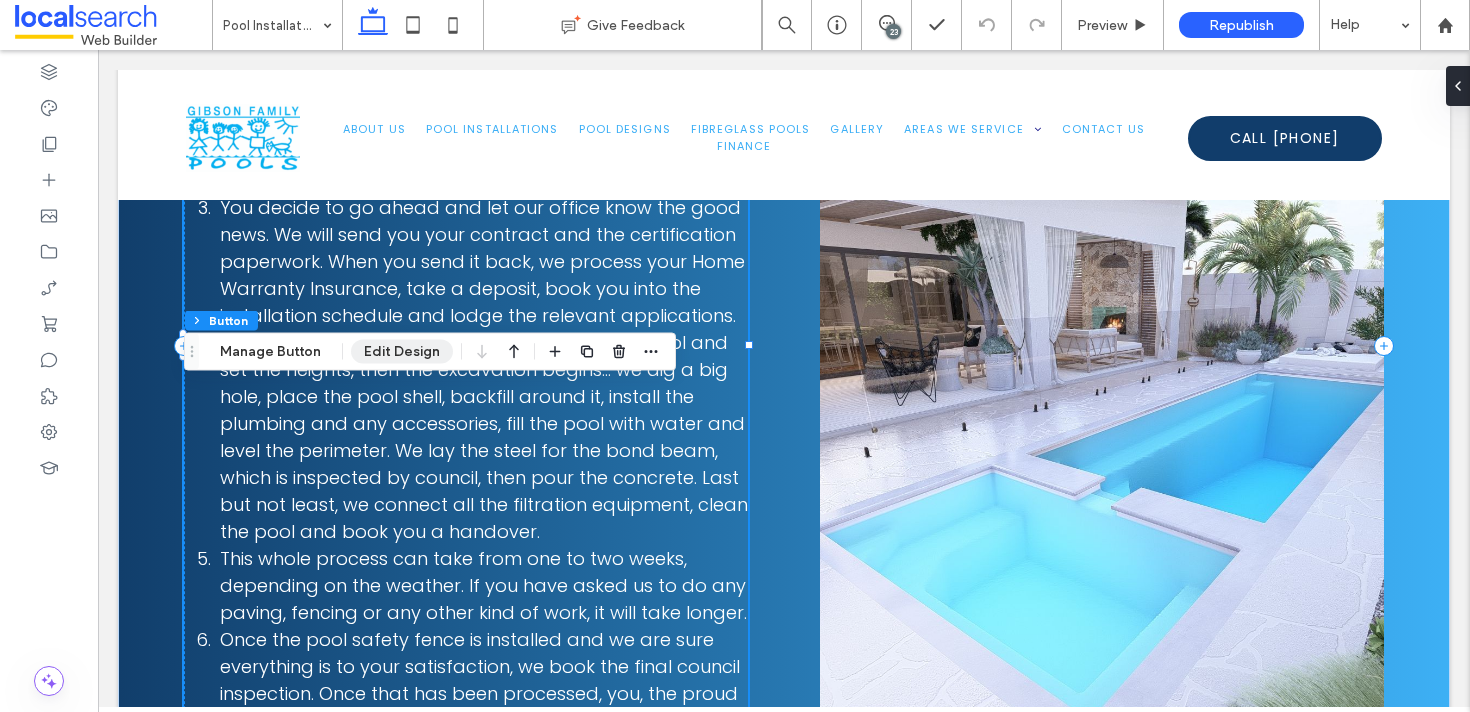 click on "Edit Design" at bounding box center (402, 352) 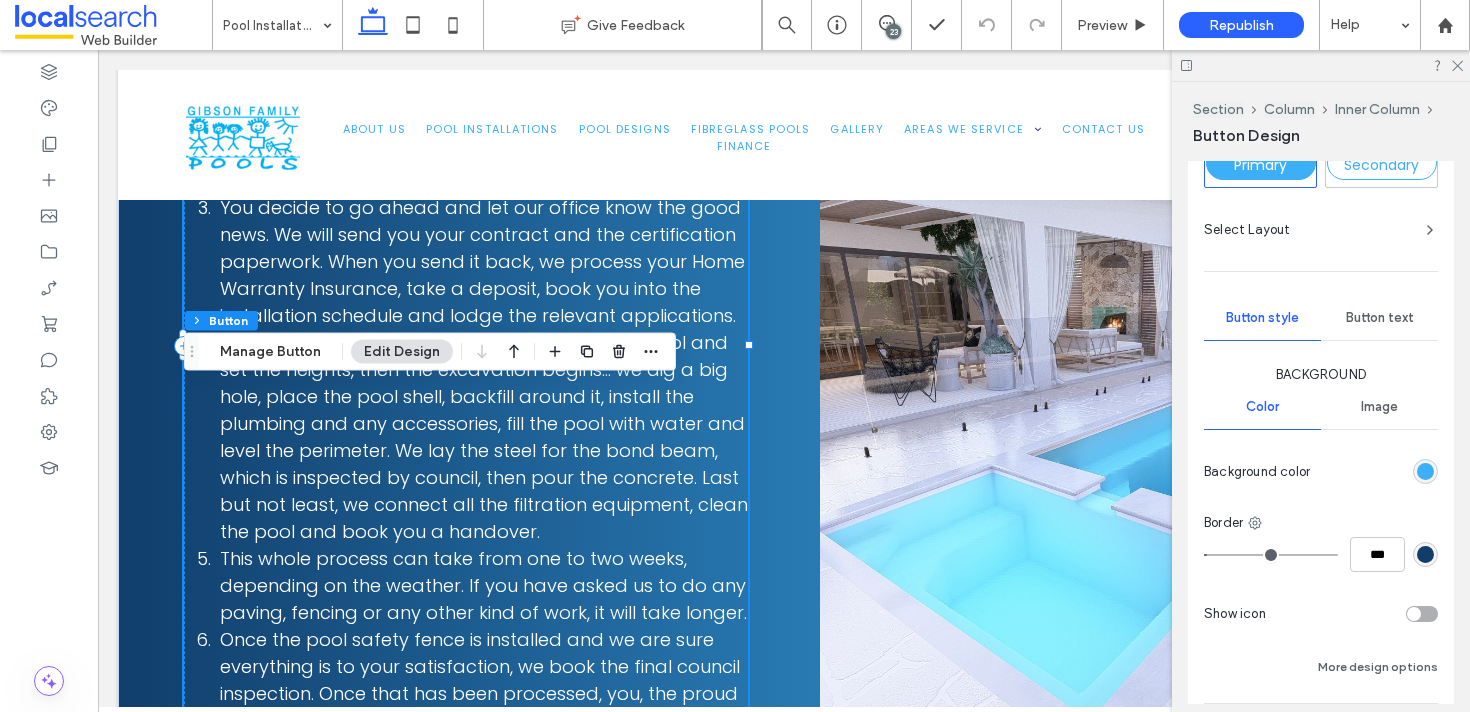 scroll, scrollTop: 451, scrollLeft: 0, axis: vertical 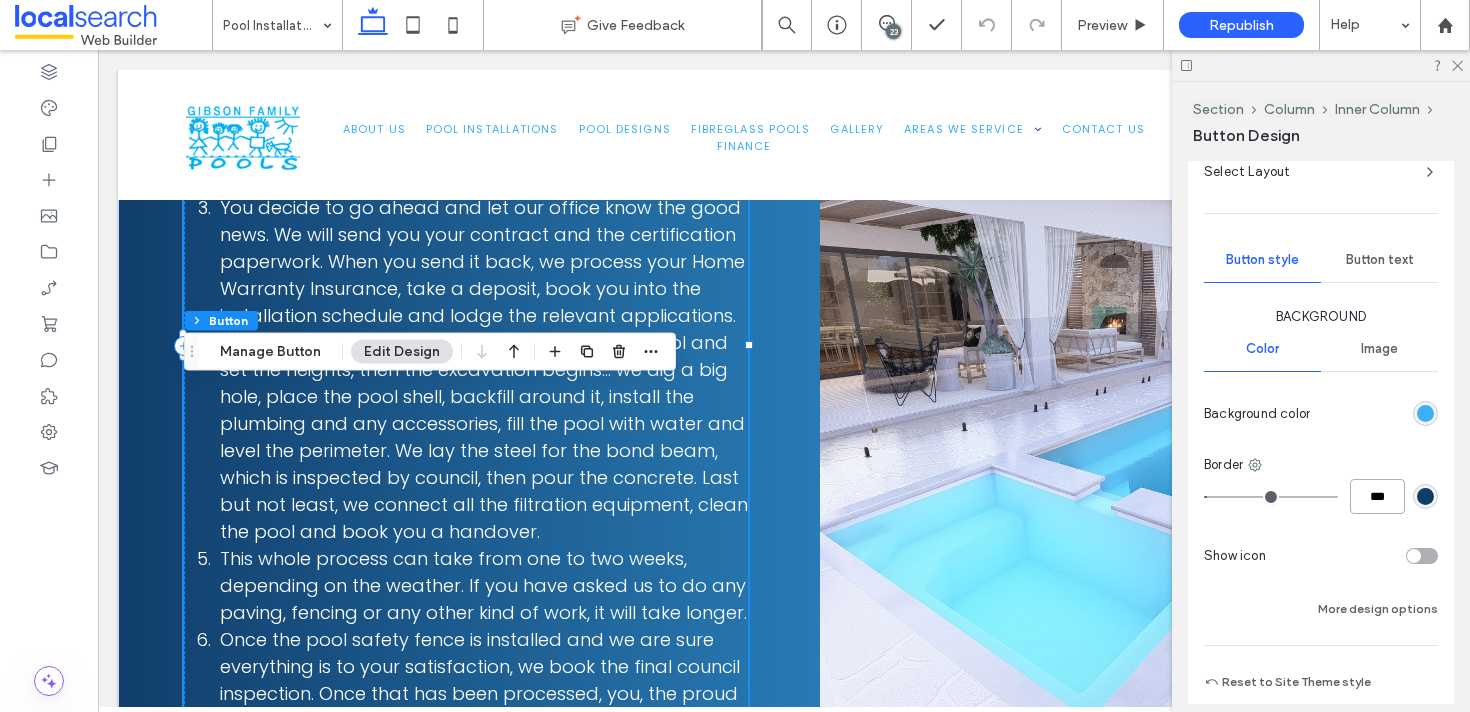 click on "***" at bounding box center [1377, 496] 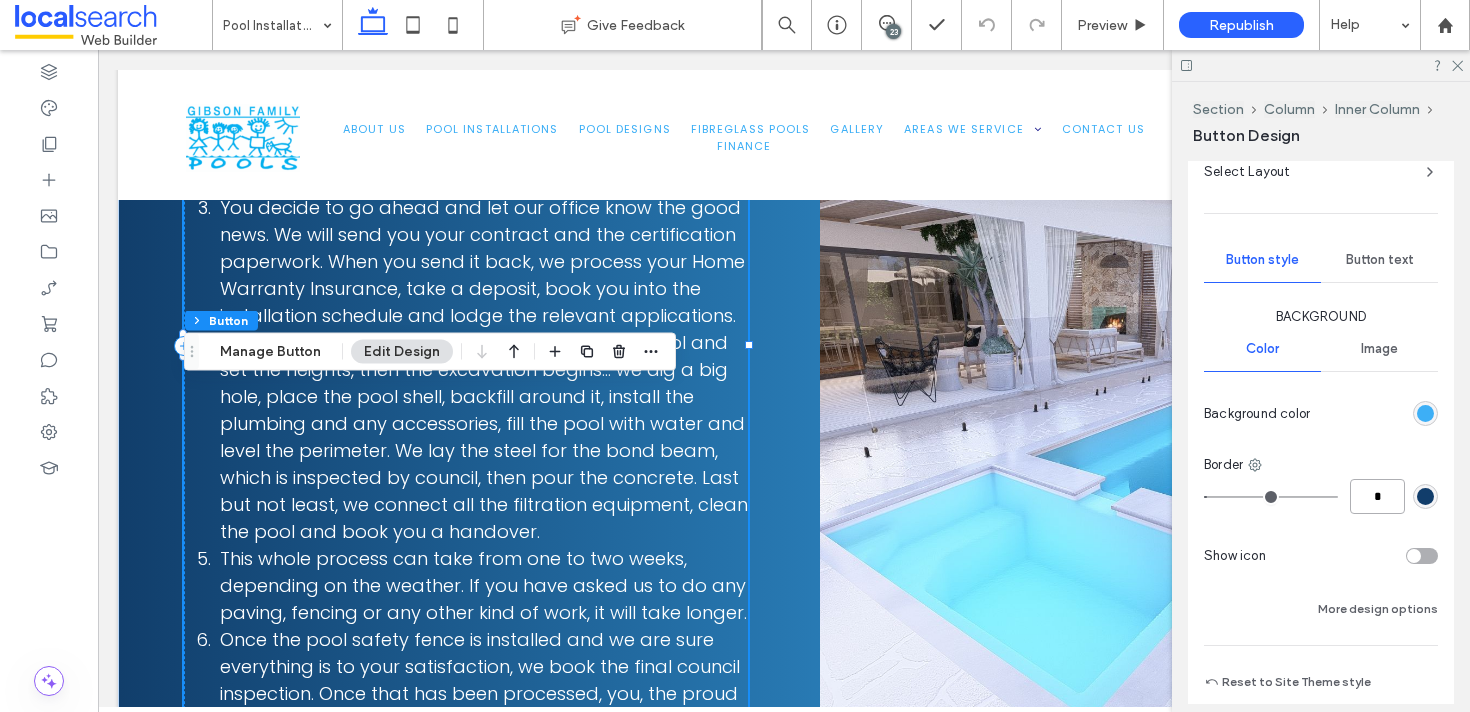 type on "*" 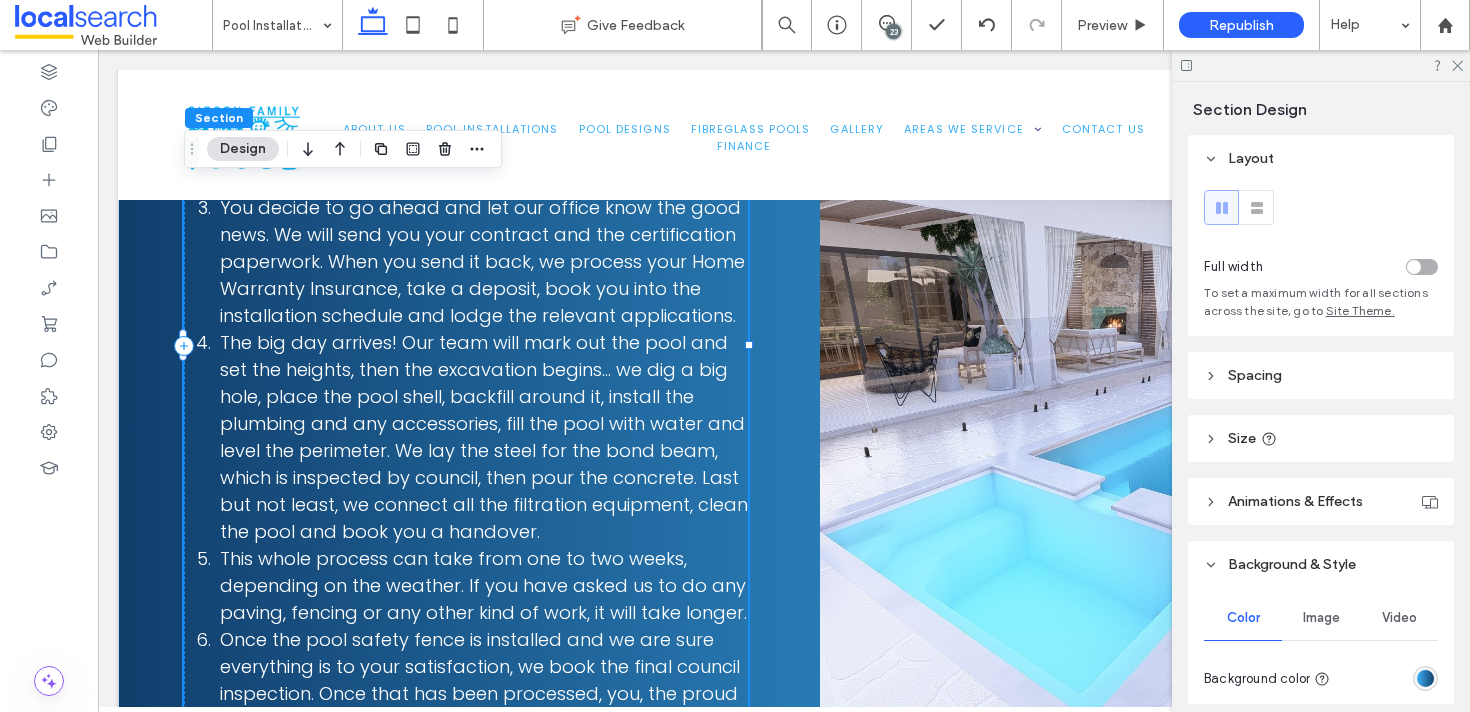 click at bounding box center (1321, 65) 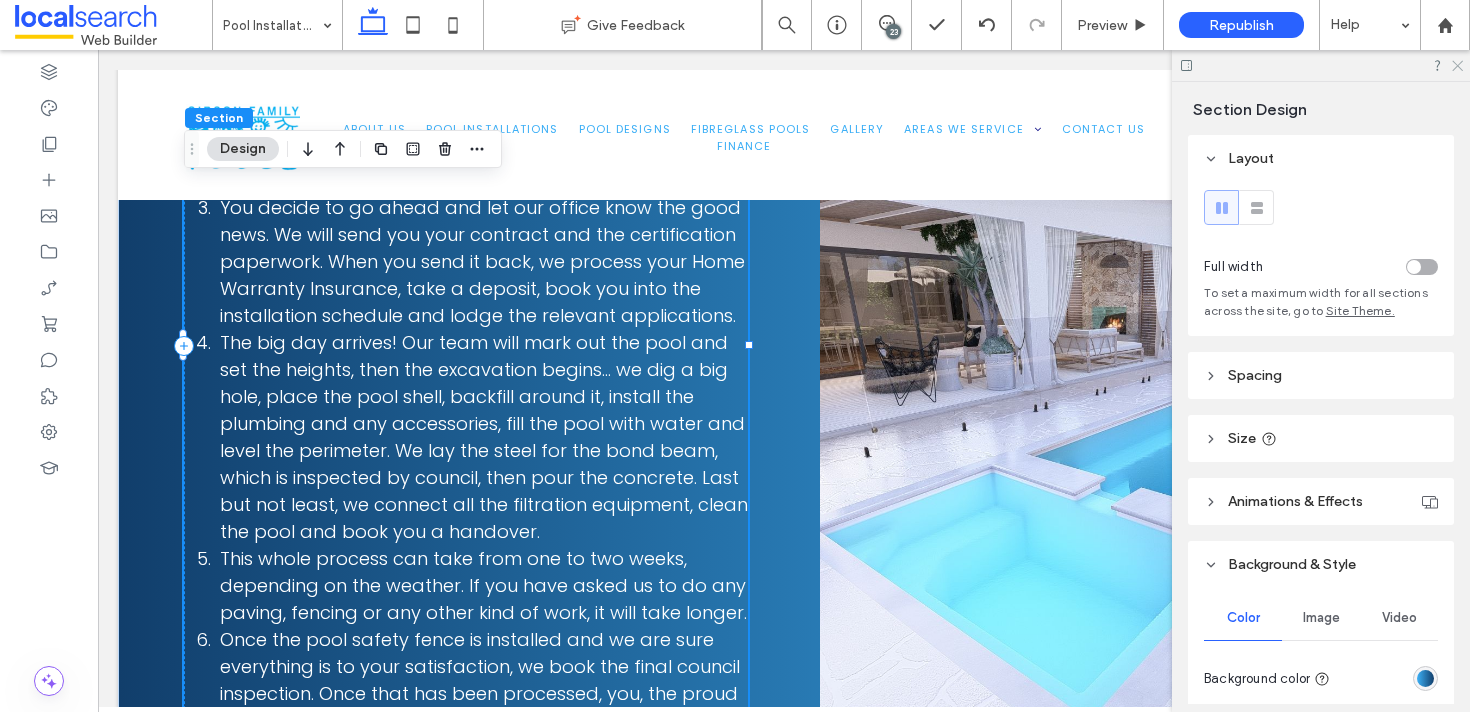 click 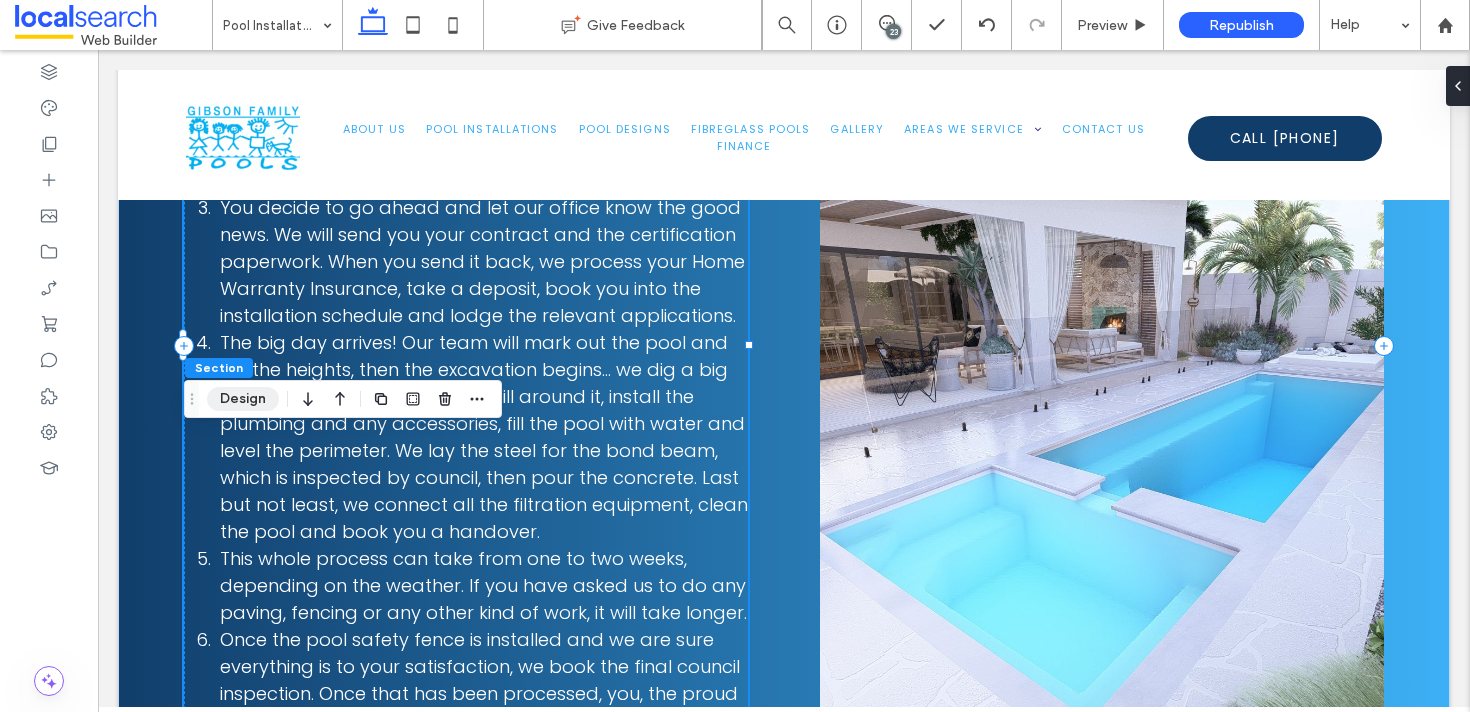 click on "Design" at bounding box center (243, 399) 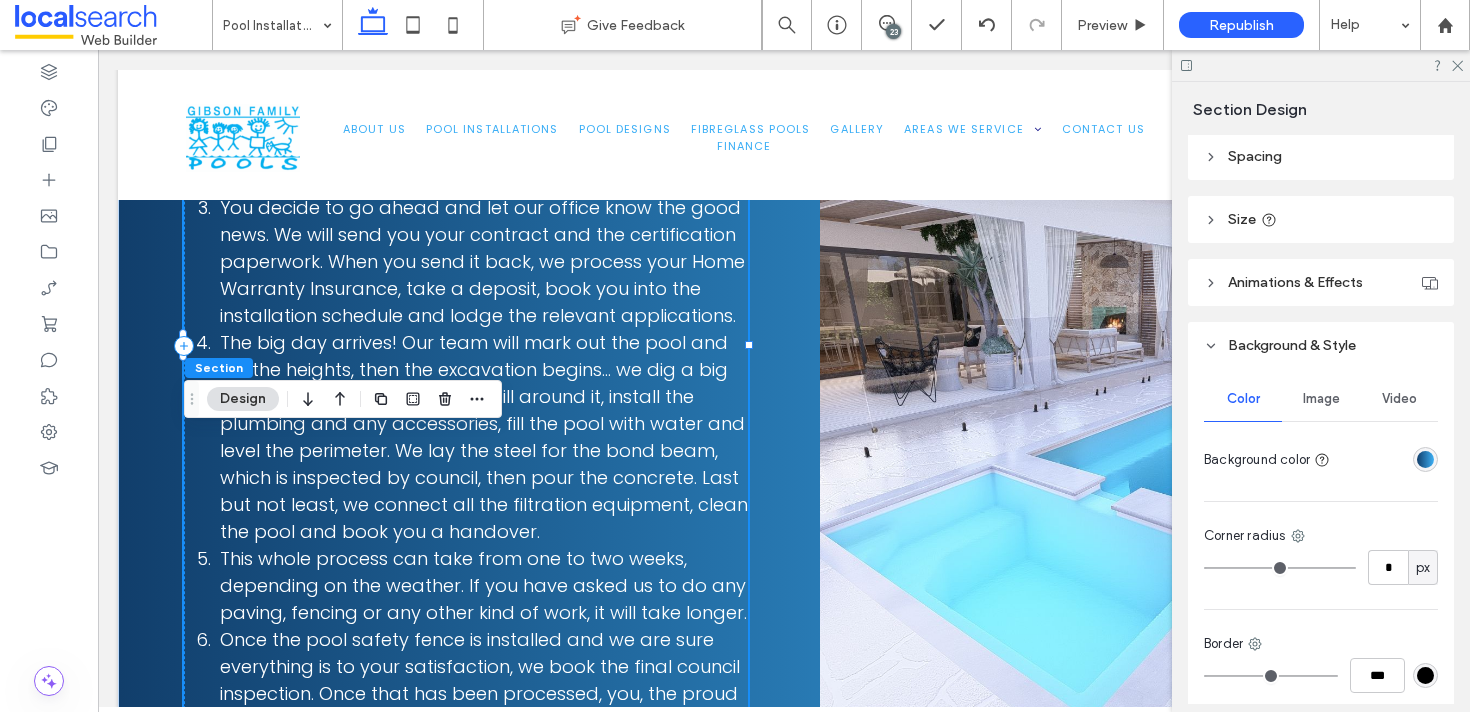 scroll, scrollTop: 333, scrollLeft: 0, axis: vertical 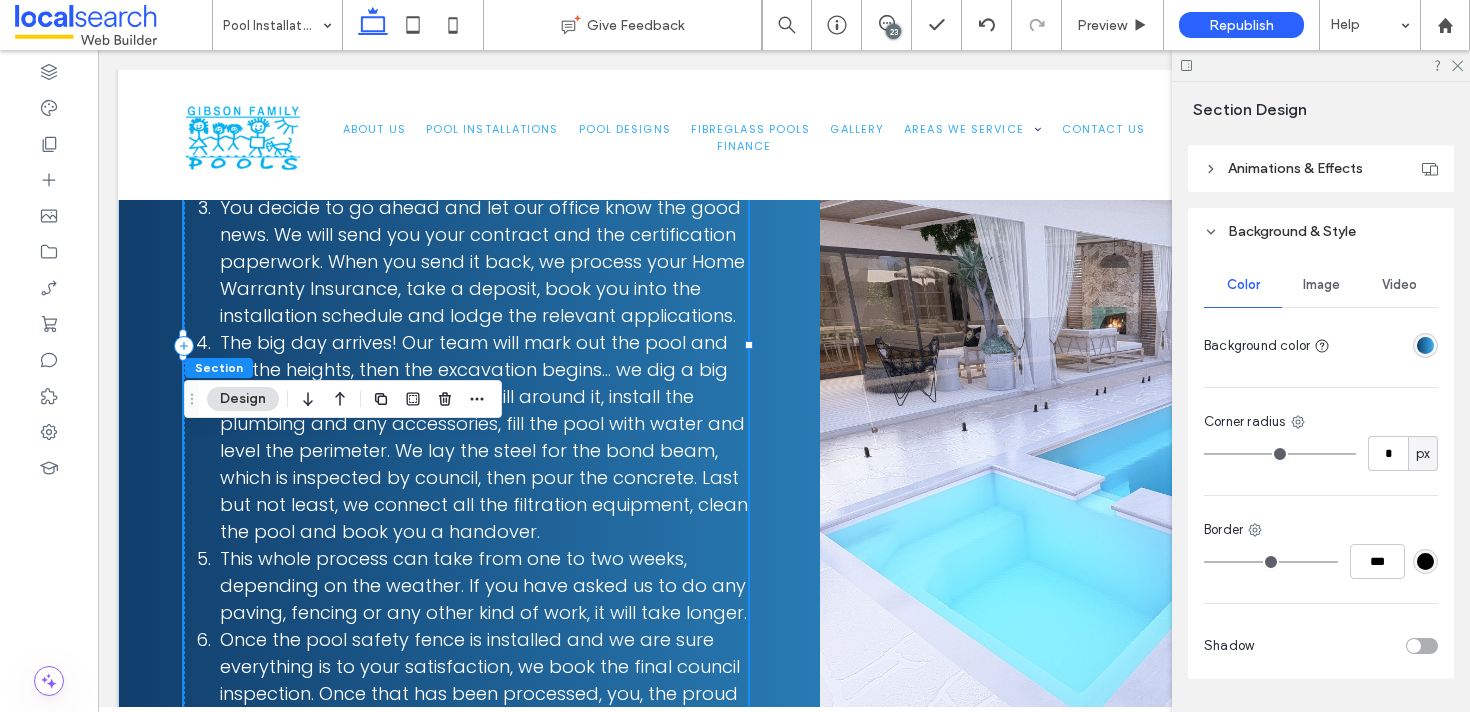 click at bounding box center (1425, 345) 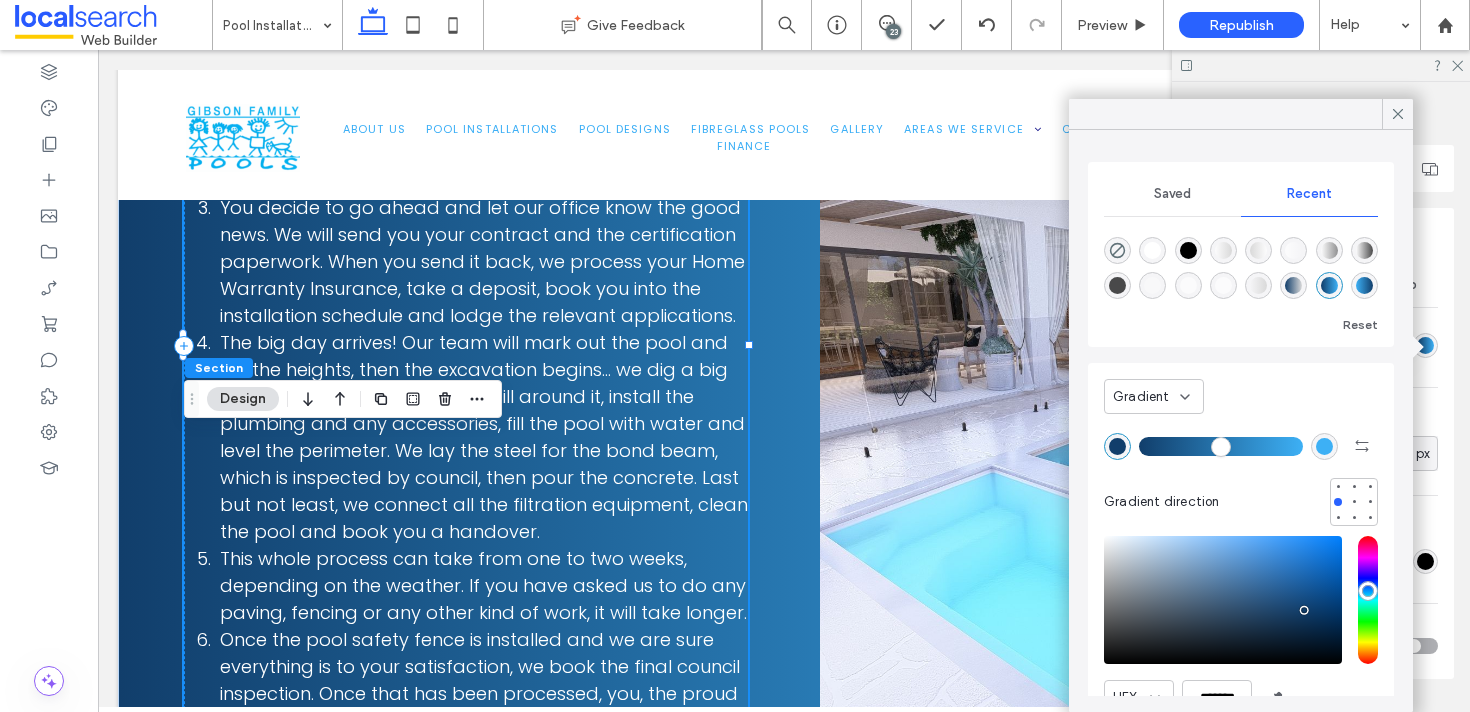 click at bounding box center (1364, 285) 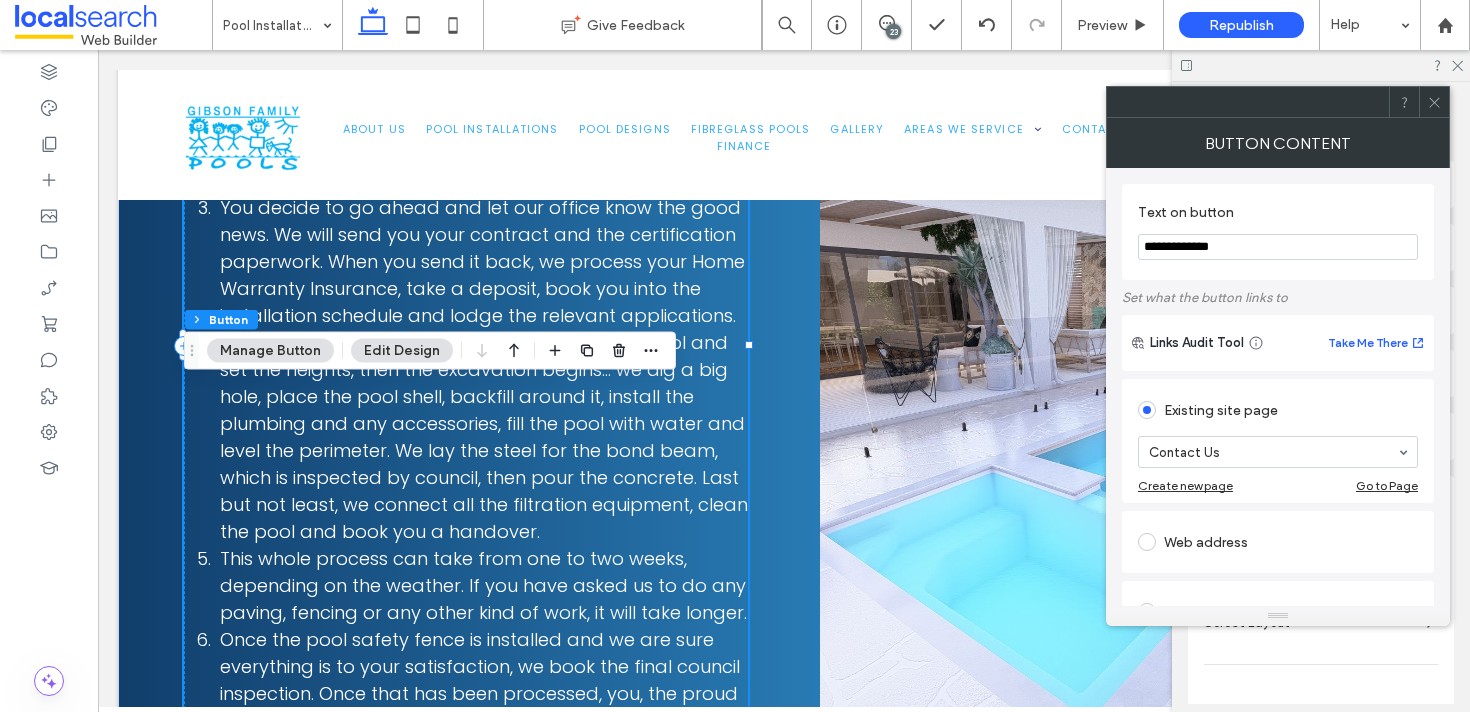 click 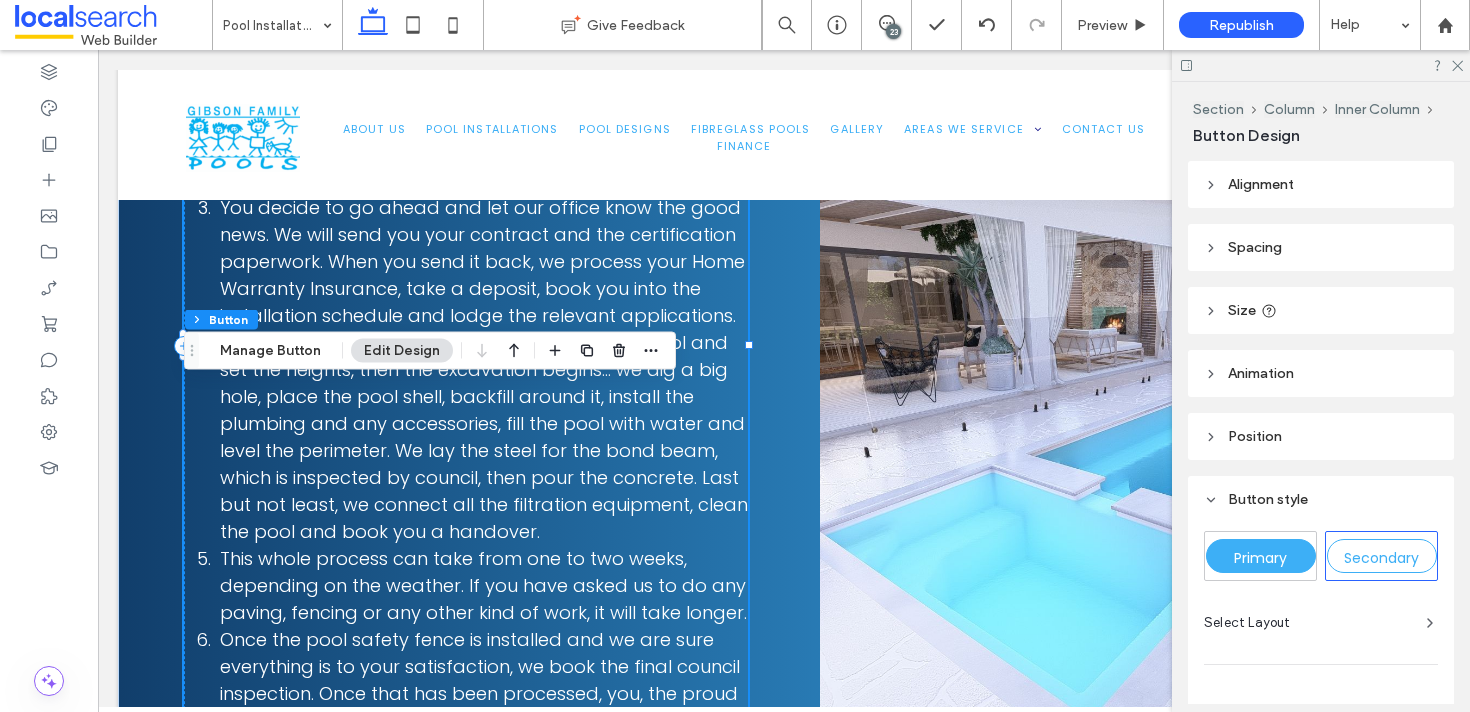 click on "Edit Design" at bounding box center (402, 351) 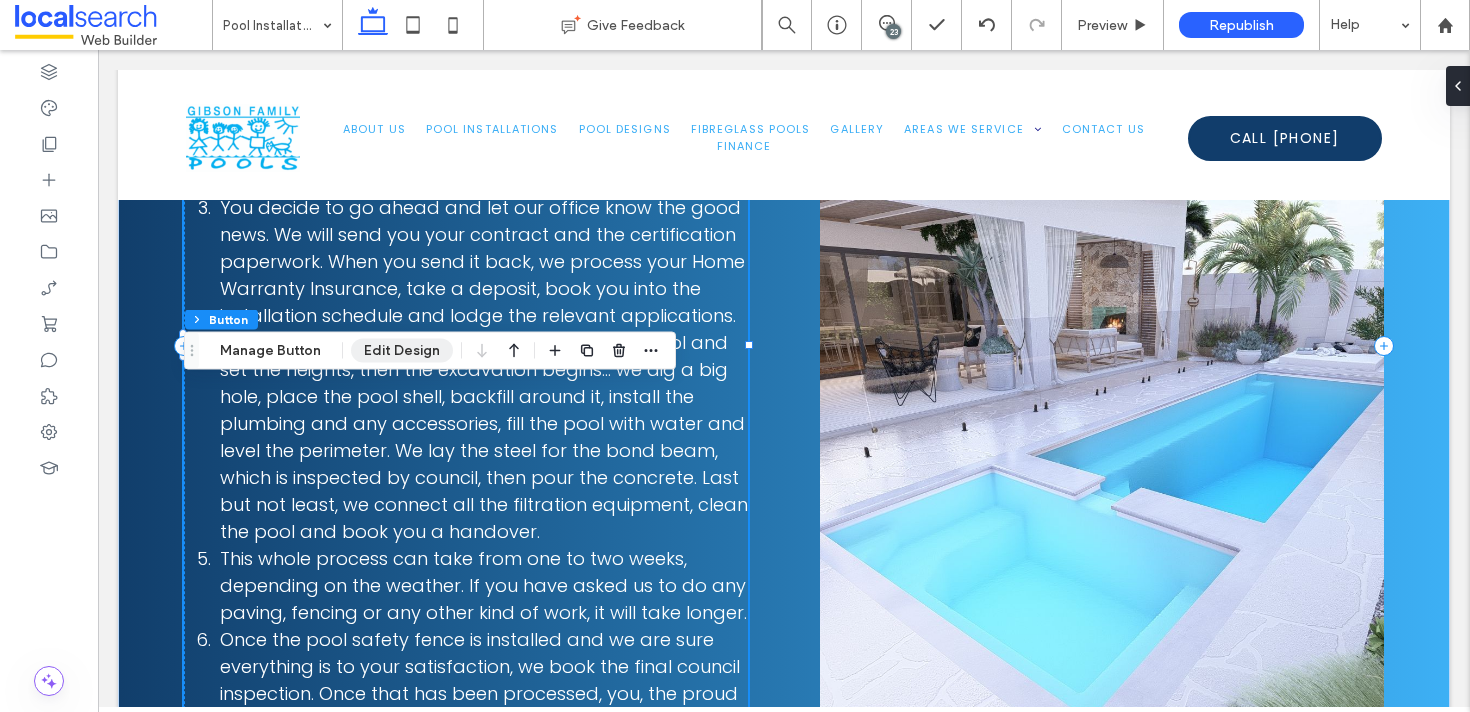 click on "Edit Design" at bounding box center (402, 351) 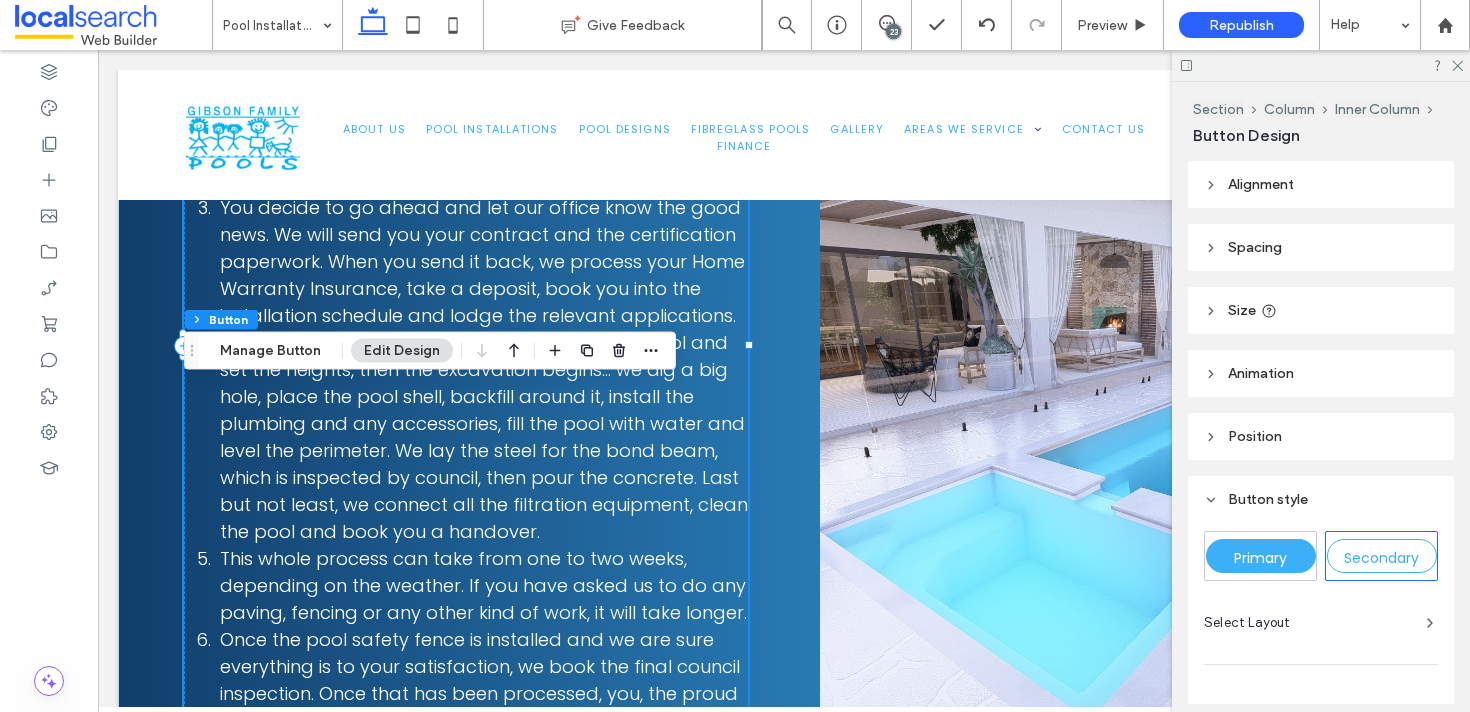 click on "Primary" at bounding box center (1260, 558) 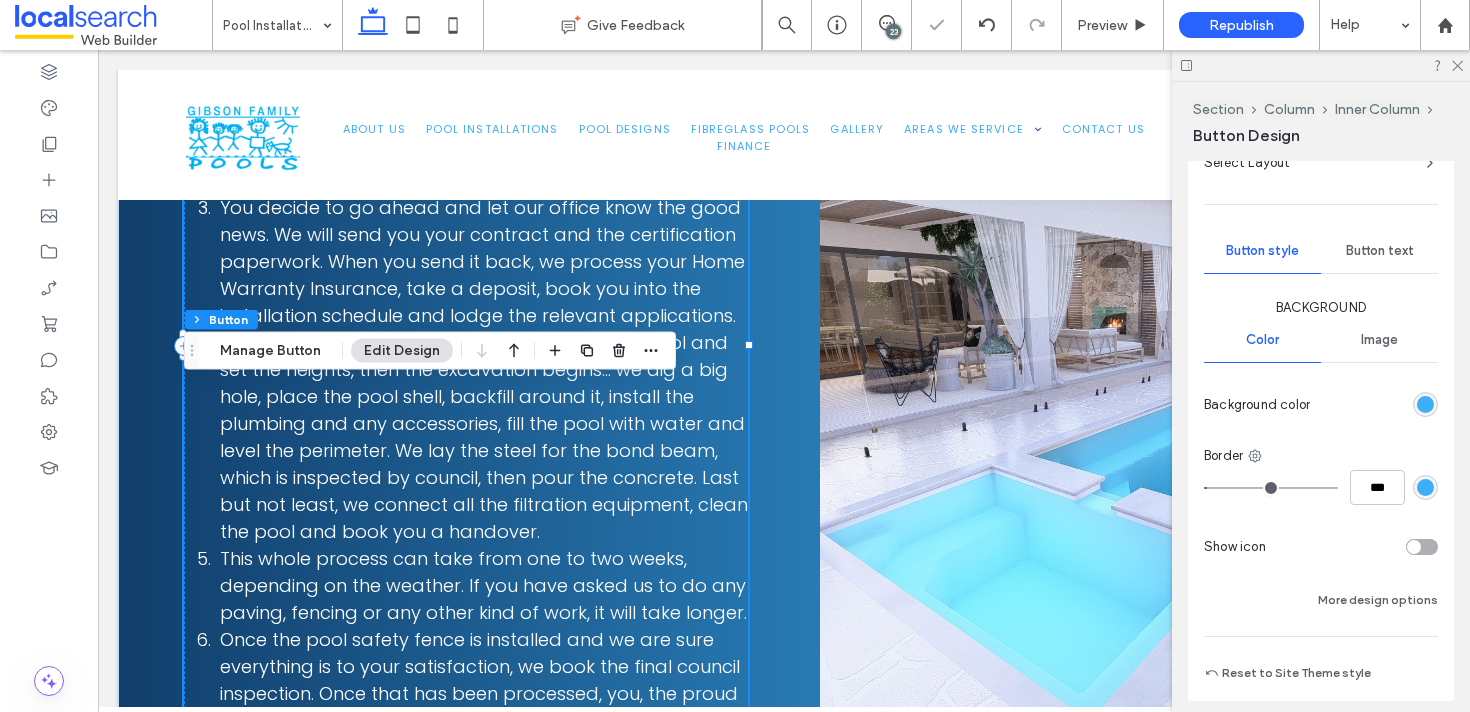 scroll, scrollTop: 463, scrollLeft: 0, axis: vertical 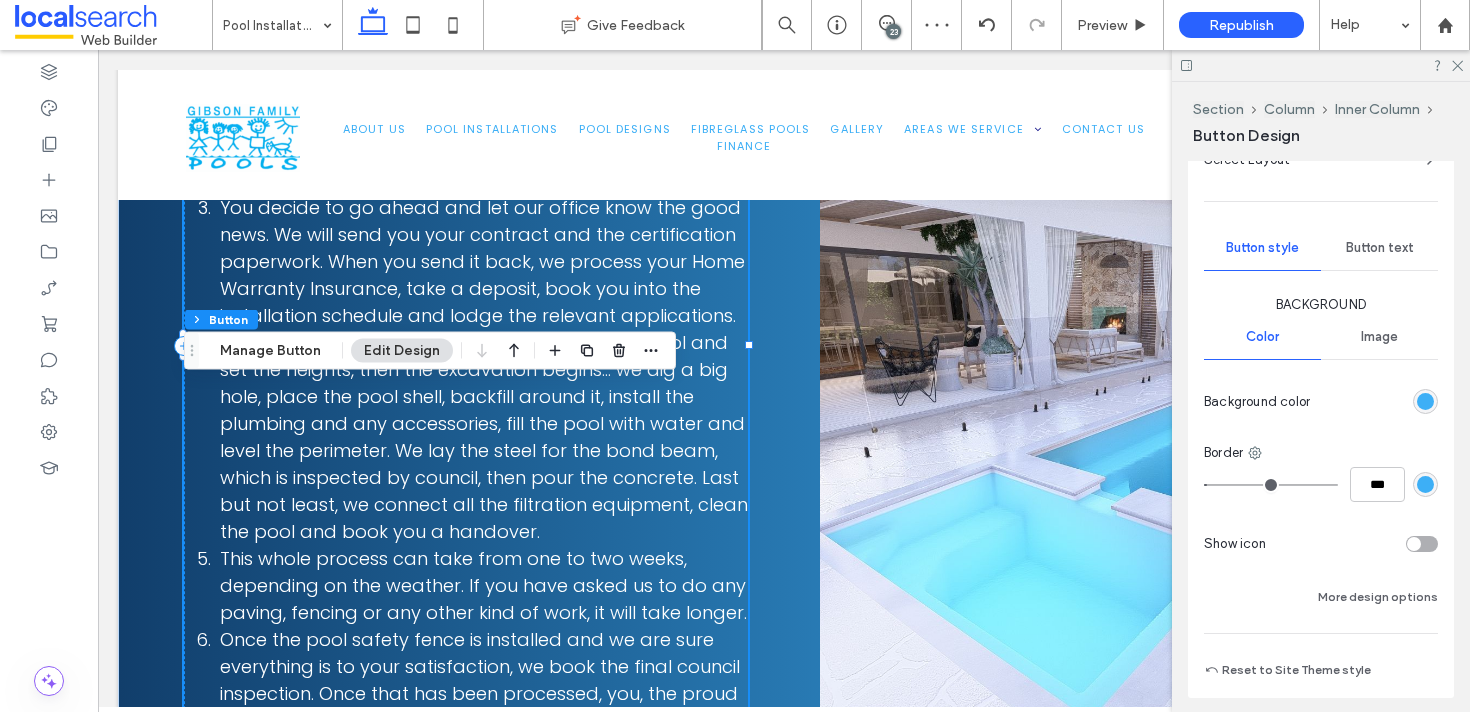 click at bounding box center [1425, 484] 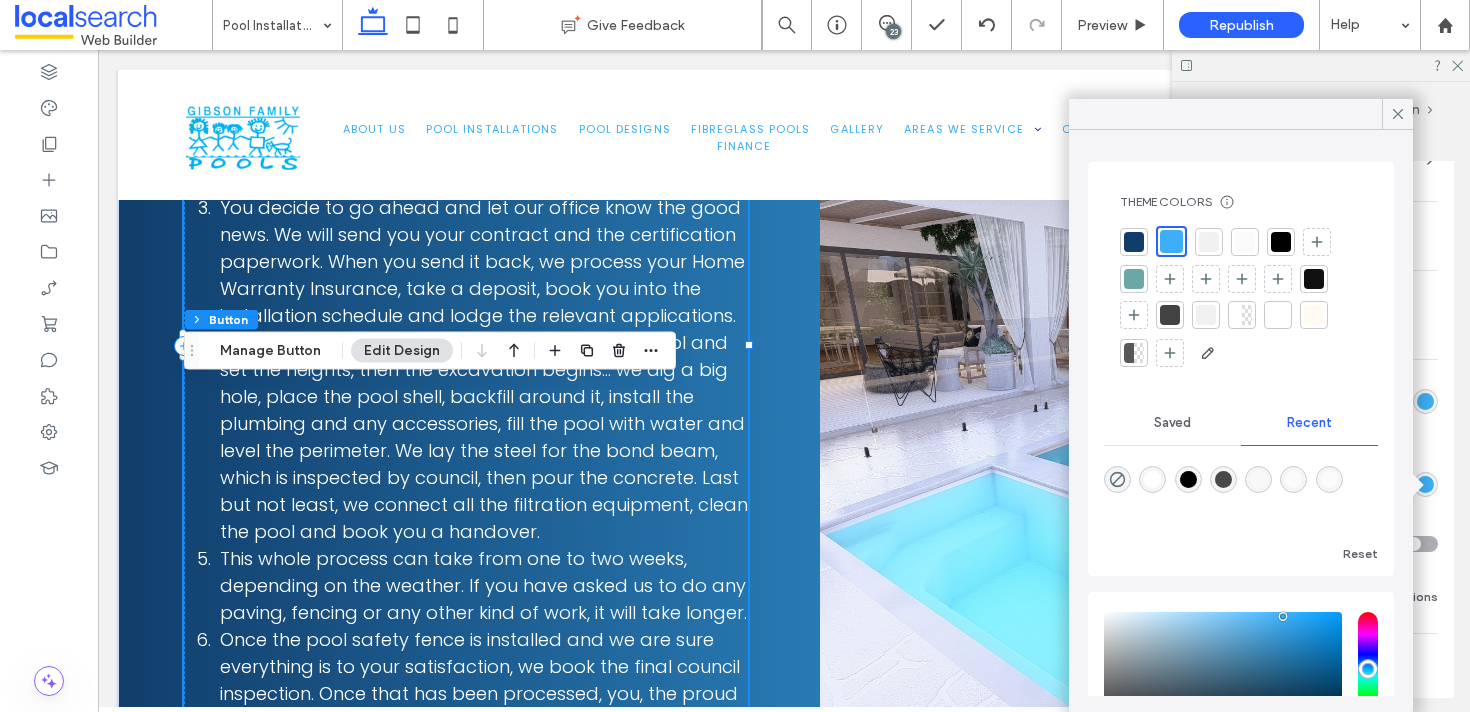 click at bounding box center [1134, 242] 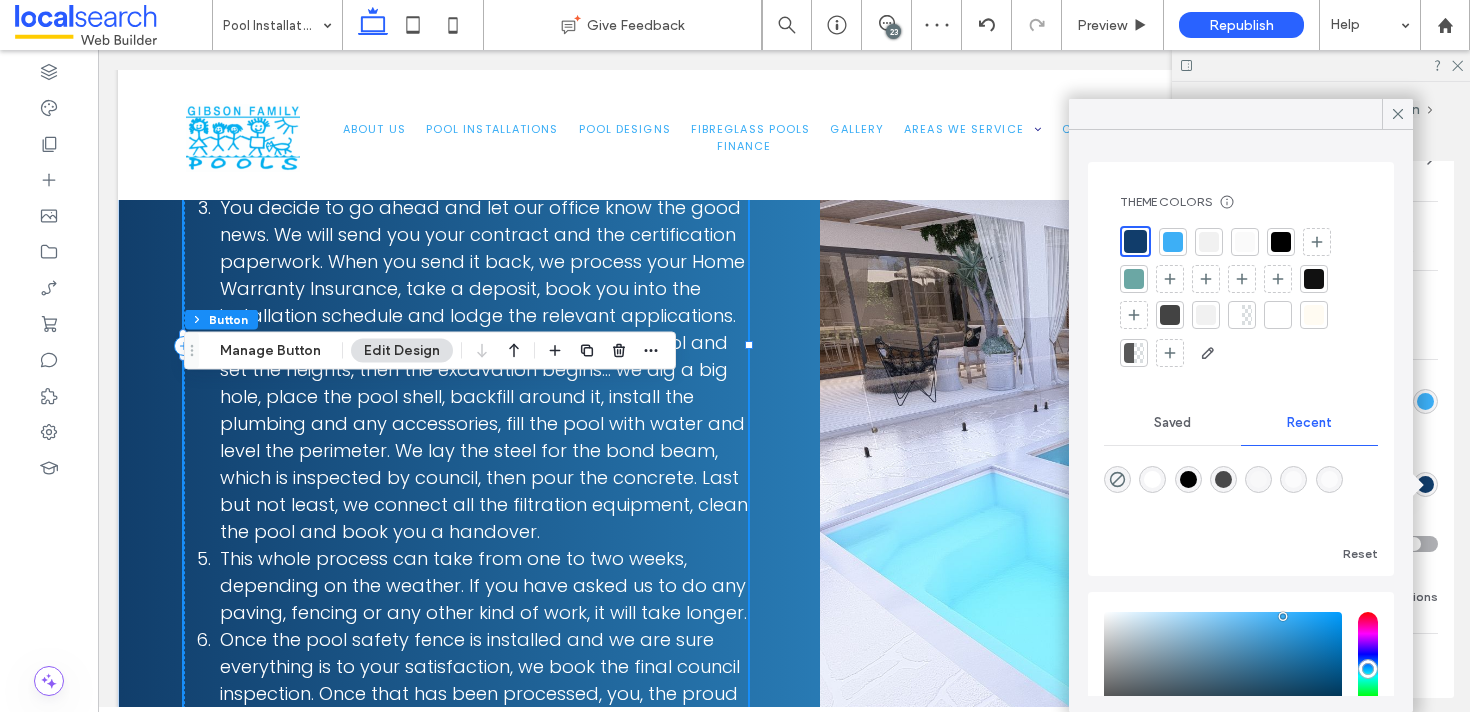 click on "Background Color Image Background color Border *** Show icon More design options" at bounding box center (1321, 452) 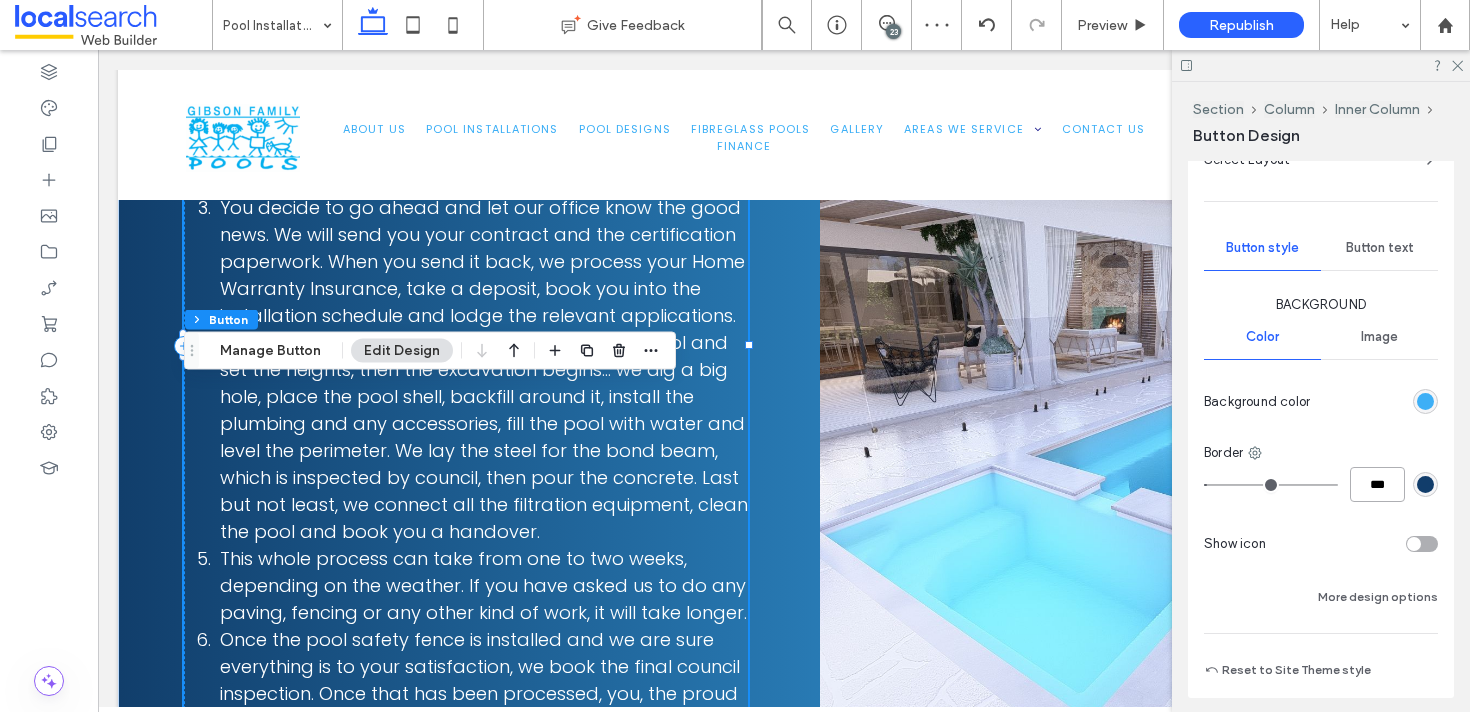 click on "***" at bounding box center [1377, 484] 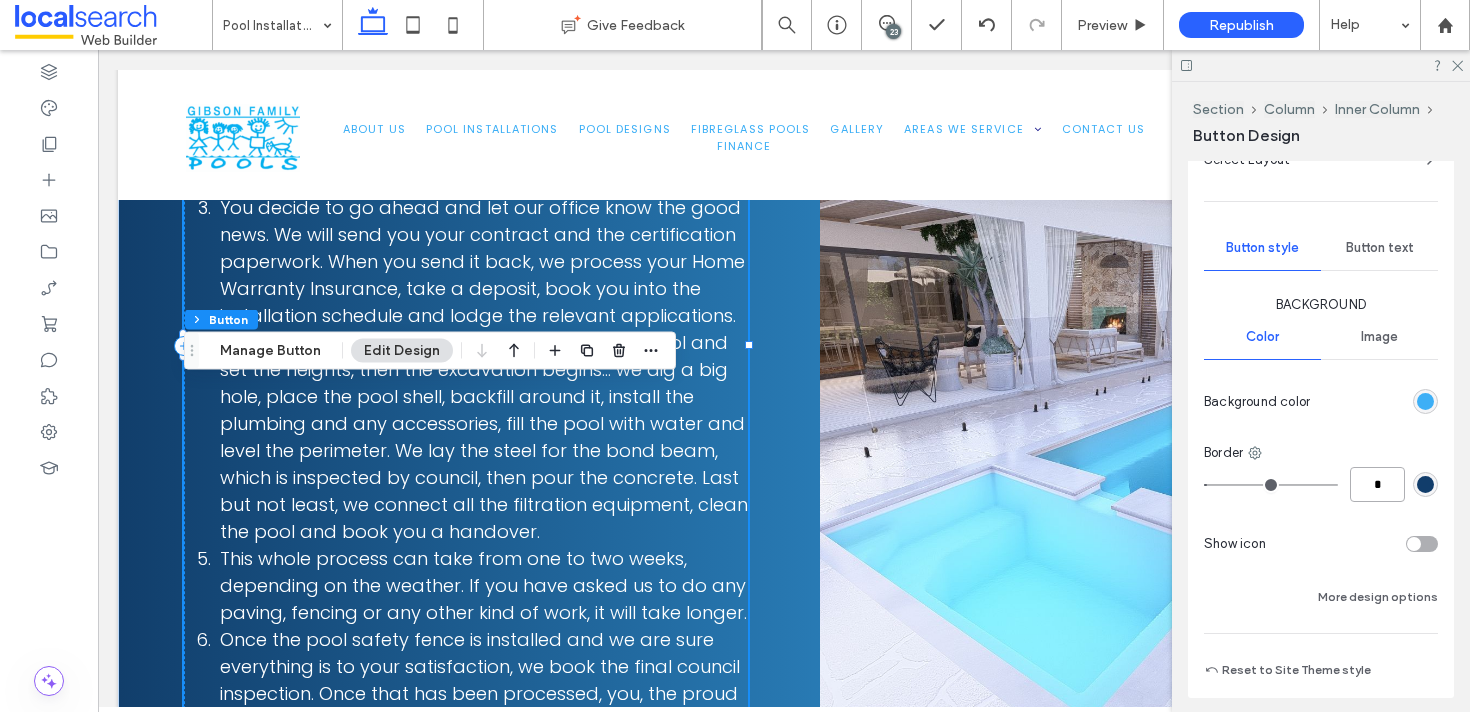type on "*" 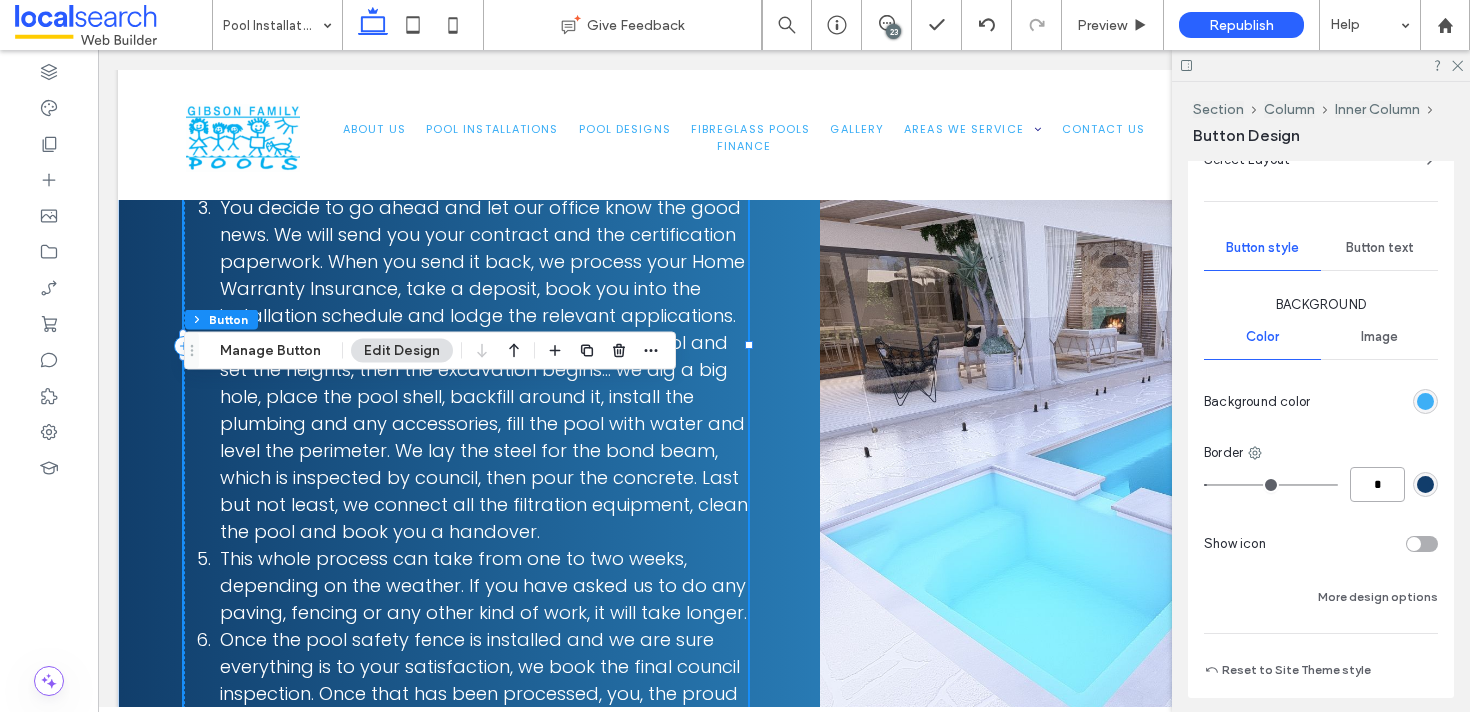 type on "*" 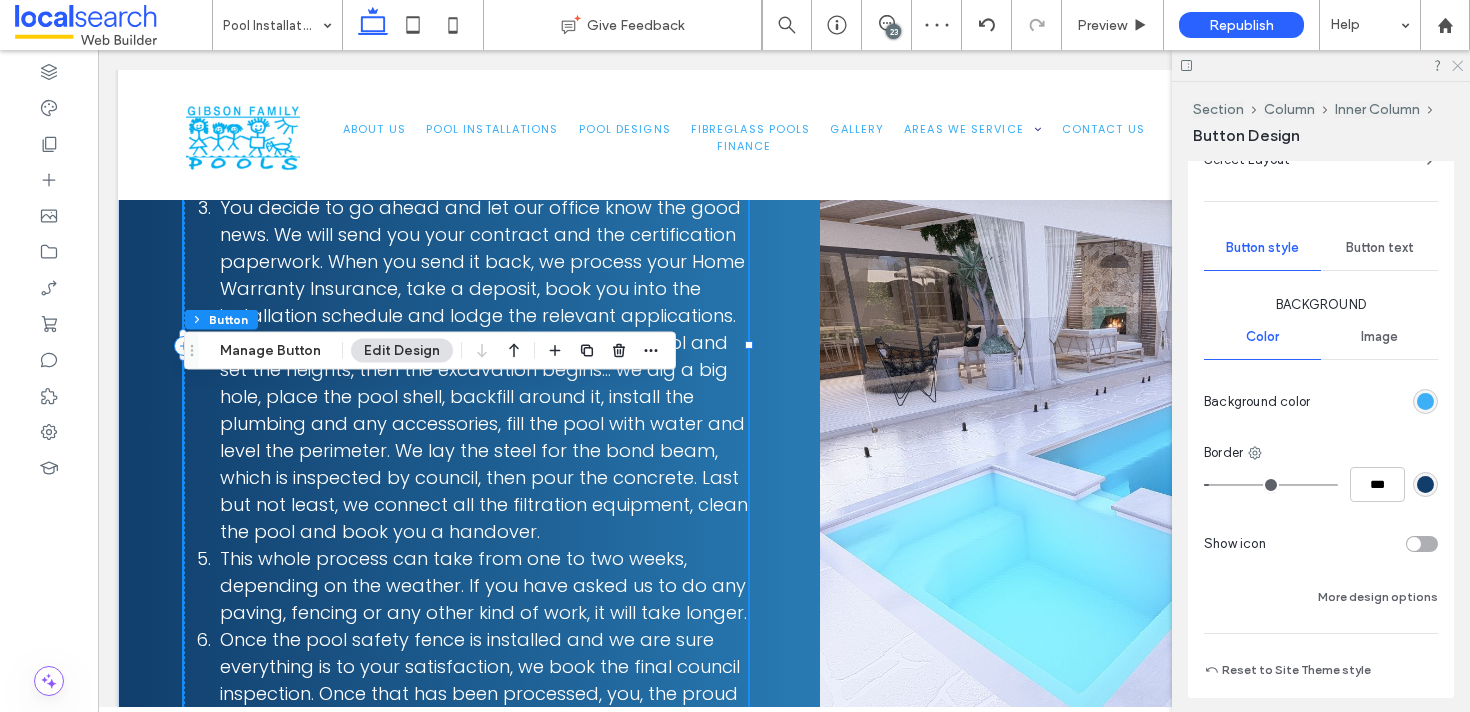 click 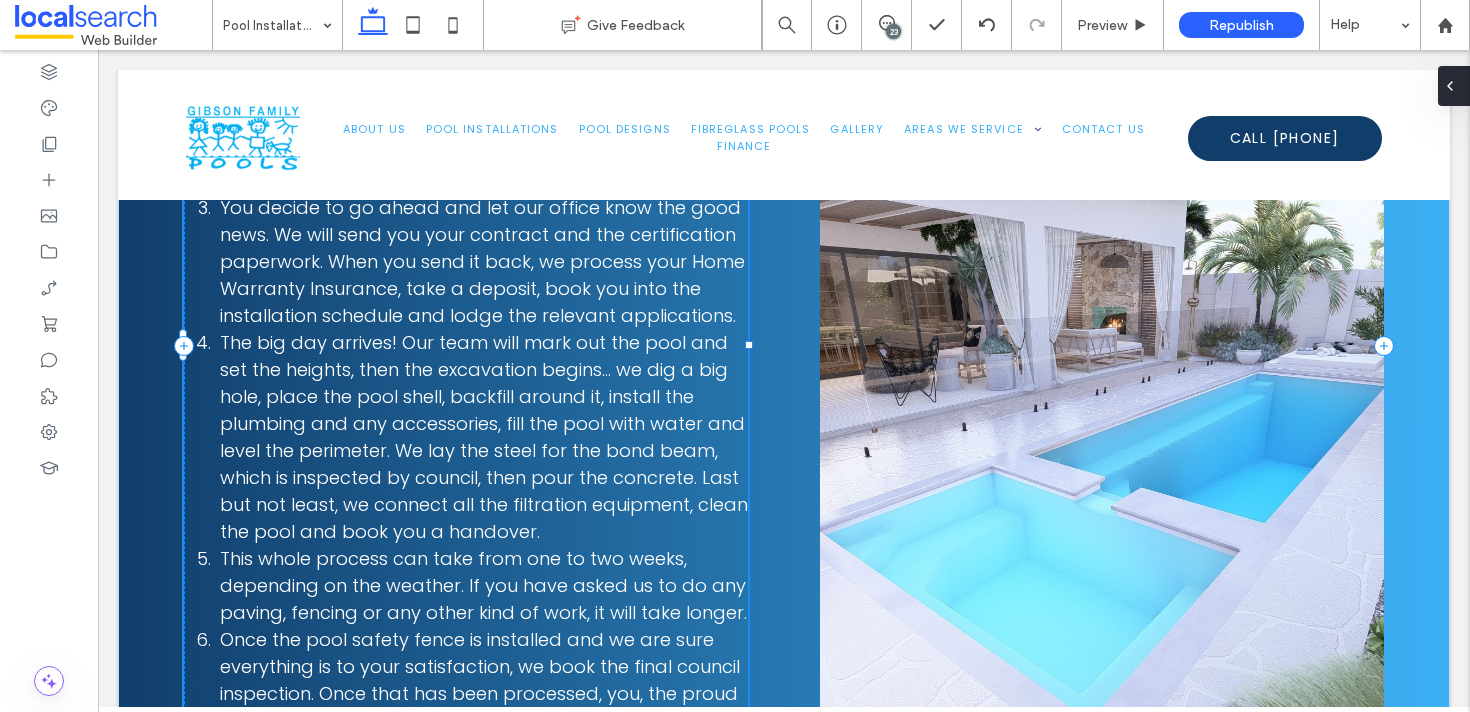 type on "*******" 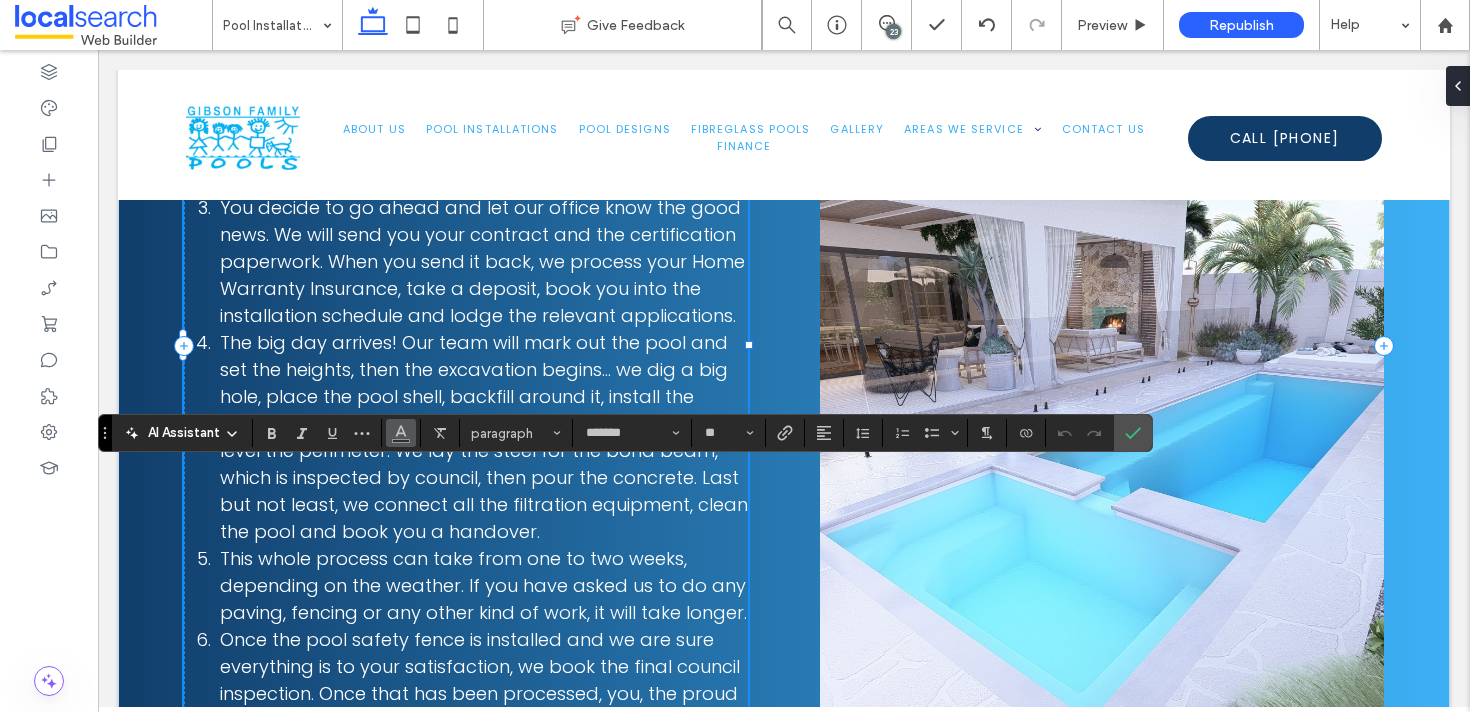 click at bounding box center (401, 431) 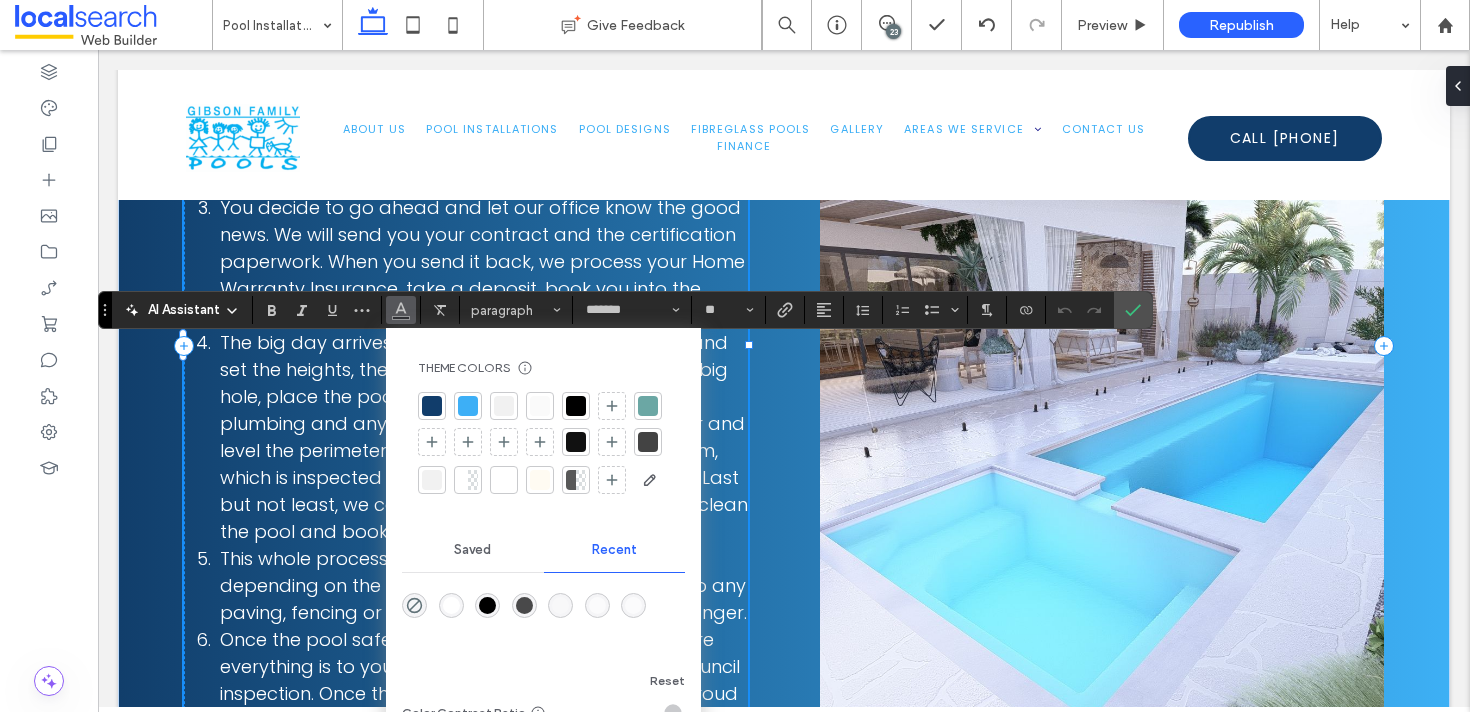 click at bounding box center (451, 605) 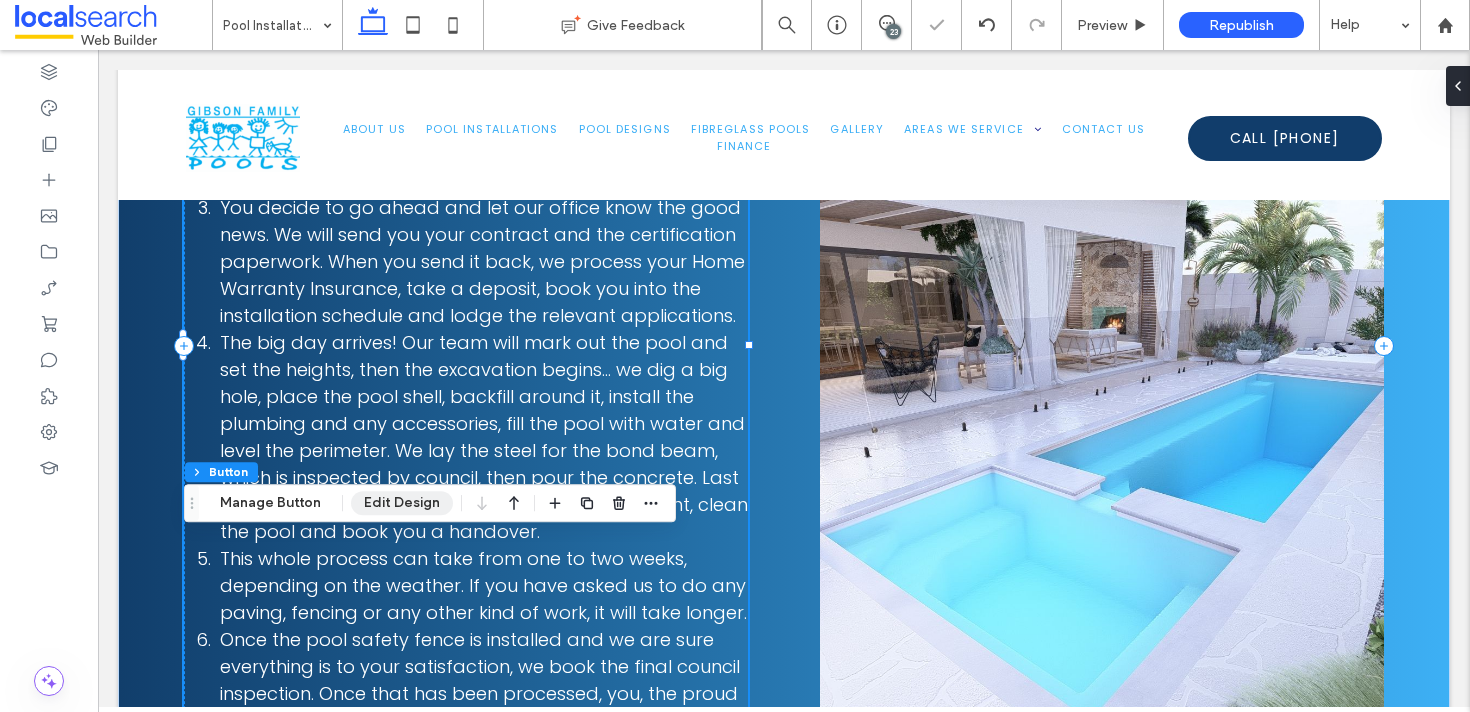 click on "Edit Design" at bounding box center [402, 503] 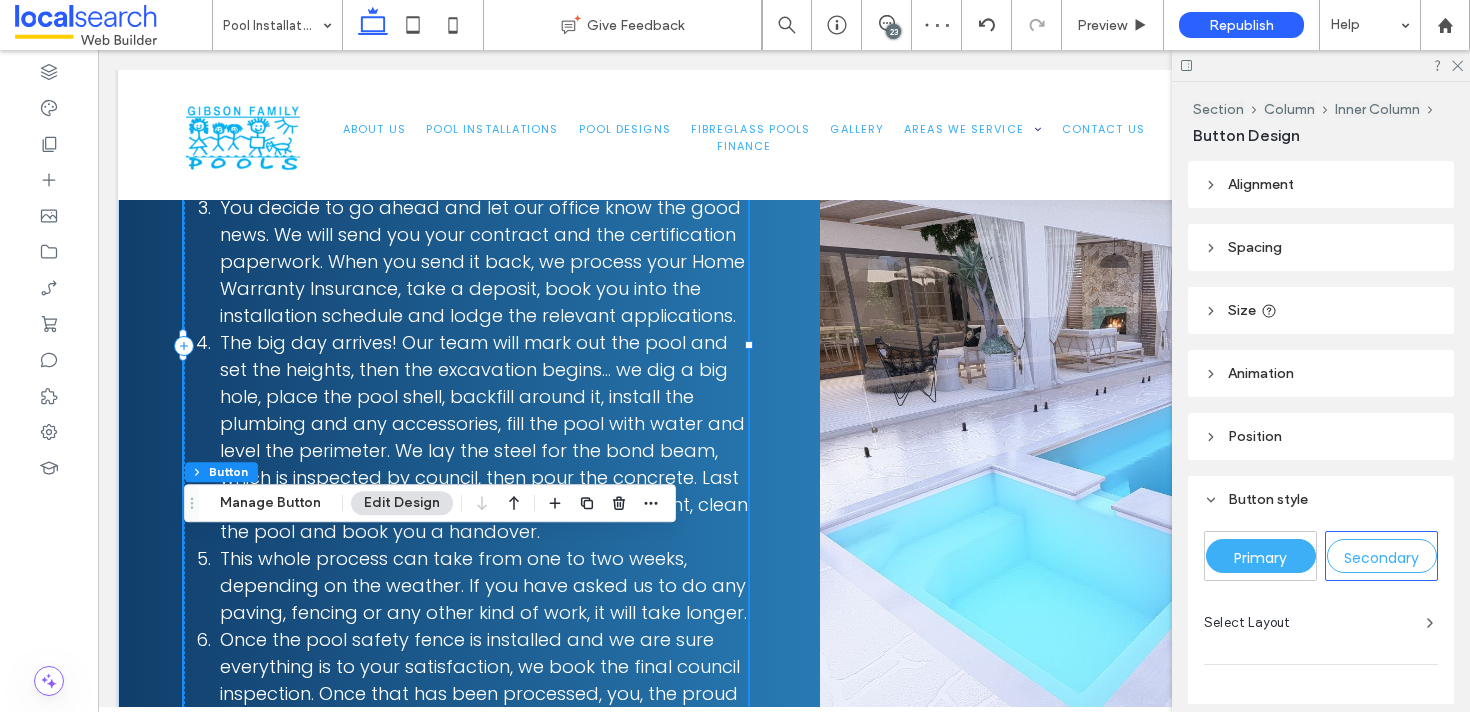 click on "Primary" at bounding box center (1260, 558) 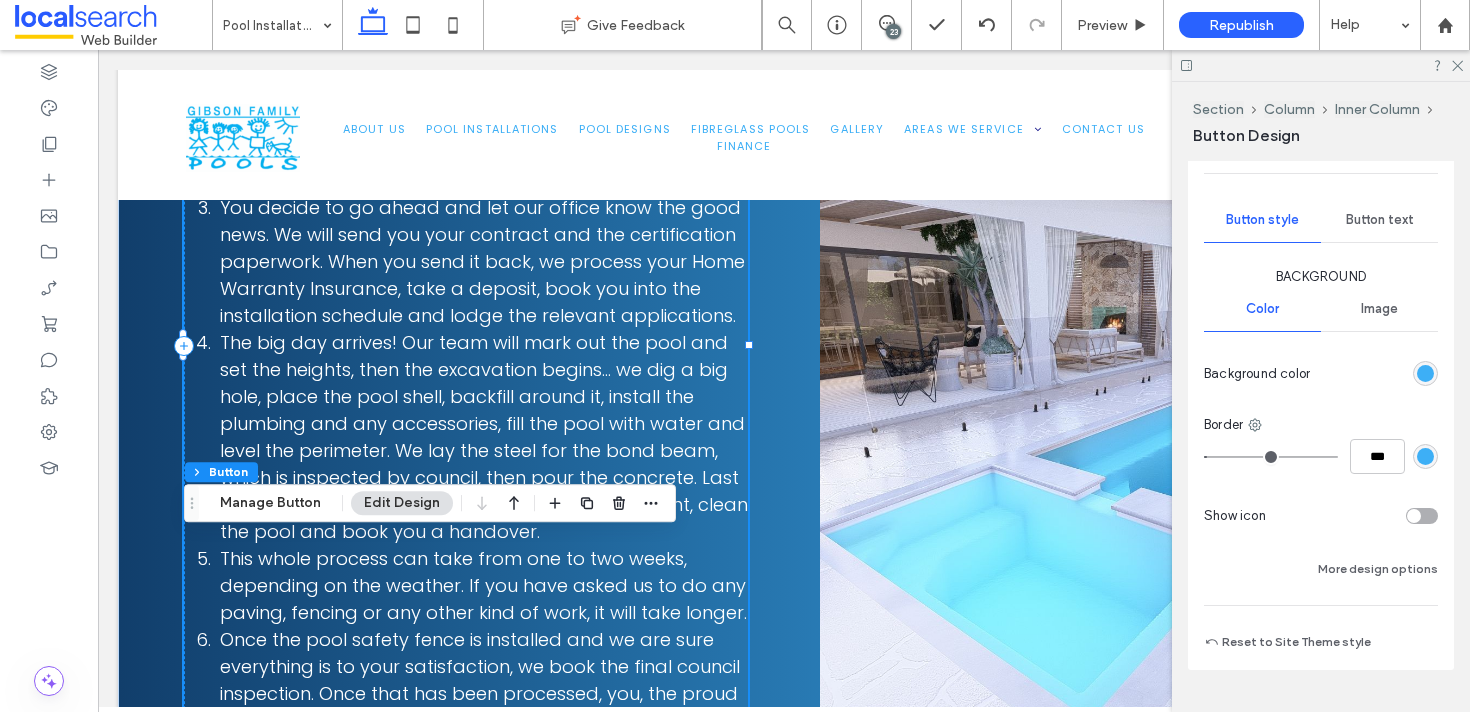 scroll, scrollTop: 521, scrollLeft: 0, axis: vertical 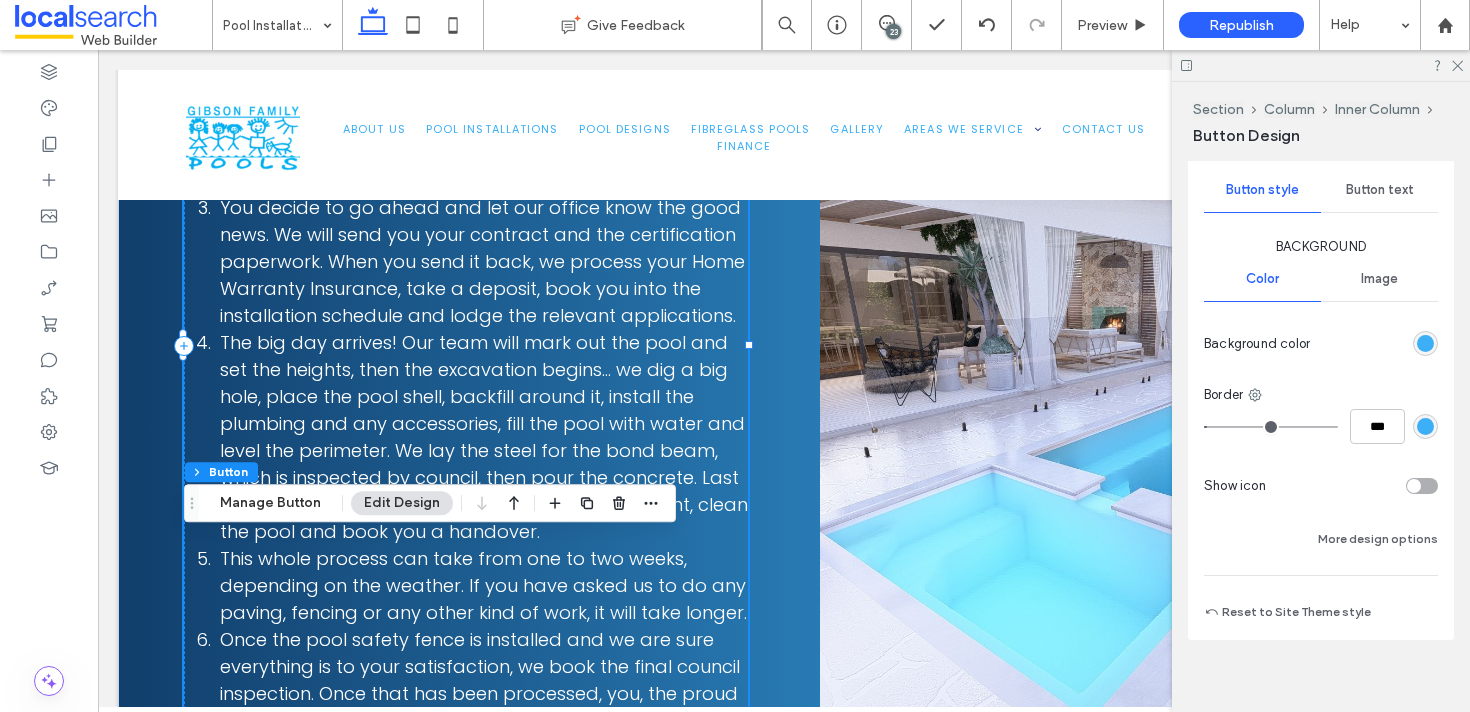 click at bounding box center [1425, 426] 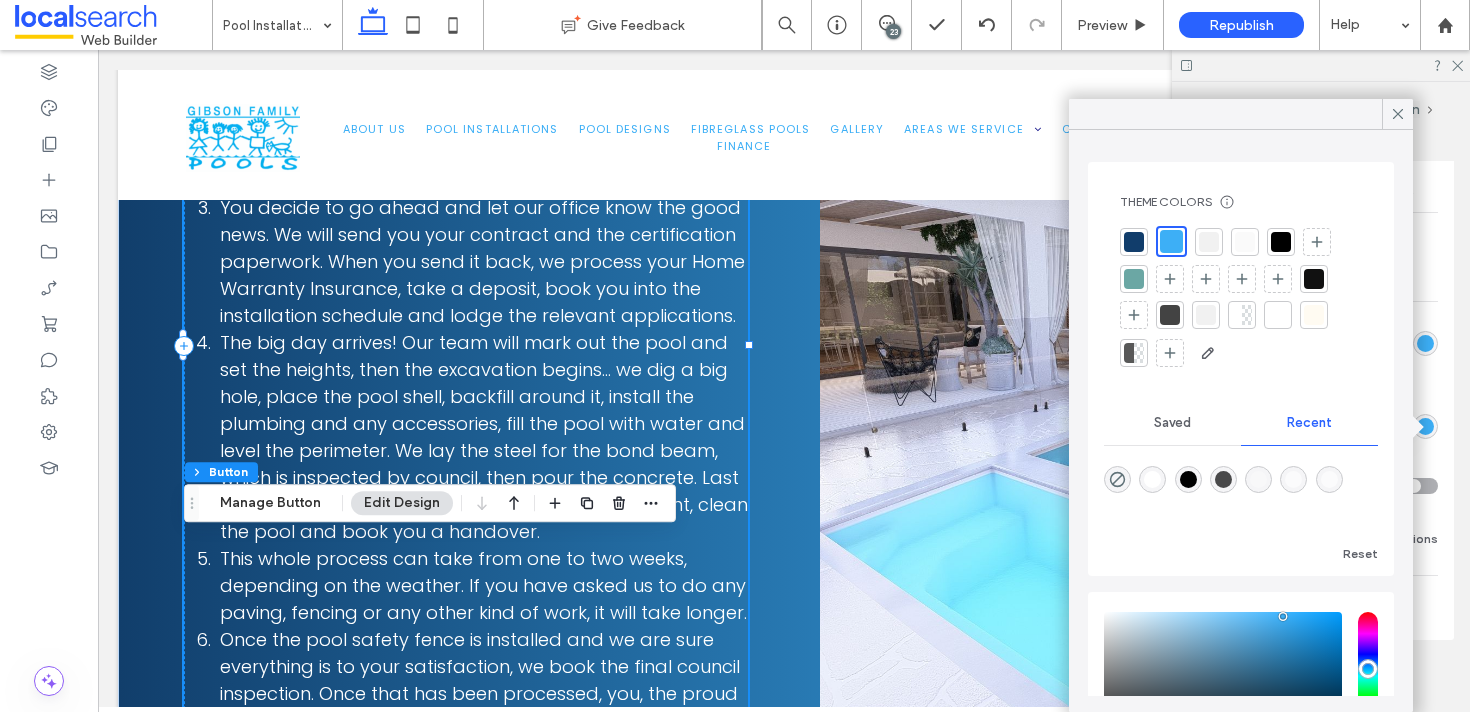 click at bounding box center (1134, 242) 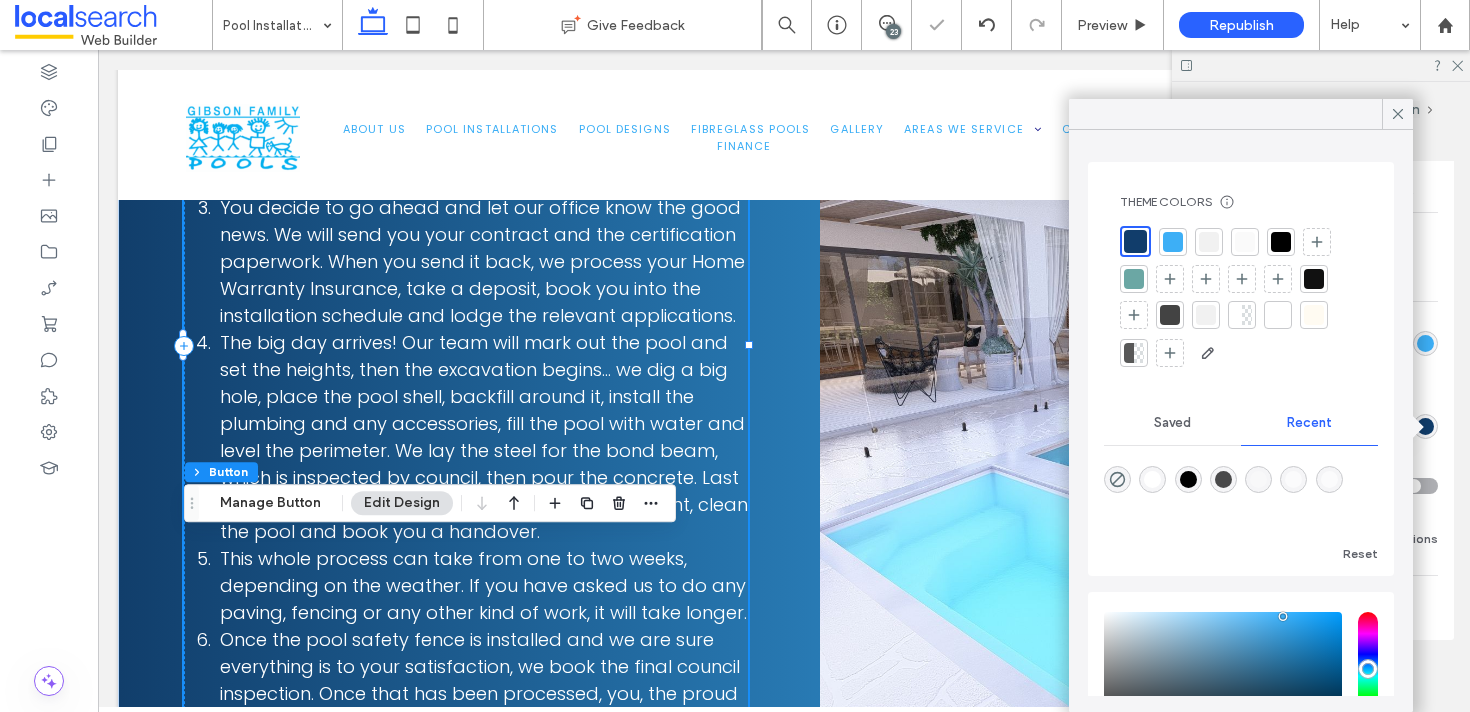 click on "Background Color Image Background color Border *** Show icon More design options" at bounding box center (1321, 394) 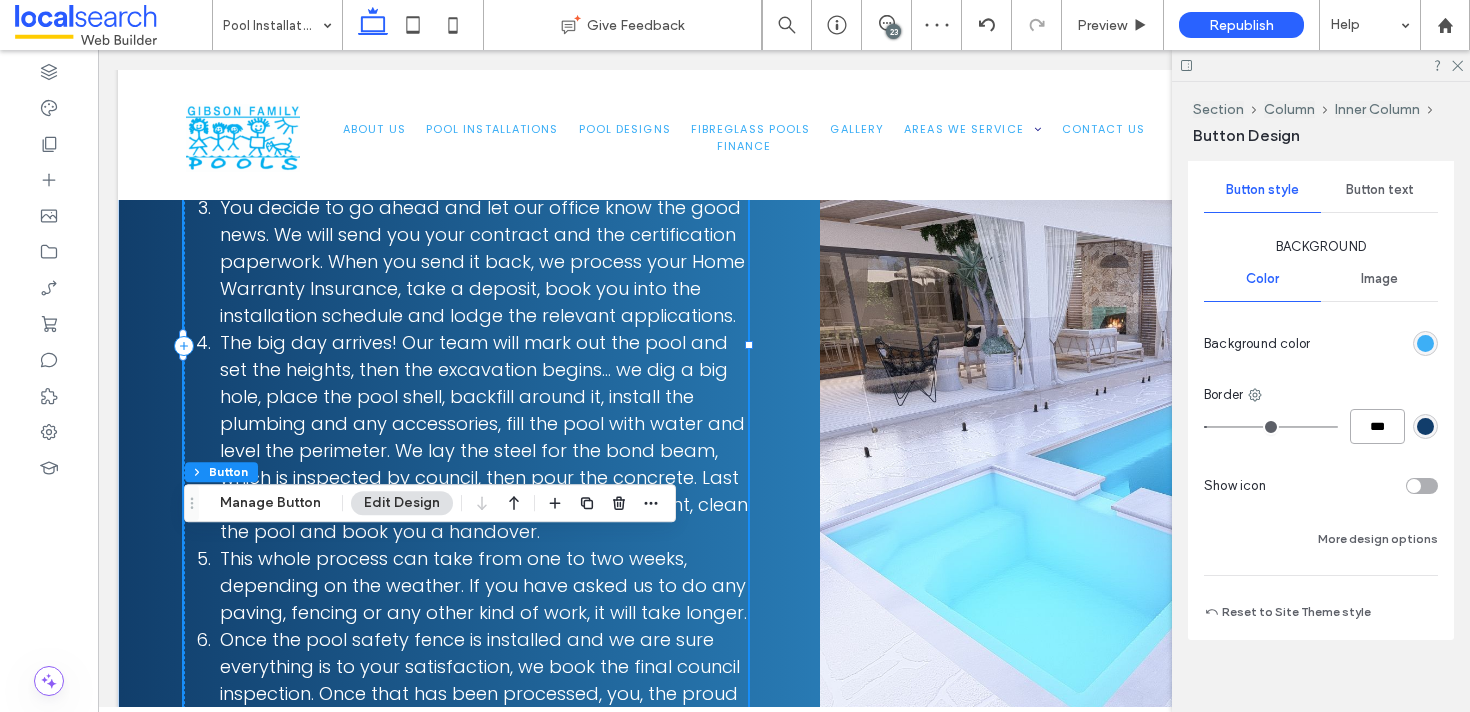 click on "***" at bounding box center (1377, 426) 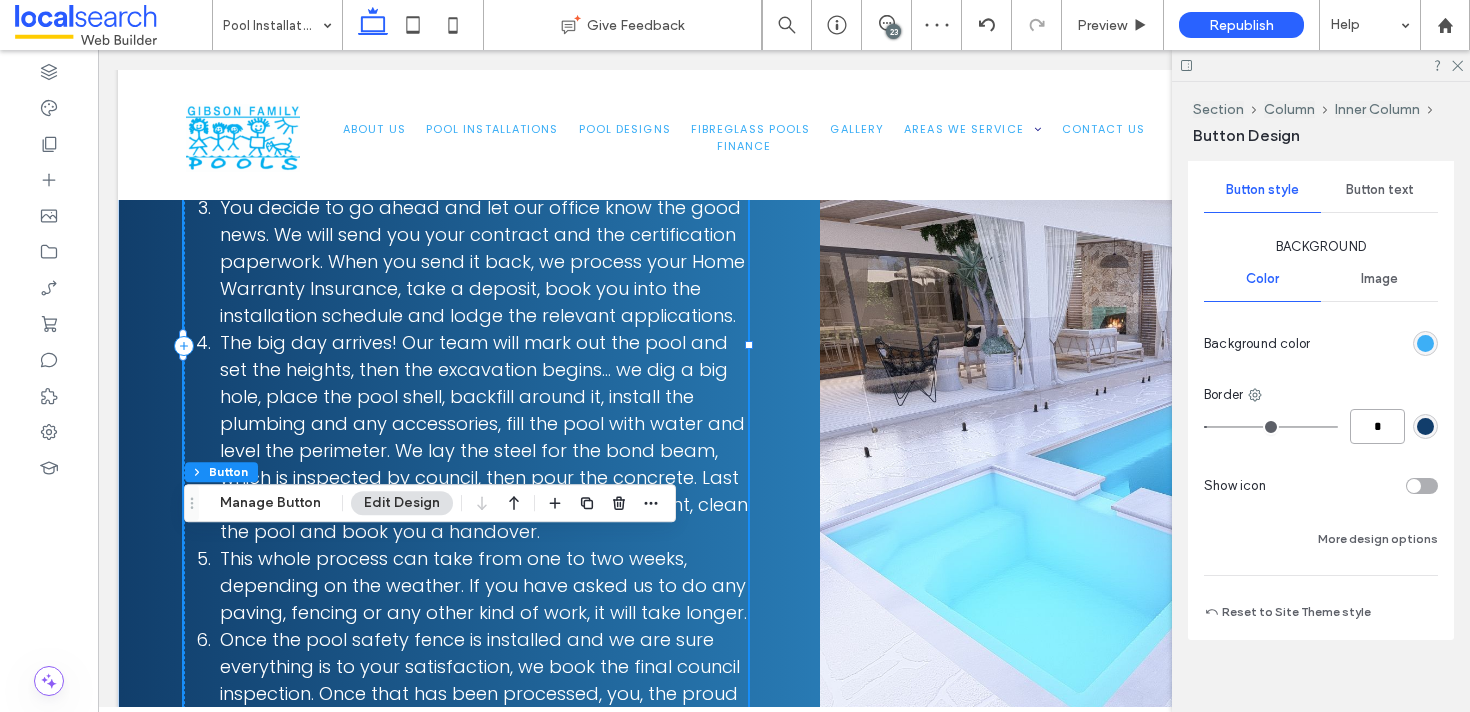 type on "*" 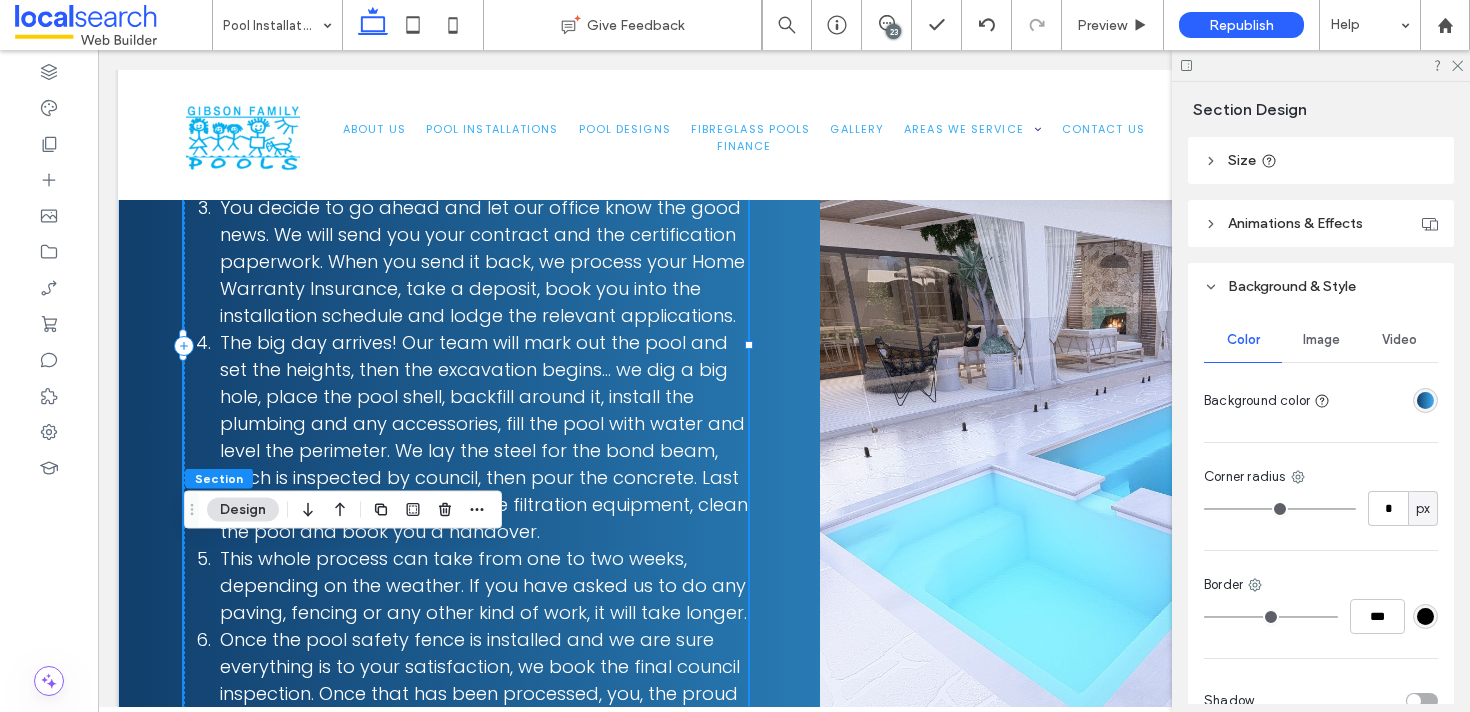 scroll, scrollTop: 288, scrollLeft: 0, axis: vertical 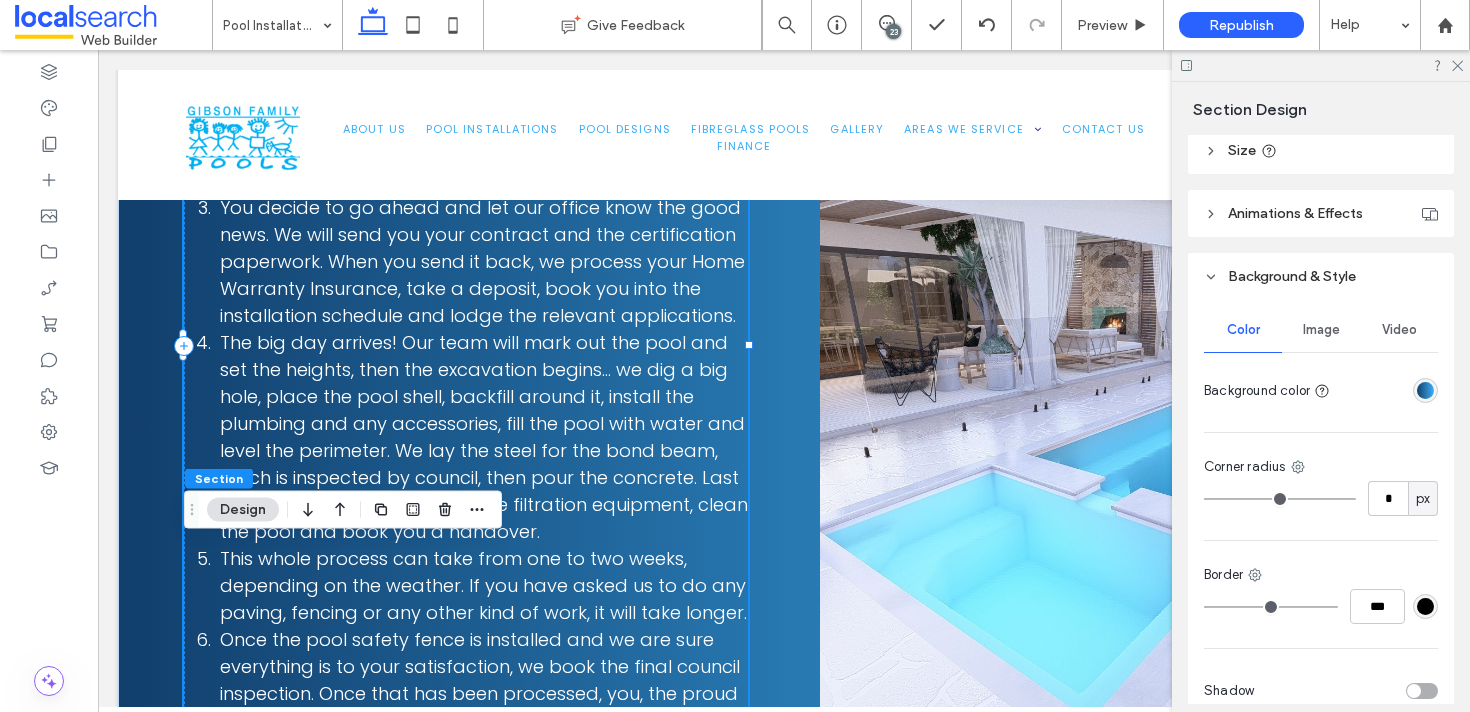 click at bounding box center [1425, 390] 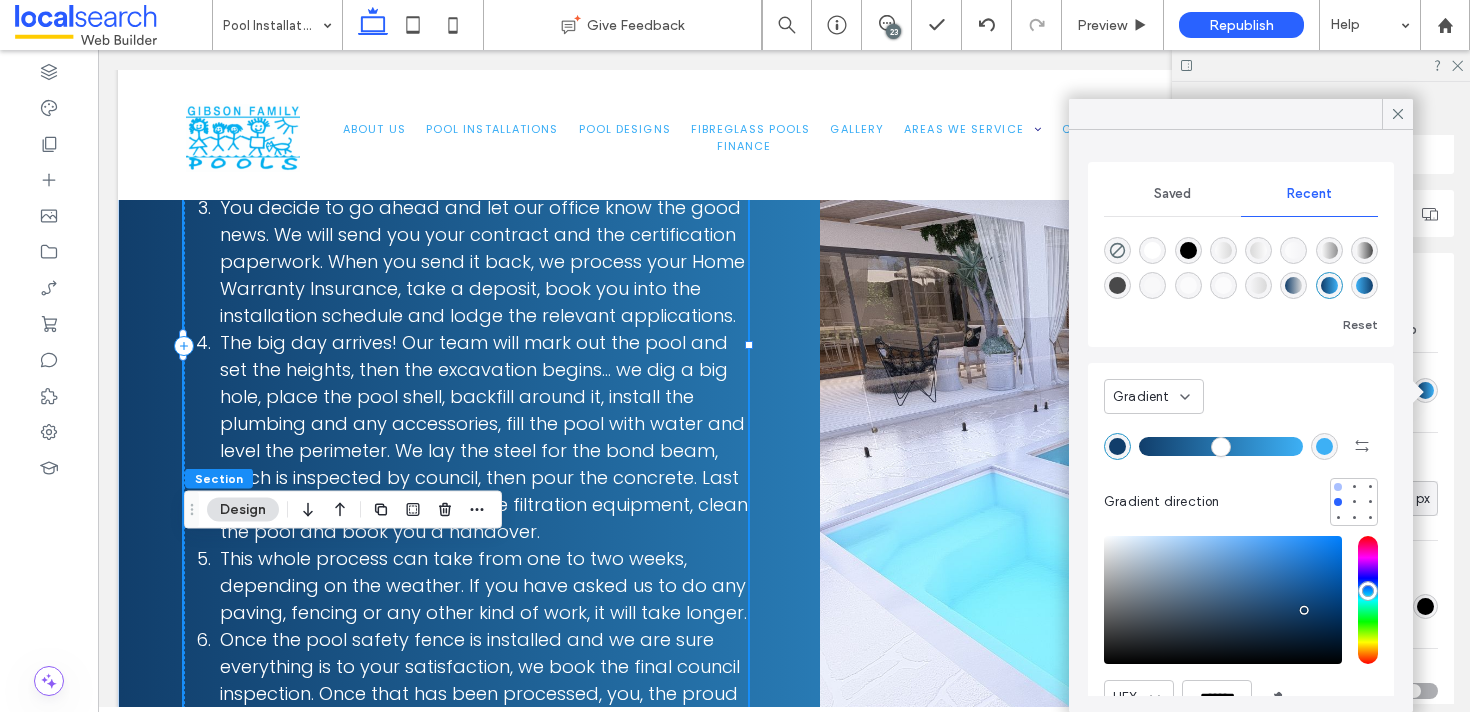 click at bounding box center (1338, 487) 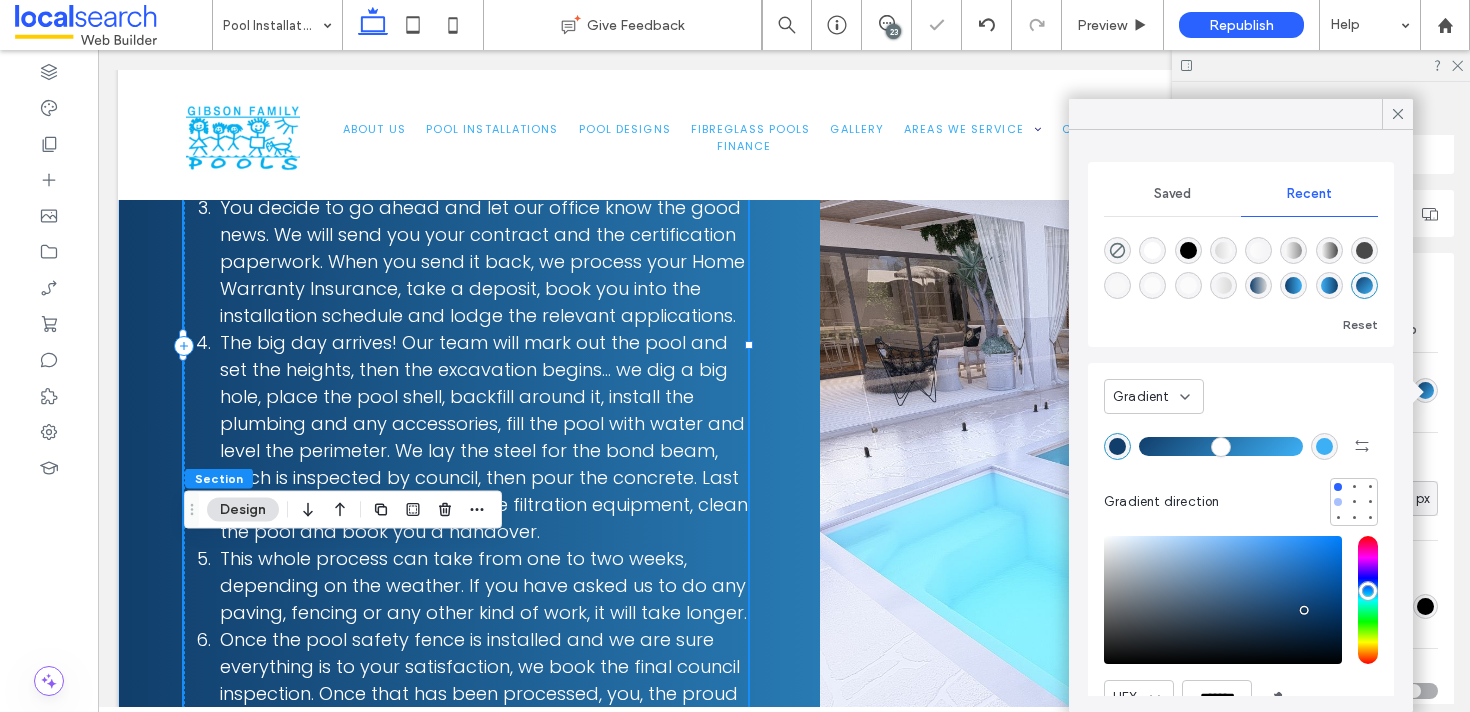 click at bounding box center (1338, 502) 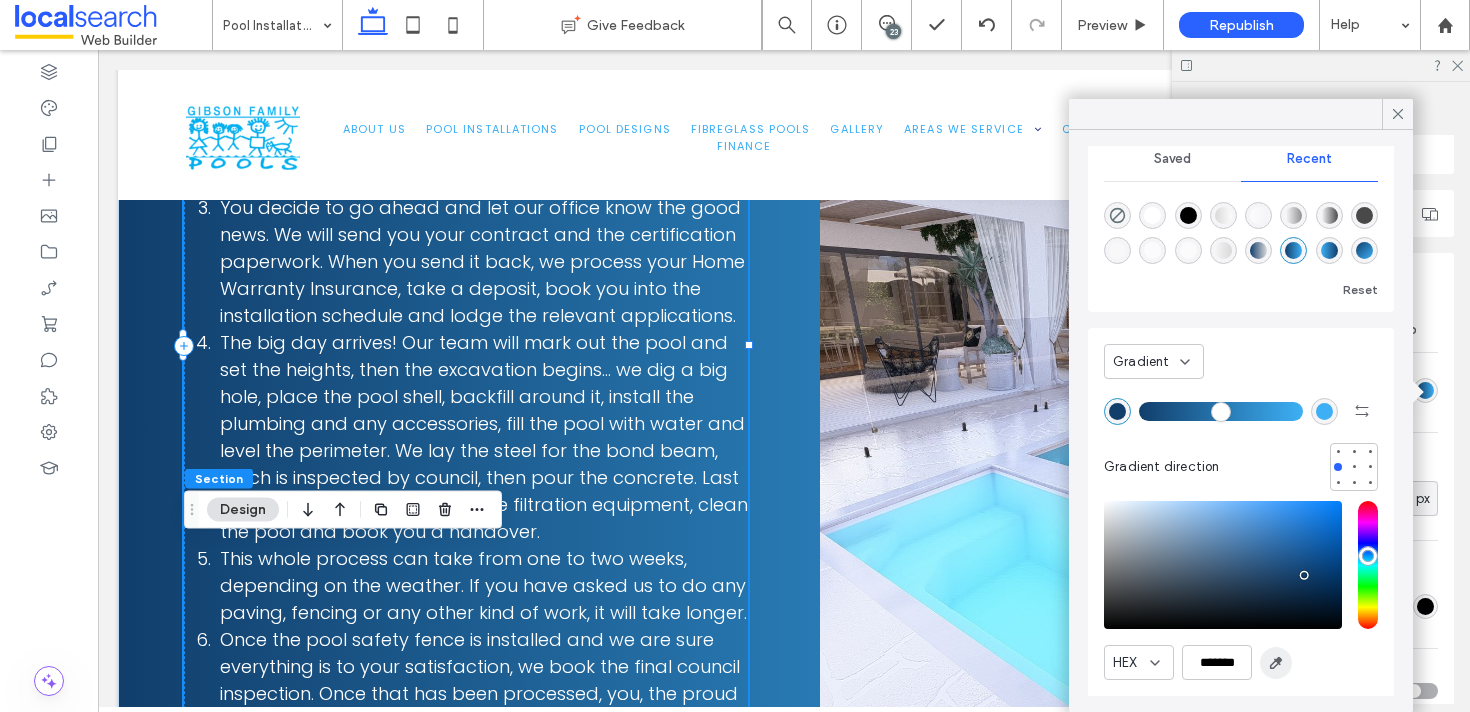 scroll, scrollTop: 0, scrollLeft: 0, axis: both 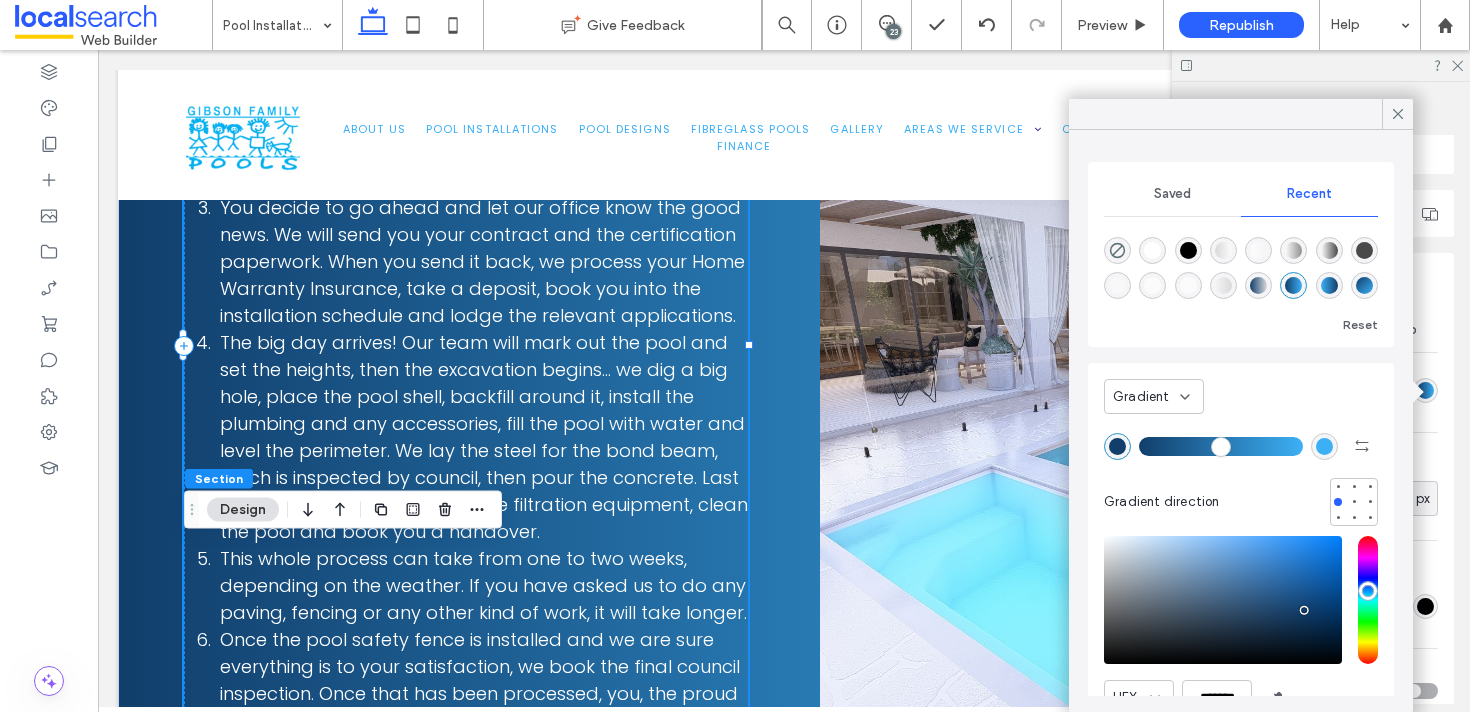 click at bounding box center (1329, 285) 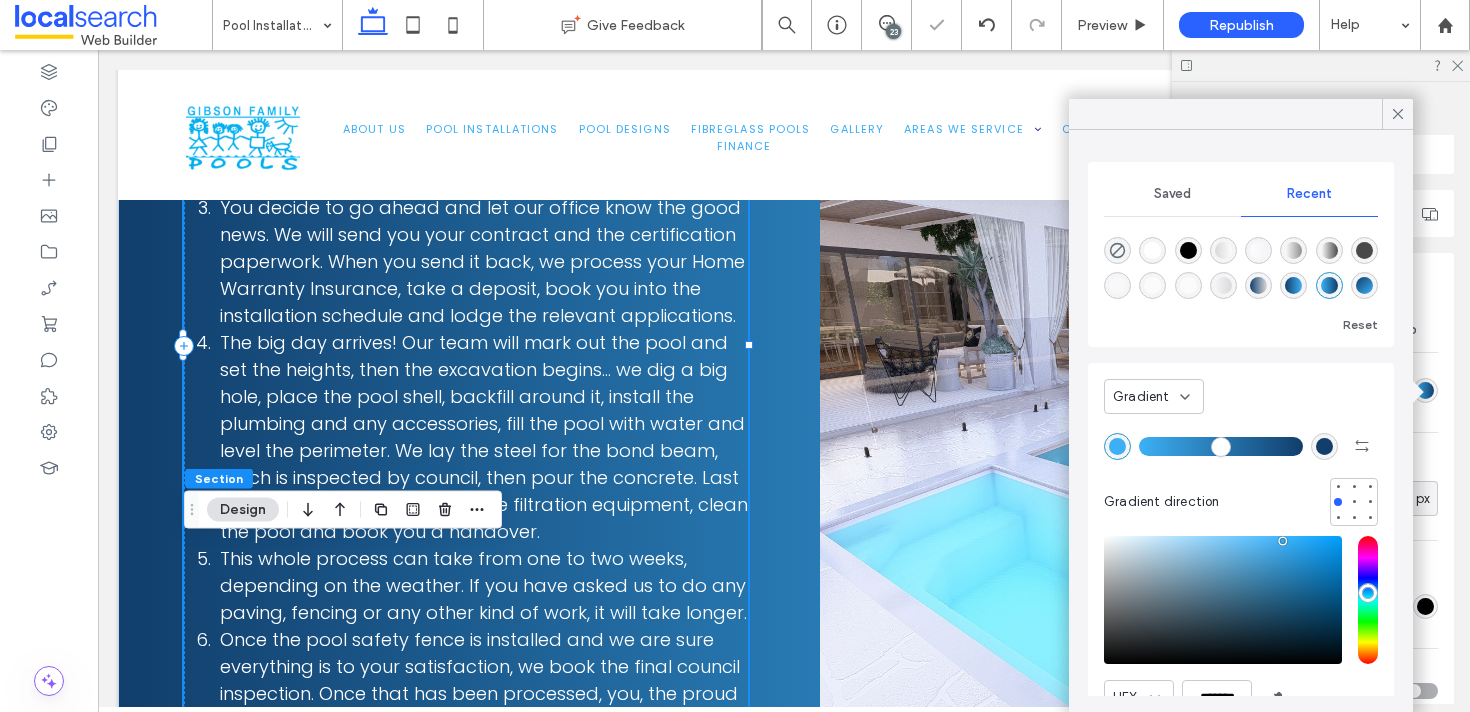 scroll, scrollTop: 95, scrollLeft: 0, axis: vertical 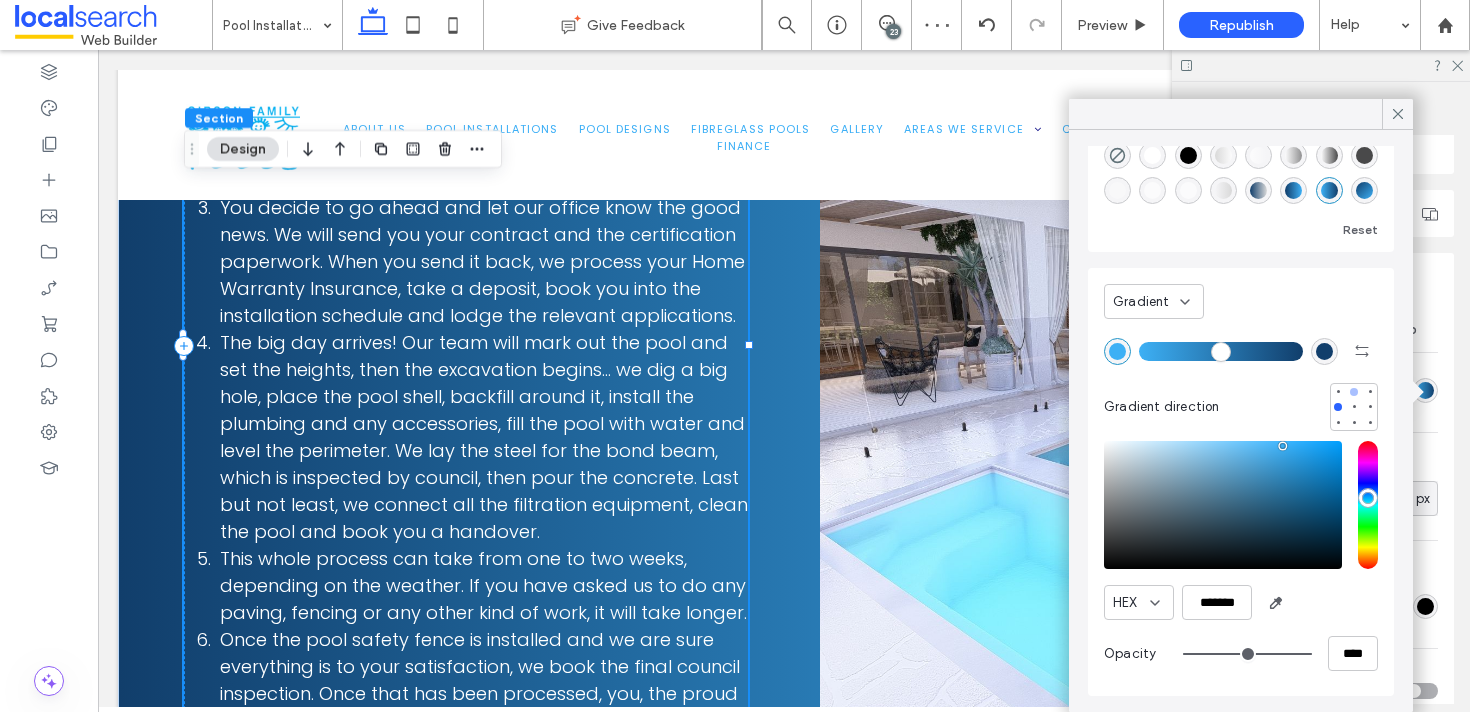 click at bounding box center (1354, 392) 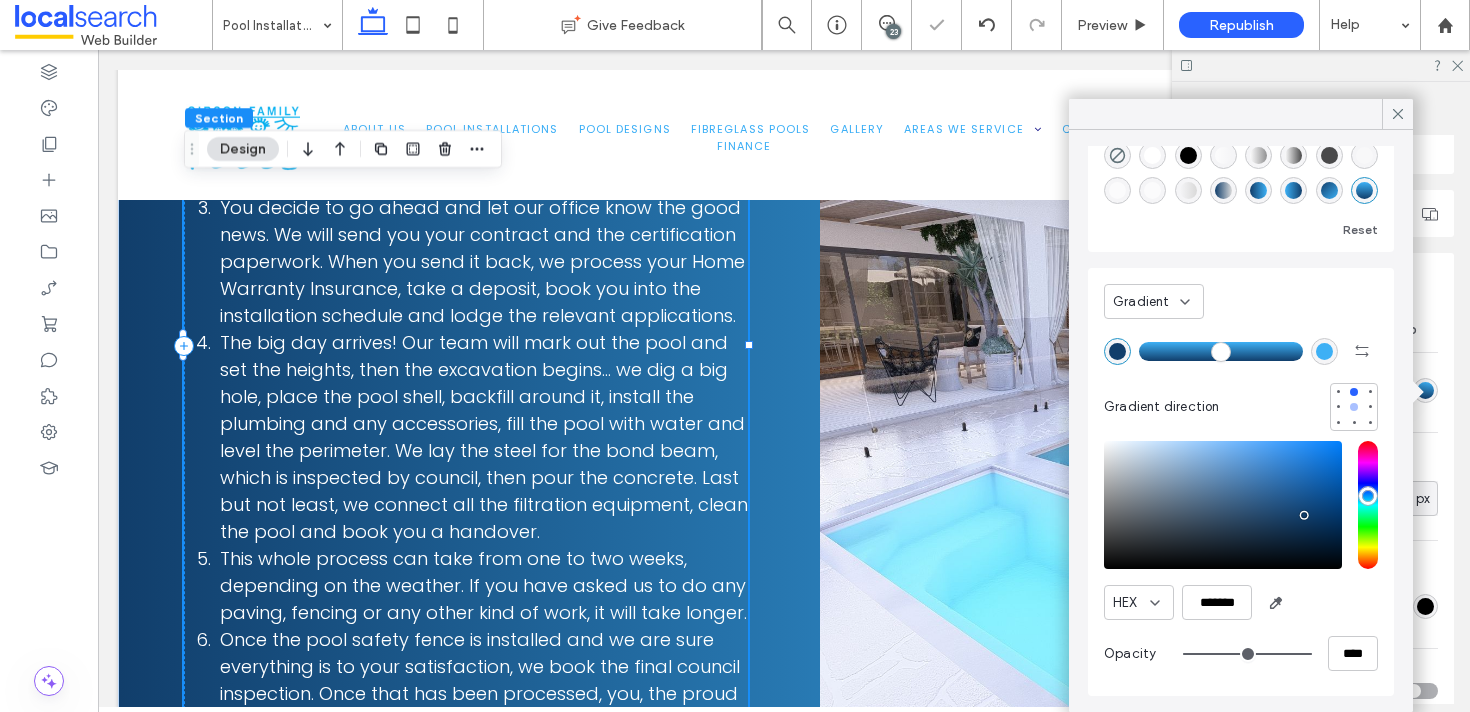 click at bounding box center (1354, 407) 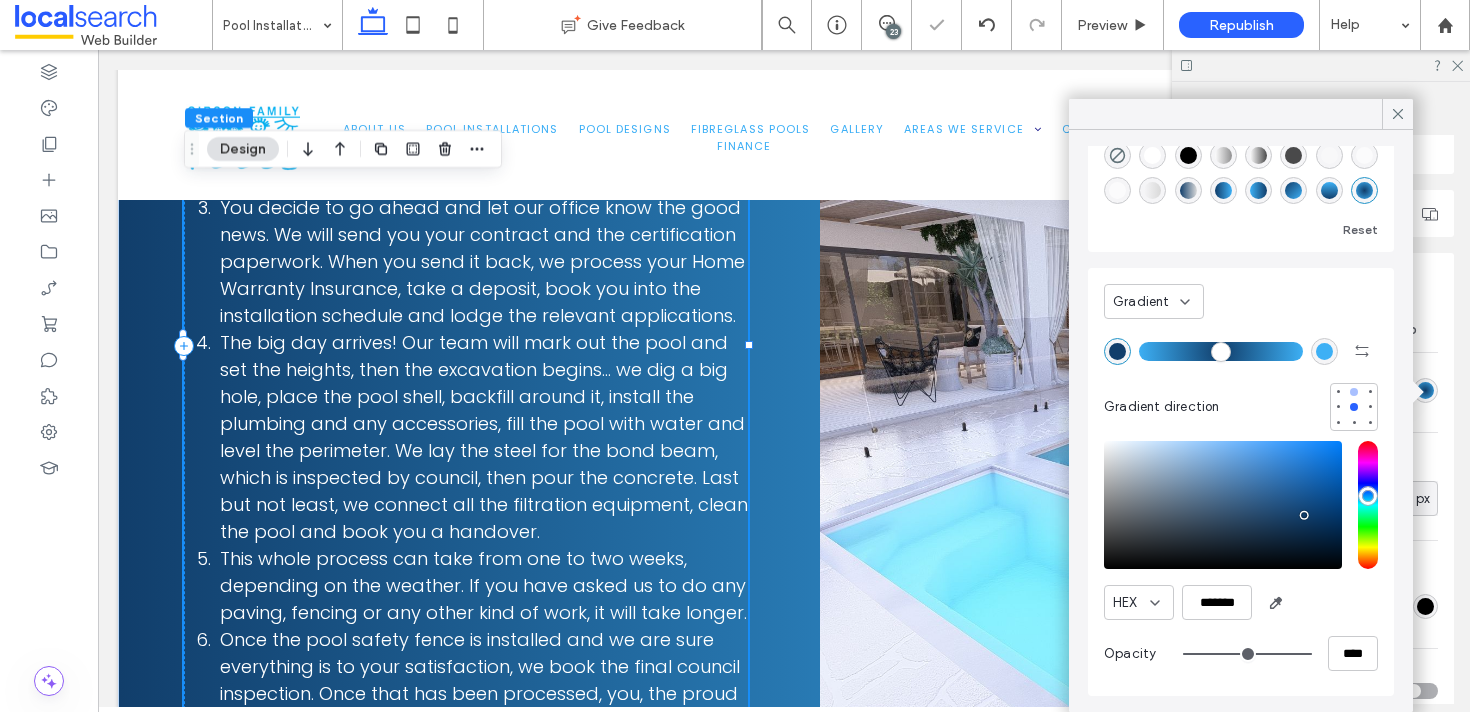click at bounding box center [1354, 392] 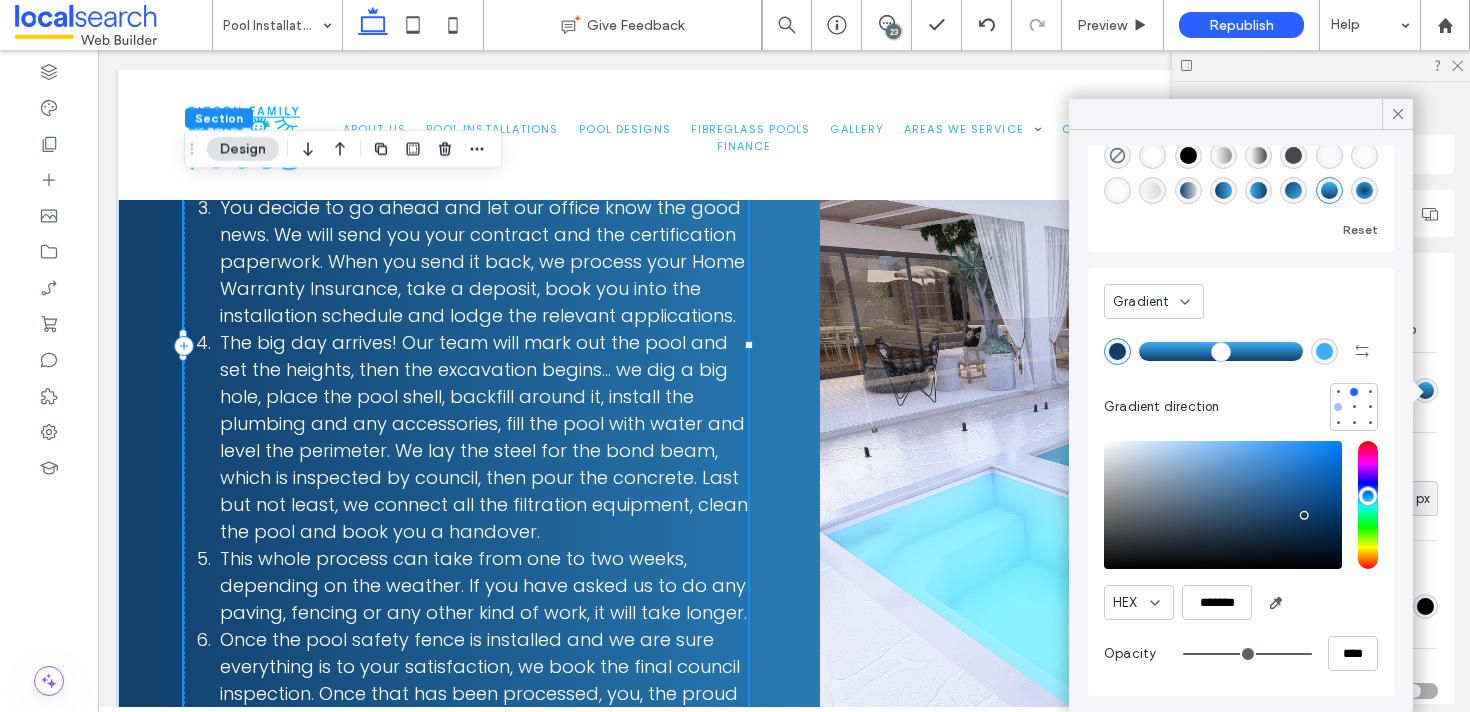 click at bounding box center (1338, 407) 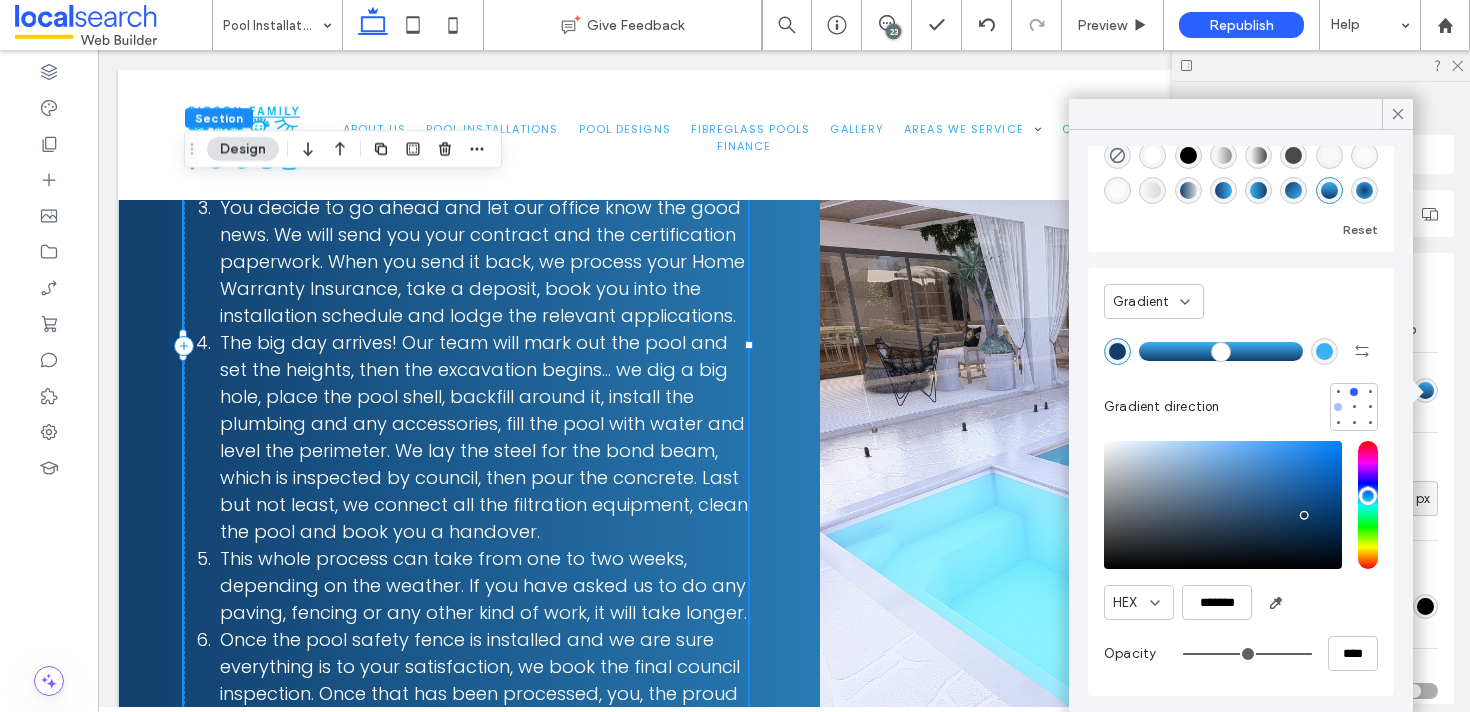 type on "*******" 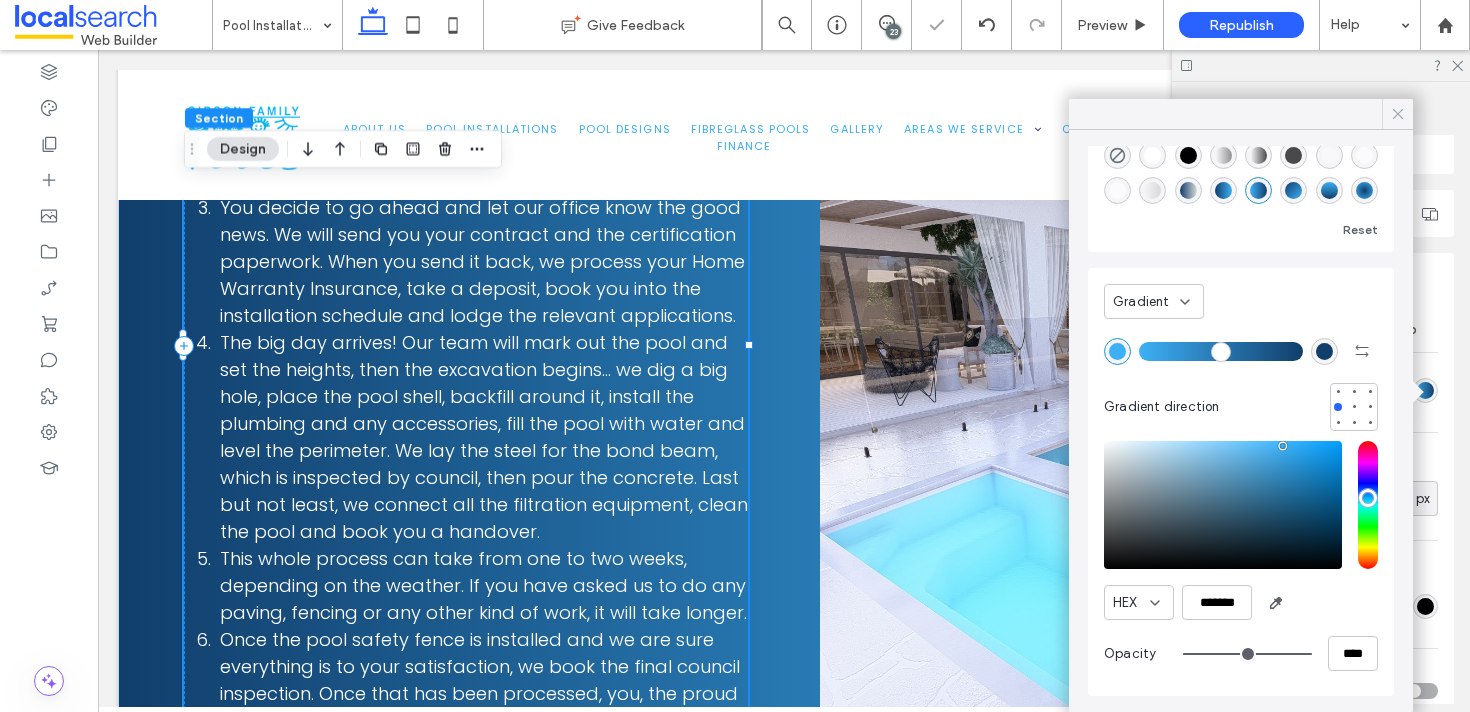 click 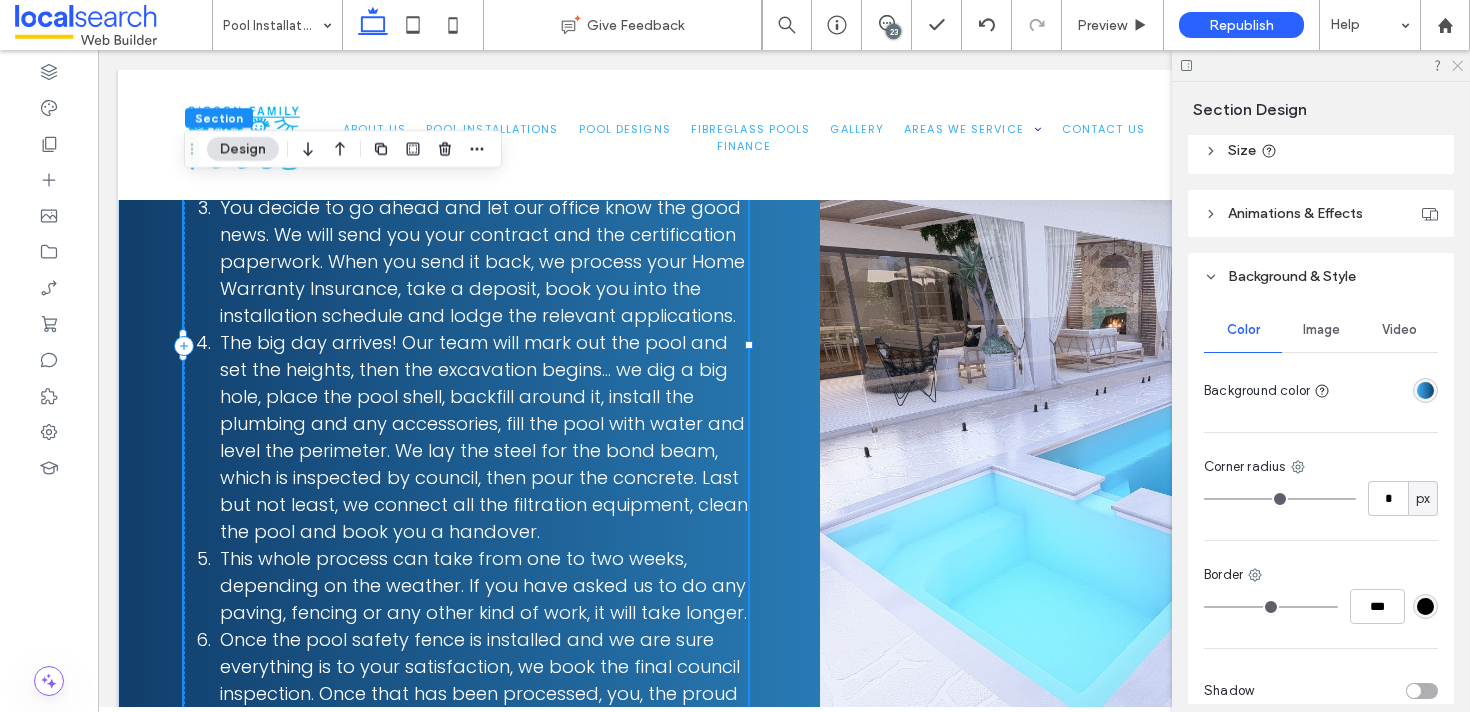 click 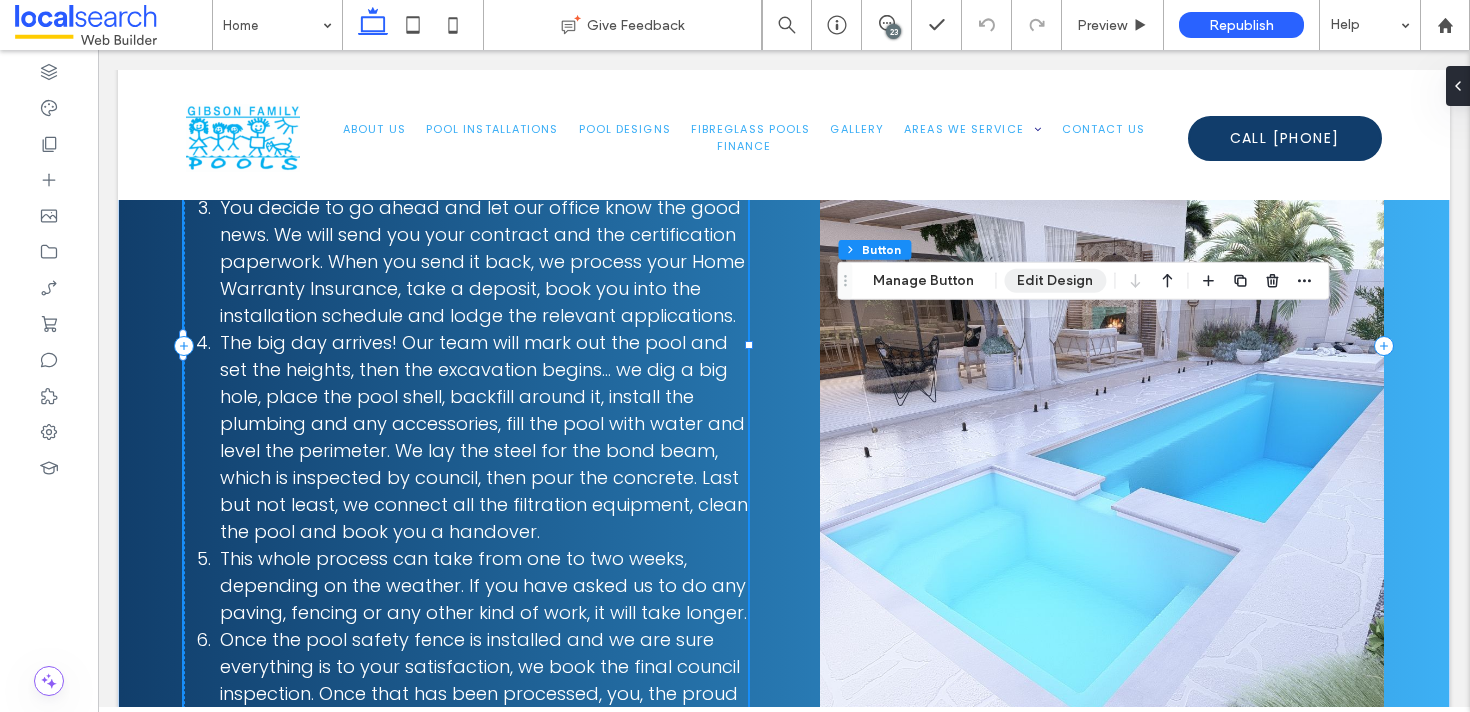 click on "Edit Design" at bounding box center [1055, 281] 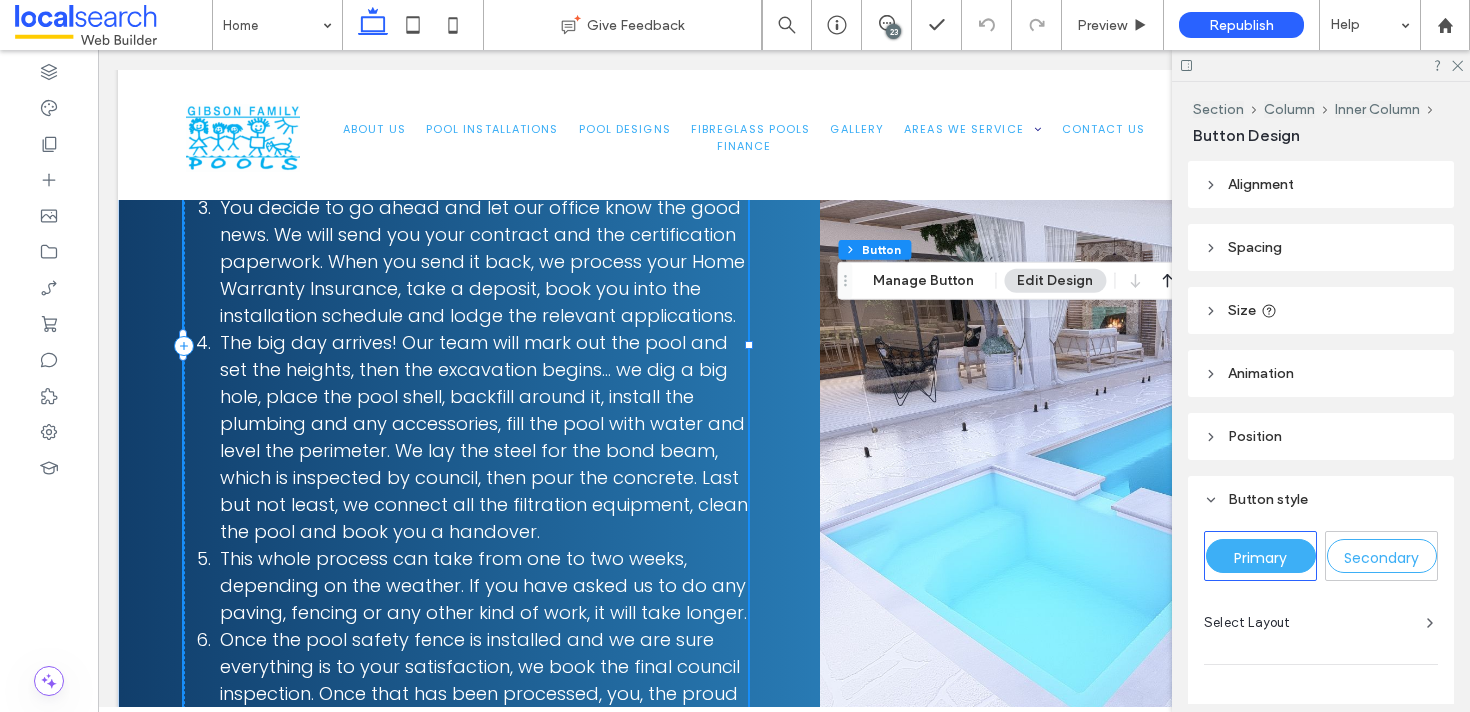 click on "Primary" at bounding box center [1260, 558] 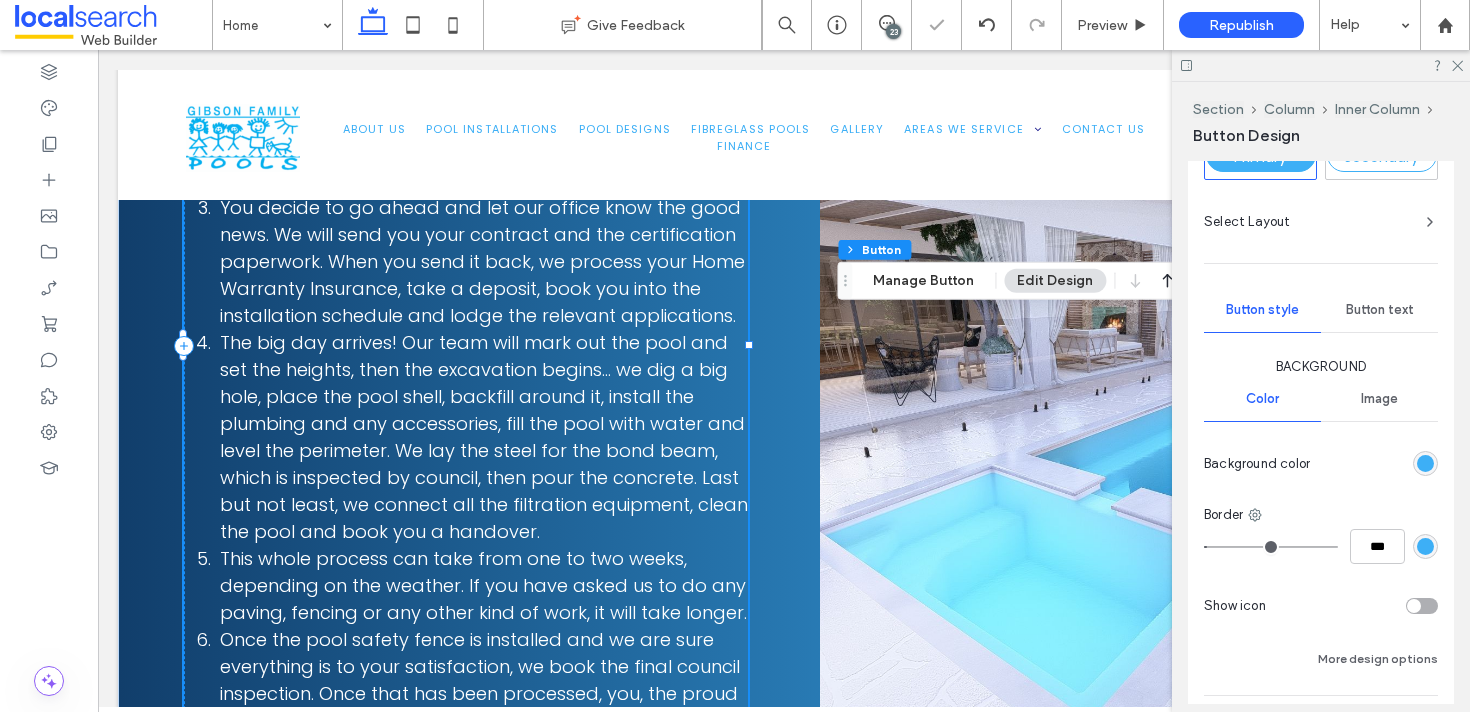 scroll, scrollTop: 467, scrollLeft: 0, axis: vertical 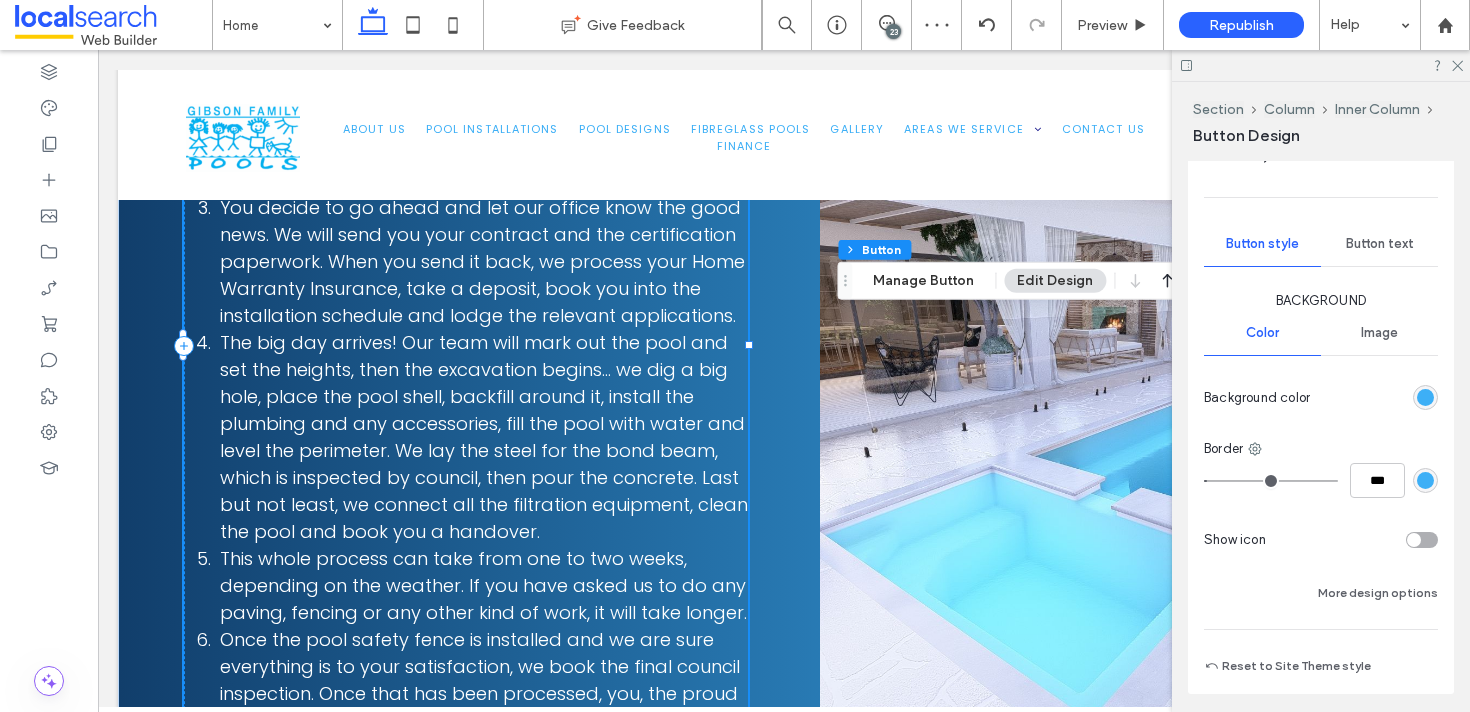 click at bounding box center [1425, 480] 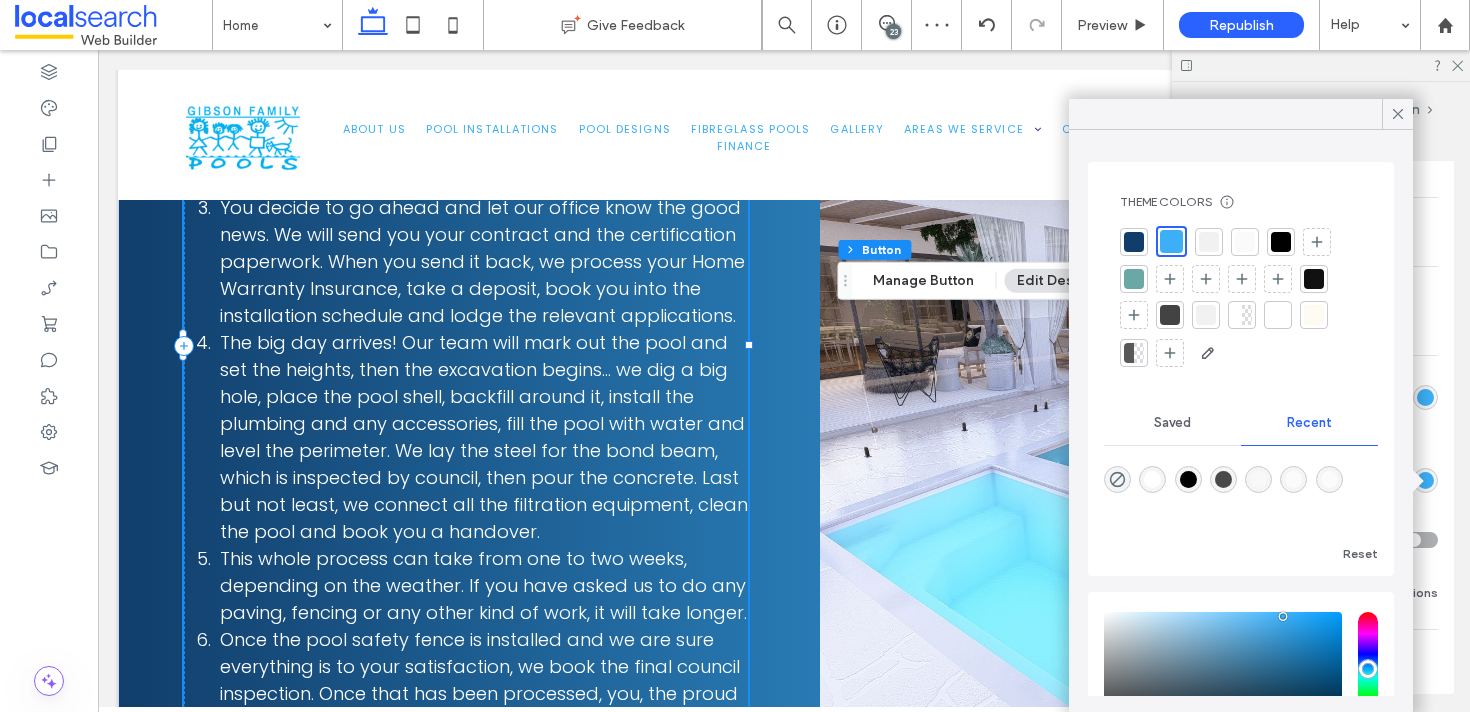 click at bounding box center [1134, 242] 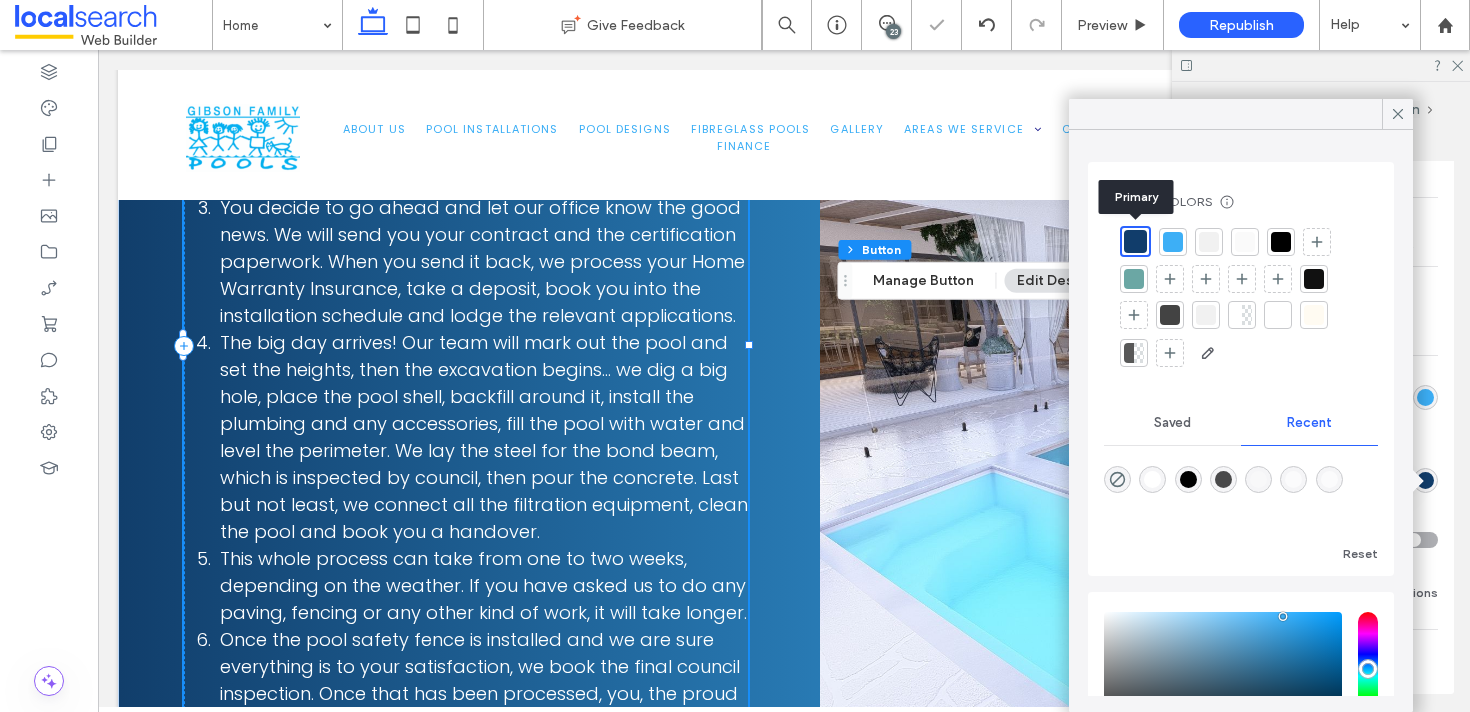 click at bounding box center (1135, 241) 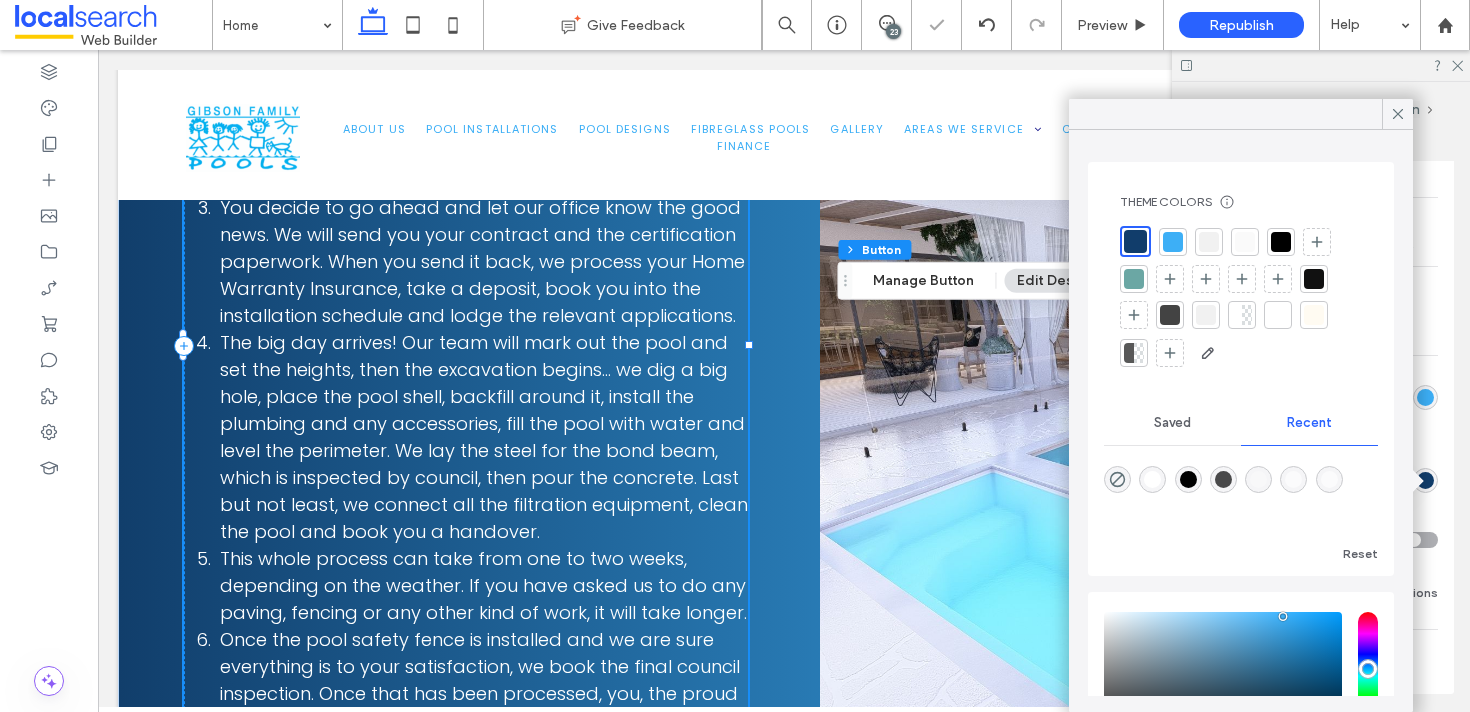 click on "Primary Secondary Select Layout Button style Button text Background Color Image Background color Border *** Show icon More design options Reset to Site Theme style" at bounding box center [1321, 375] 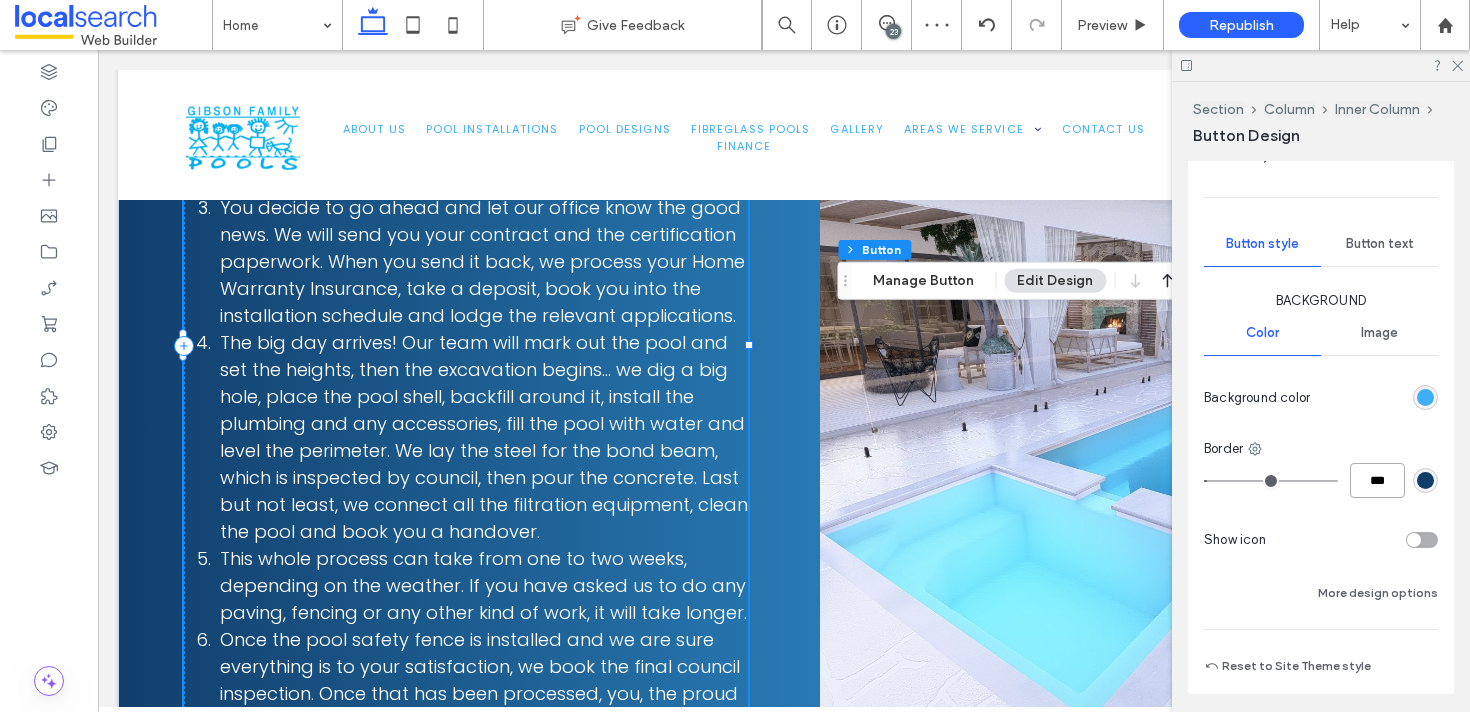 click on "***" at bounding box center (1377, 480) 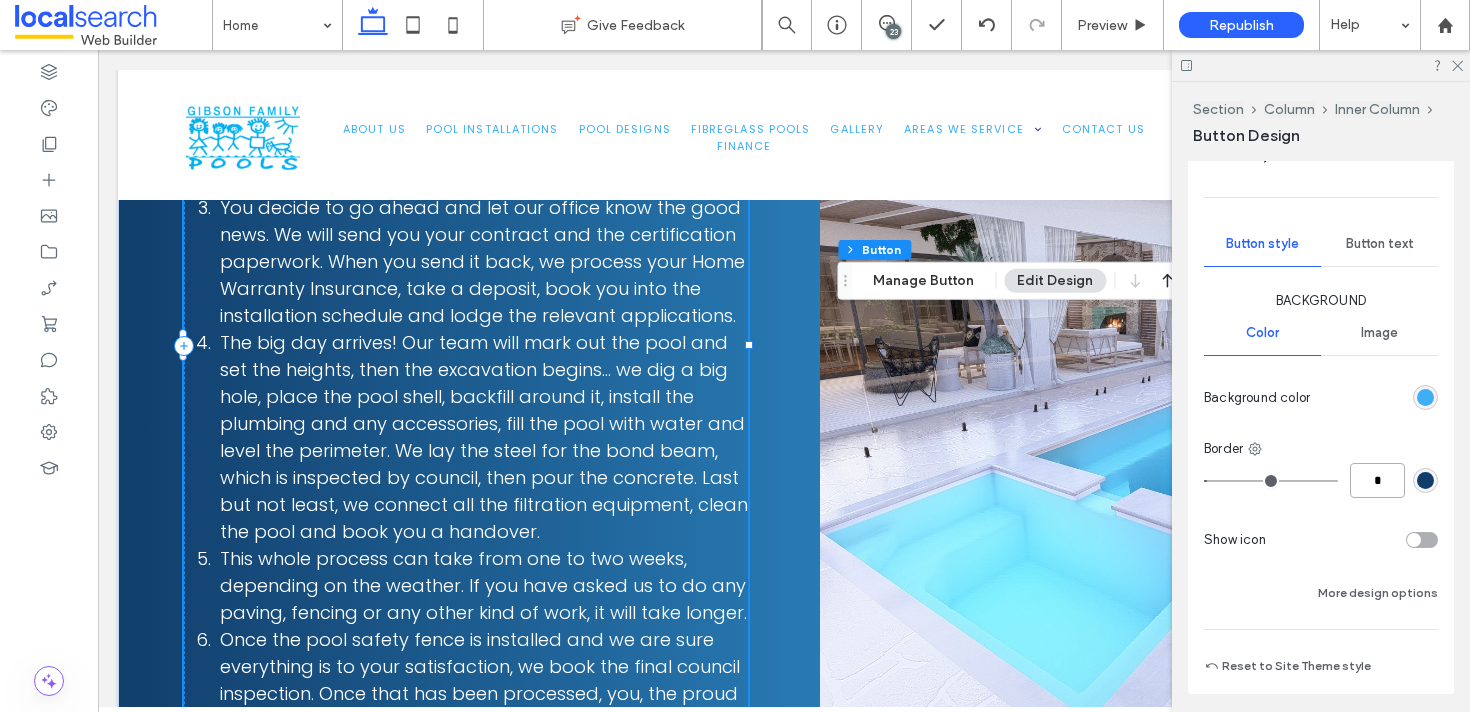 type on "*" 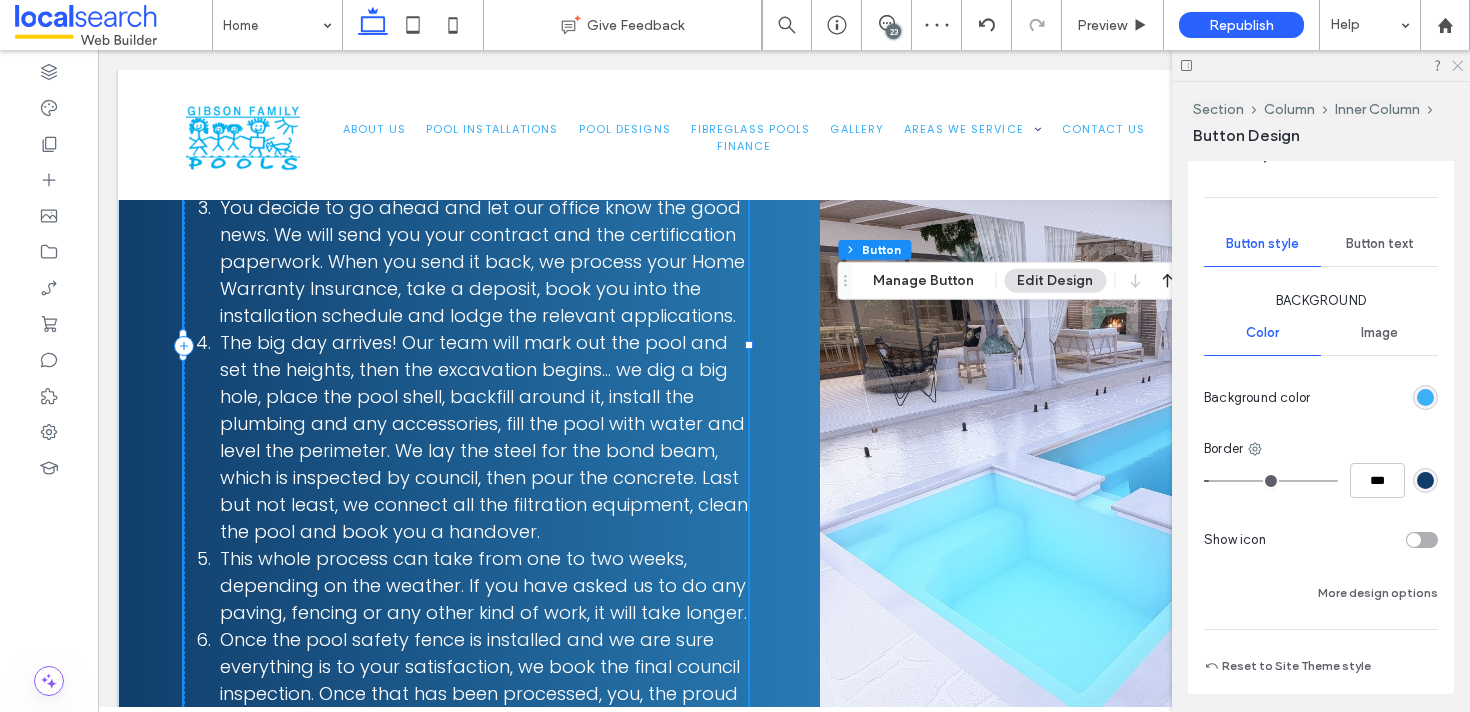 click 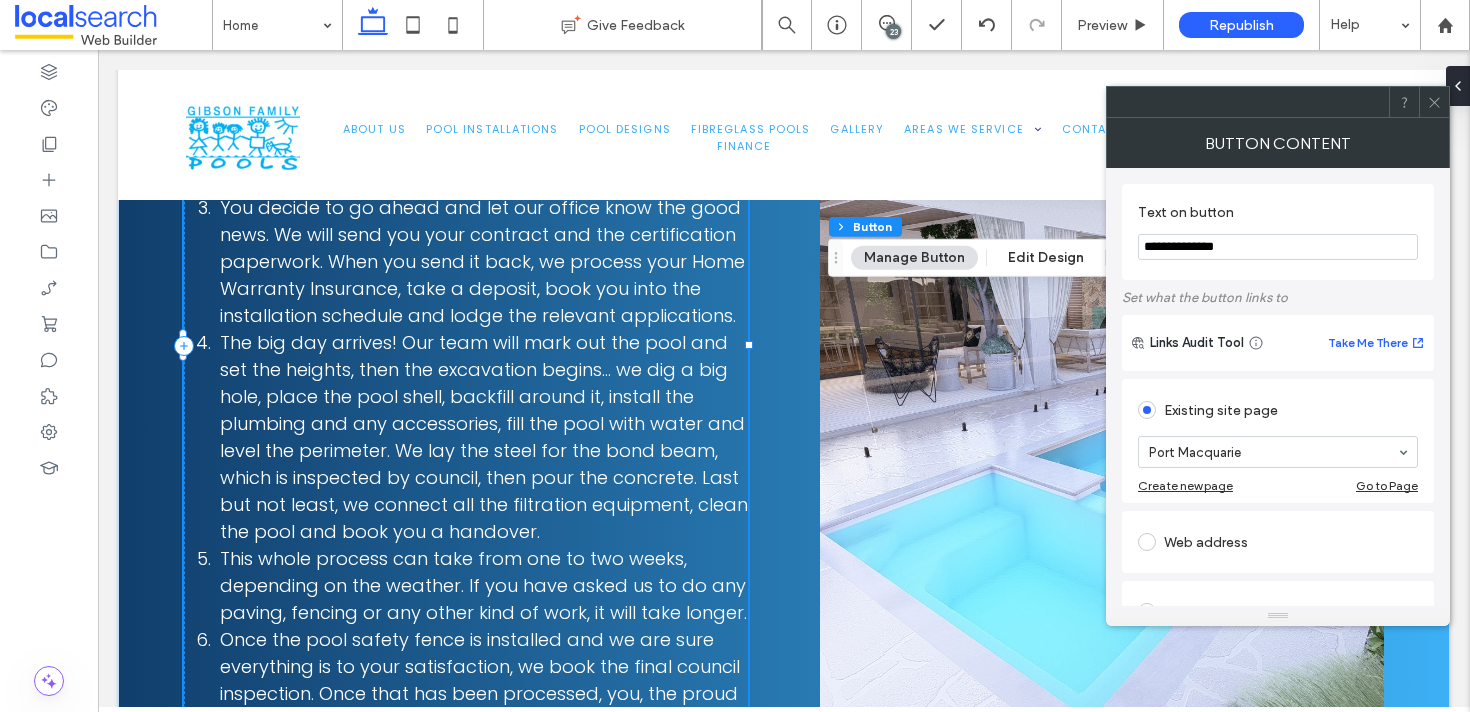 click at bounding box center (1434, 102) 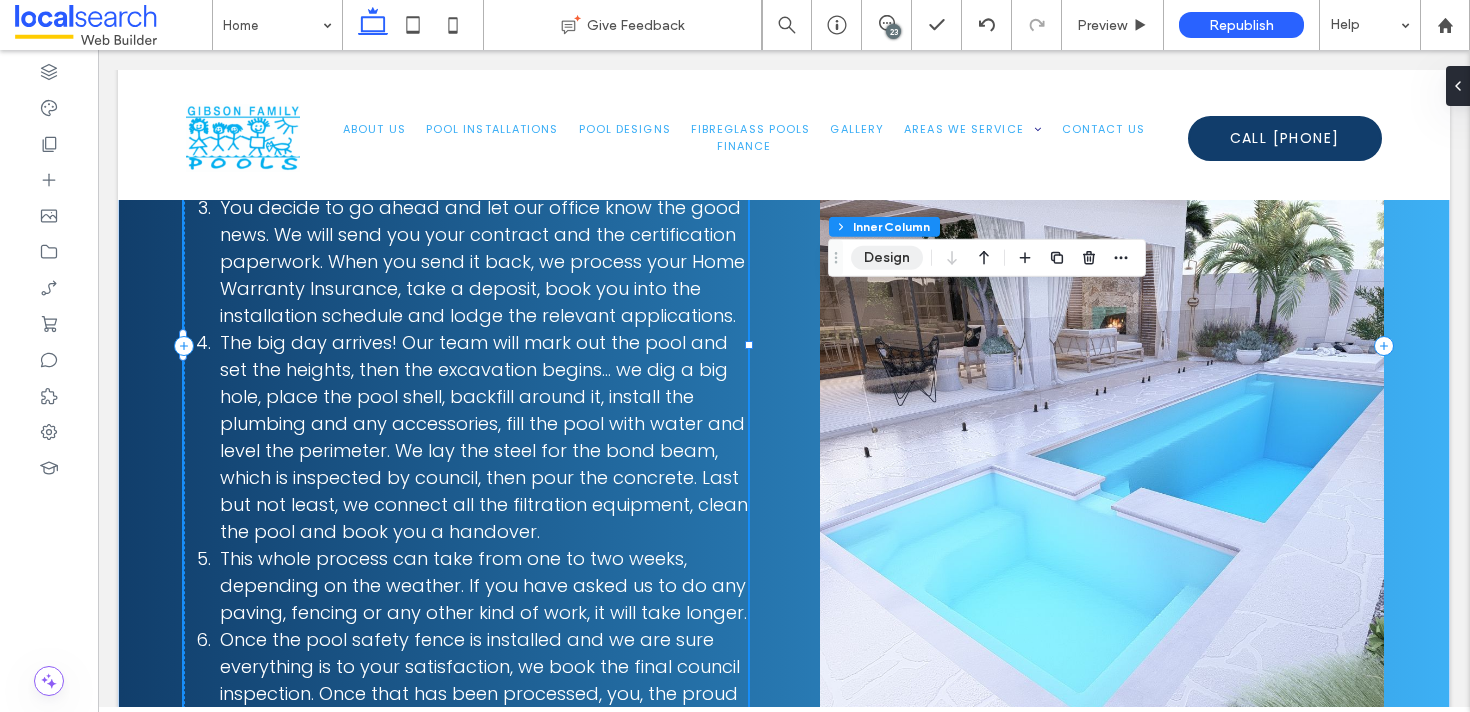 click on "Design" at bounding box center [887, 258] 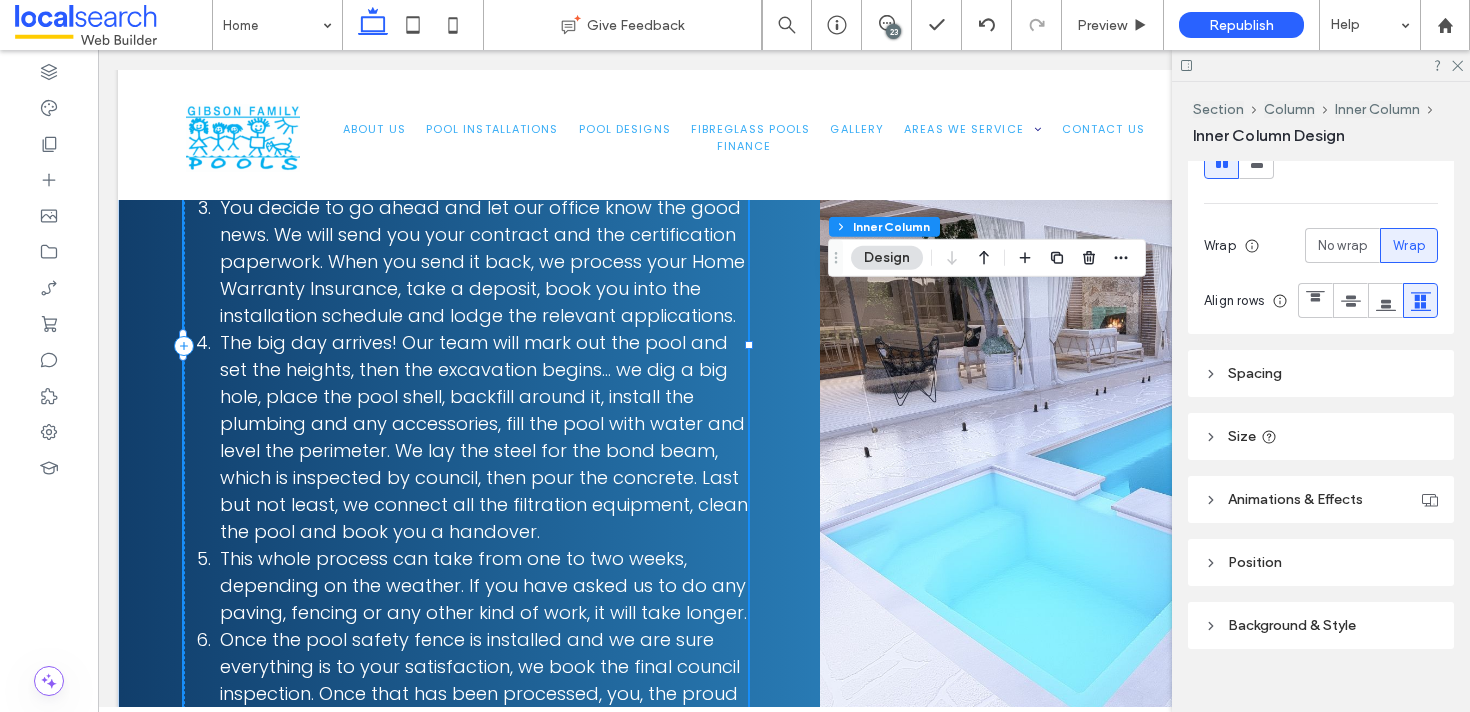 scroll, scrollTop: 410, scrollLeft: 0, axis: vertical 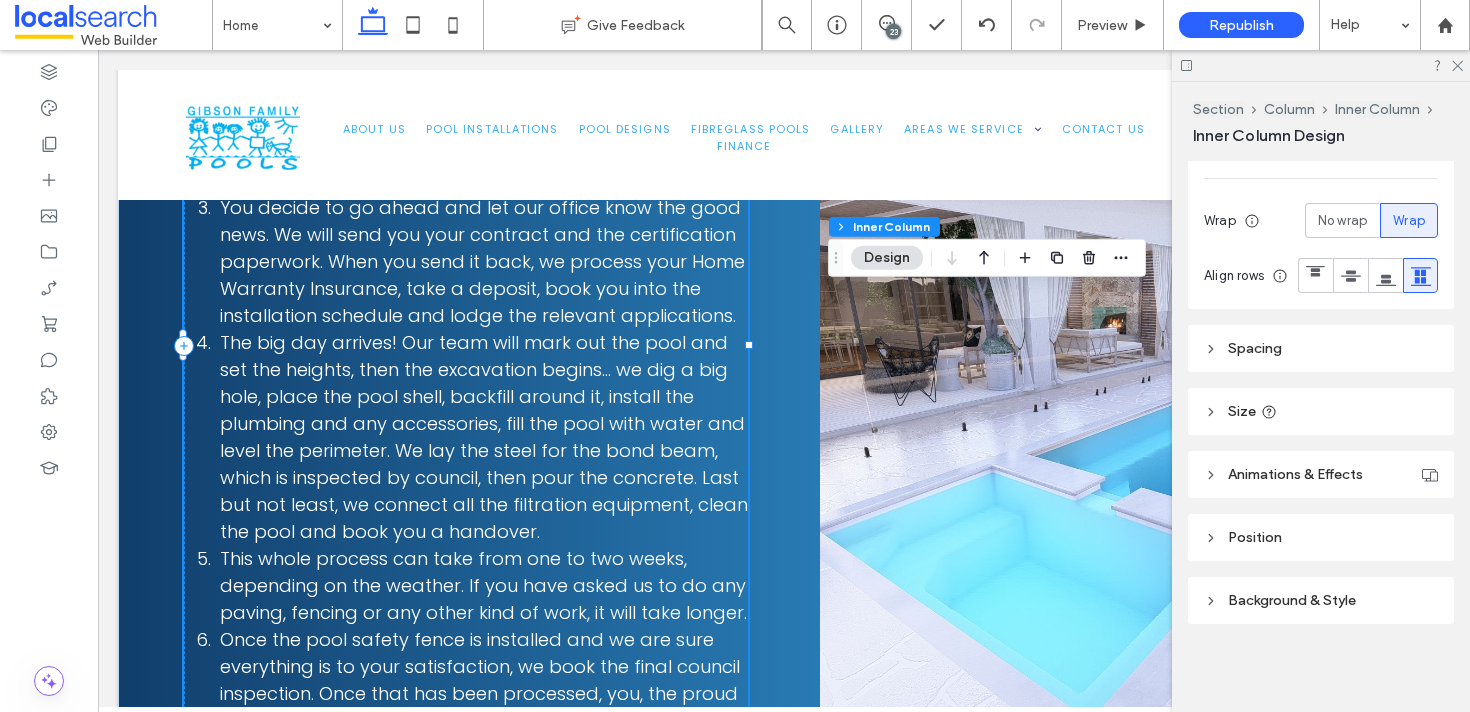 click on "Spacing" at bounding box center [1321, 348] 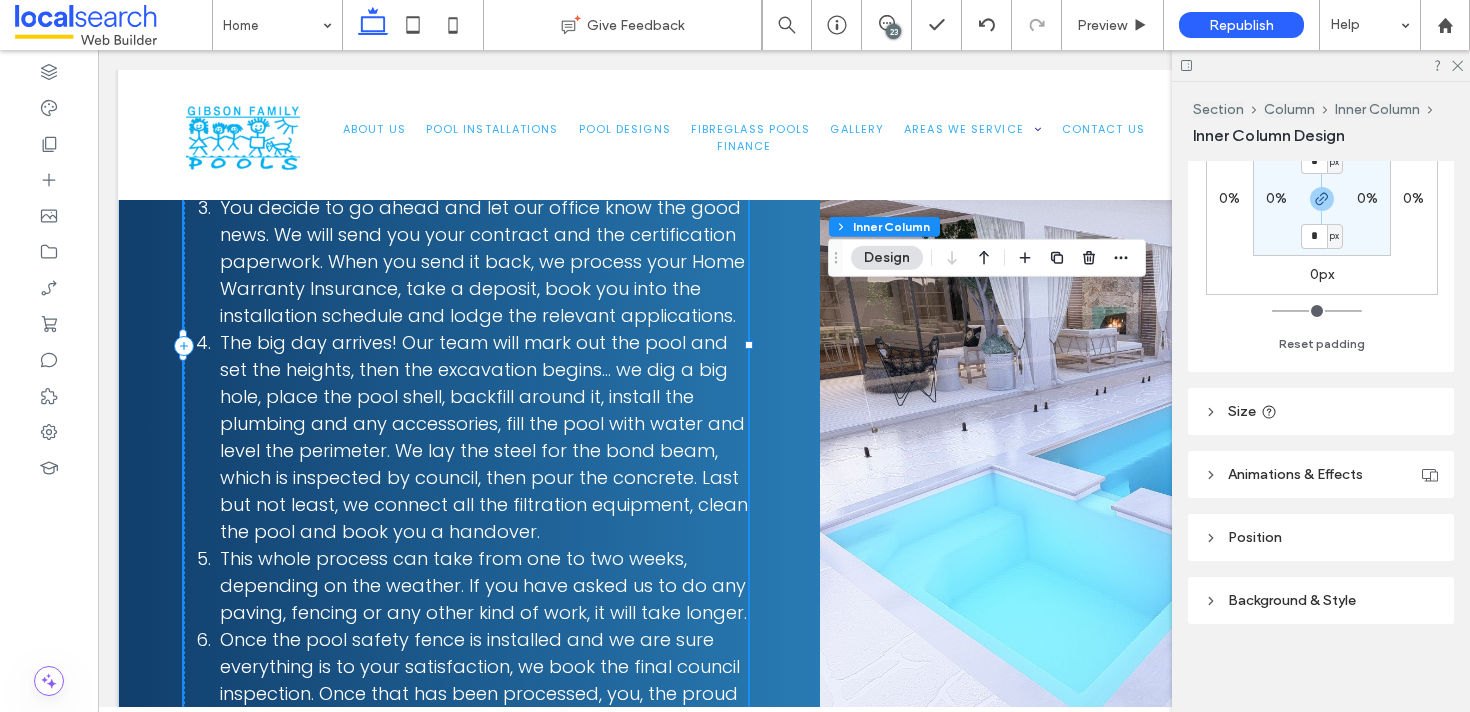 scroll, scrollTop: 800, scrollLeft: 0, axis: vertical 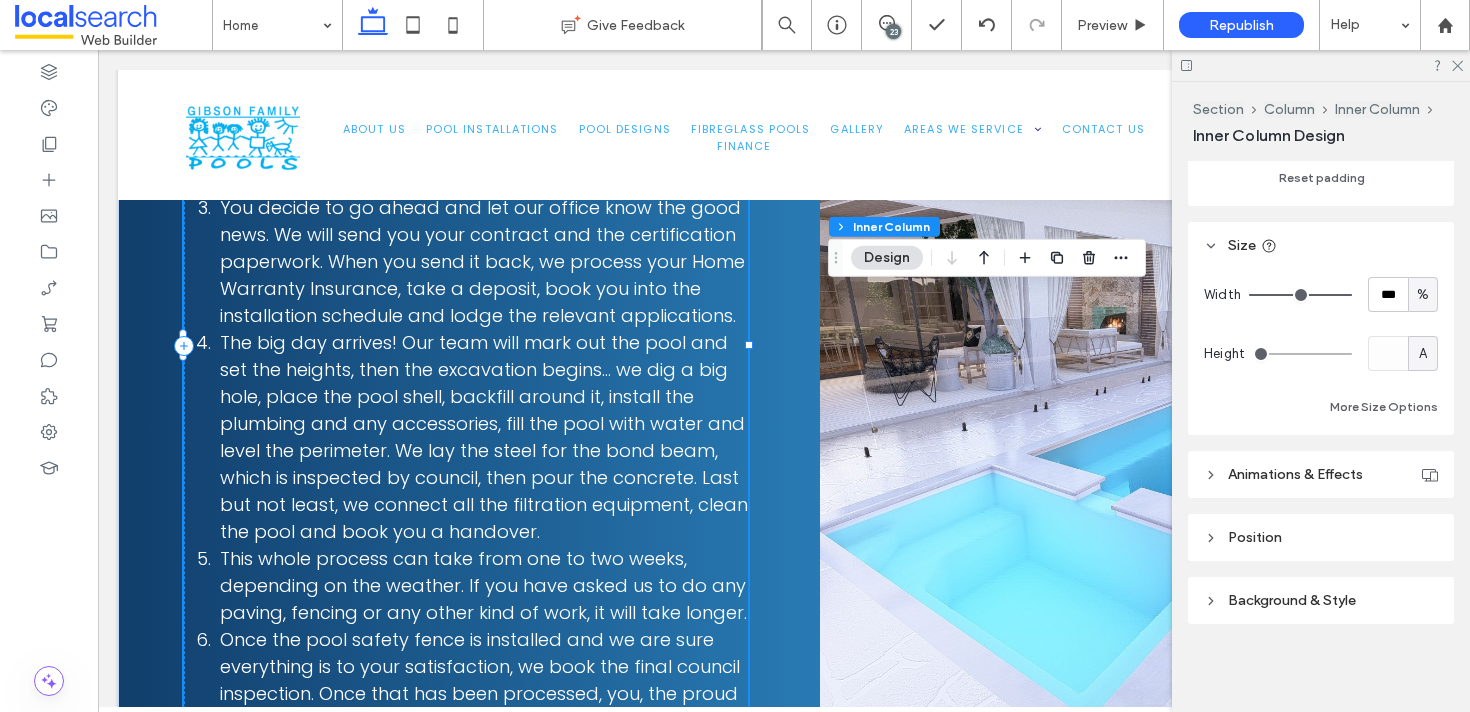 click on "Alignment Layout Content alignment Horizontal Vertical Stacking direction Wrap No wrap Wrap Align rows Spacing Spacing between elements ** Set margins and padding 0px 0% 0px 0% * px 0% * px 0% Reset padding Size Width *** % Height A More Size Options Animations & Effects Choose a trigger None Position Position type Default Background & Style Color Image Video Background color Corner radius * px Border *** Shadow" at bounding box center (1327, 432) 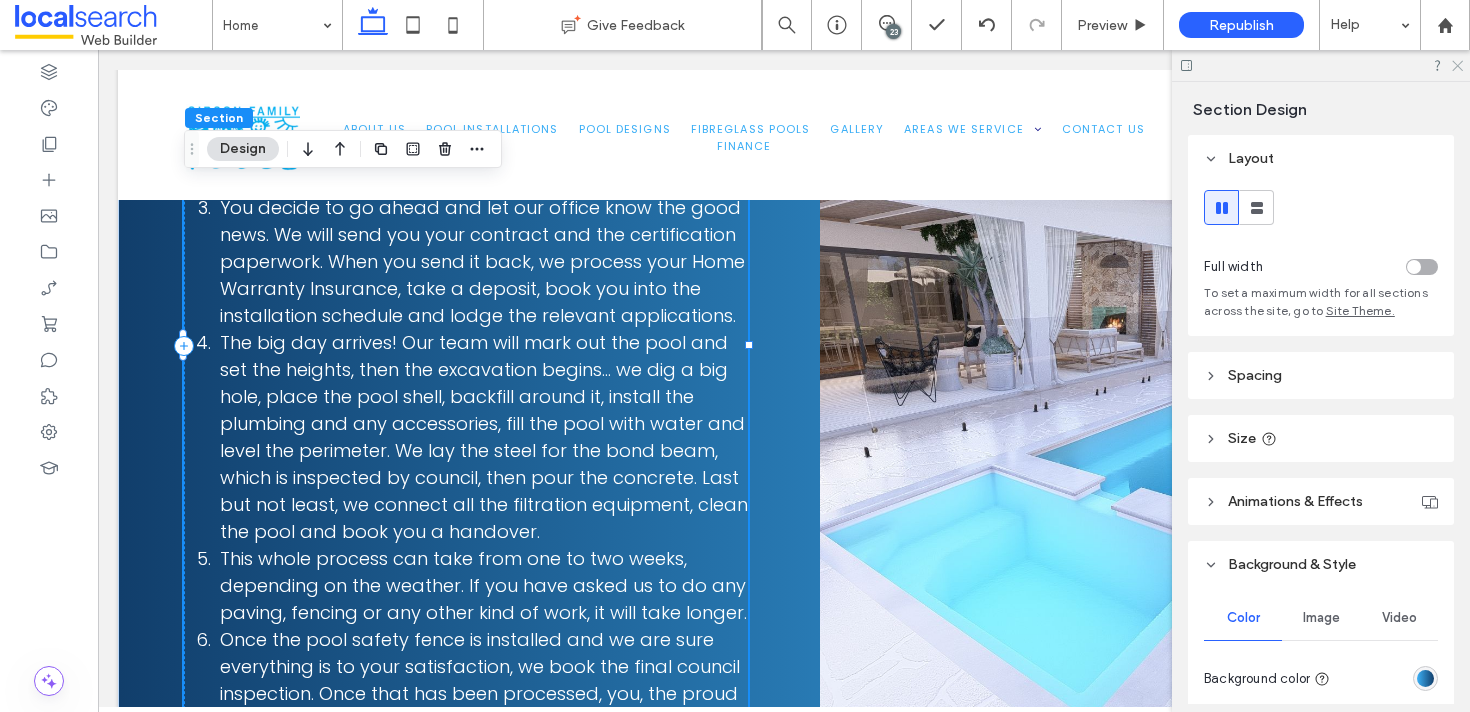 click 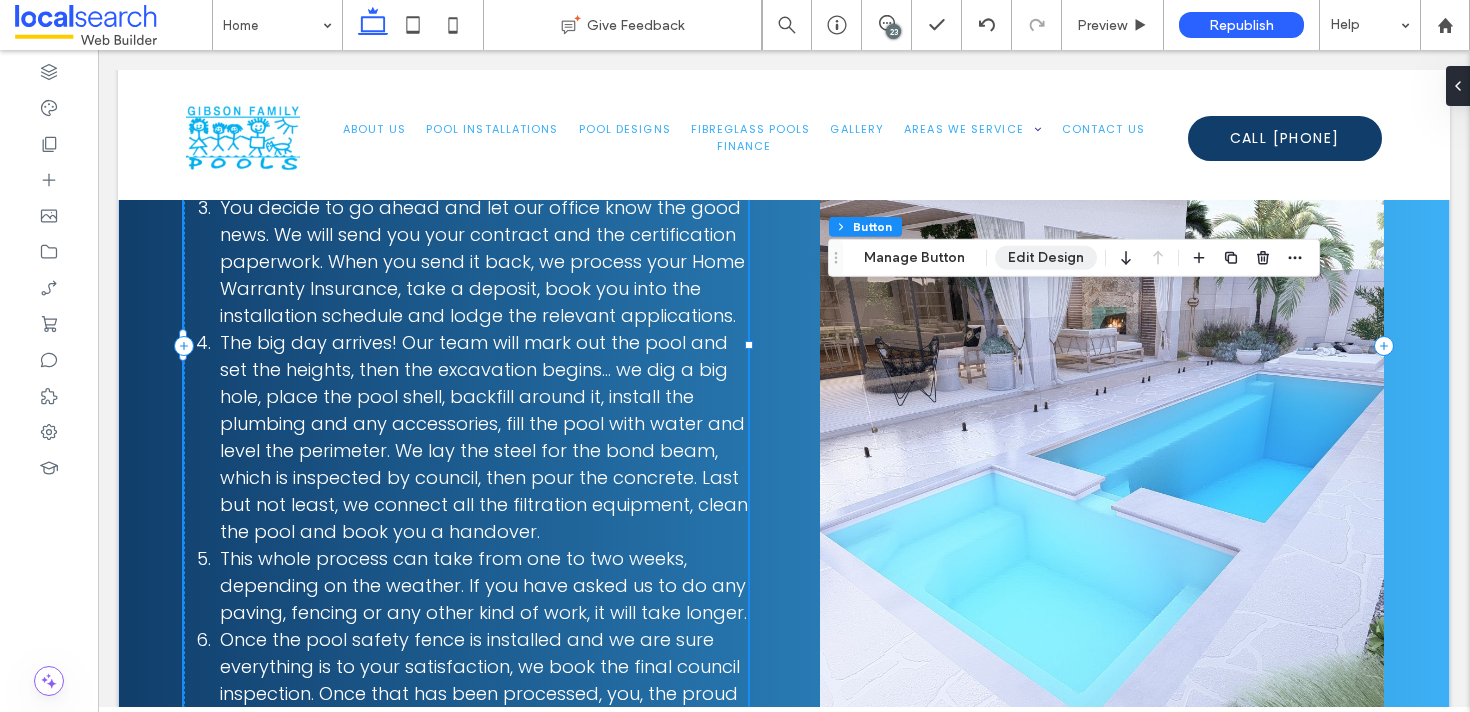 click on "Edit Design" at bounding box center [1046, 258] 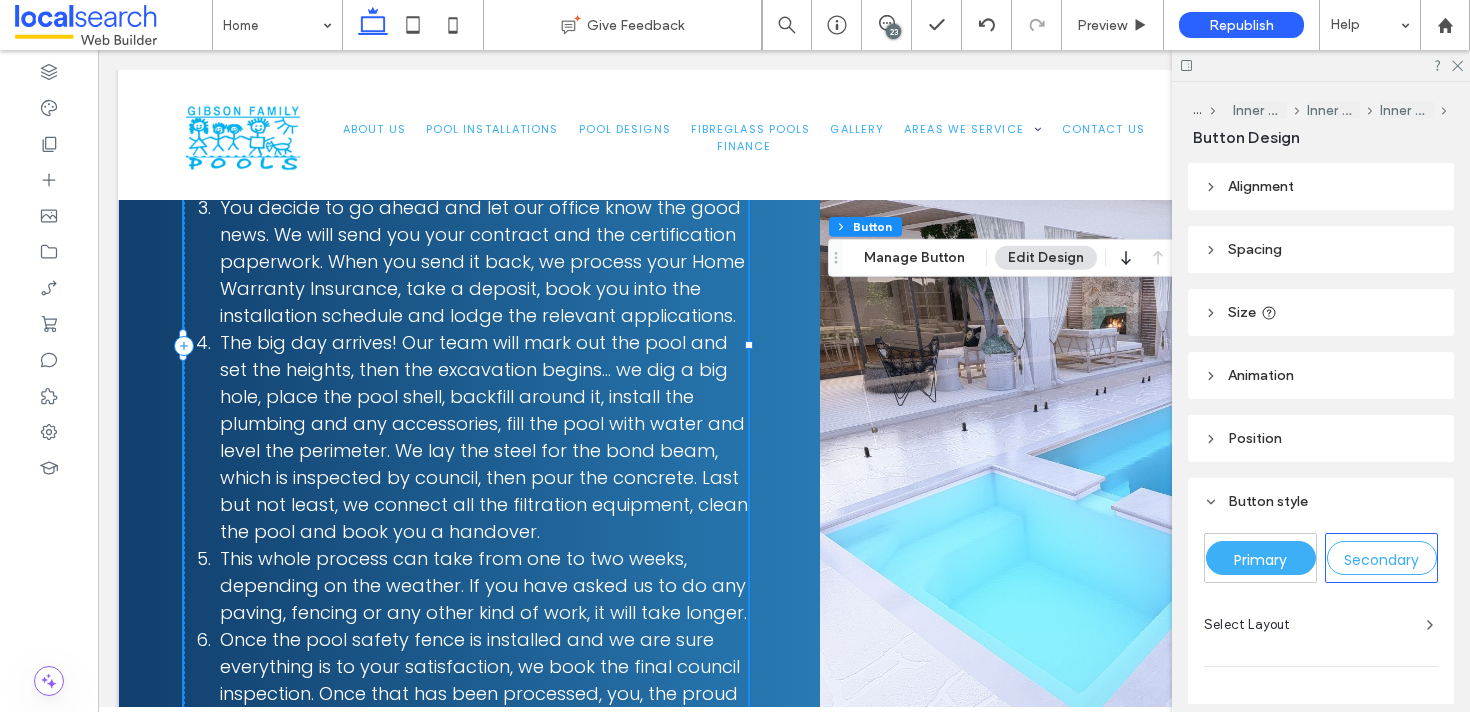 click on "Primary" at bounding box center (1261, 558) 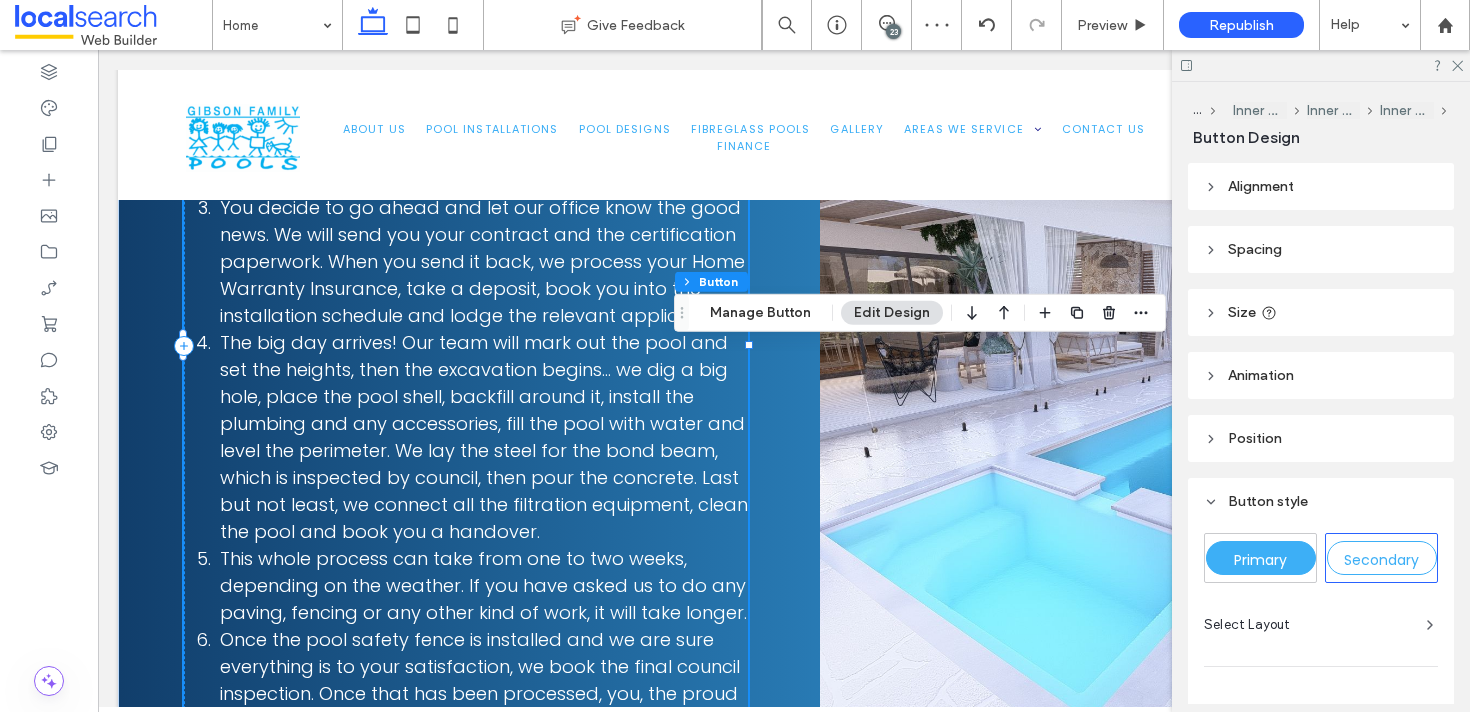 click on "Primary" at bounding box center [1260, 560] 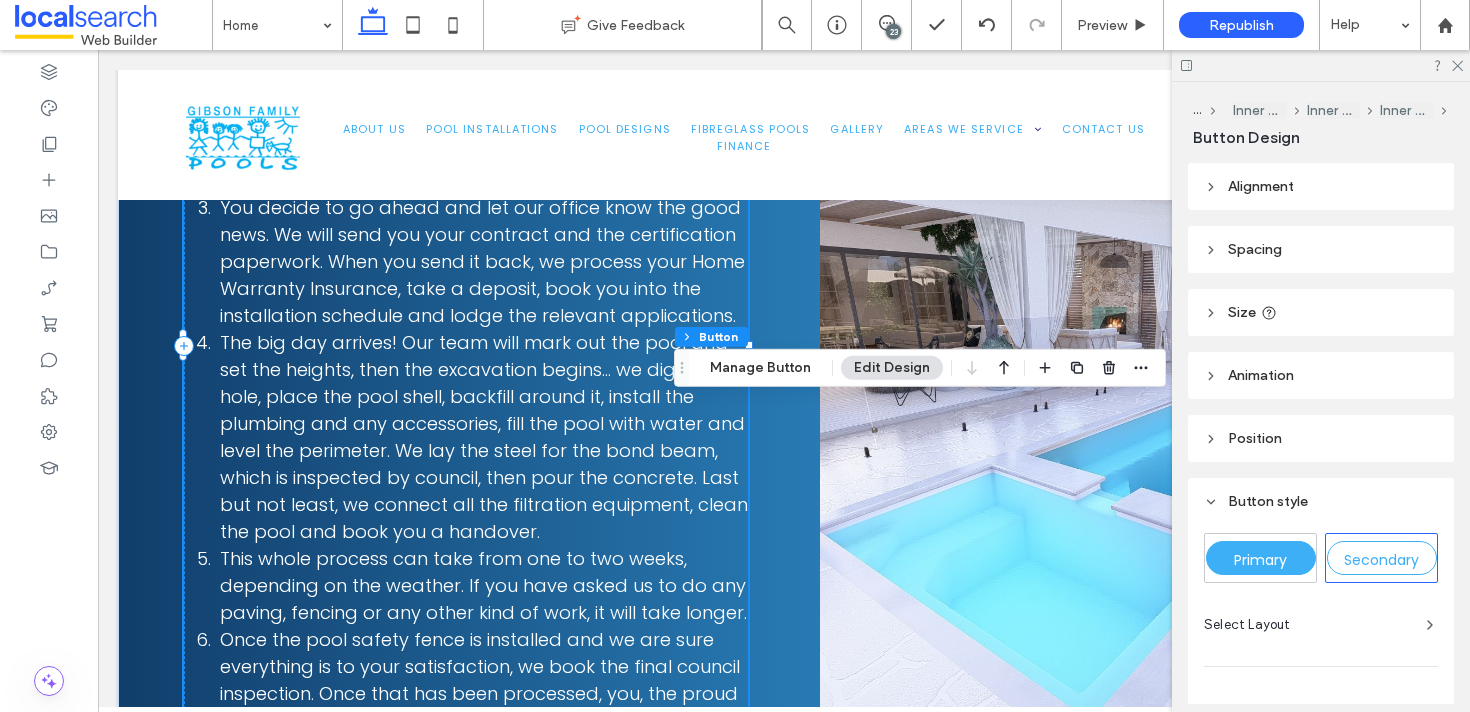 click on "Primary" at bounding box center (1260, 560) 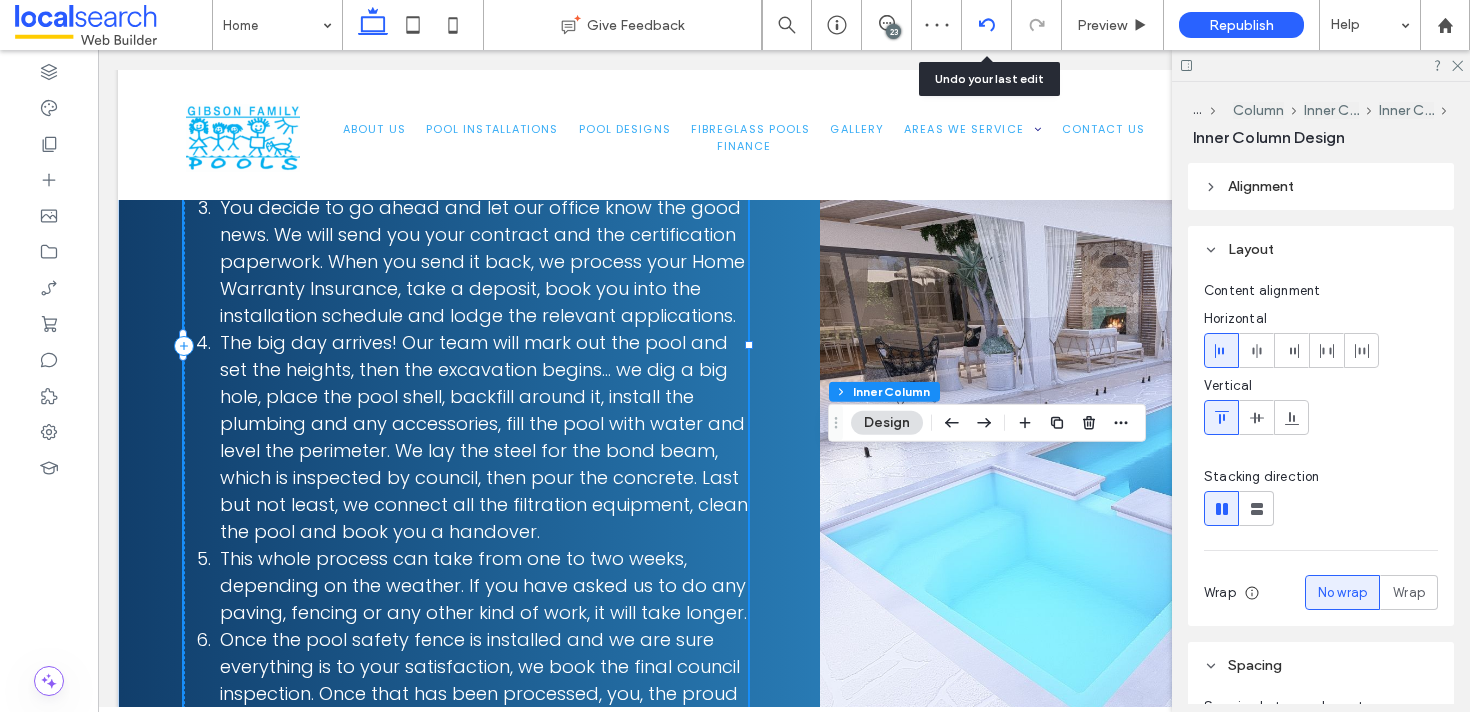 click at bounding box center [987, 25] 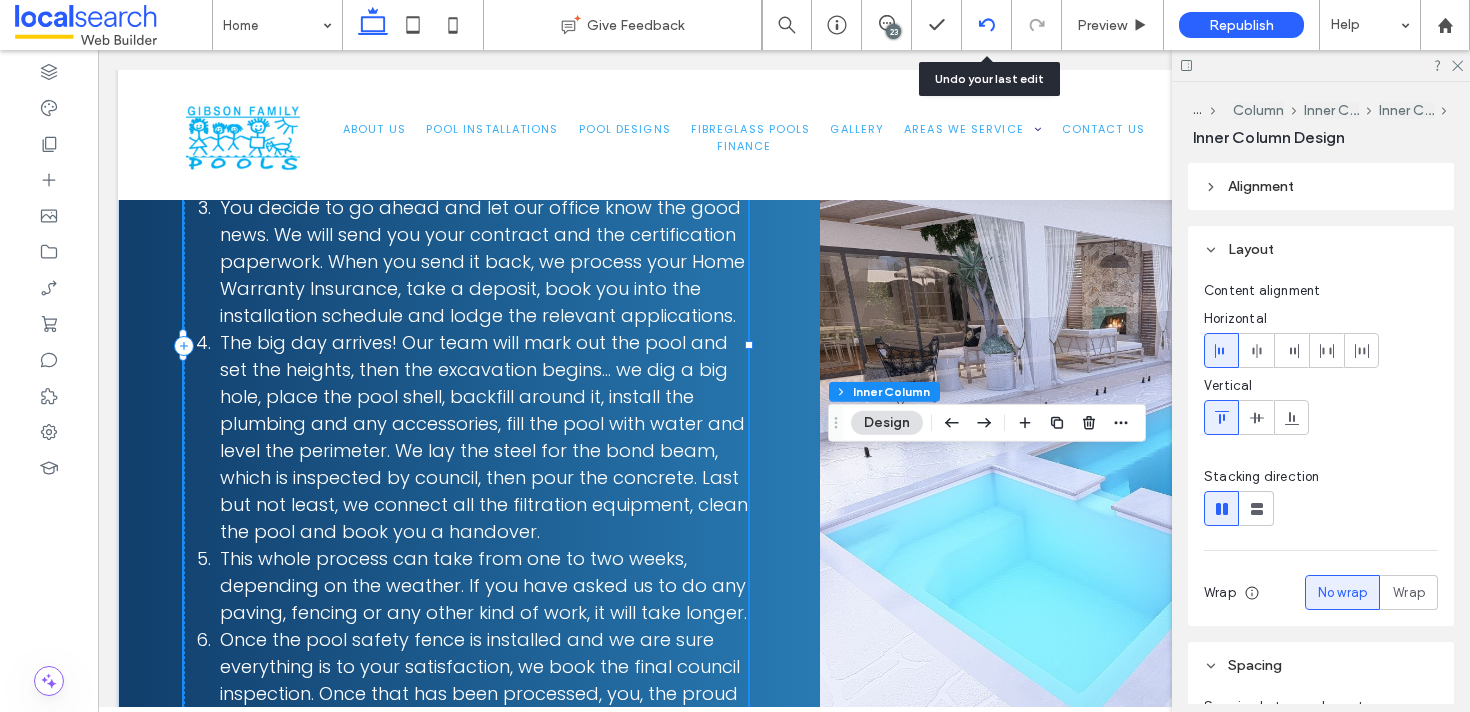 click 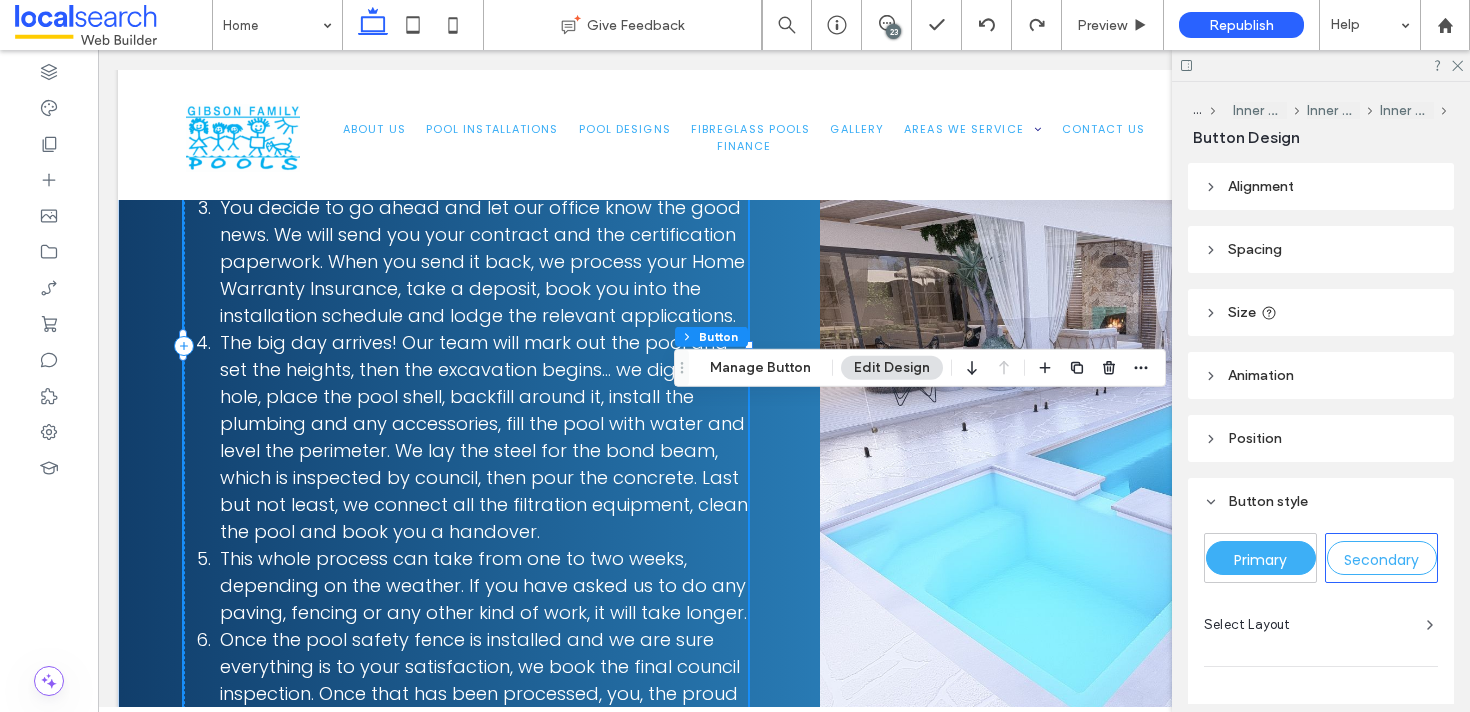 click on "Primary" at bounding box center [1260, 560] 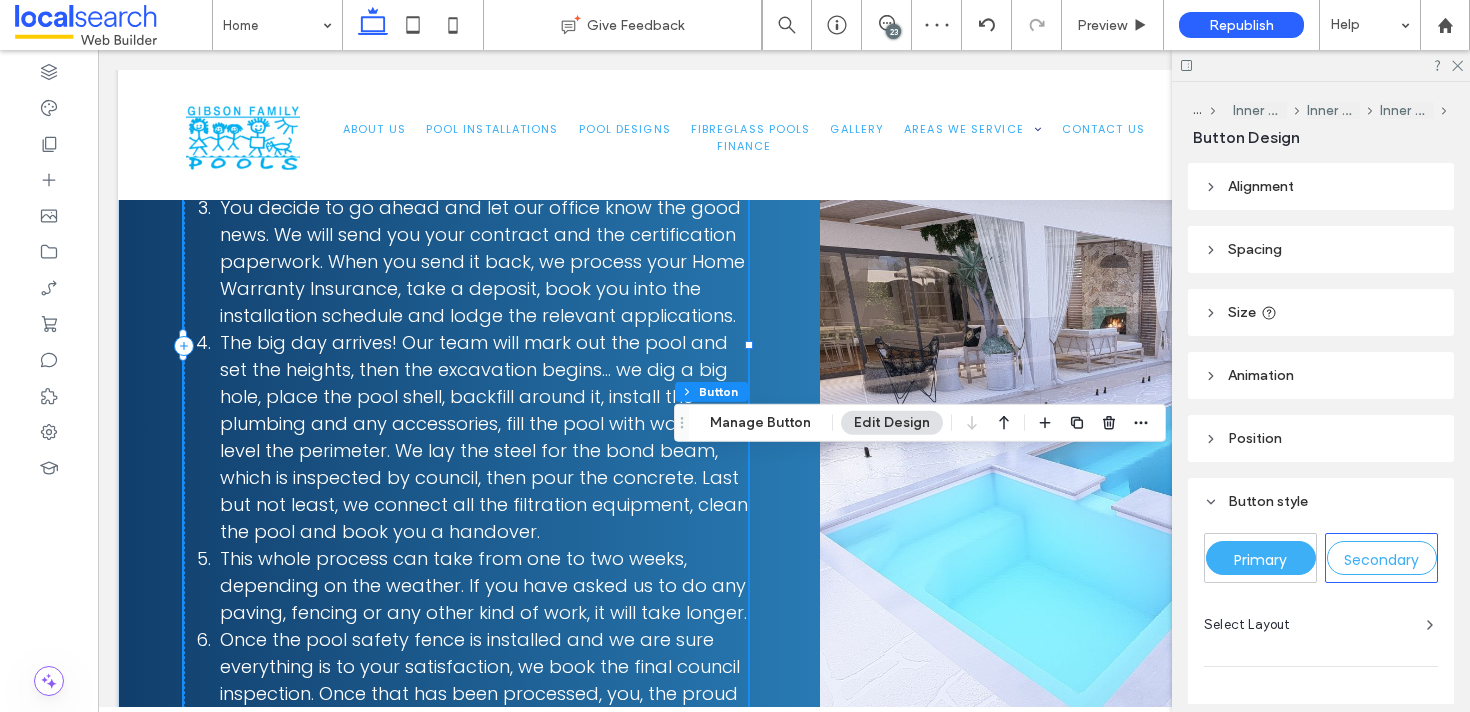 click on "Primary" at bounding box center [1260, 560] 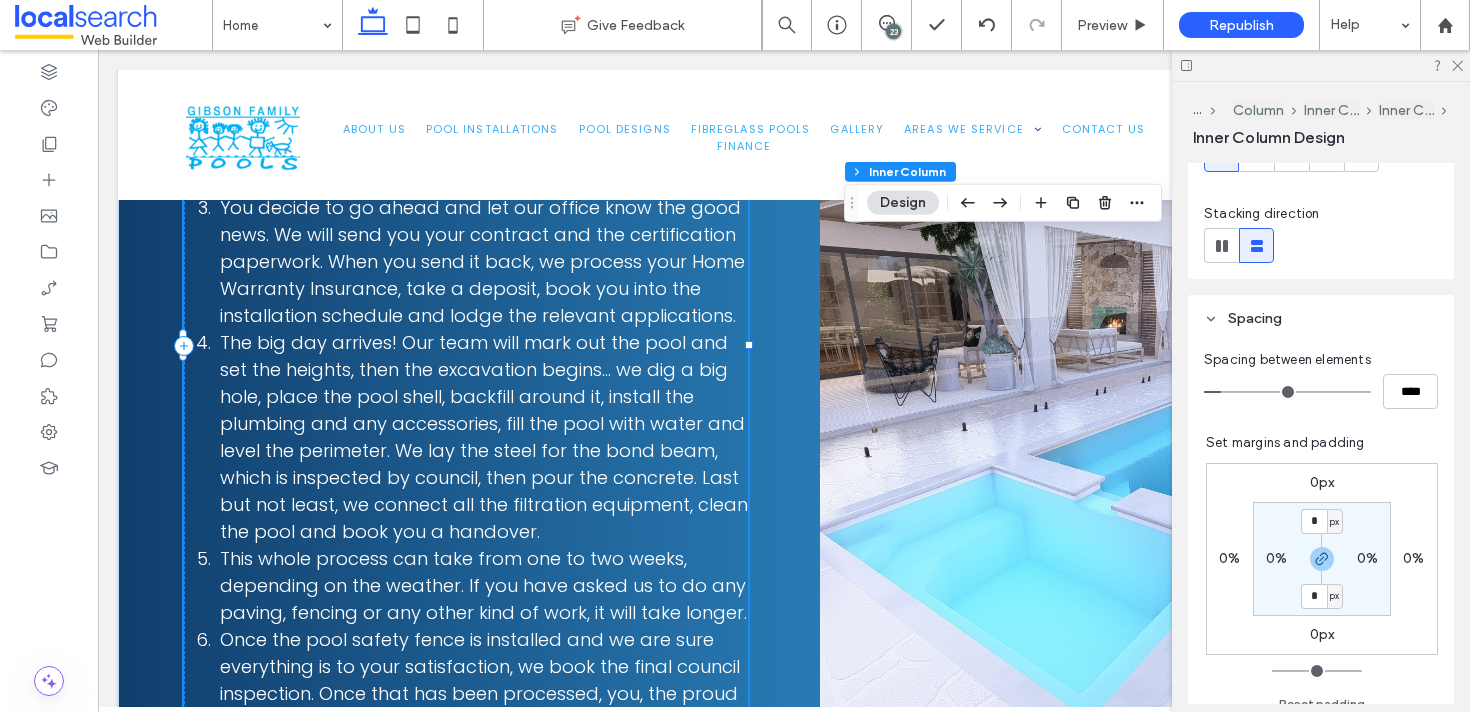 scroll, scrollTop: 522, scrollLeft: 0, axis: vertical 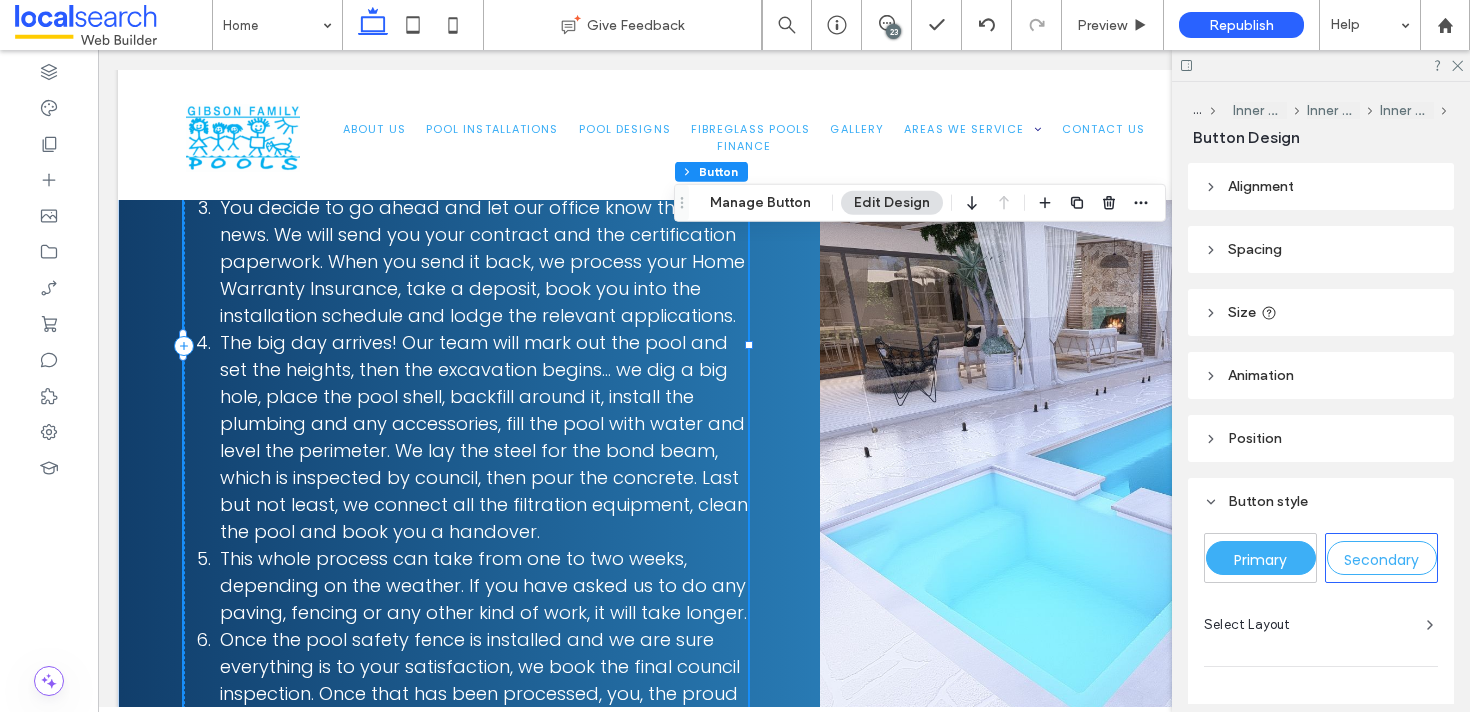 click on "Primary" at bounding box center [1260, 560] 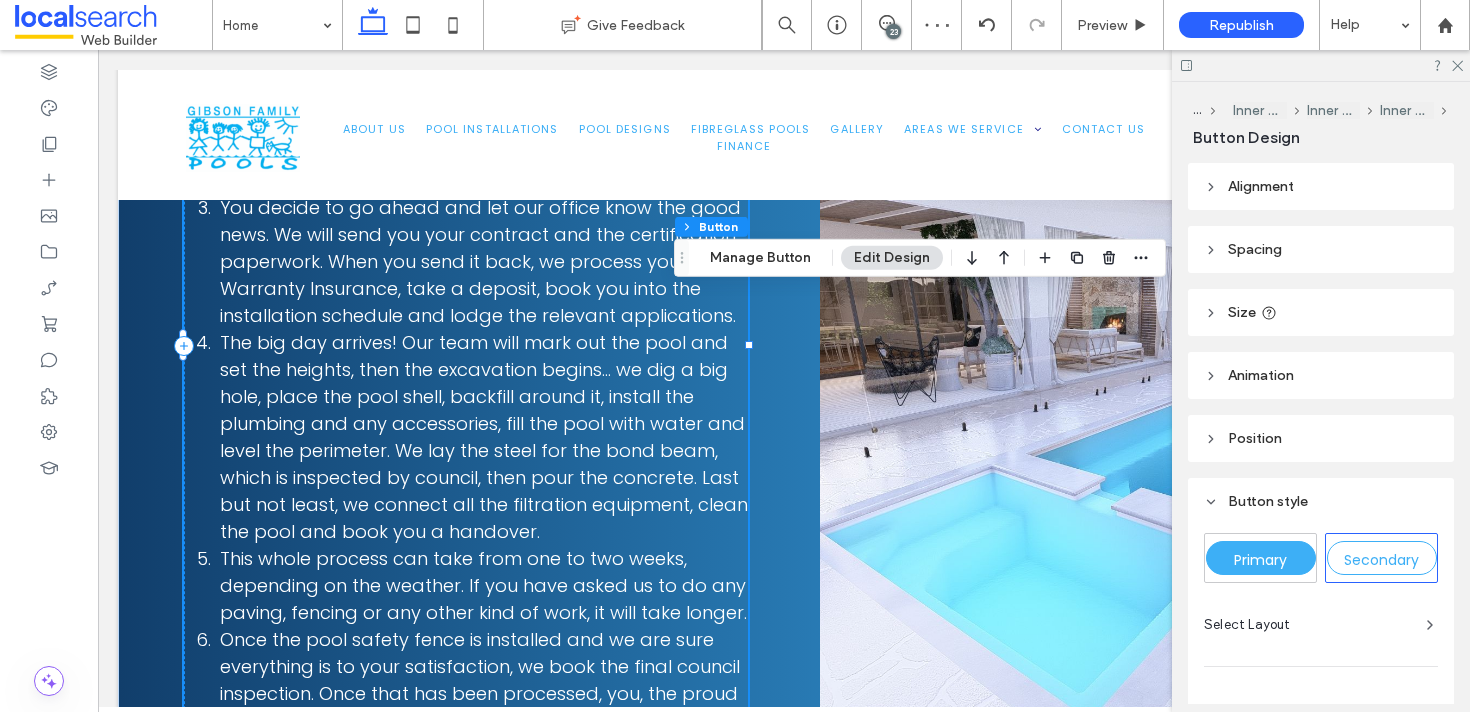 click on "Primary" at bounding box center [1260, 560] 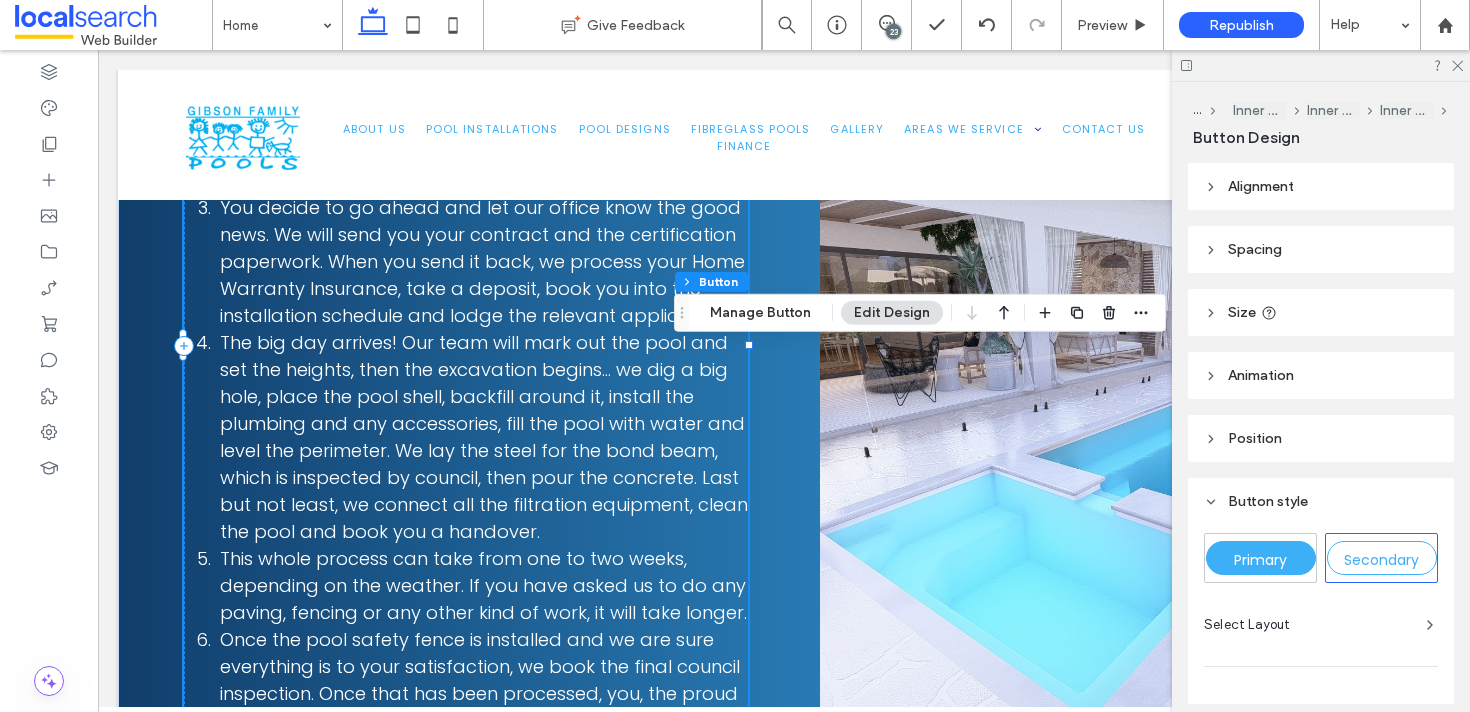 click on "Primary" at bounding box center [1260, 560] 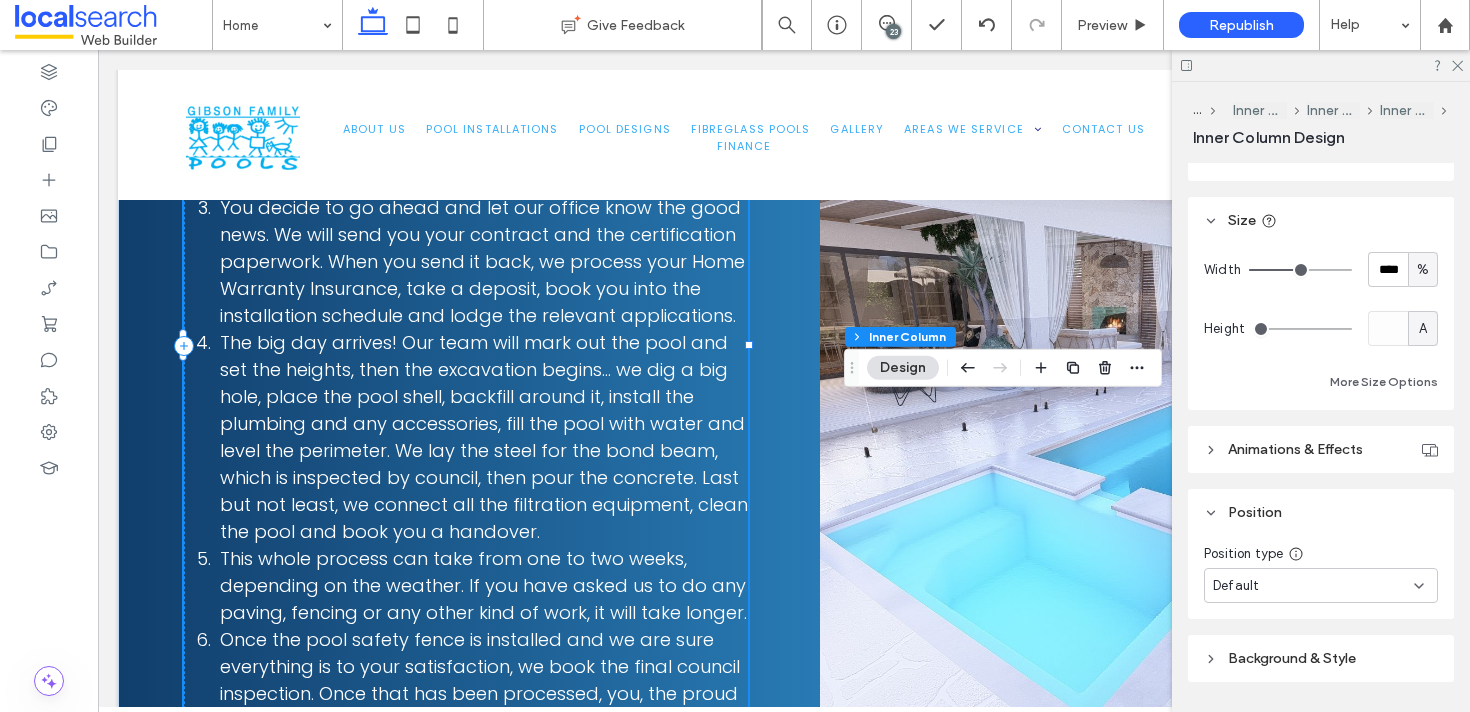 scroll, scrollTop: 872, scrollLeft: 0, axis: vertical 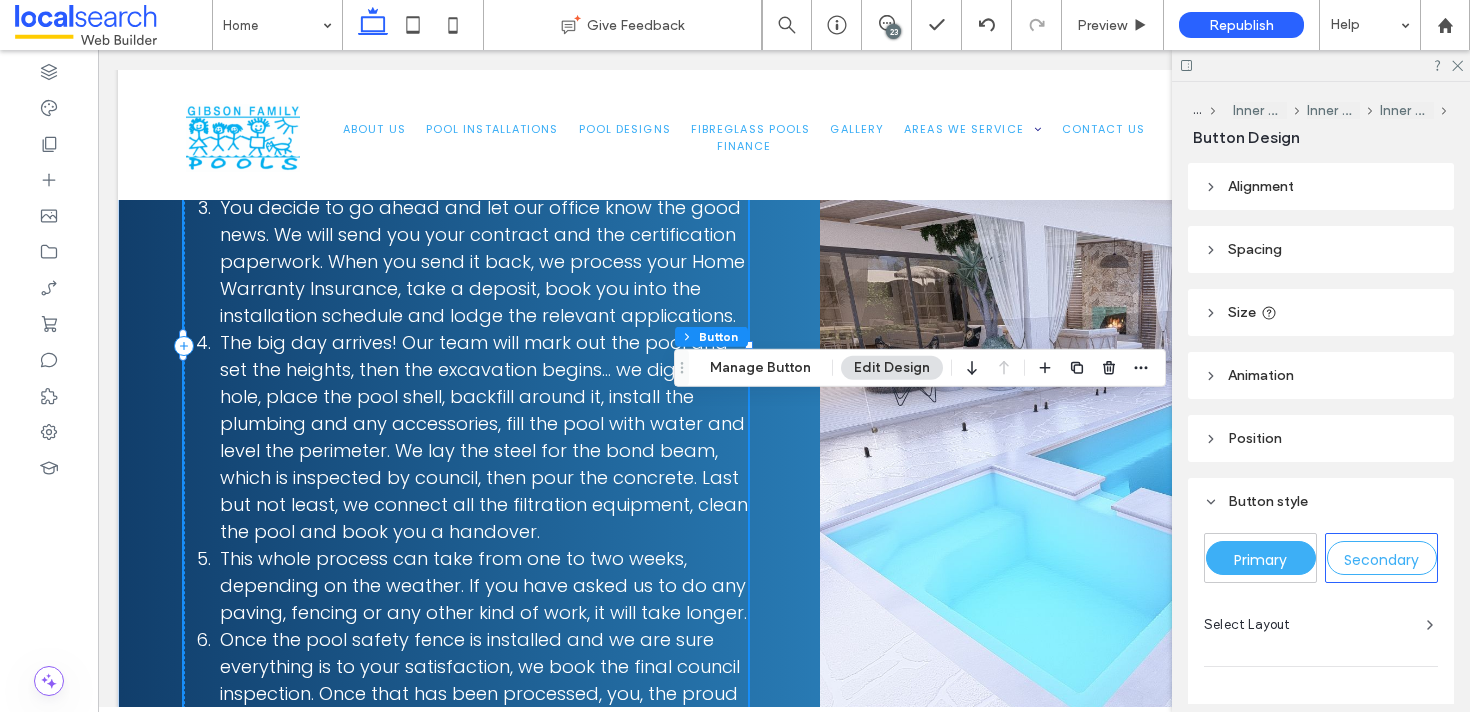 click on "Primary" at bounding box center (1261, 558) 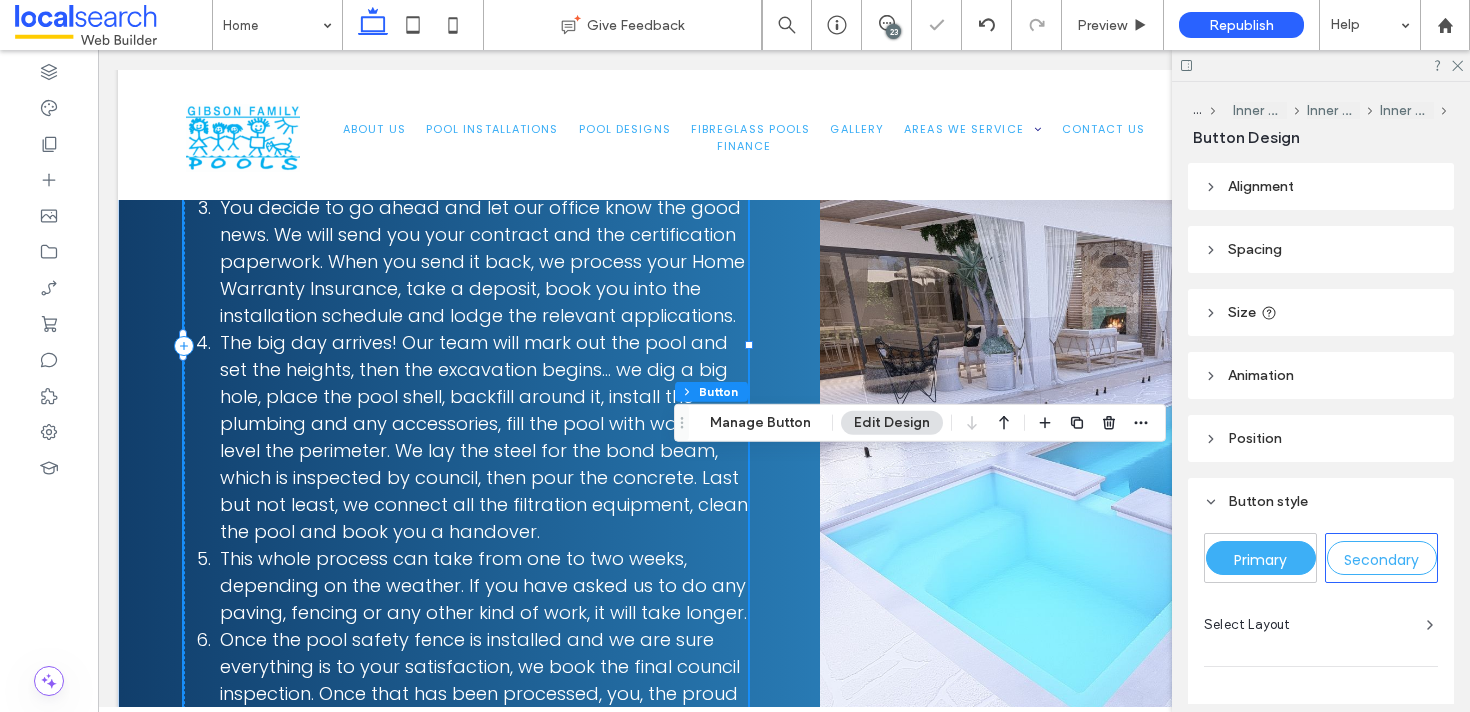 click on "Primary" at bounding box center [1261, 558] 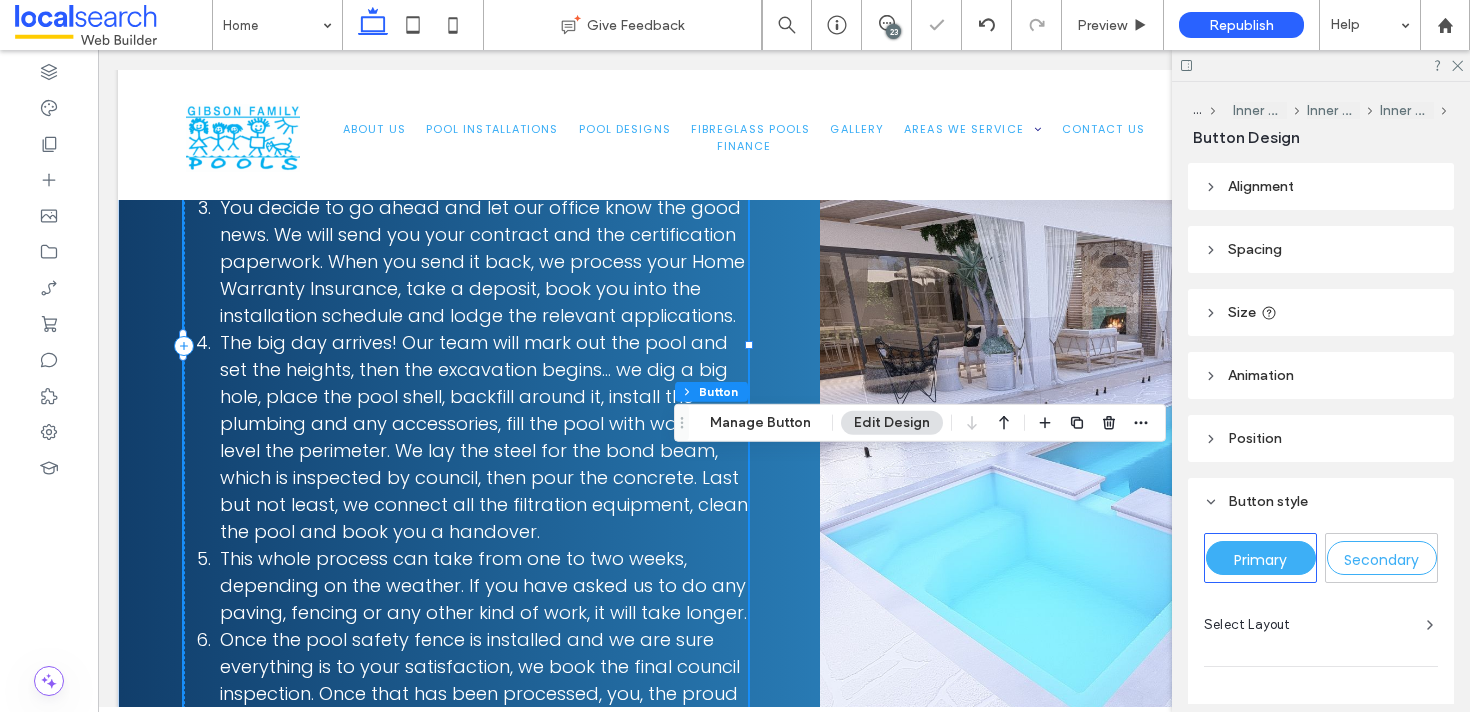 click at bounding box center (1321, 65) 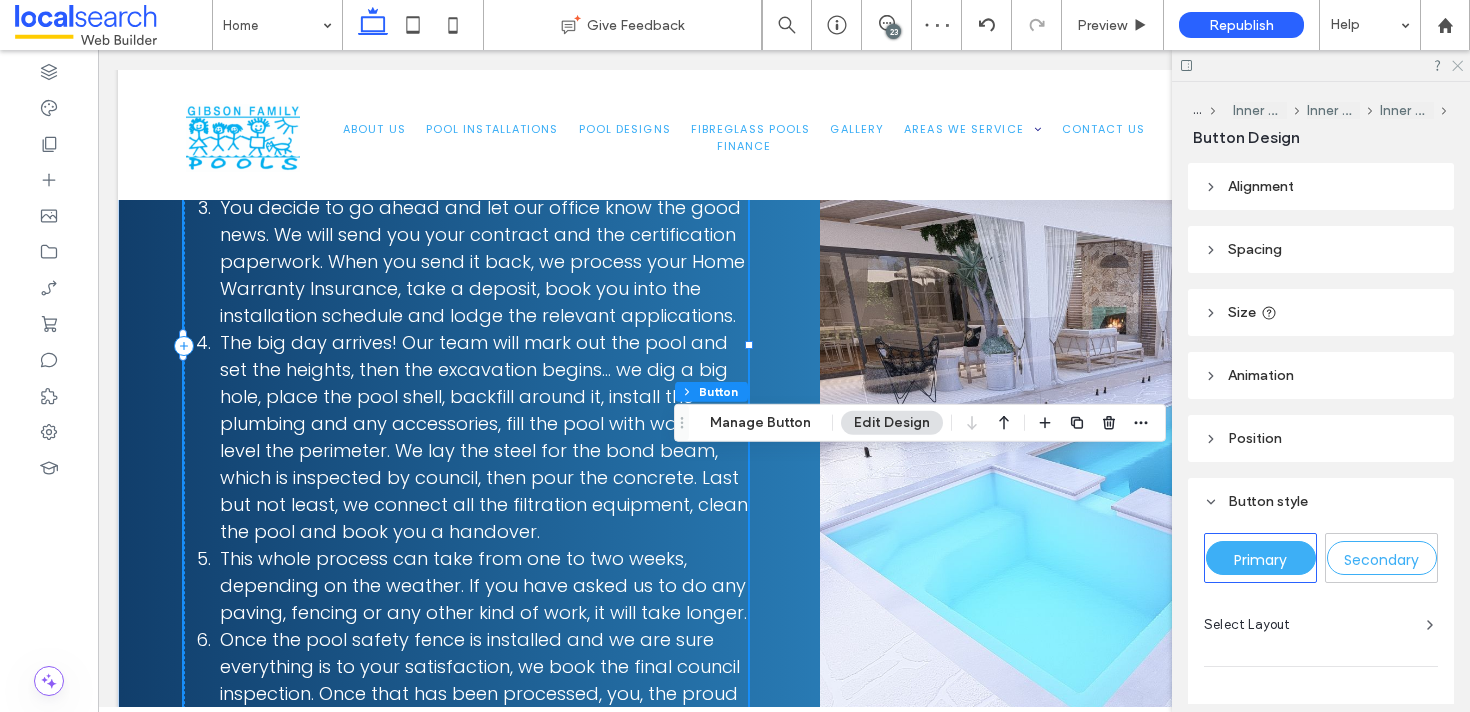 click 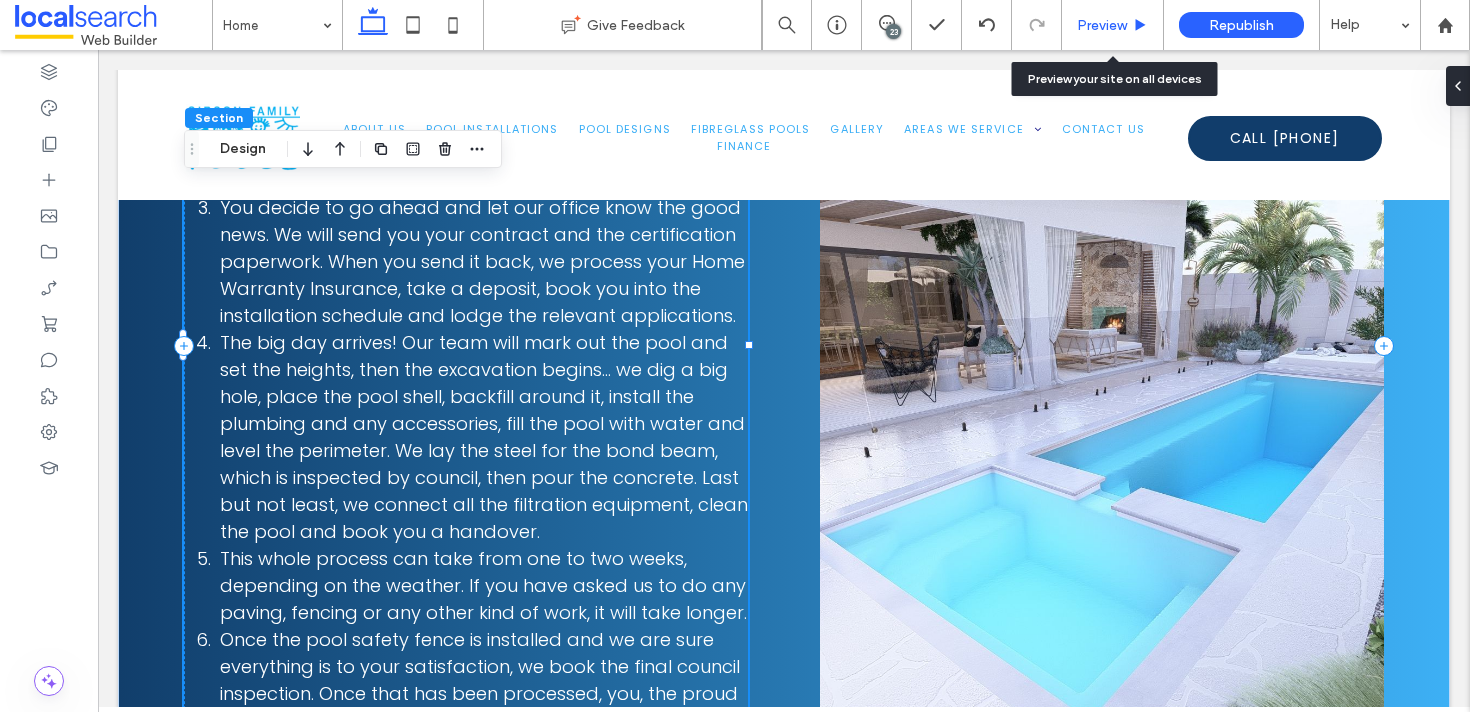 click on "Preview" at bounding box center [1113, 25] 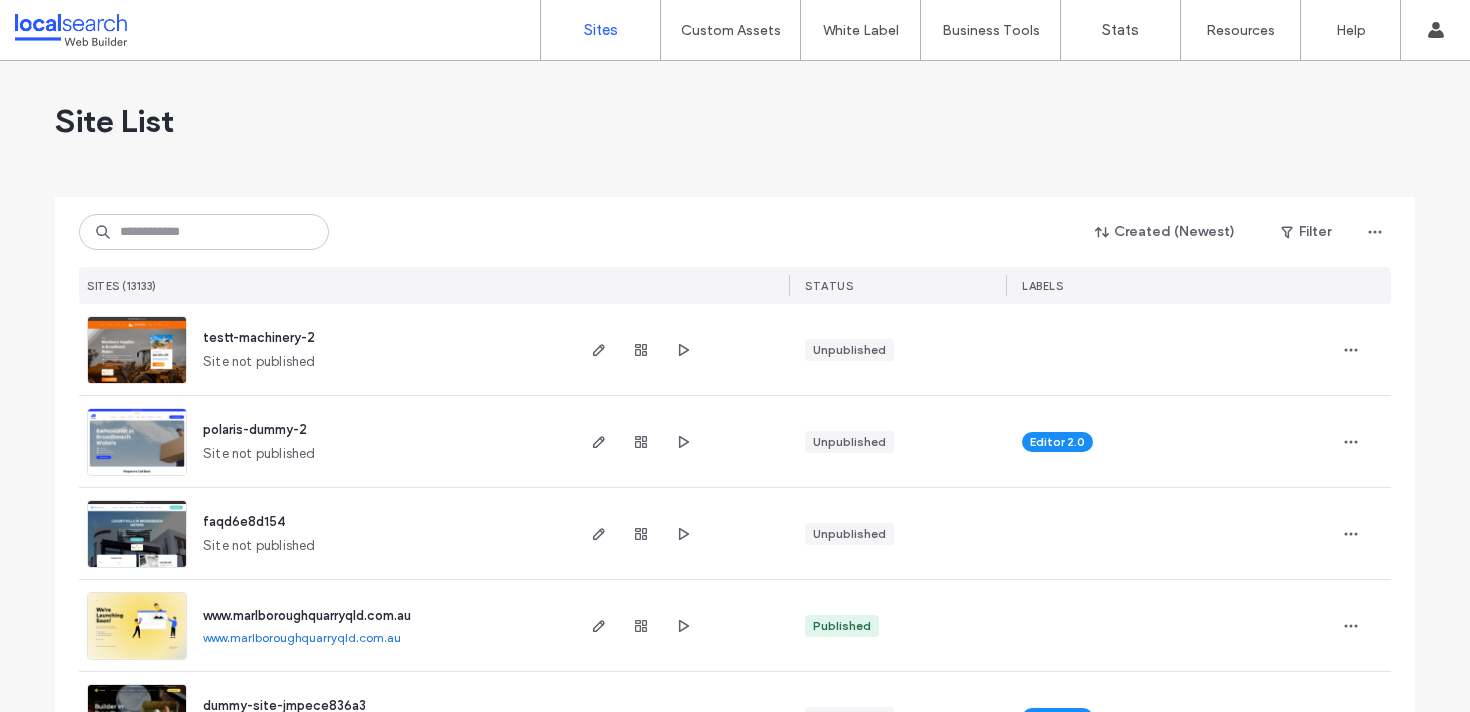 scroll, scrollTop: 0, scrollLeft: 0, axis: both 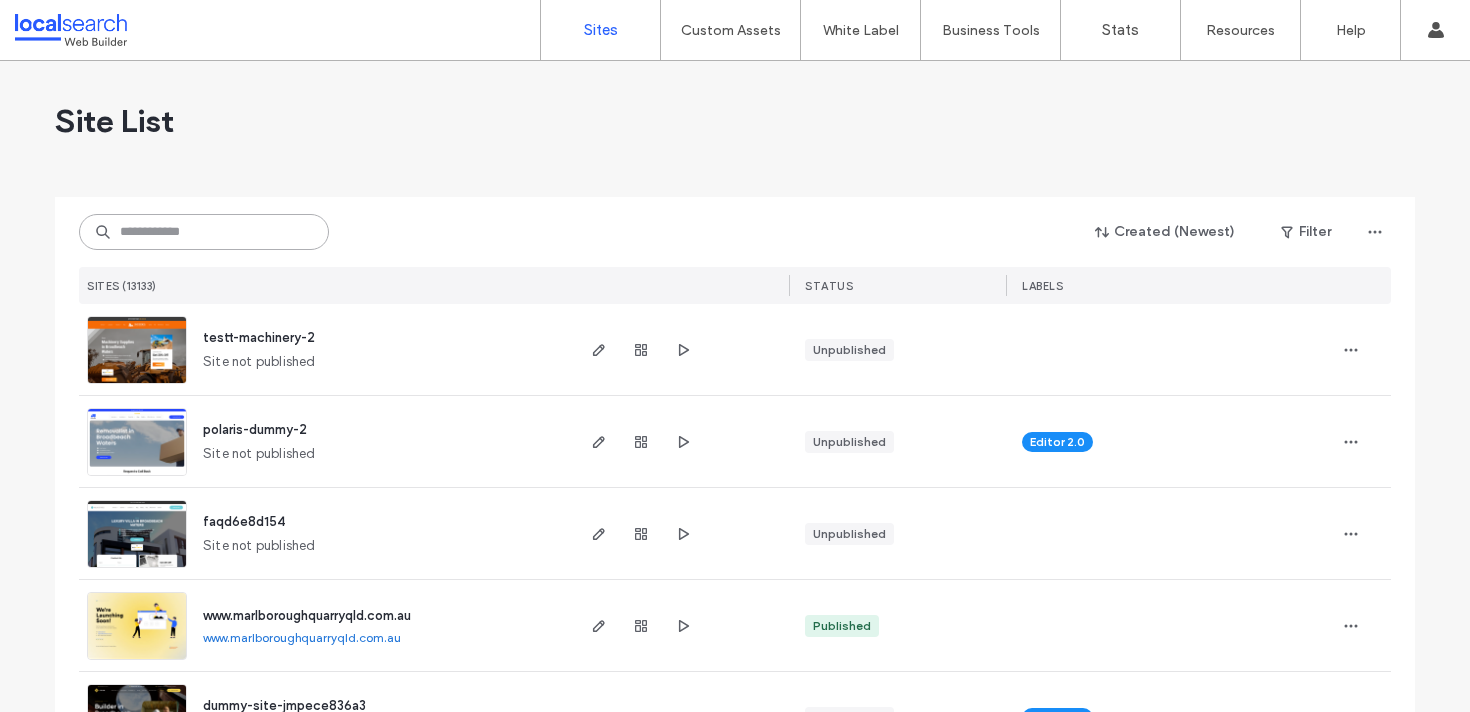 click at bounding box center (204, 232) 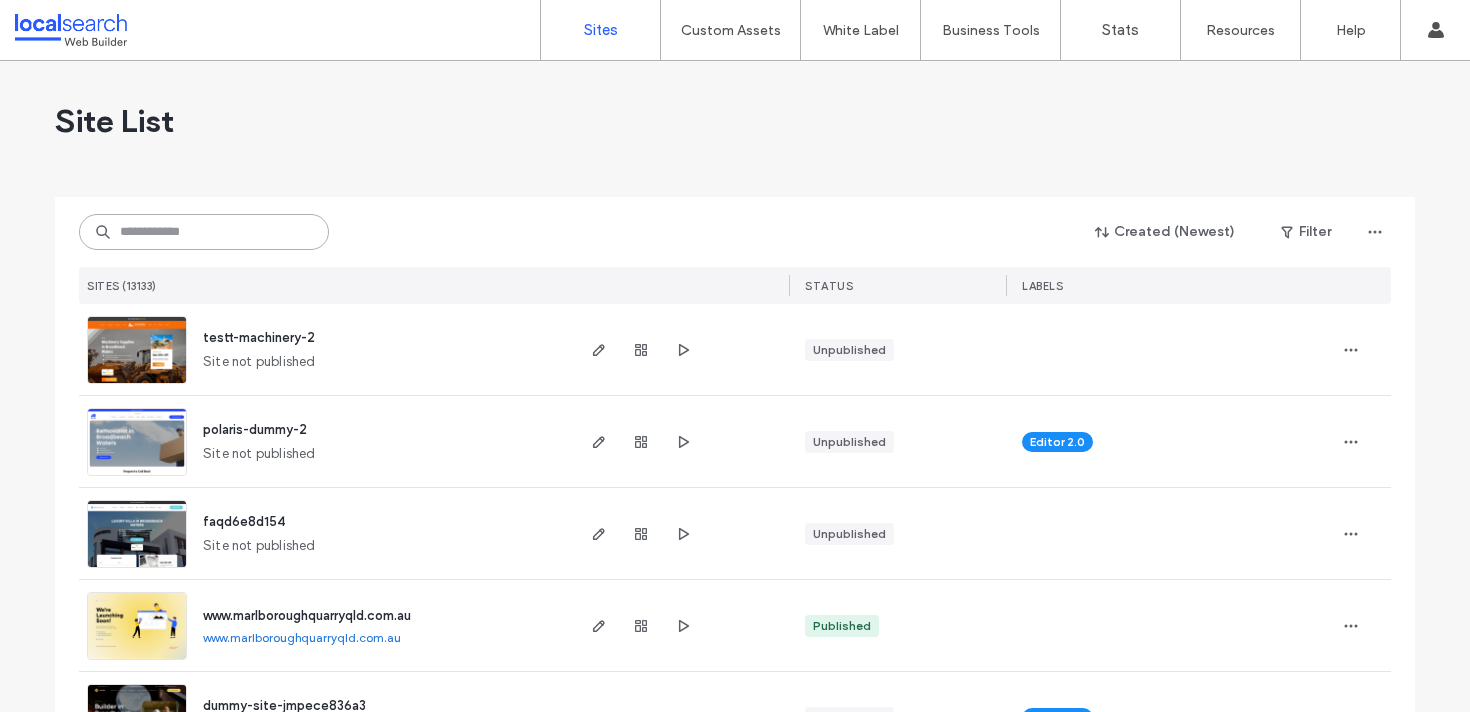 paste on "********" 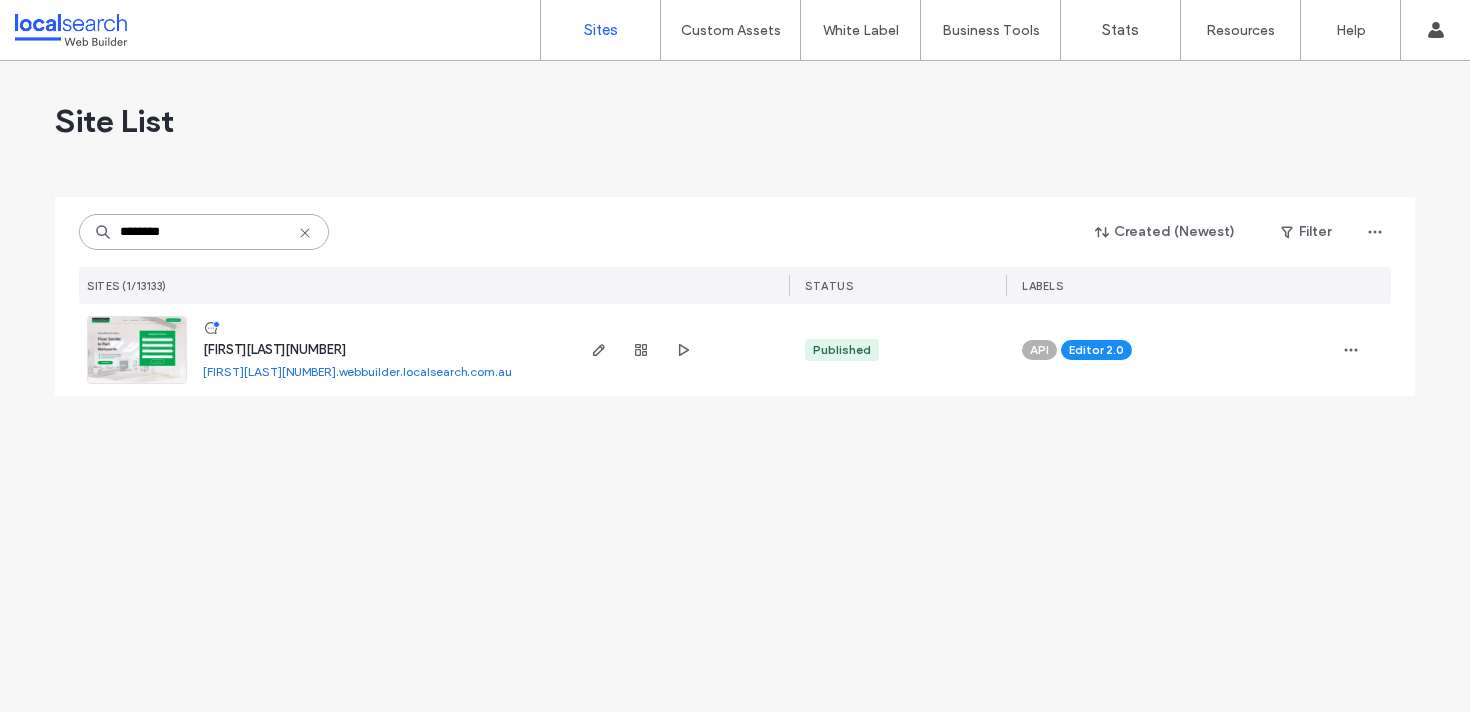type on "********" 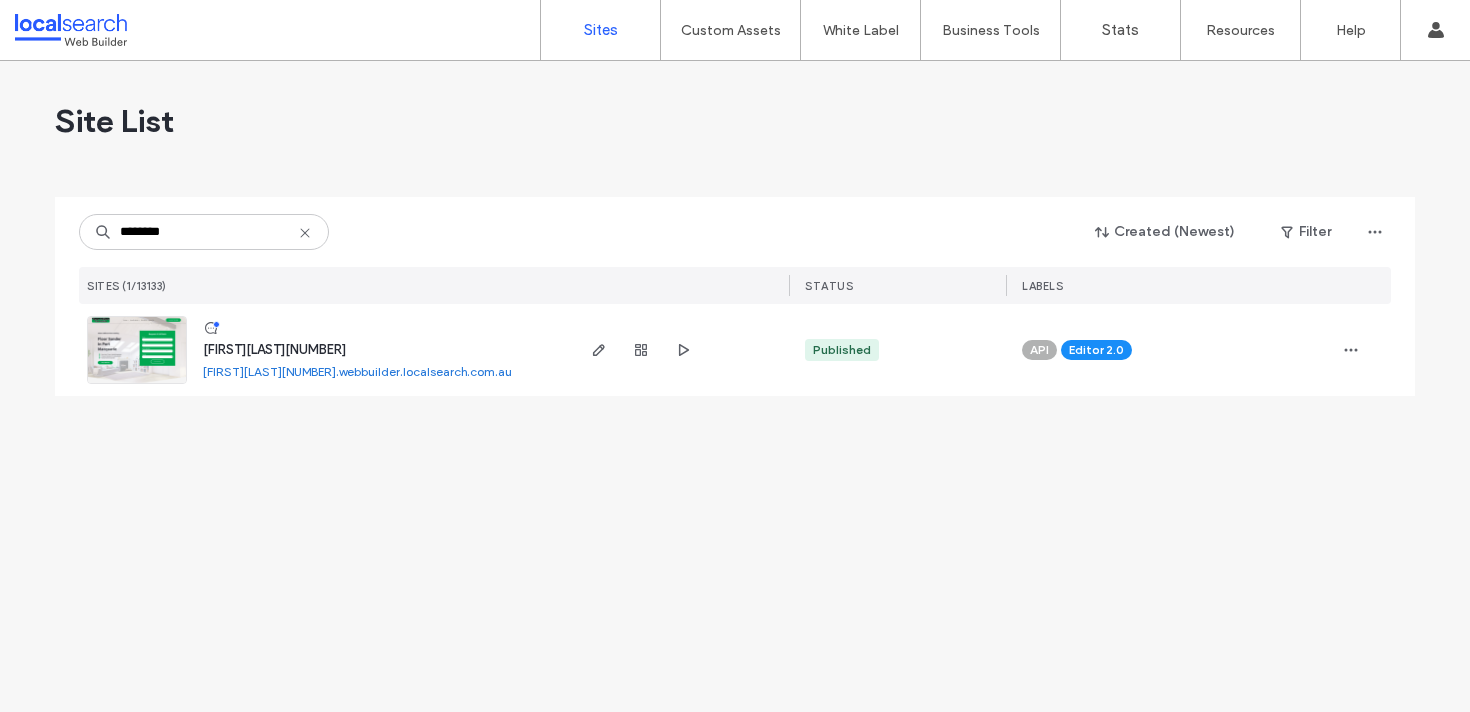click at bounding box center [137, 350] 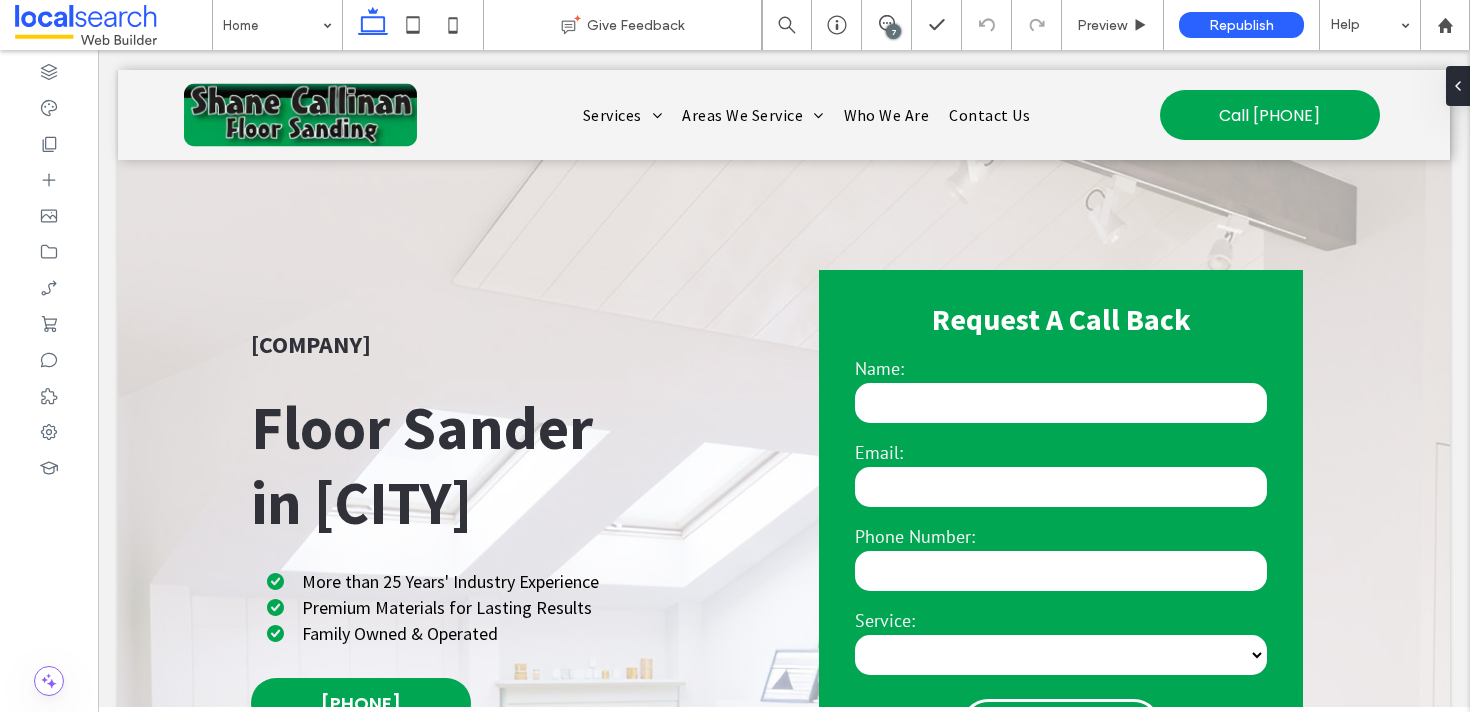 scroll, scrollTop: 323, scrollLeft: 0, axis: vertical 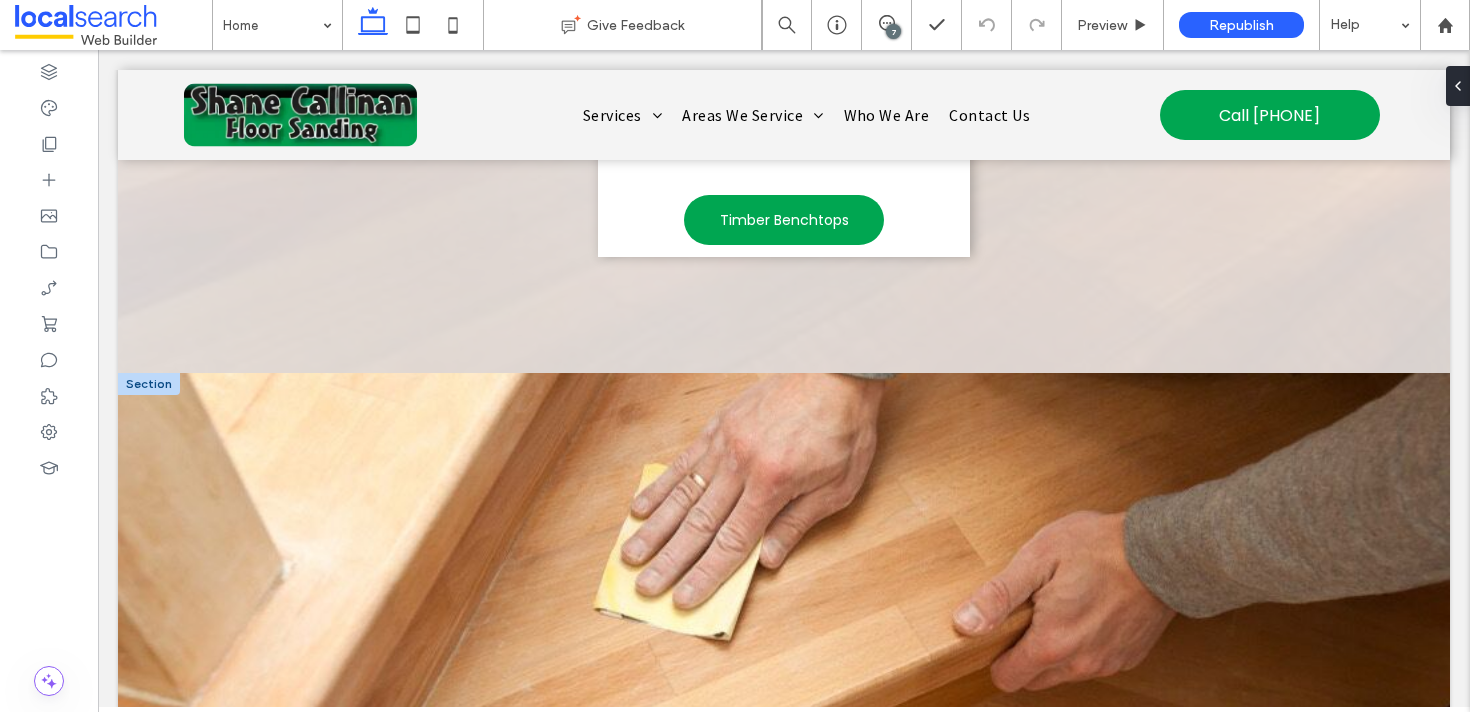 click at bounding box center (149, 384) 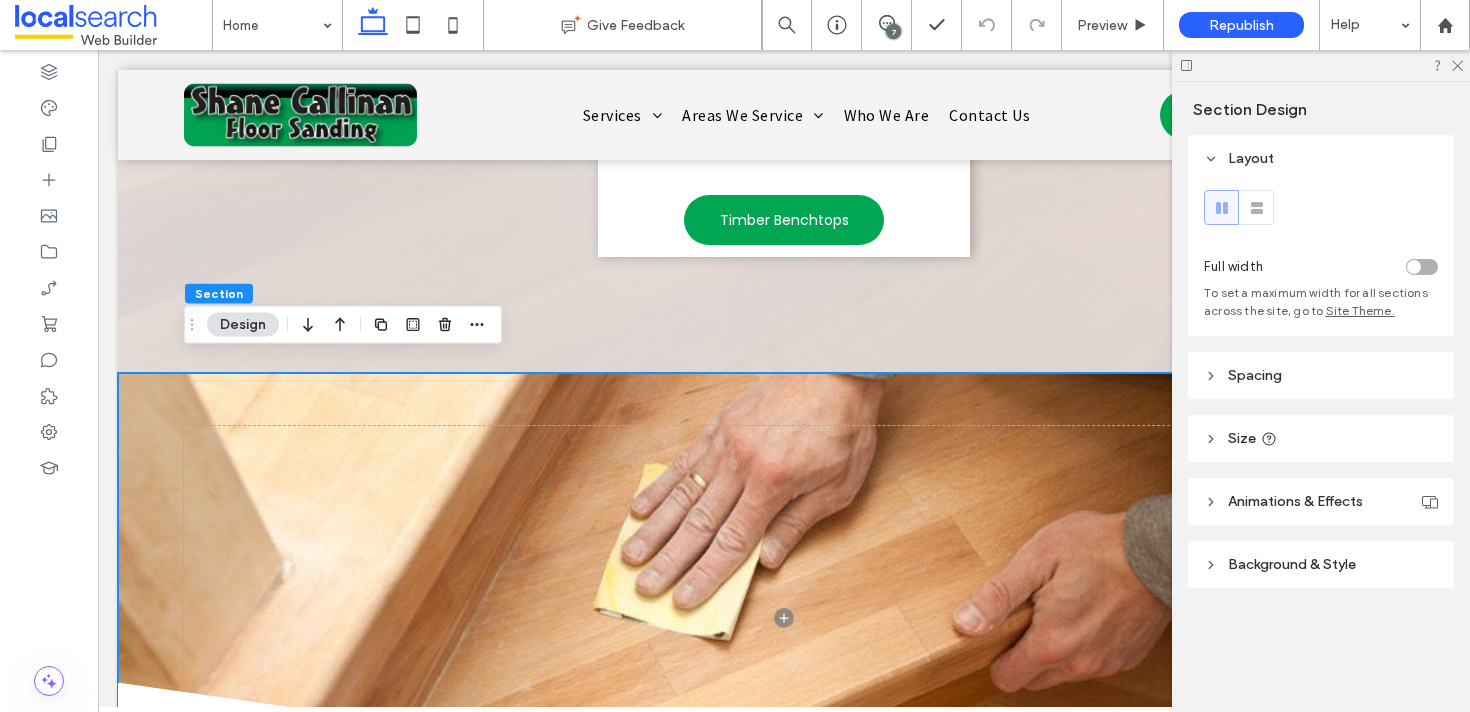 click on "Background & Style" at bounding box center [1321, 564] 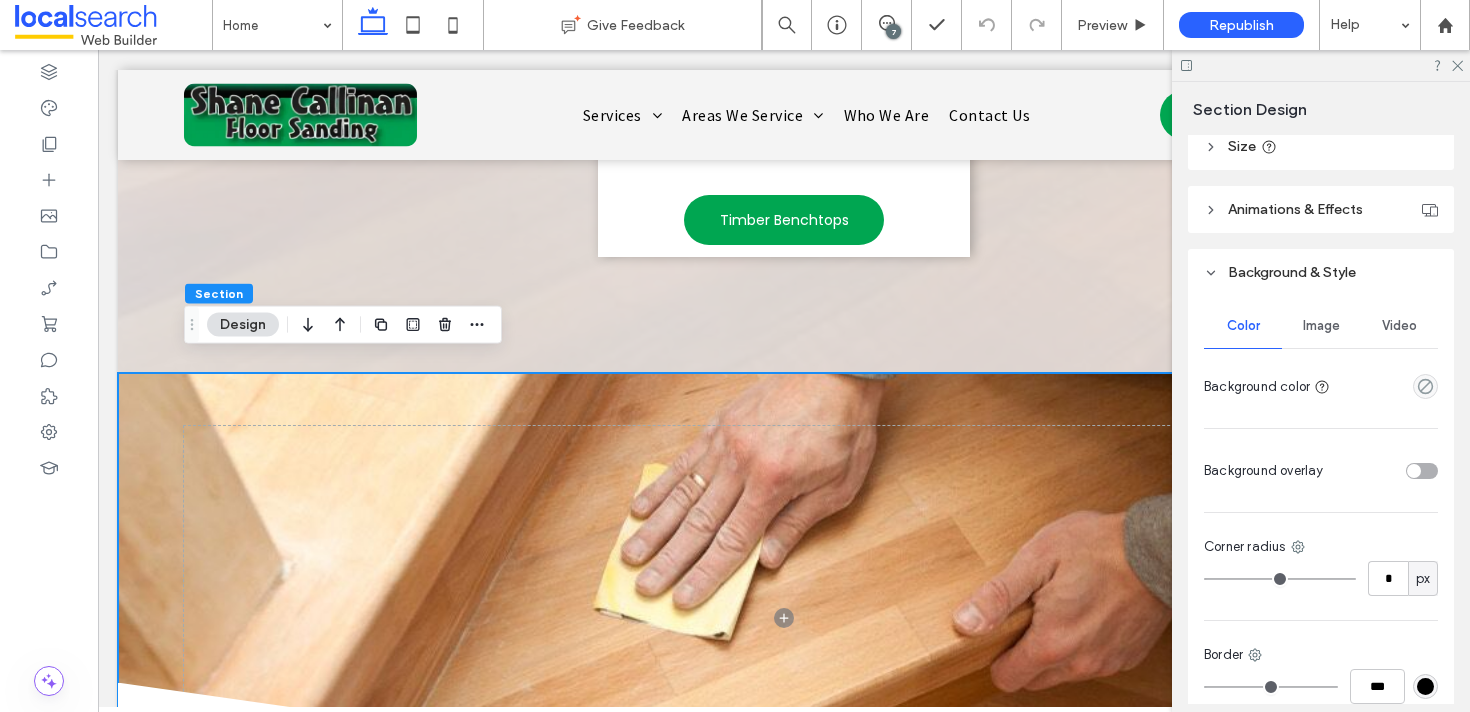 scroll, scrollTop: 322, scrollLeft: 0, axis: vertical 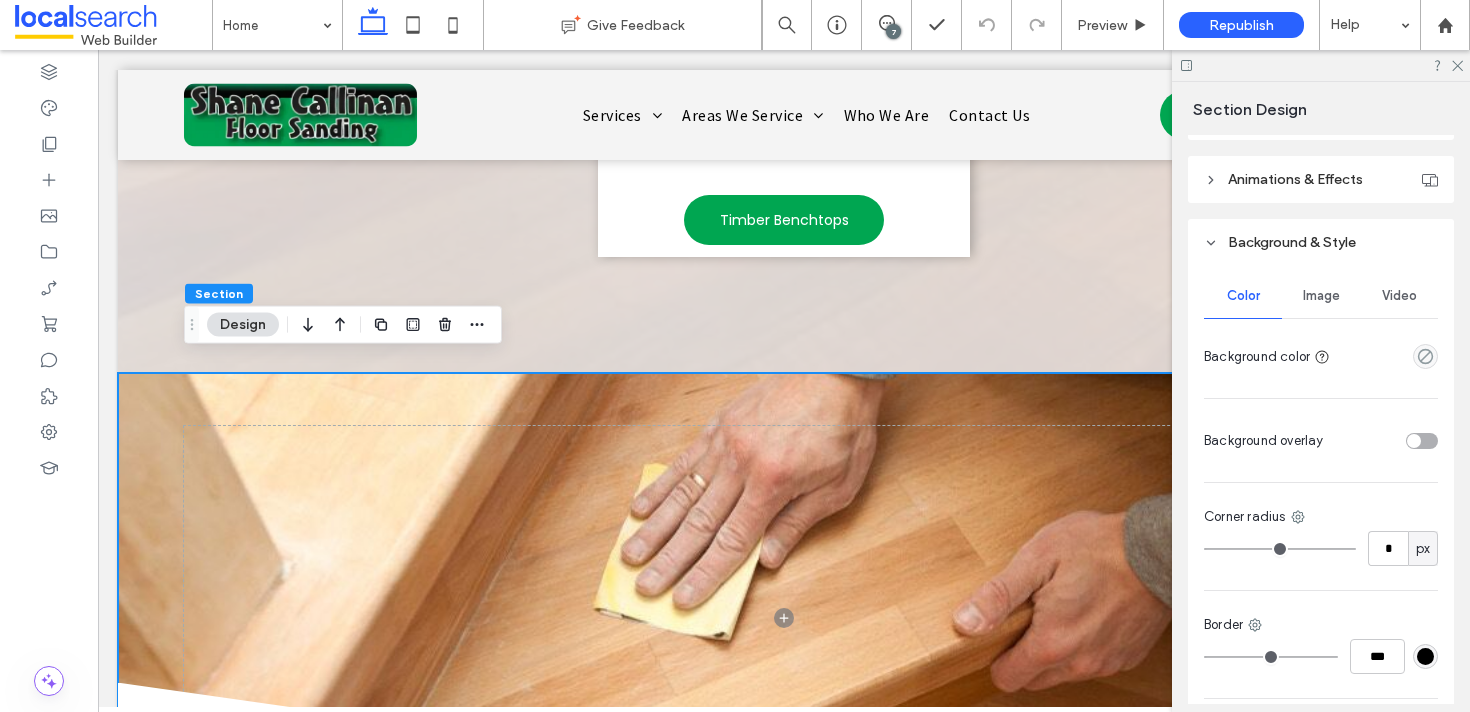 click on "Image" at bounding box center [1321, 296] 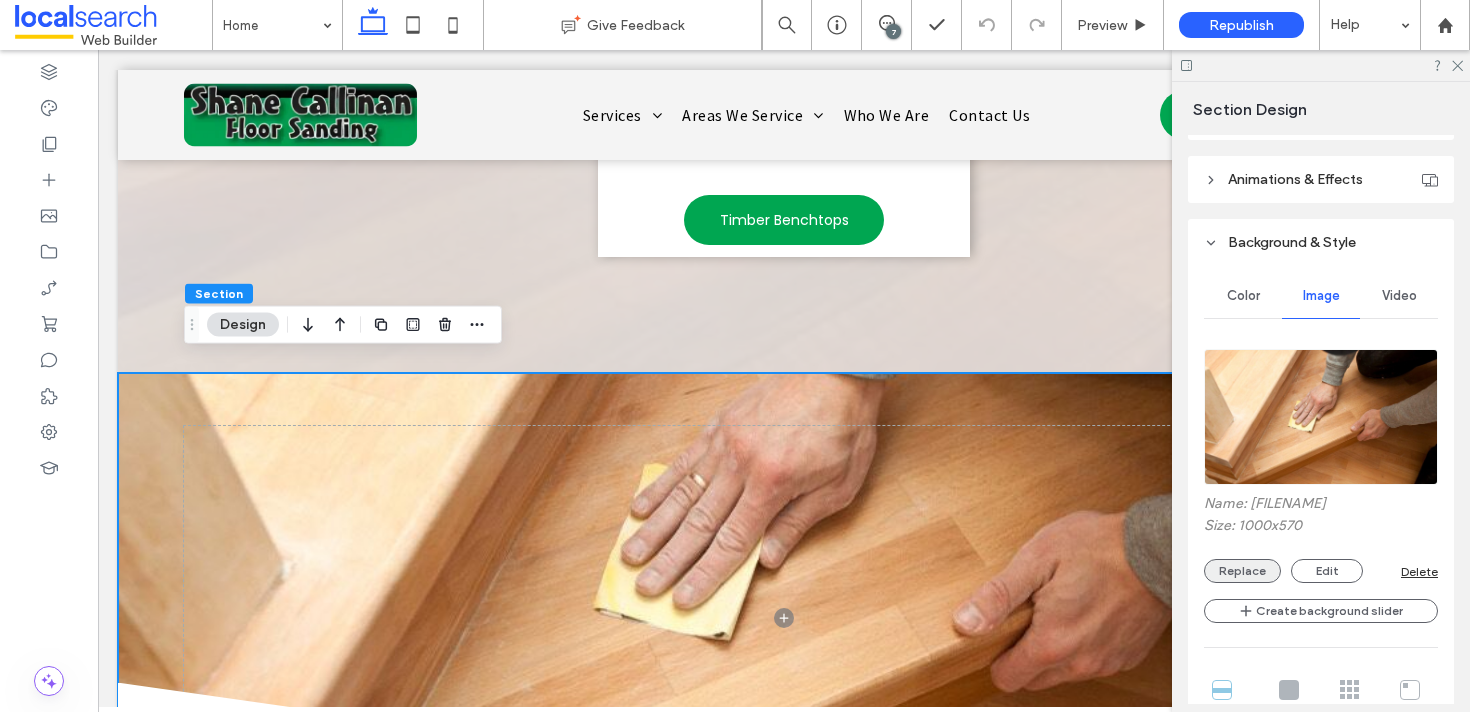 click on "Replace" at bounding box center (1242, 571) 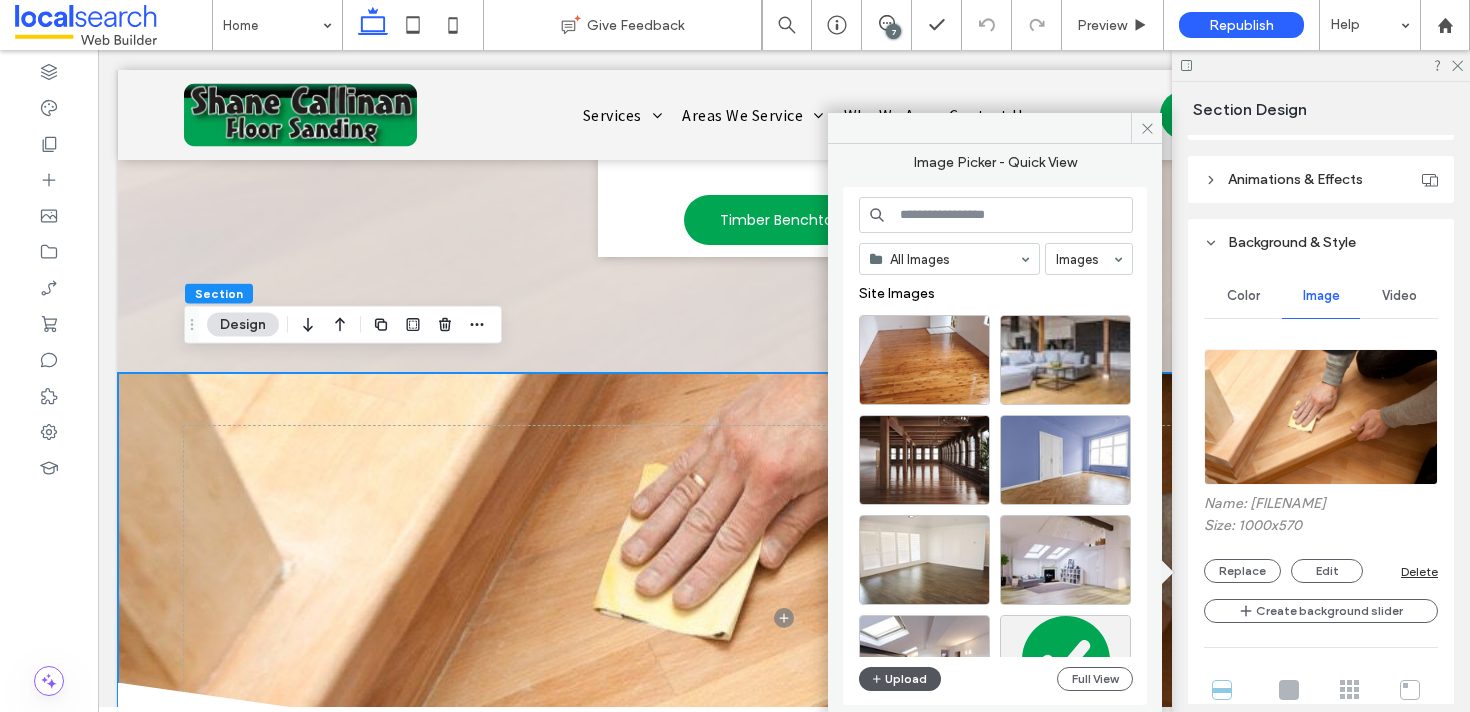 click on "Upload" at bounding box center (900, 679) 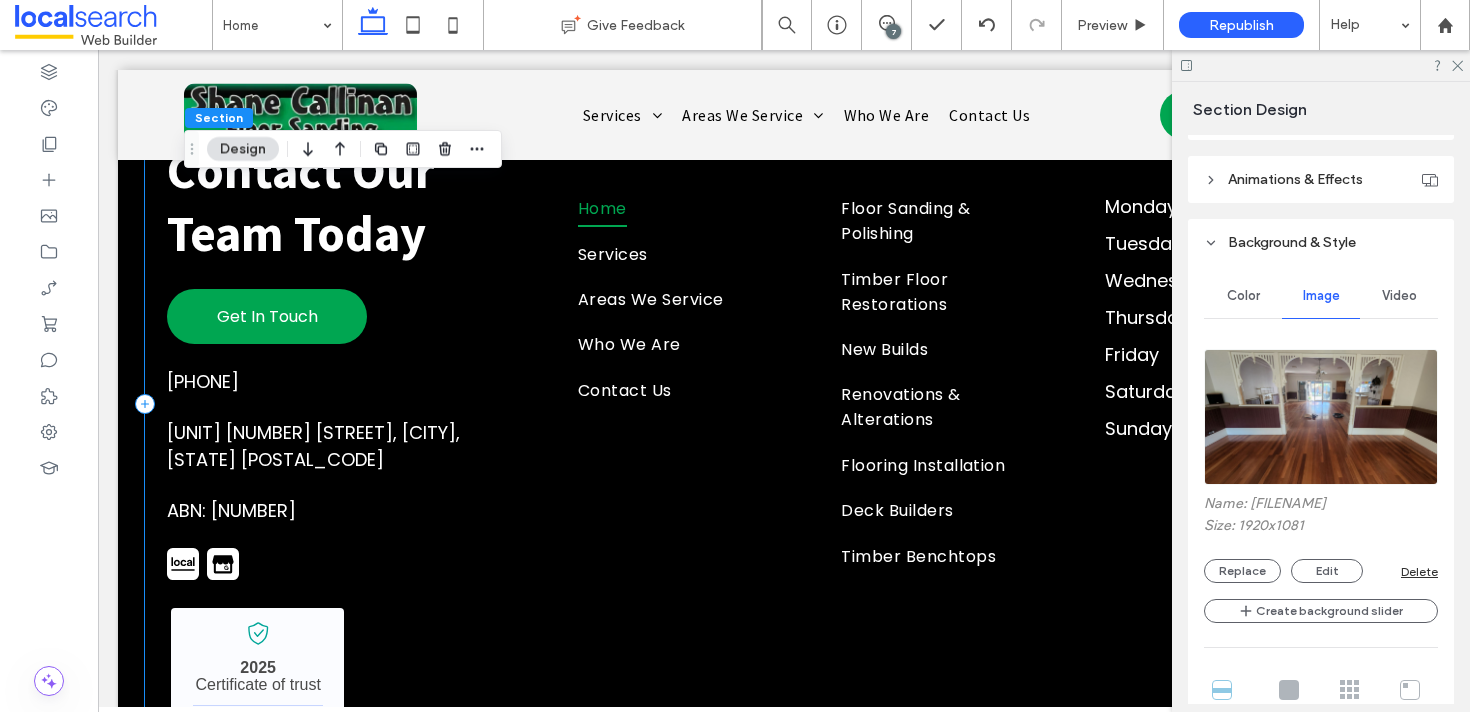 scroll, scrollTop: 7166, scrollLeft: 0, axis: vertical 